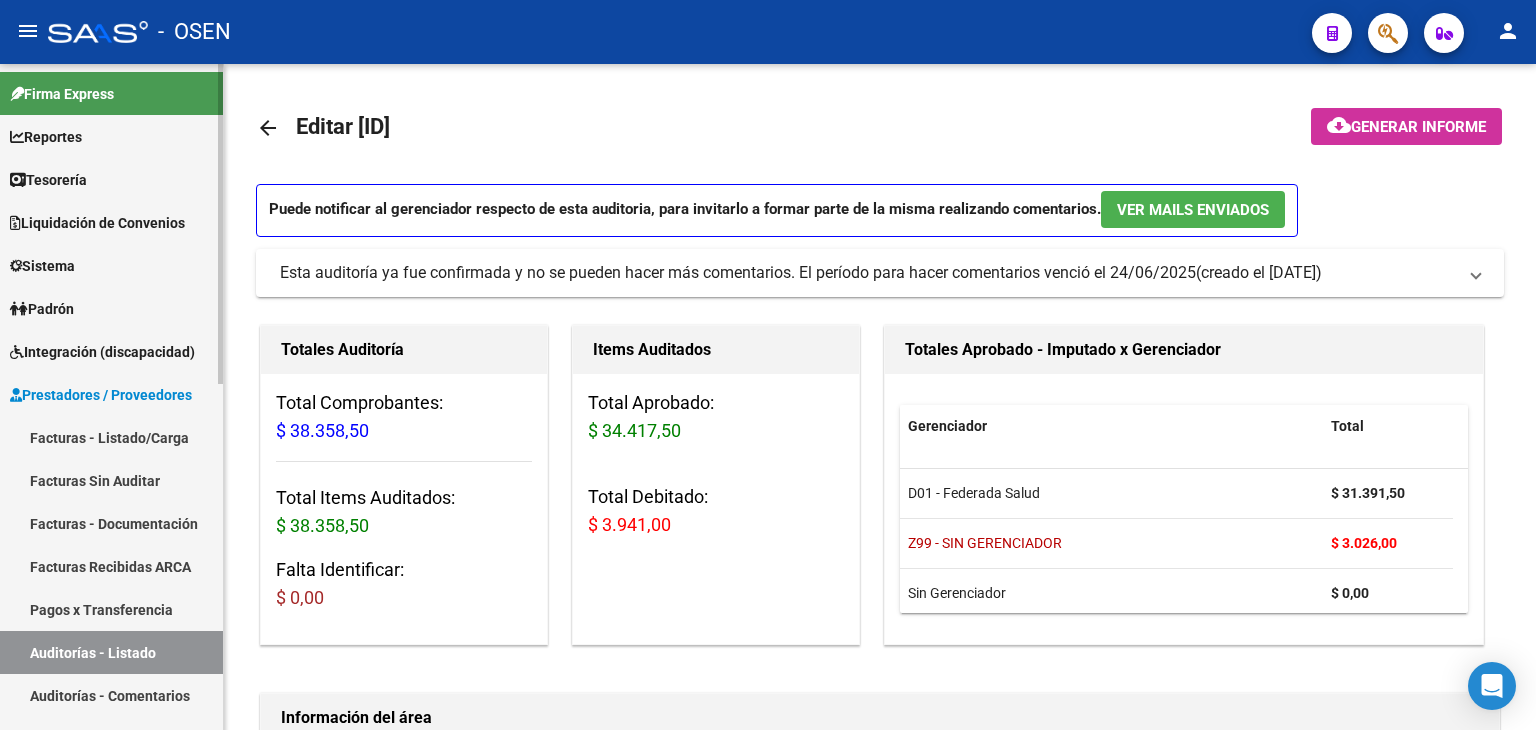 scroll, scrollTop: 0, scrollLeft: 0, axis: both 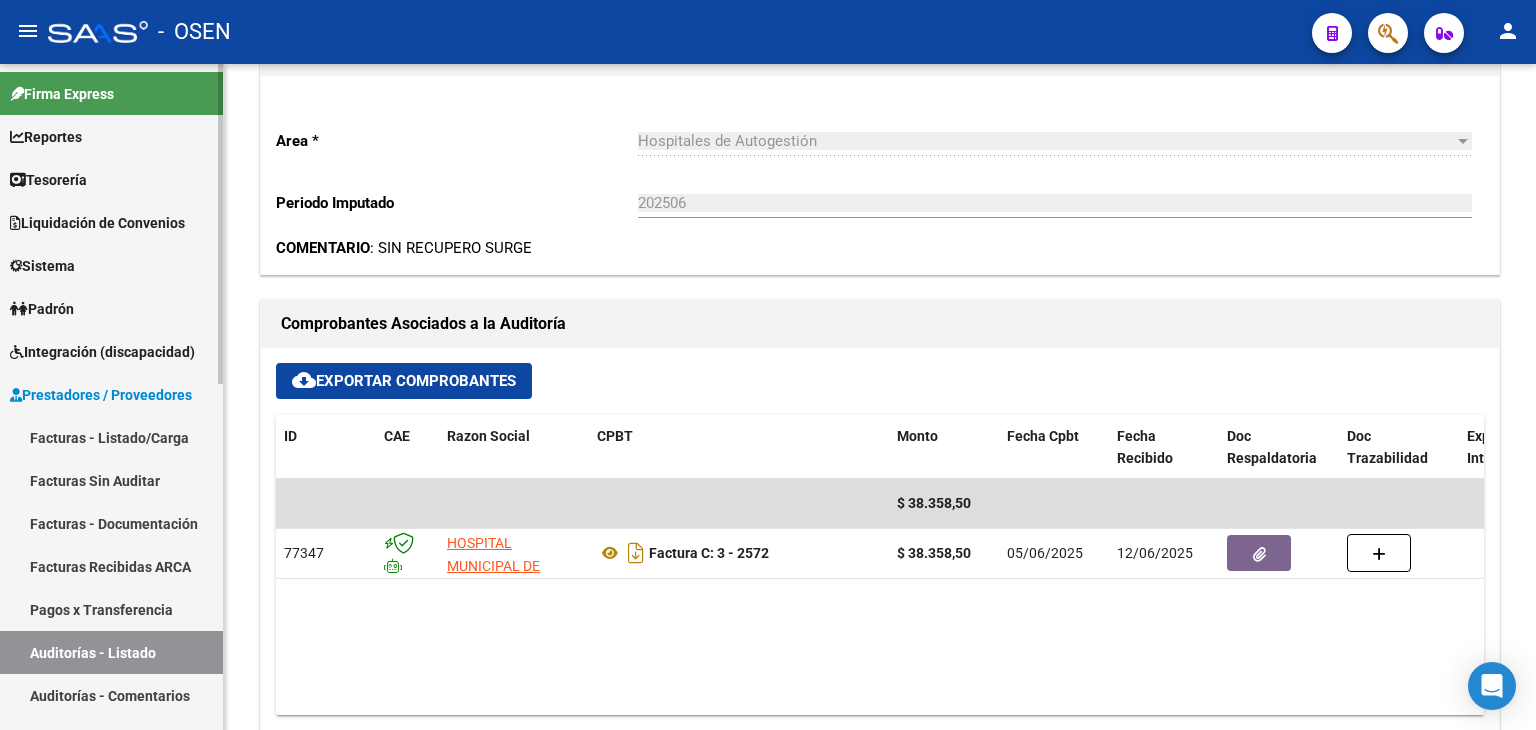 click on "Tesorería" at bounding box center (111, 179) 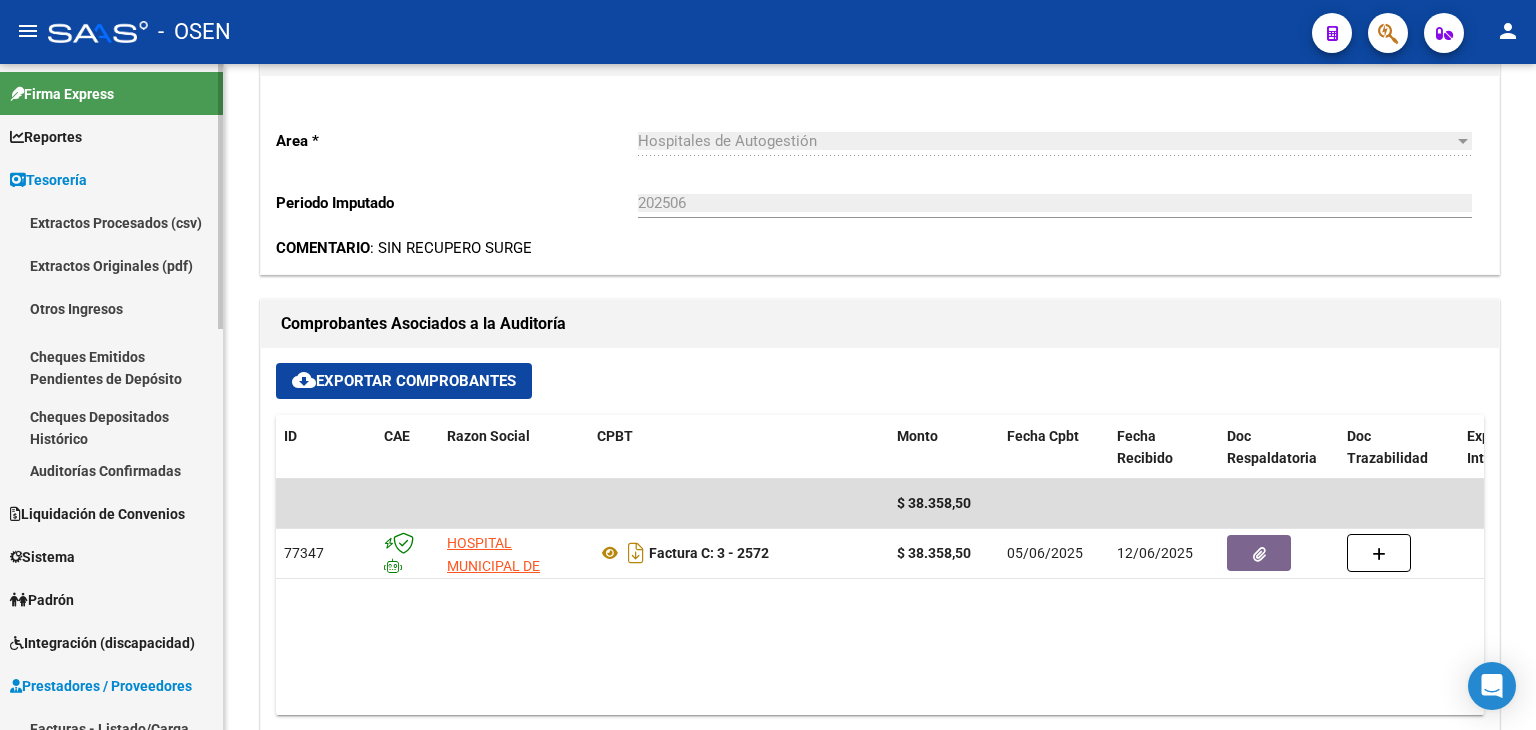 click on "Auditorías Confirmadas" at bounding box center [111, 470] 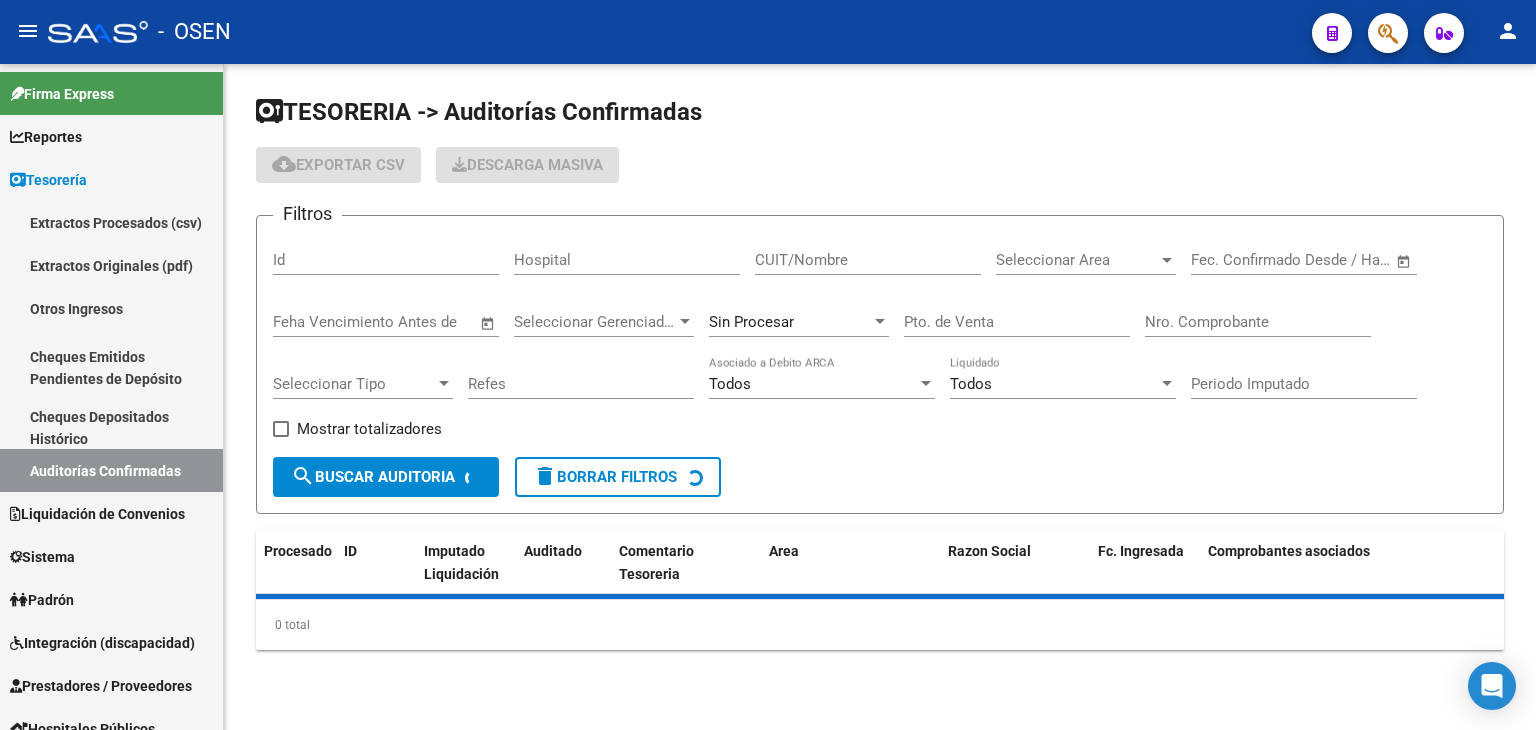 scroll, scrollTop: 0, scrollLeft: 0, axis: both 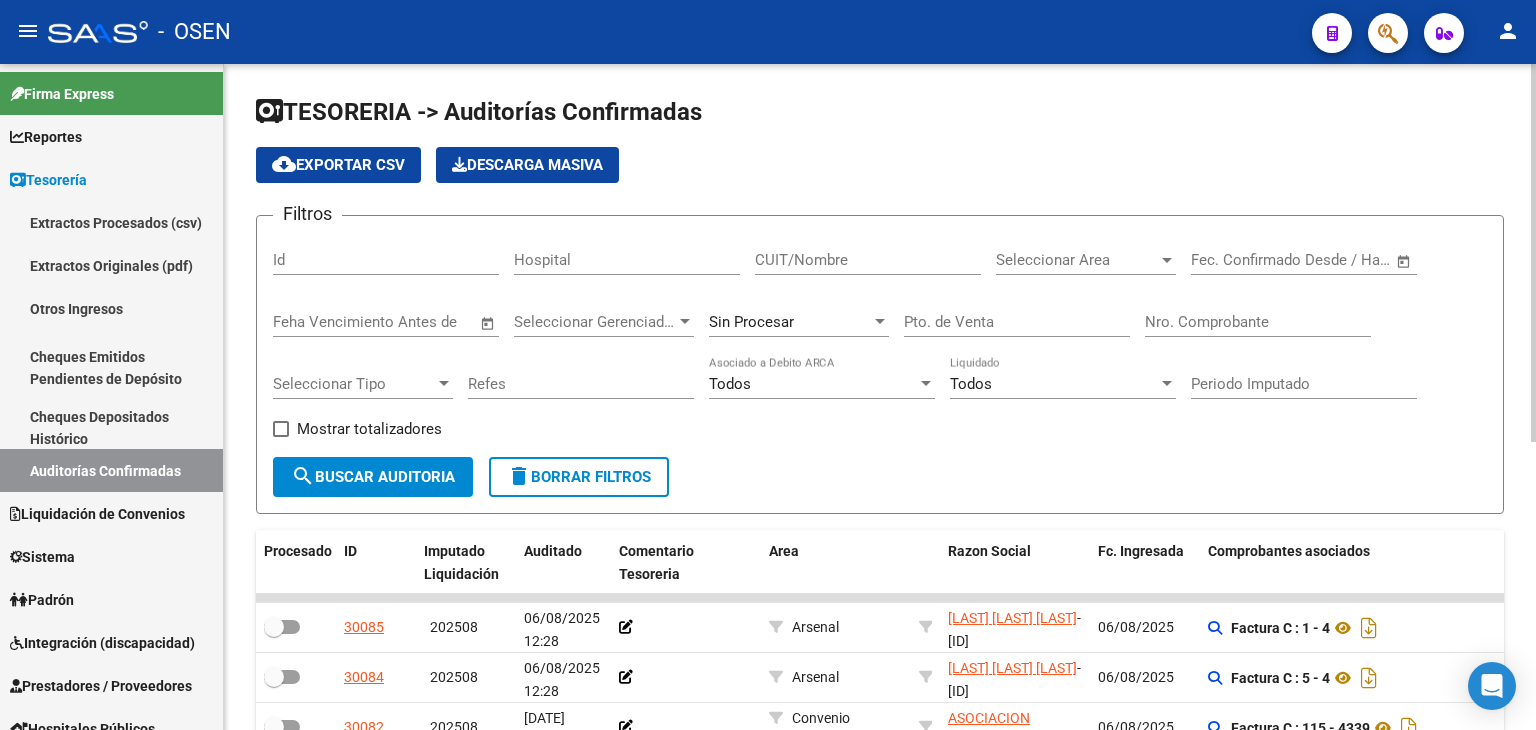click on "Nro. Comprobante" at bounding box center [1258, 322] 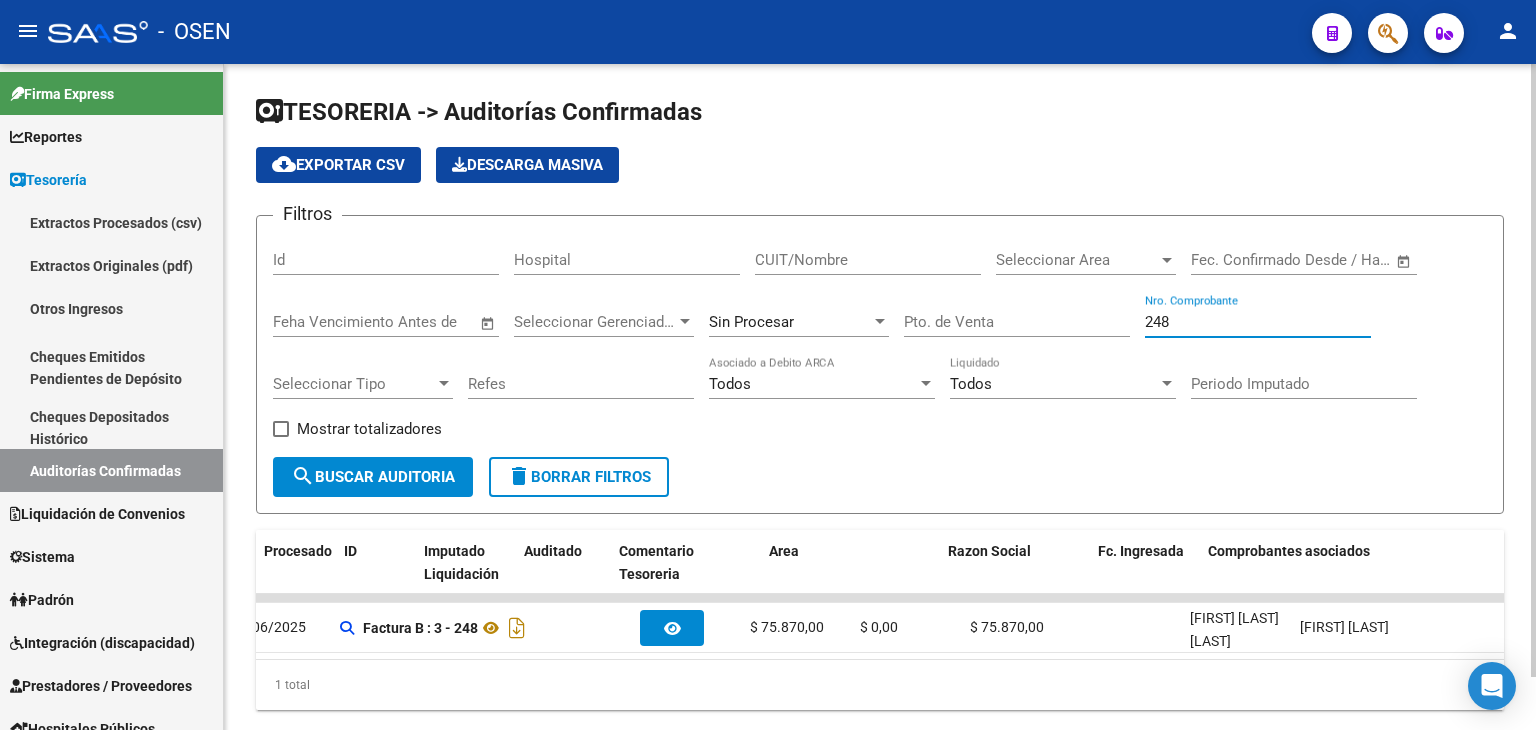 scroll, scrollTop: 0, scrollLeft: 0, axis: both 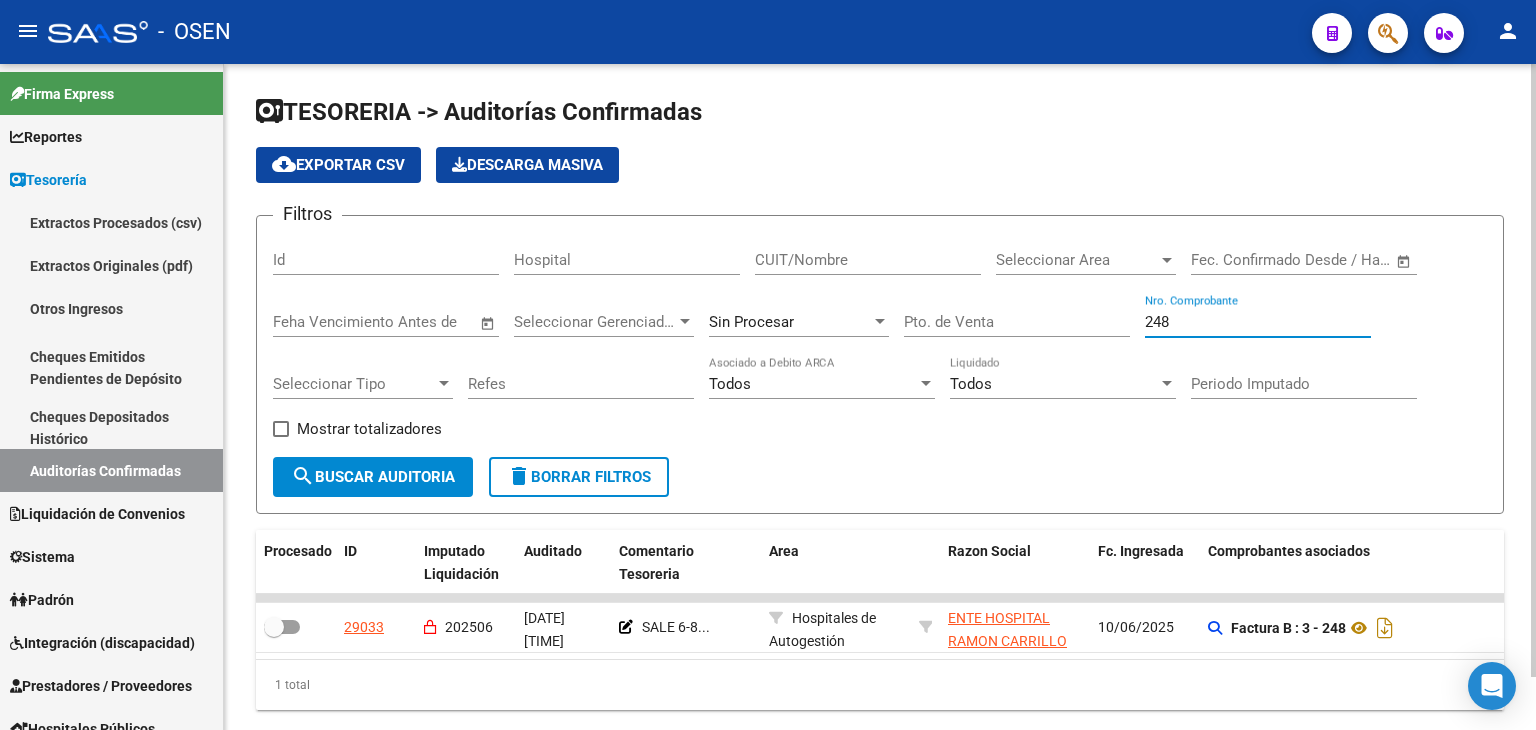drag, startPoint x: 1220, startPoint y: 328, endPoint x: 977, endPoint y: 327, distance: 243.00206 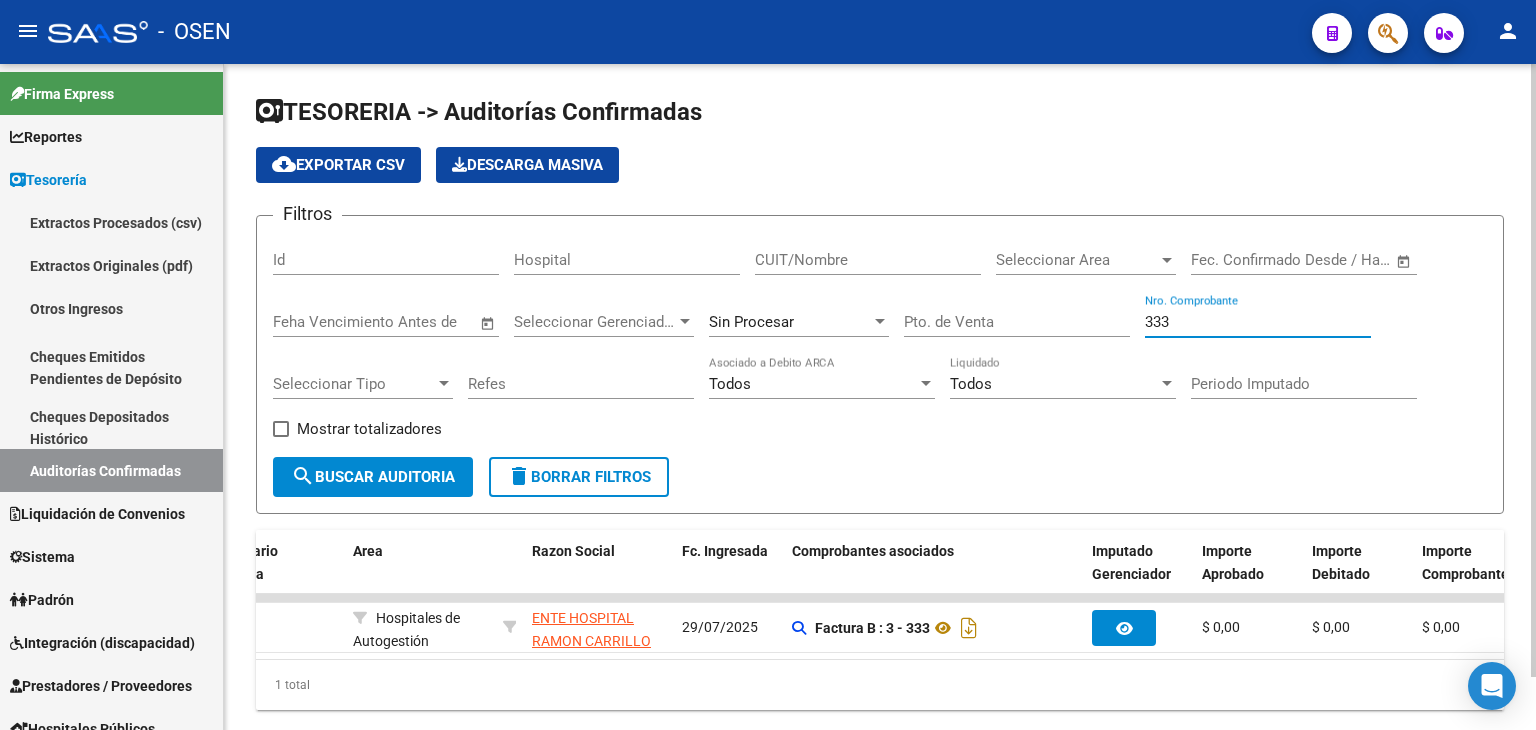 scroll, scrollTop: 0, scrollLeft: 0, axis: both 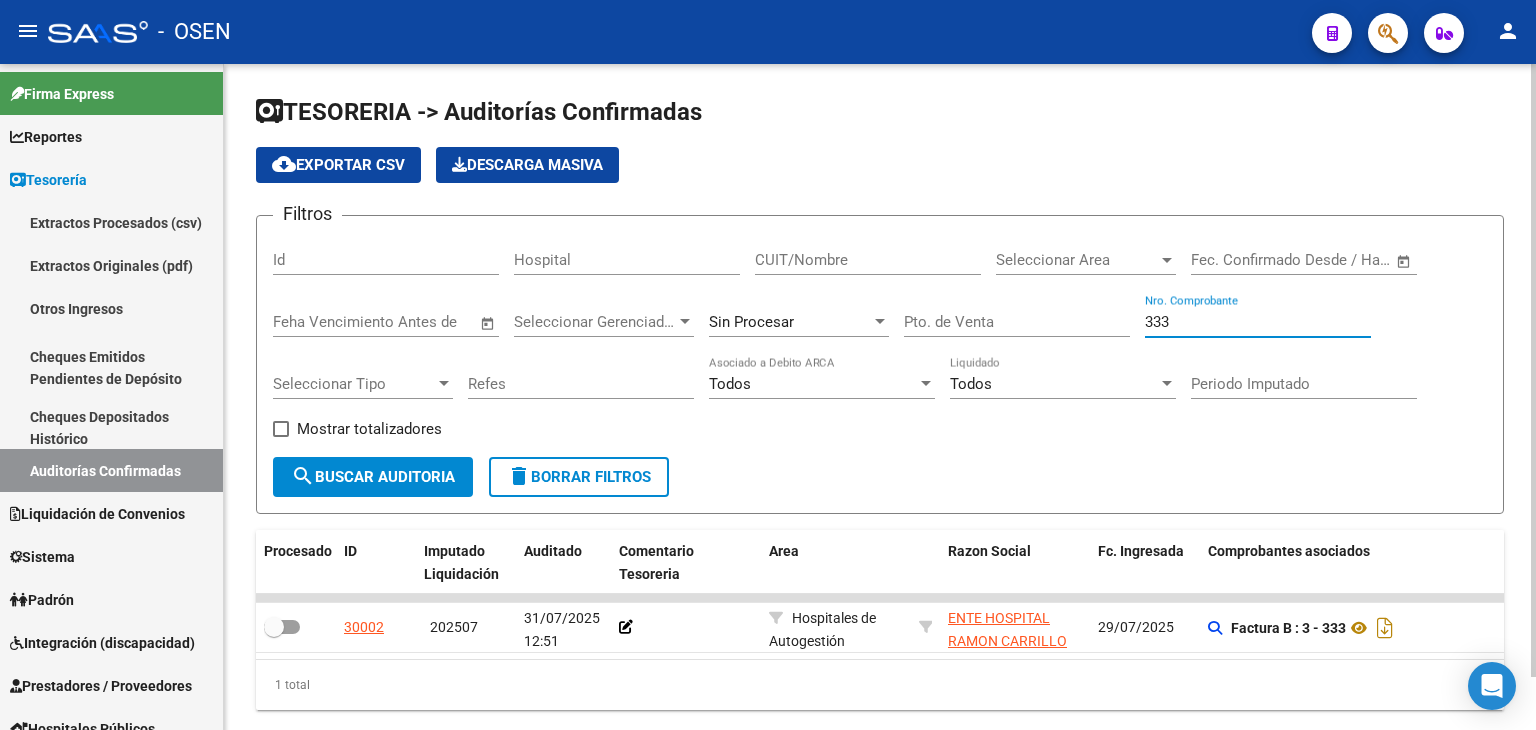 click on "333" at bounding box center (1258, 322) 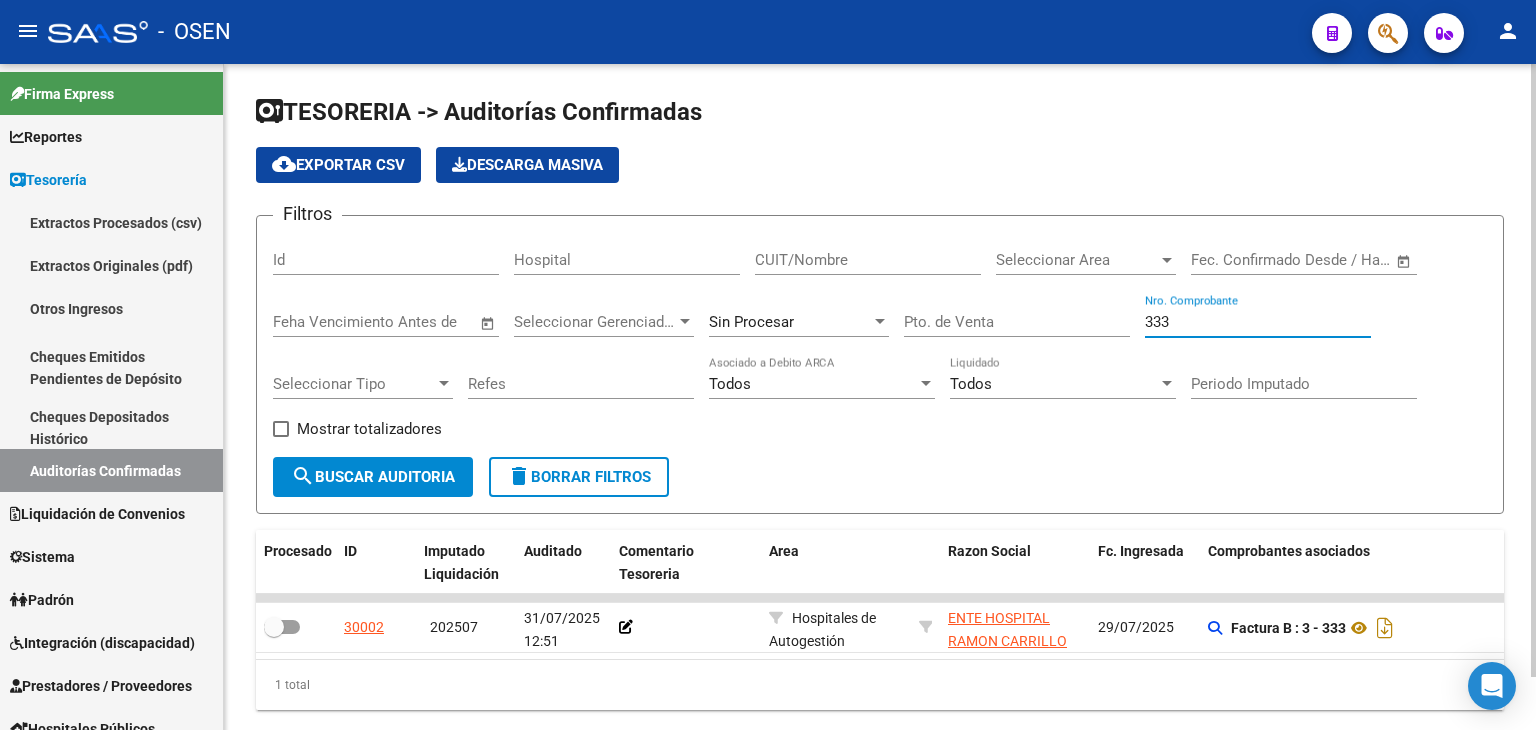 drag, startPoint x: 1213, startPoint y: 318, endPoint x: 1118, endPoint y: 329, distance: 95.63472 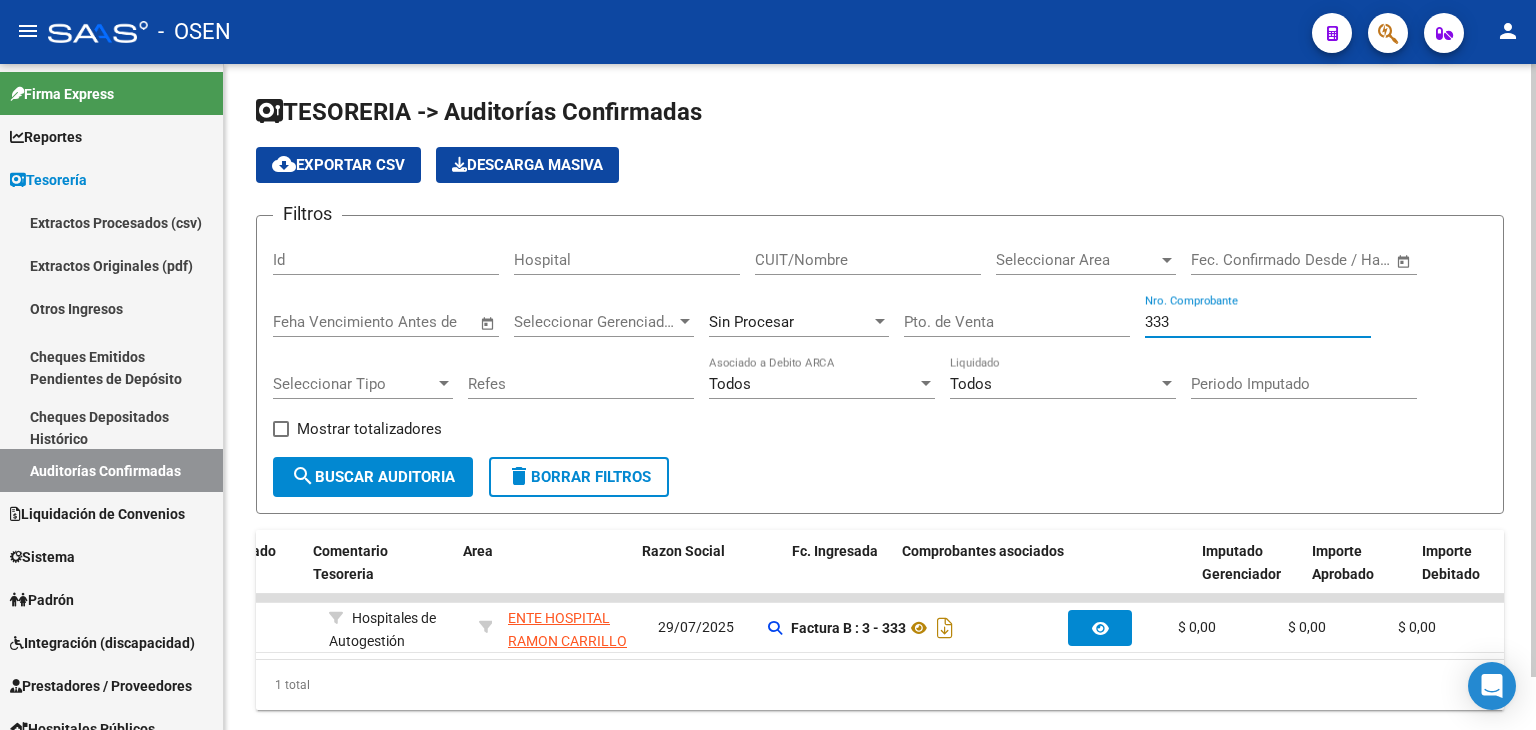 scroll, scrollTop: 0, scrollLeft: 0, axis: both 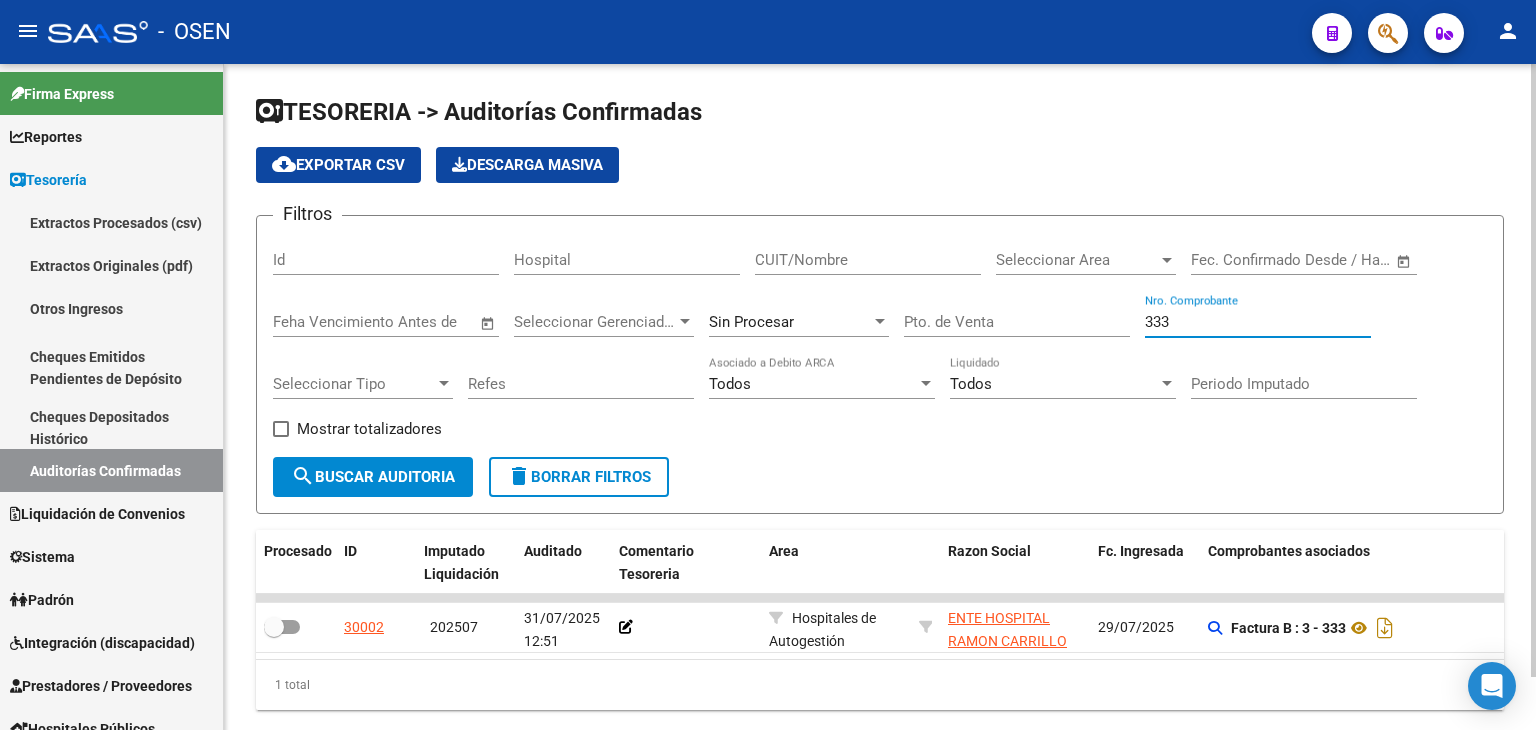 click on "333" at bounding box center (1258, 322) 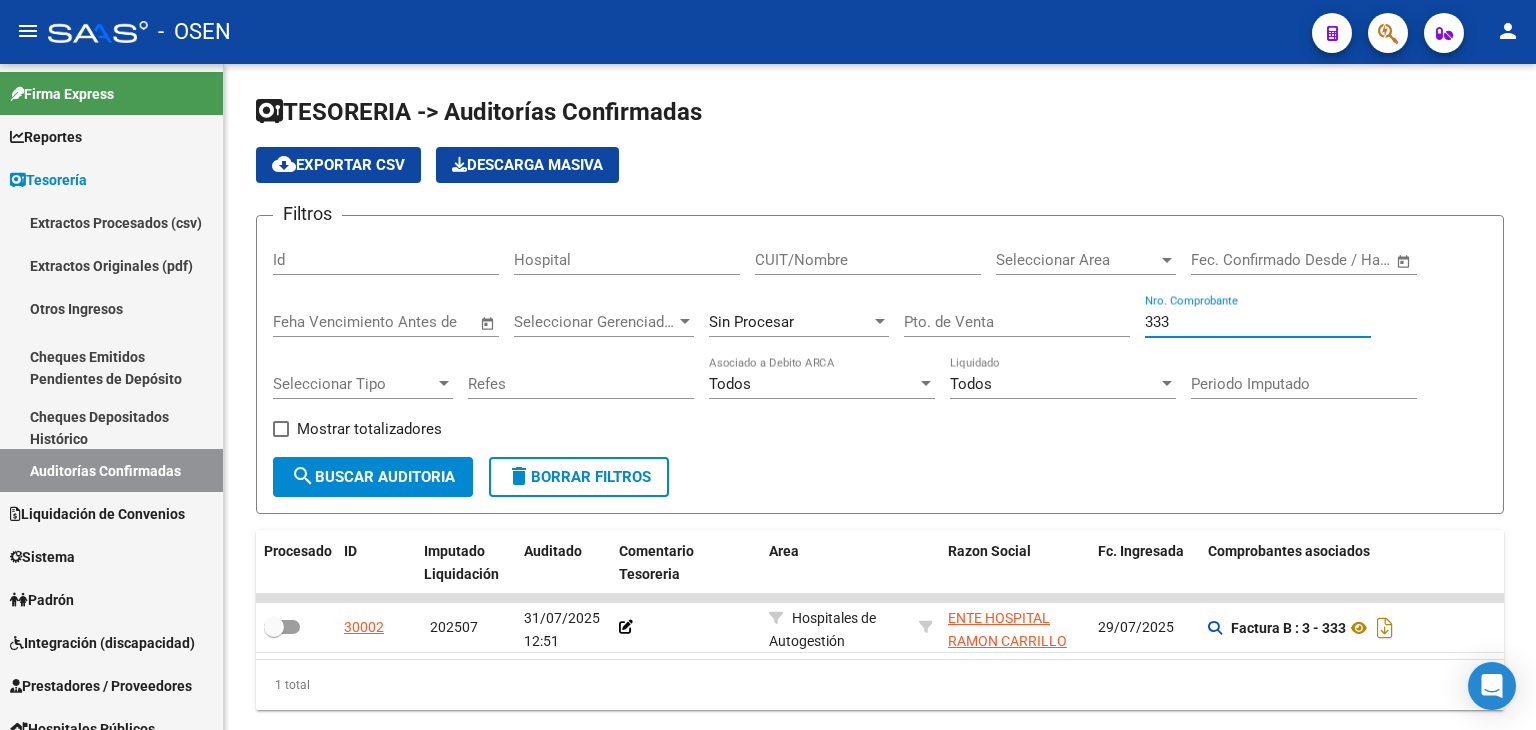 type on "333" 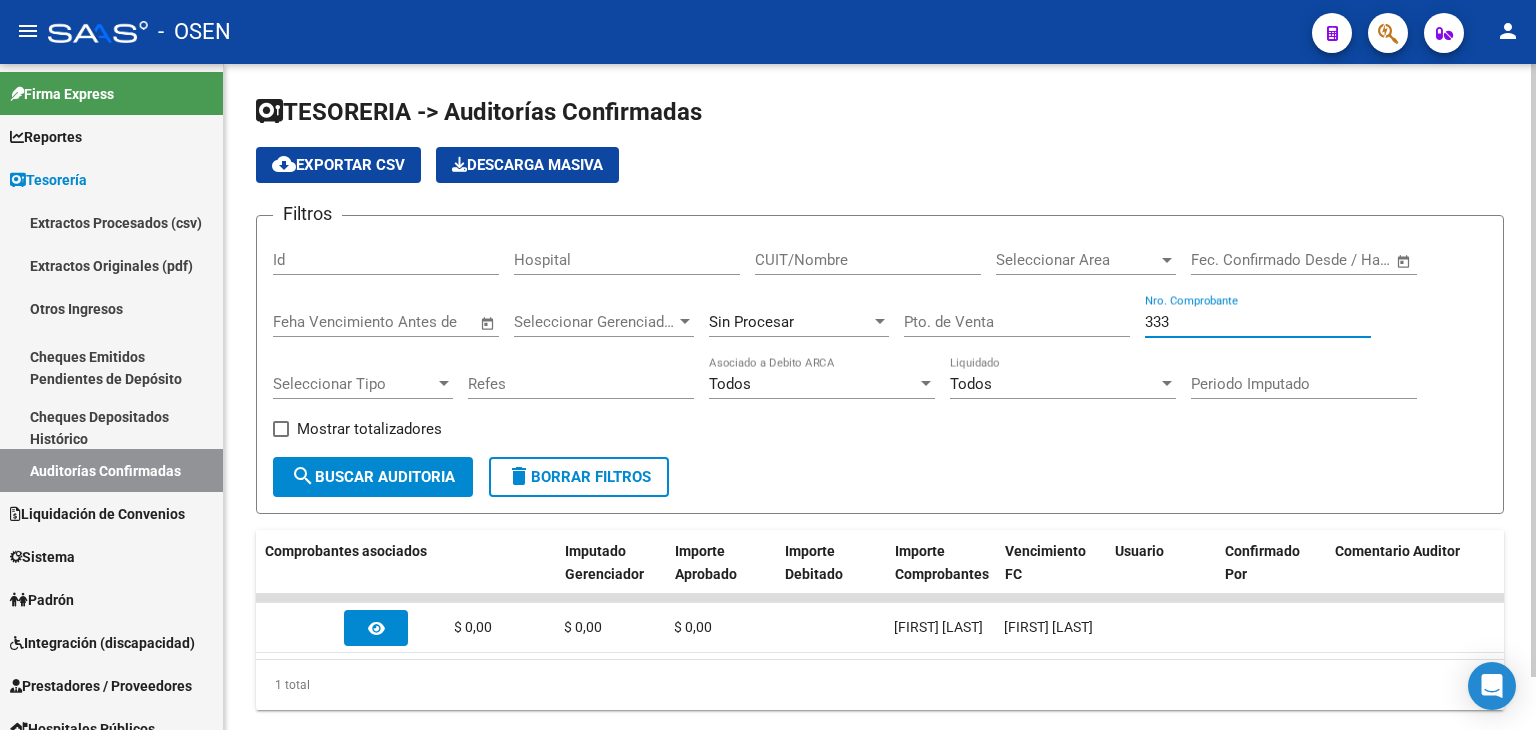 scroll, scrollTop: 0, scrollLeft: 938, axis: horizontal 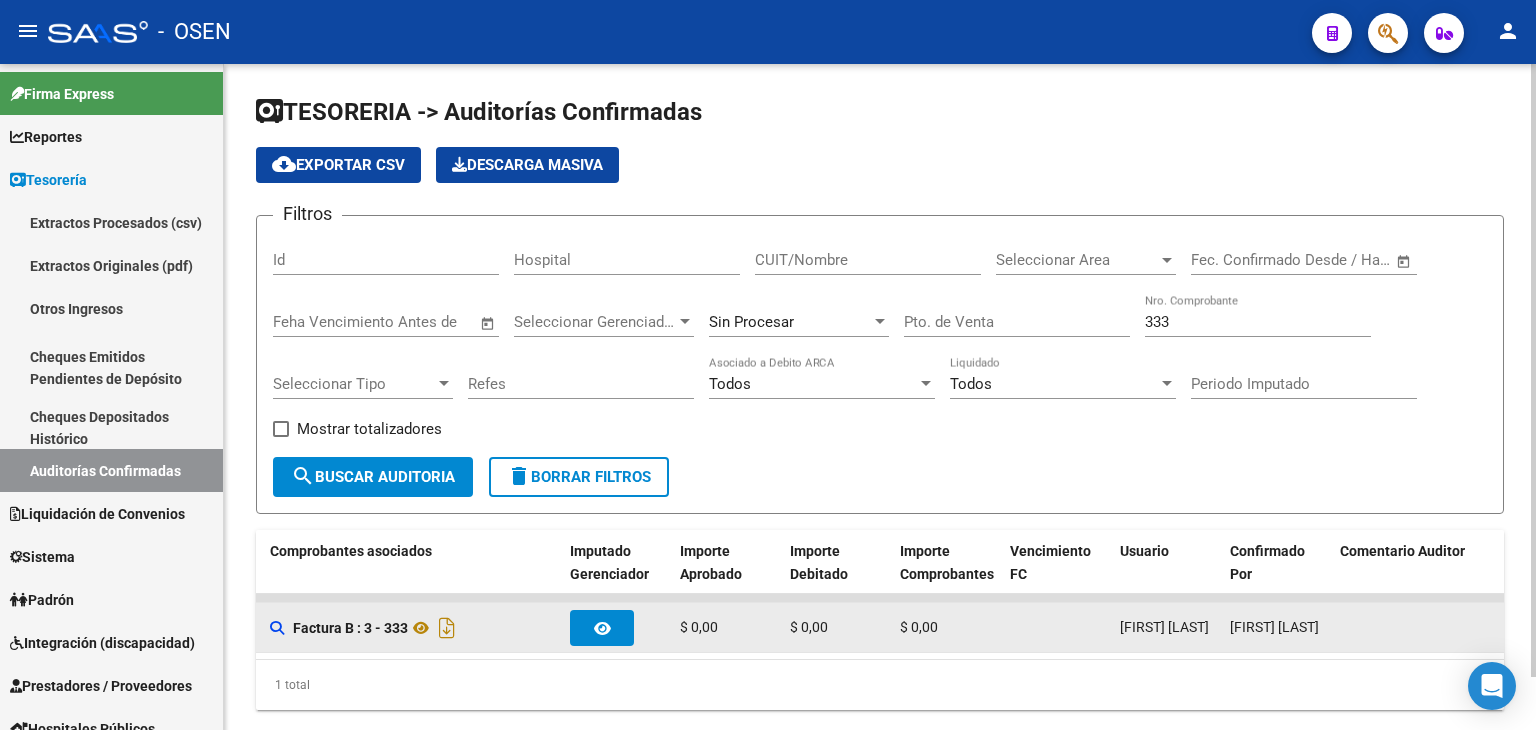 drag, startPoint x: 670, startPoint y: 609, endPoint x: 865, endPoint y: 641, distance: 197.6082 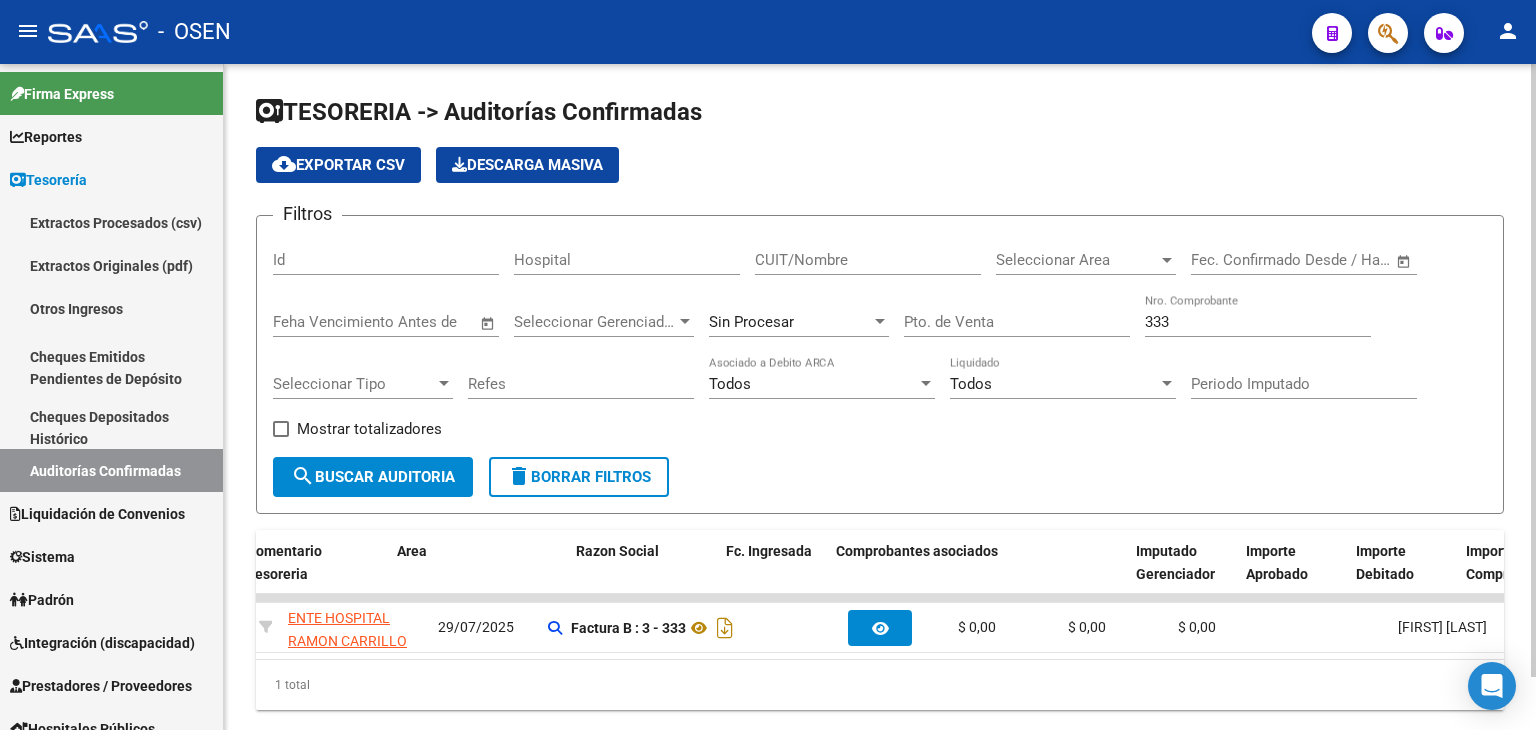 scroll, scrollTop: 0, scrollLeft: 372, axis: horizontal 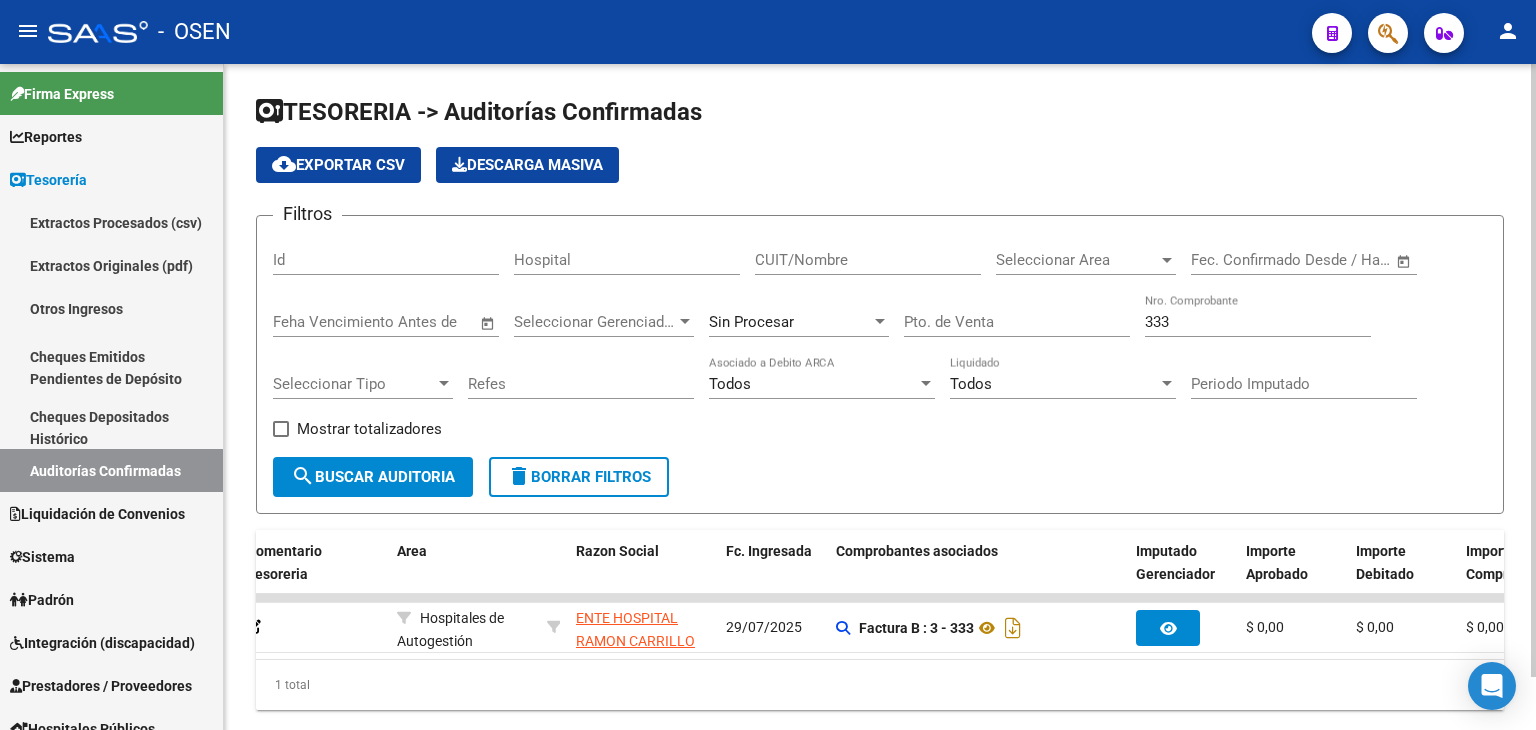 drag, startPoint x: 523, startPoint y: 654, endPoint x: 510, endPoint y: 671, distance: 21.400934 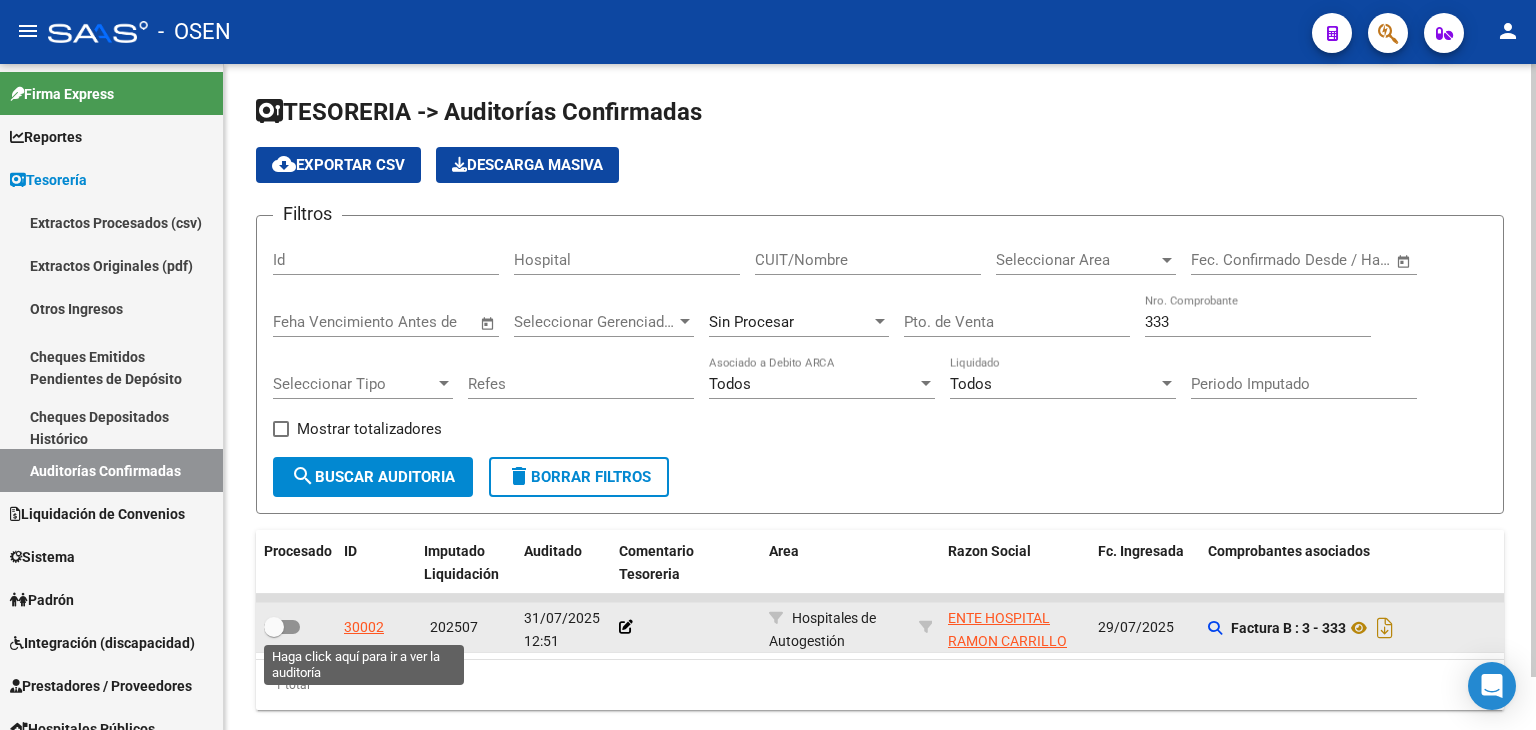 click on "30002" 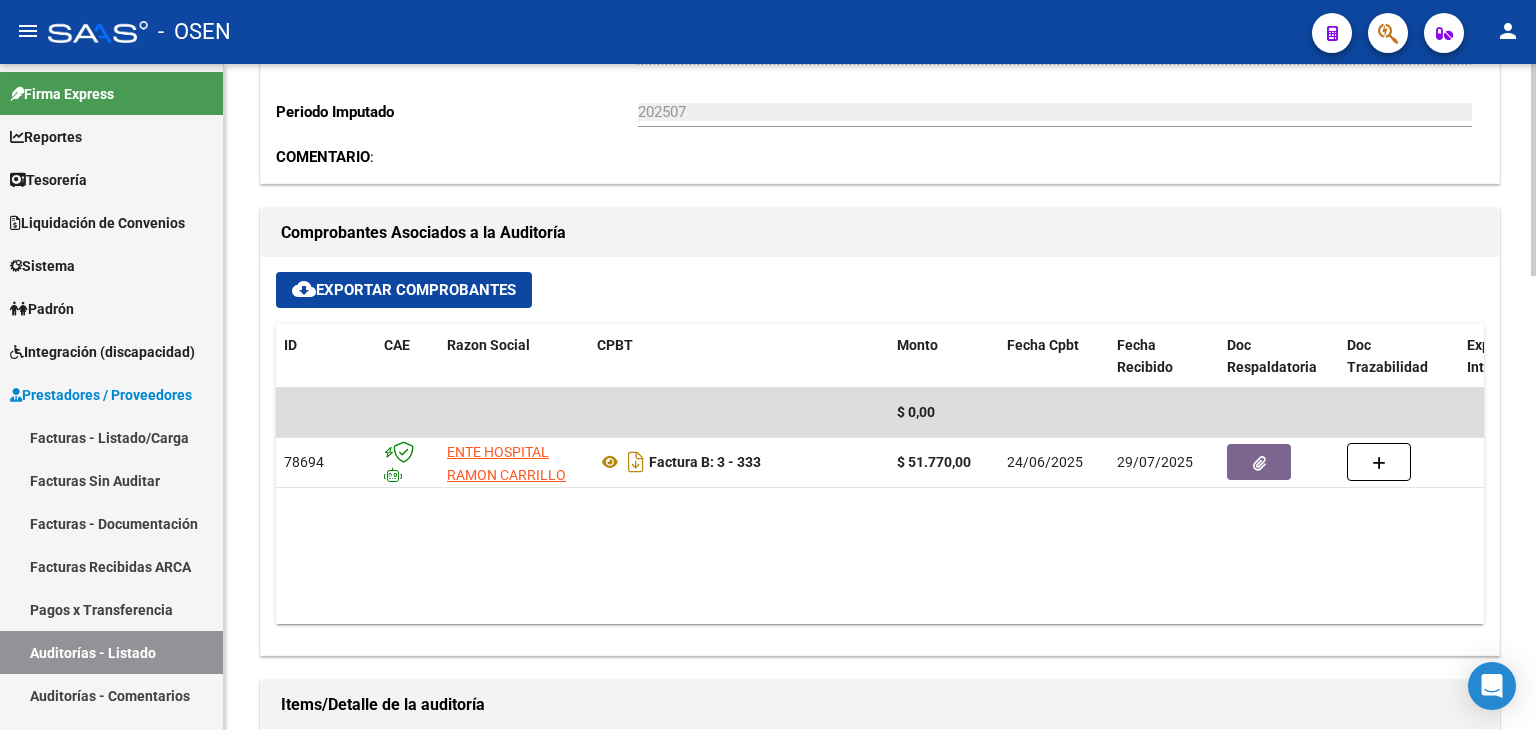 scroll, scrollTop: 666, scrollLeft: 0, axis: vertical 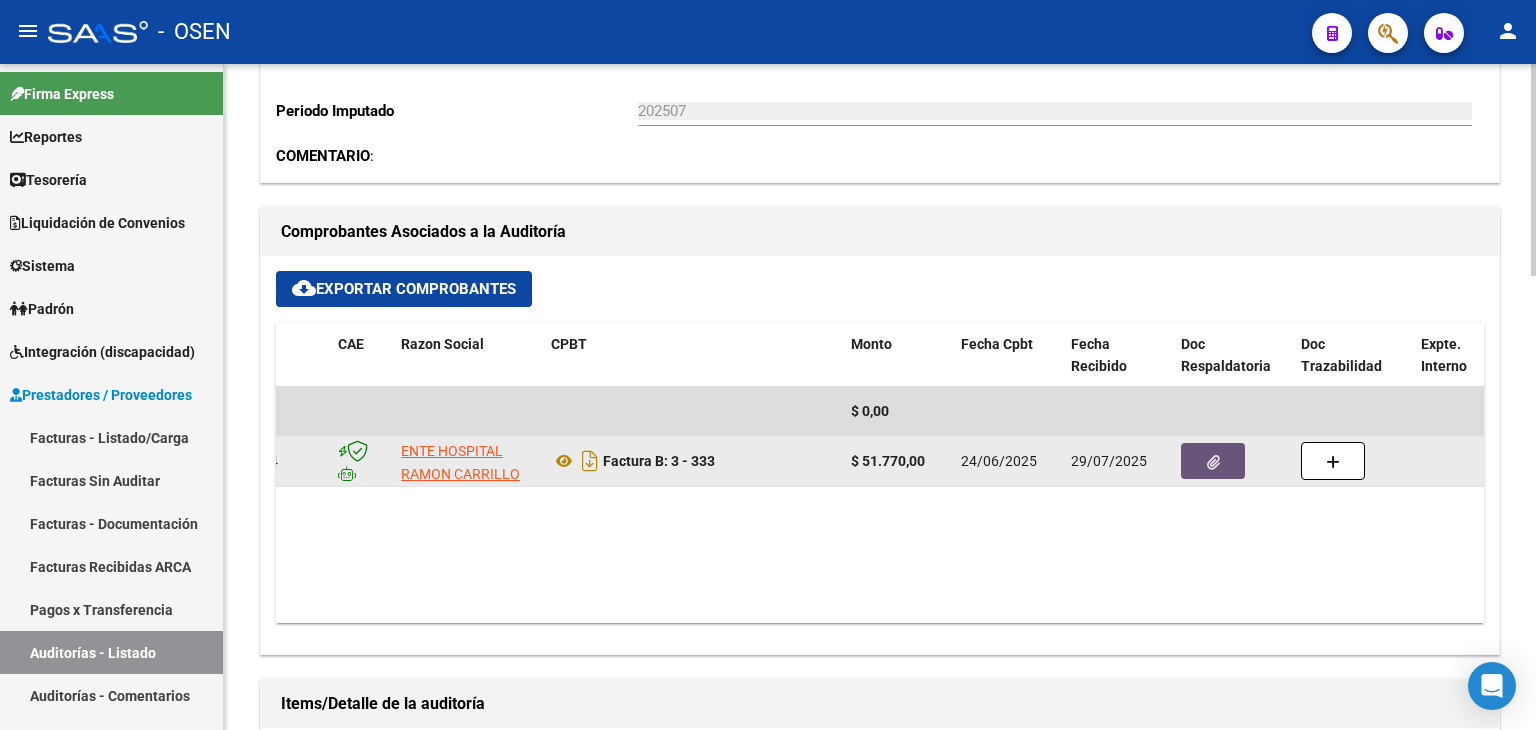 click 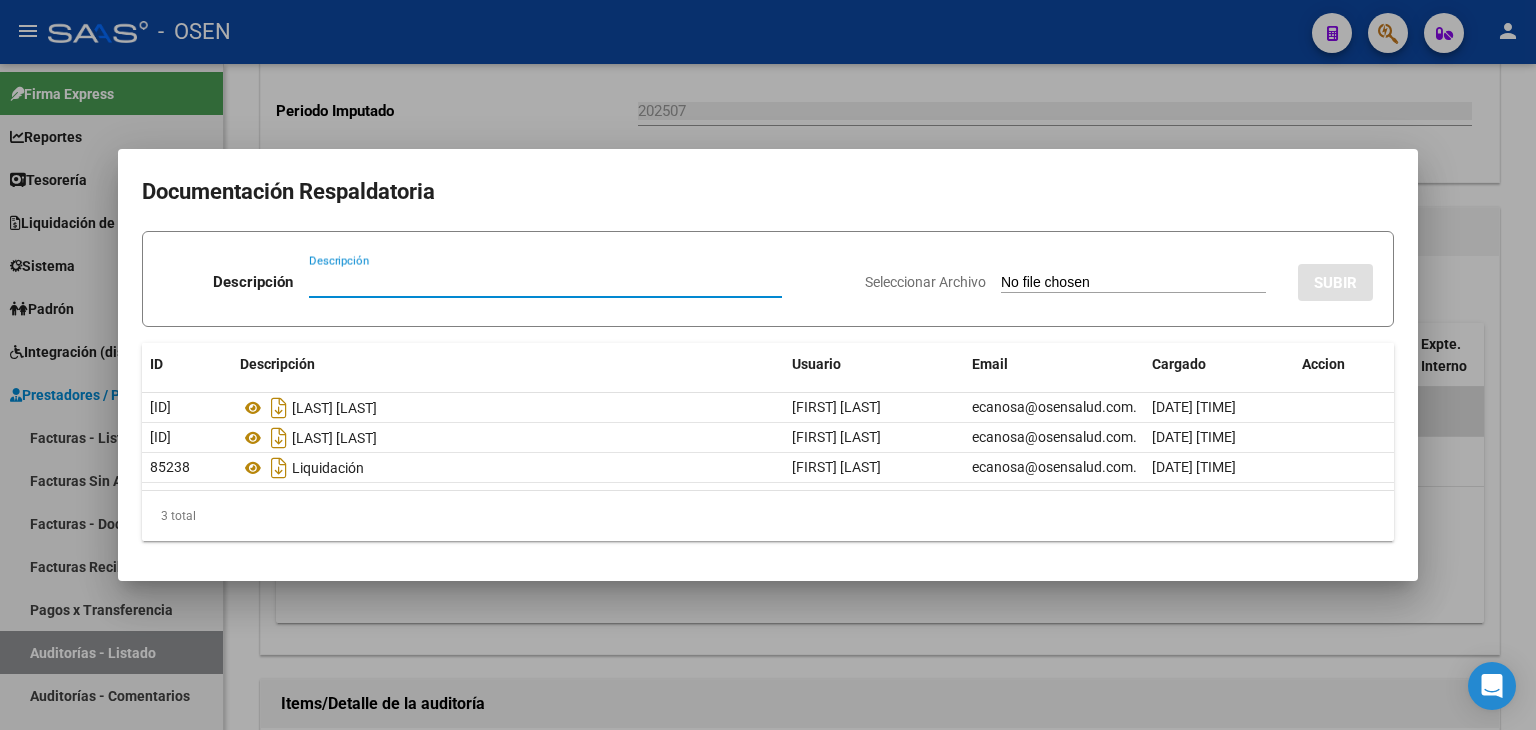 click at bounding box center [768, 365] 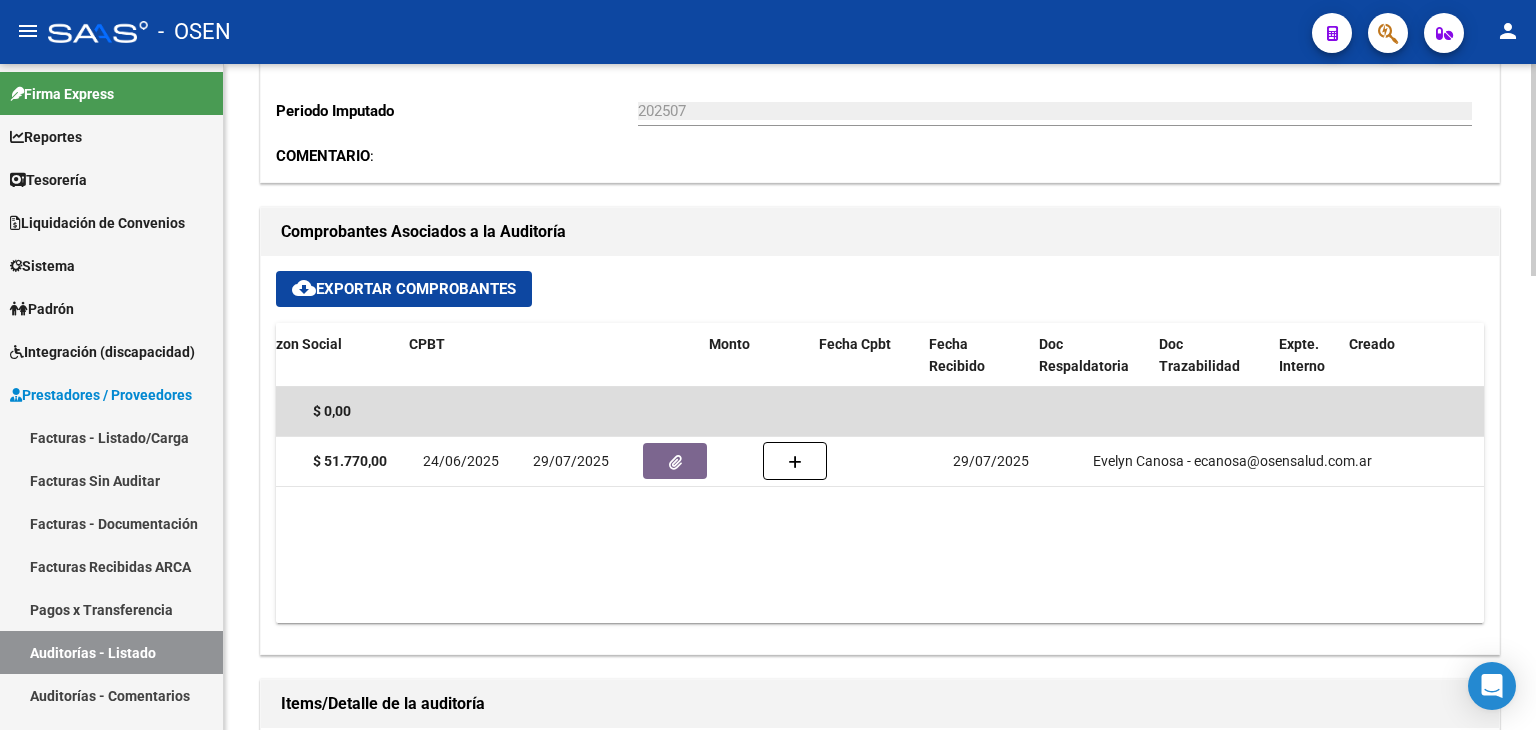 scroll, scrollTop: 0, scrollLeft: 0, axis: both 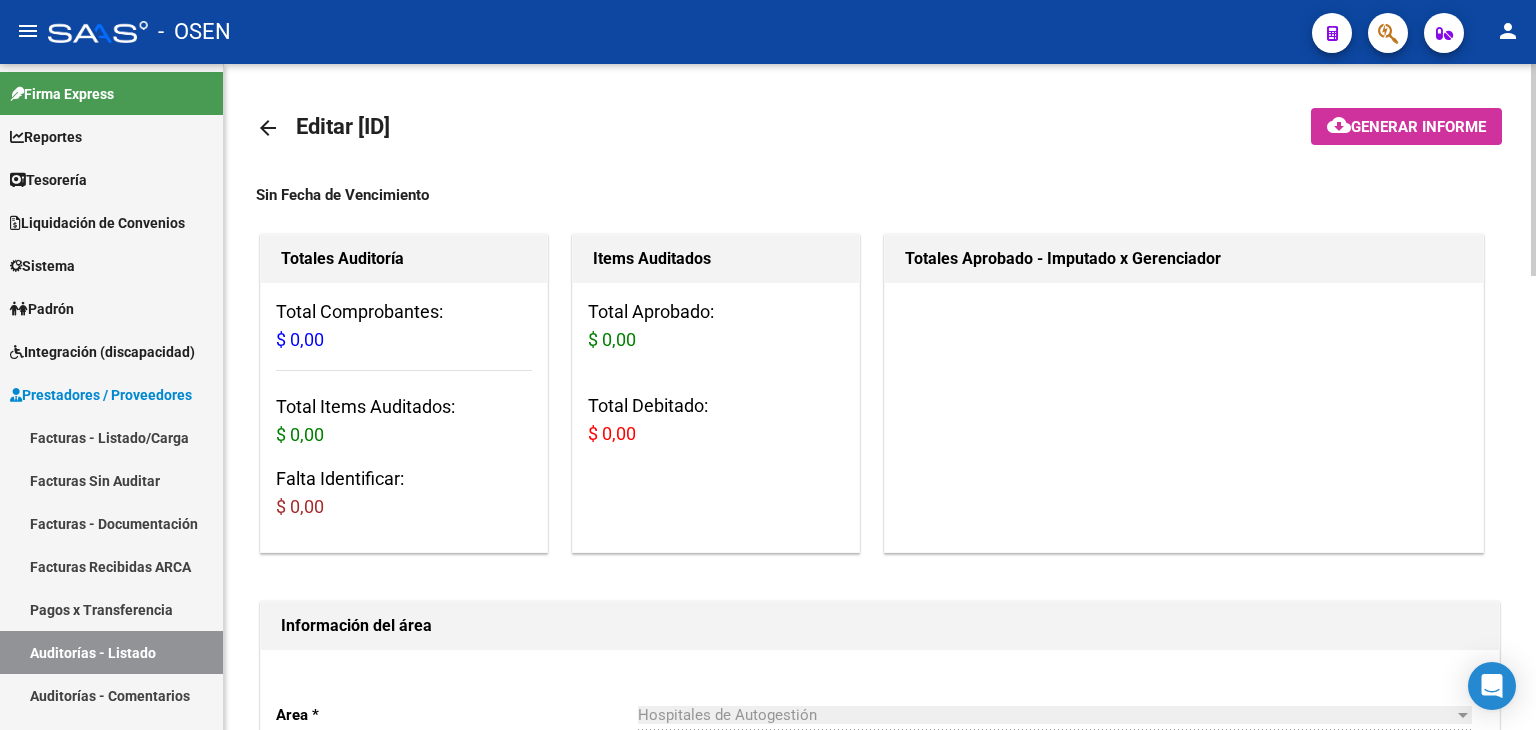 drag, startPoint x: 636, startPoint y: 429, endPoint x: 535, endPoint y: 304, distance: 160.7047 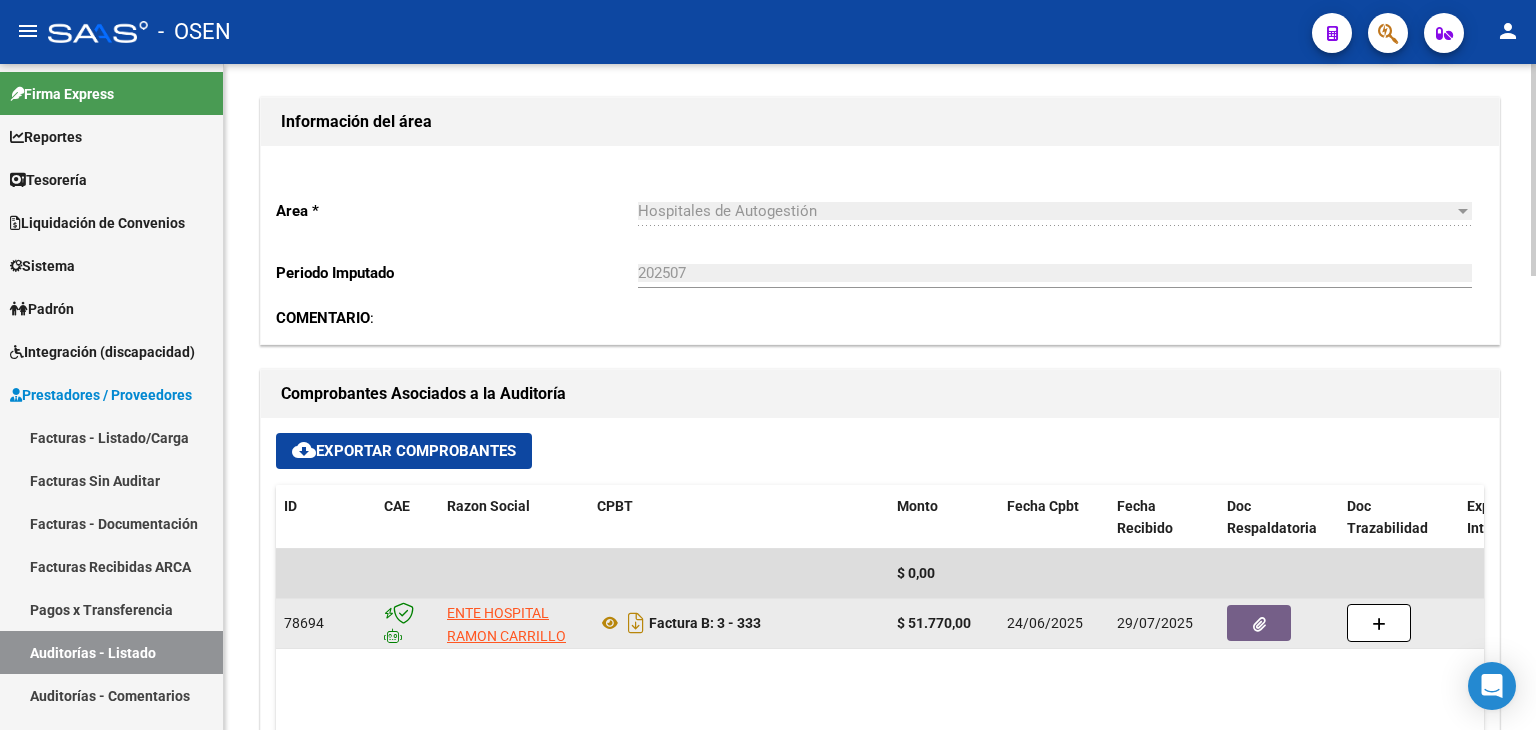 scroll, scrollTop: 666, scrollLeft: 0, axis: vertical 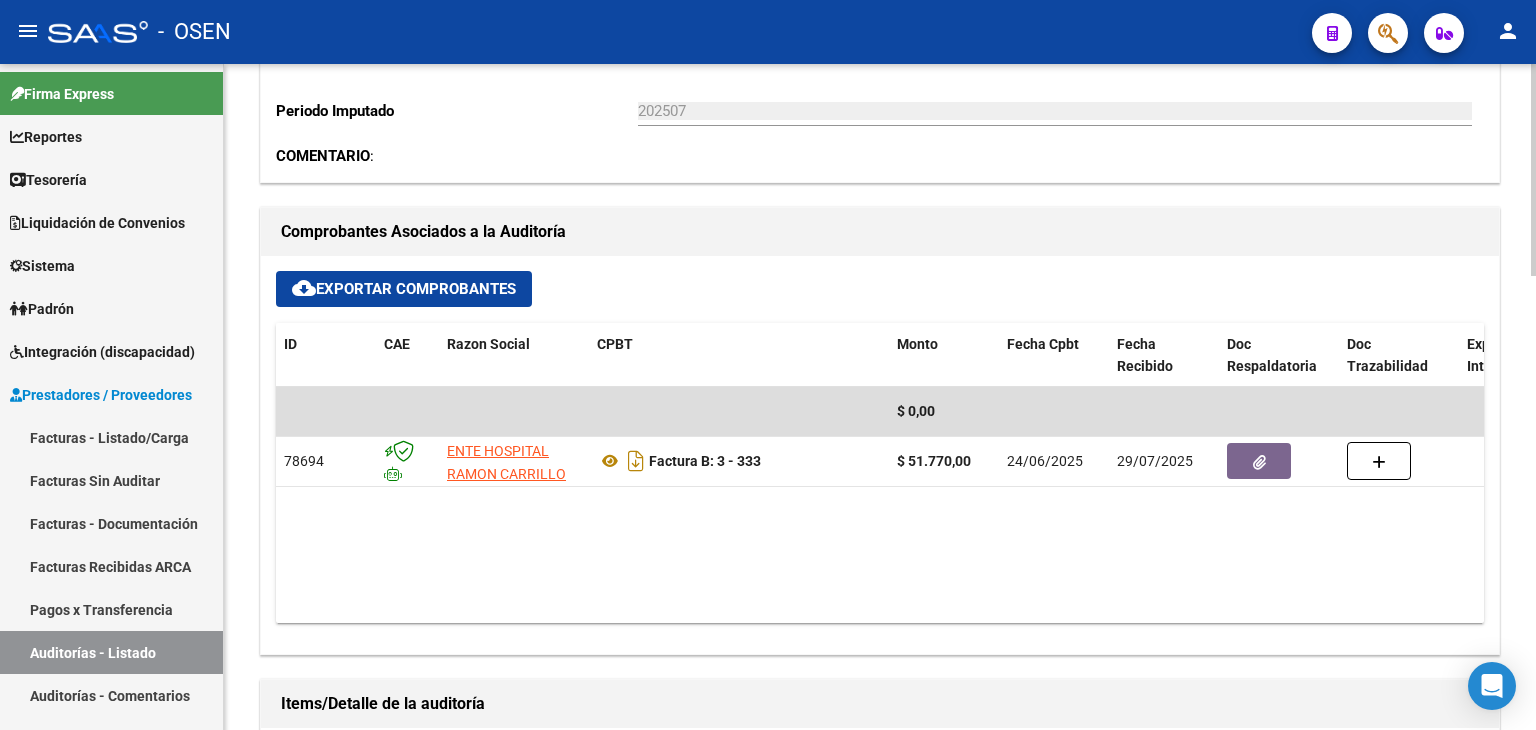 drag, startPoint x: 777, startPoint y: 620, endPoint x: 707, endPoint y: 517, distance: 124.53513 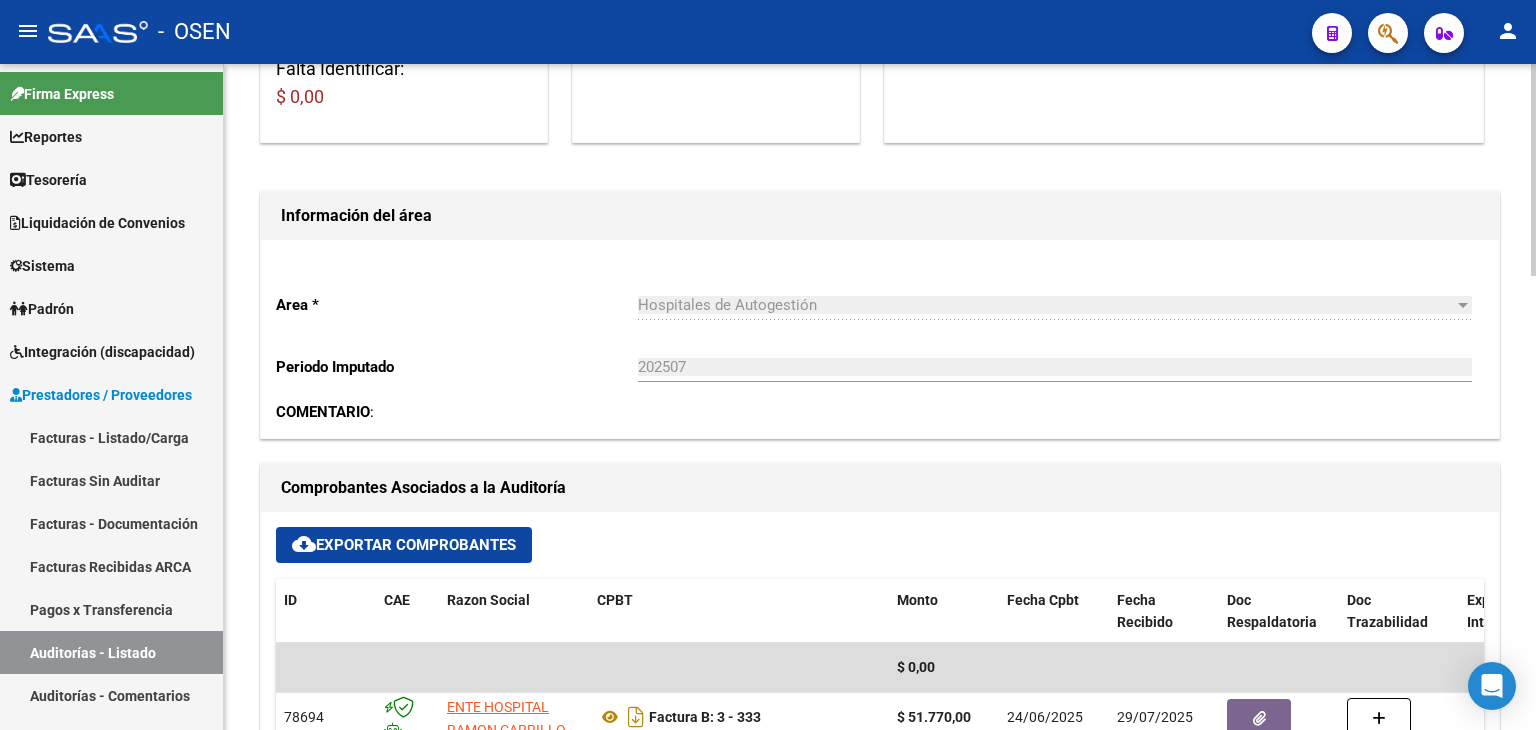 scroll, scrollTop: 0, scrollLeft: 0, axis: both 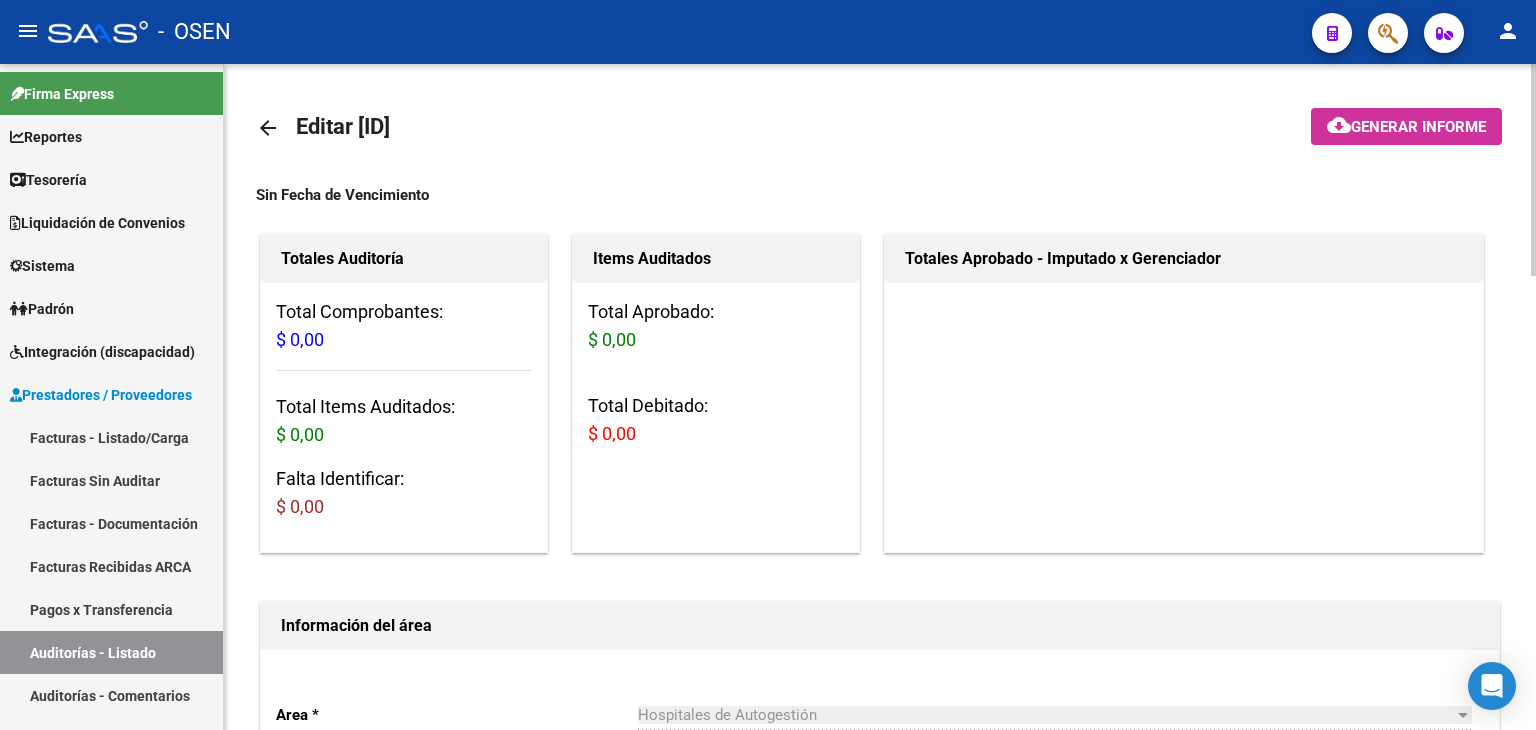 click on "arrow_back" 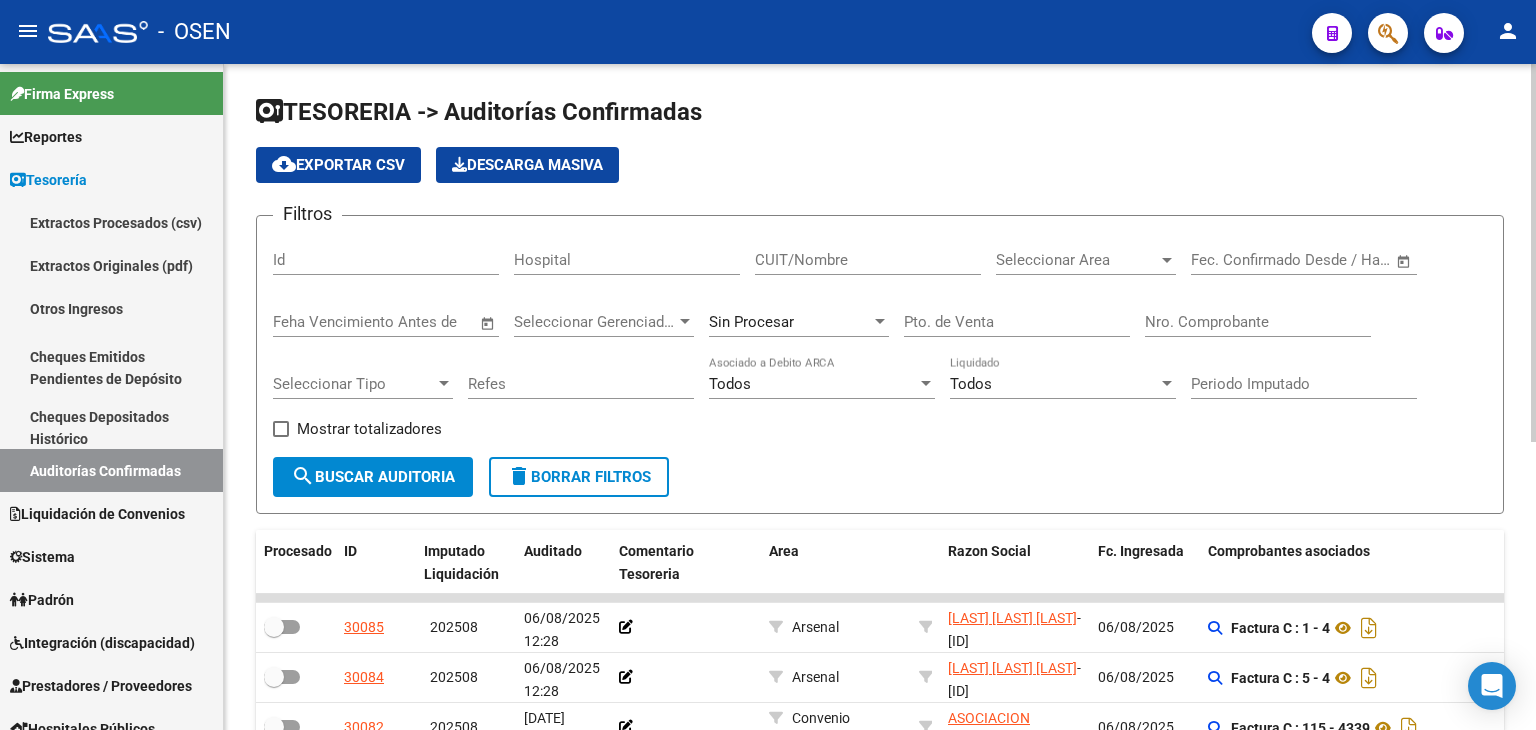 click on "Nro. Comprobante" 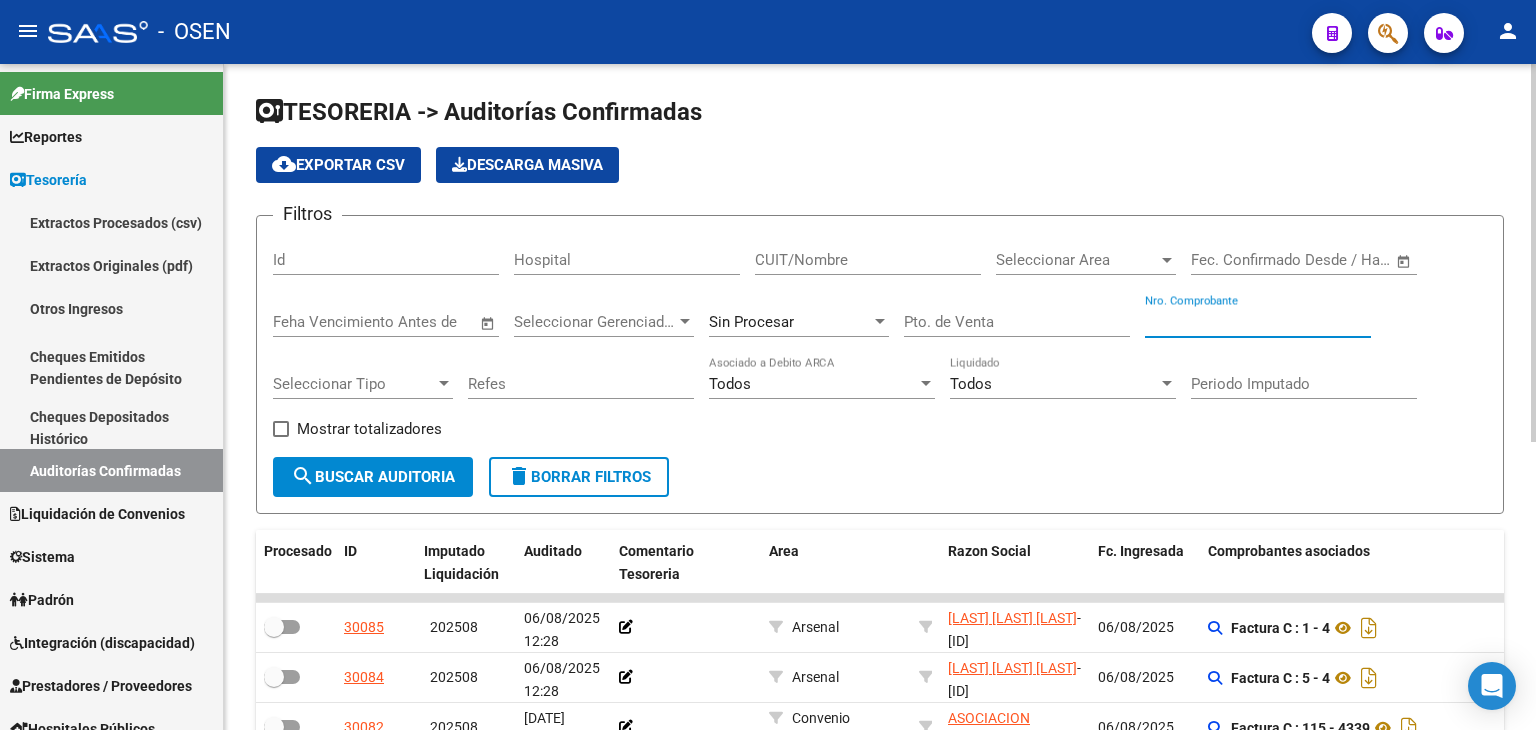 click on "Nro. Comprobante" at bounding box center [1258, 322] 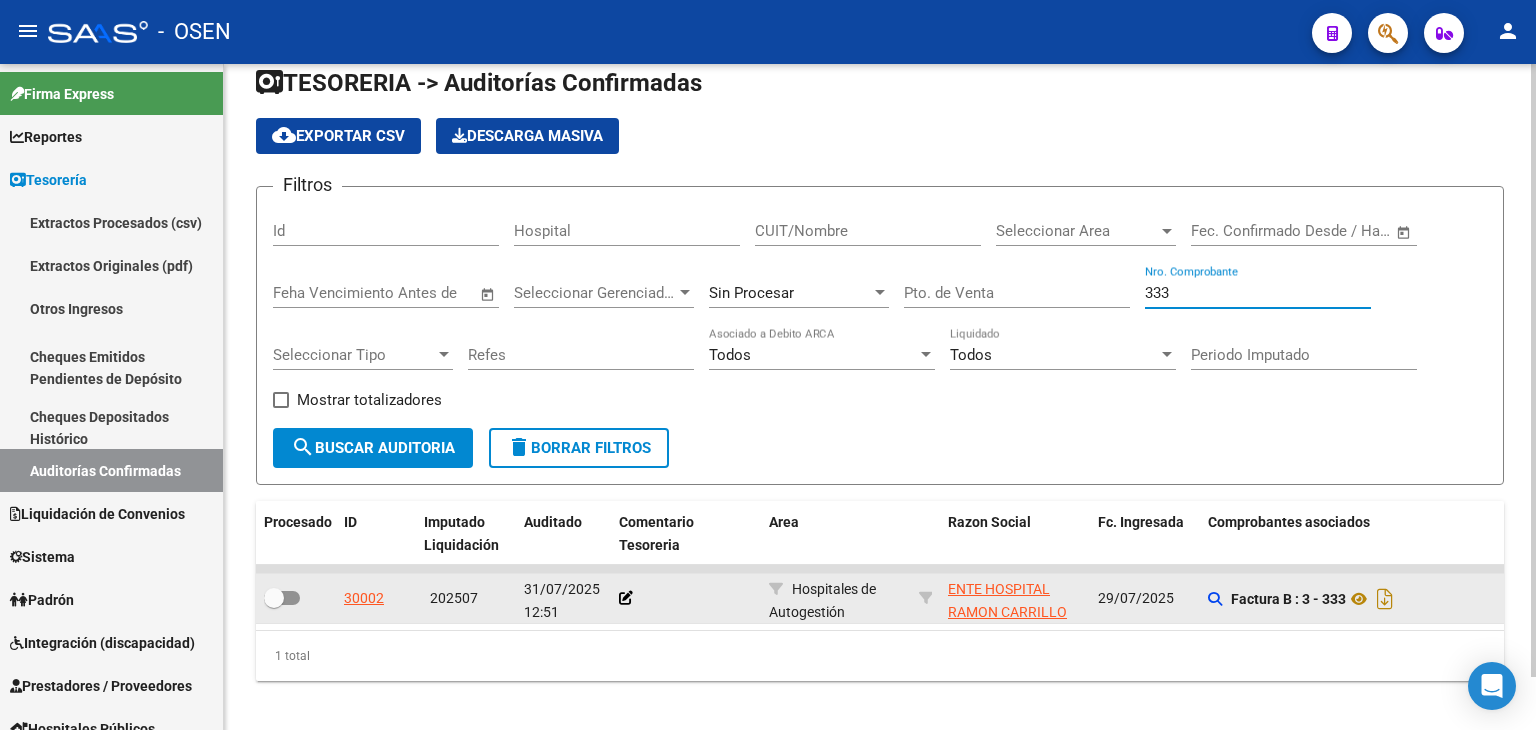 scroll, scrollTop: 56, scrollLeft: 0, axis: vertical 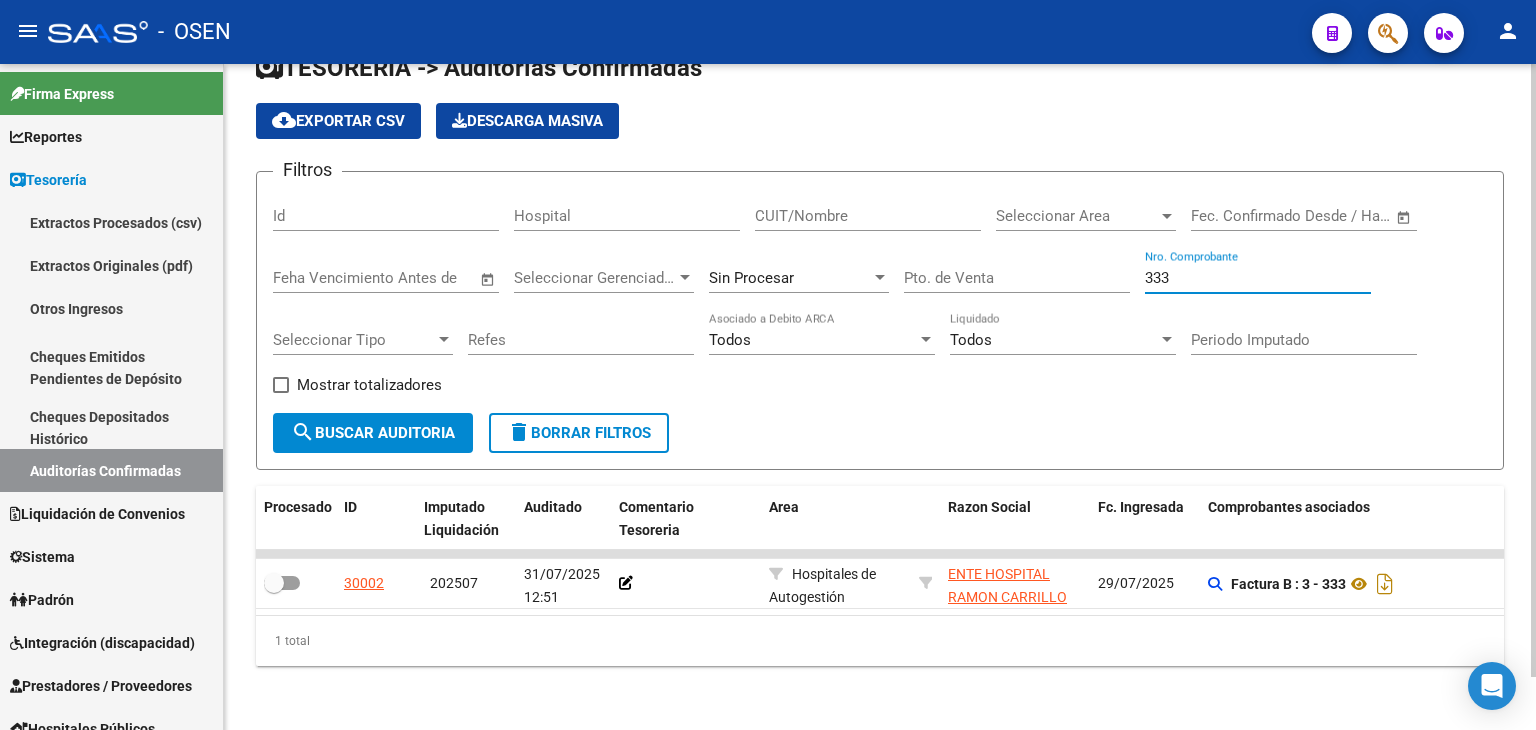 type on "333" 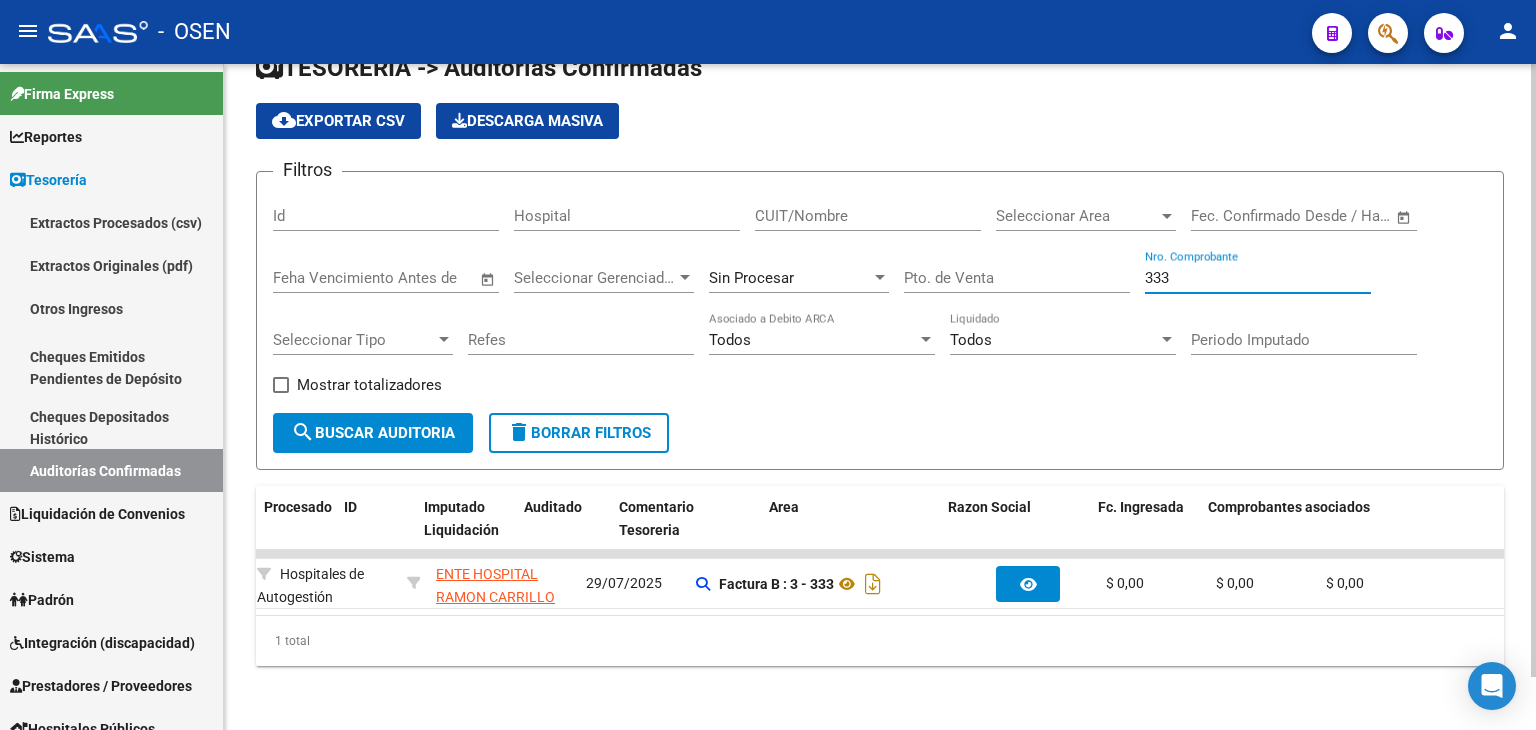 scroll, scrollTop: 0, scrollLeft: 0, axis: both 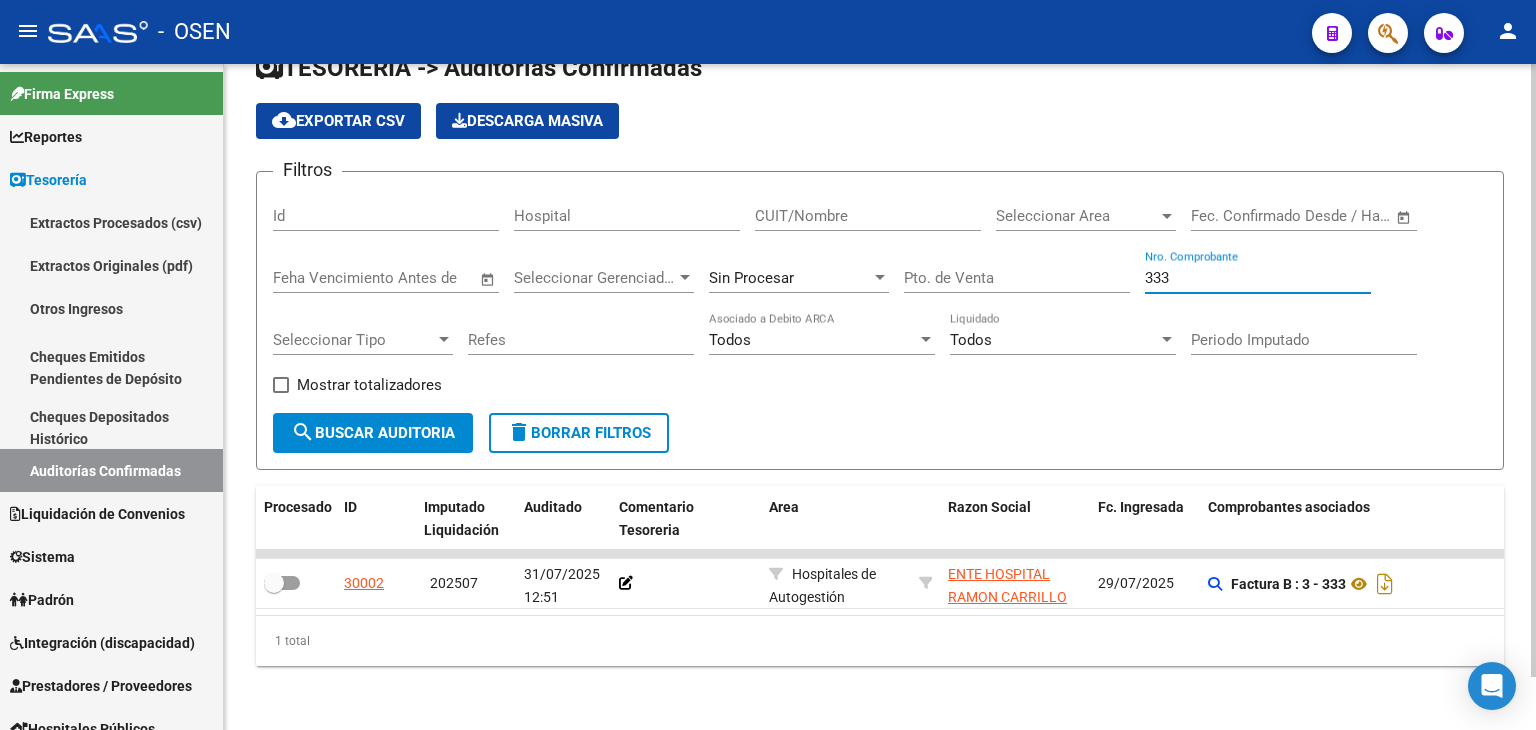 click on "Filtros Id Hospital CUIT/Nombre Seleccionar Area Seleccionar Area Start date – End date Fec. Confirmado Desde / Hasta Feha Vencimiento Antes de Seleccionar Gerenciador Seleccionar Gerenciador Sin Procesar Pto. de Venta 333 Nro. Comprobante Seleccionar Tipo Seleccionar Tipo Refes Todos Asociado a Debito ARCA Todos Liquidado Periodo Imputado    Mostrar totalizadores search  Buscar Auditoria  delete  Borrar Filtros" 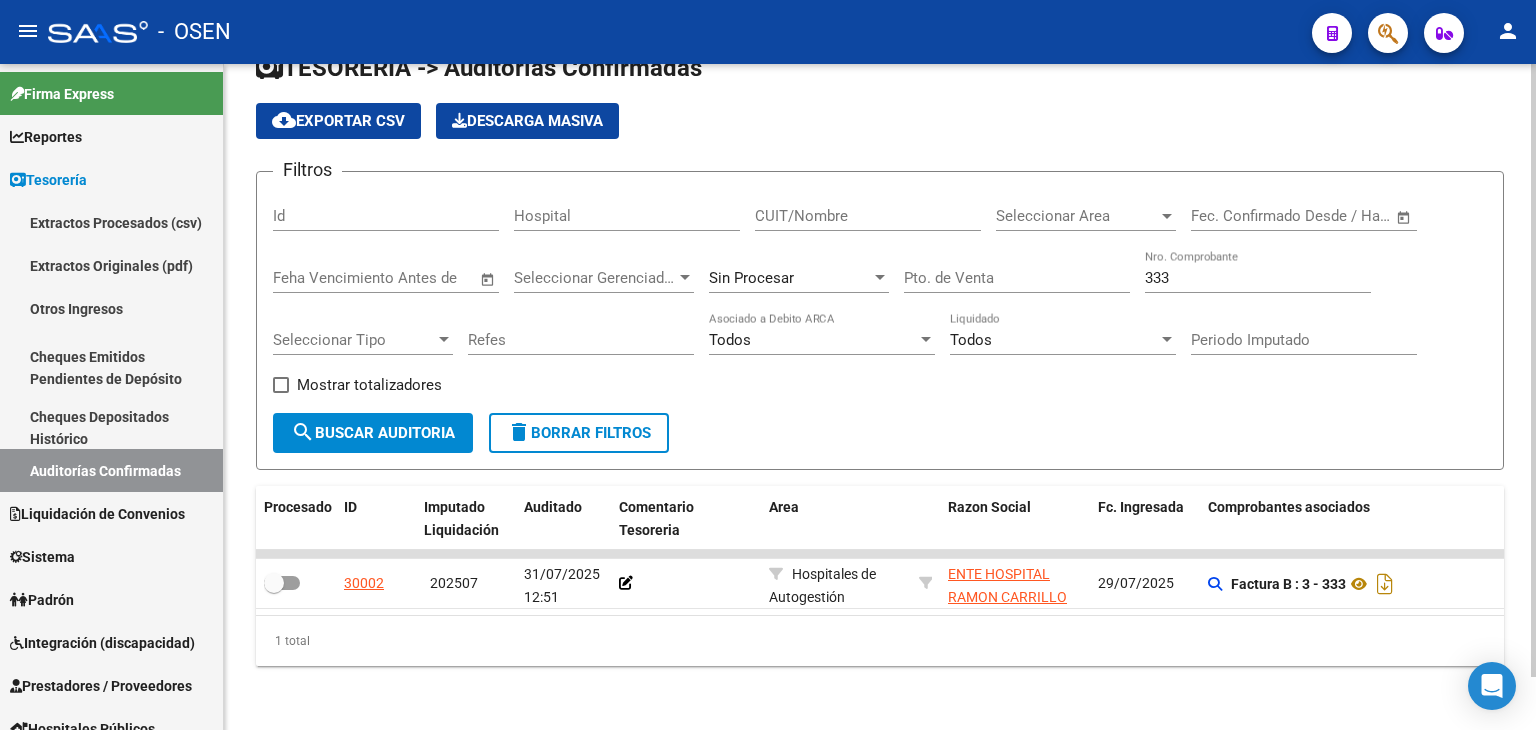 click on "CUIT/Nombre" 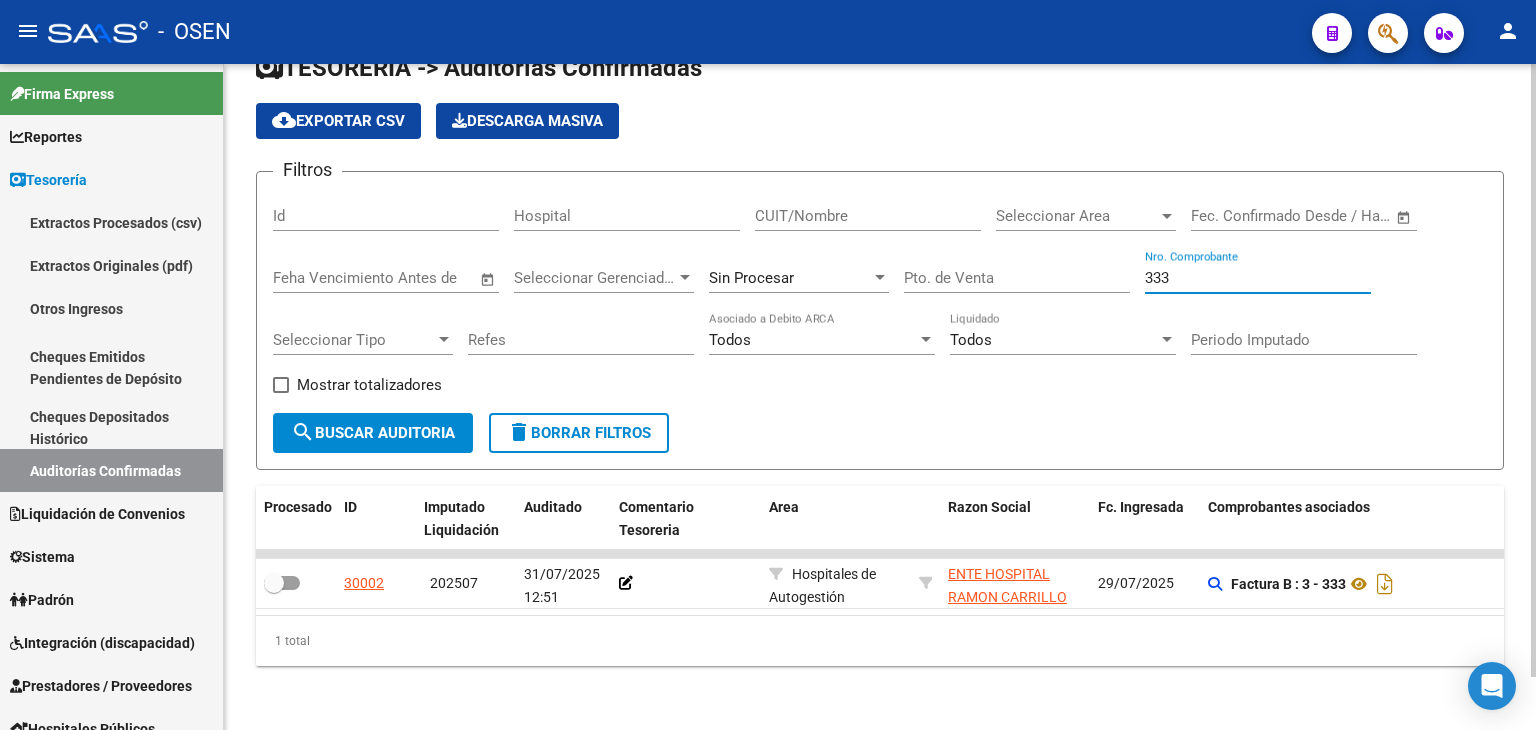 drag, startPoint x: 1179, startPoint y: 267, endPoint x: 1023, endPoint y: 265, distance: 156.01282 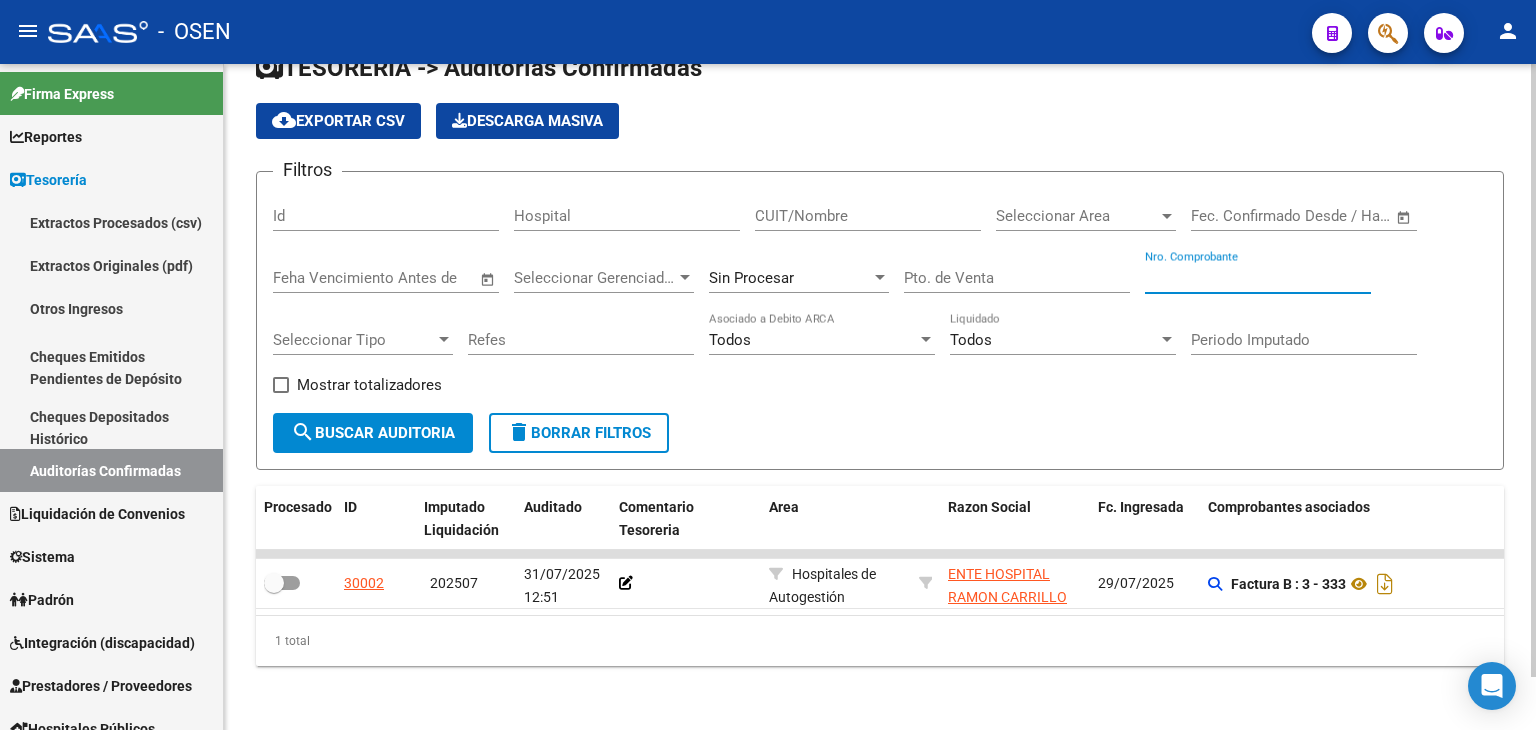 type 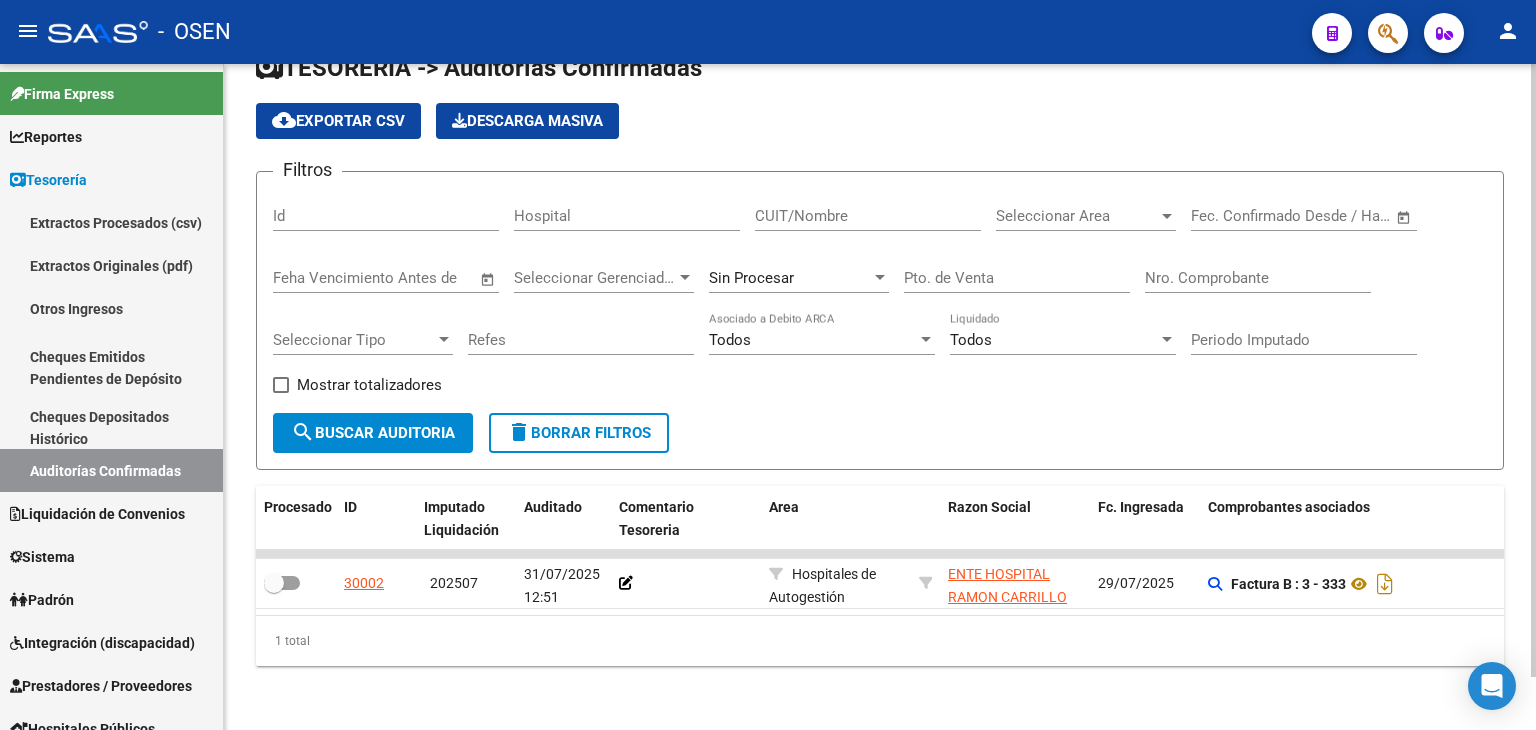 click on "CUIT/Nombre" 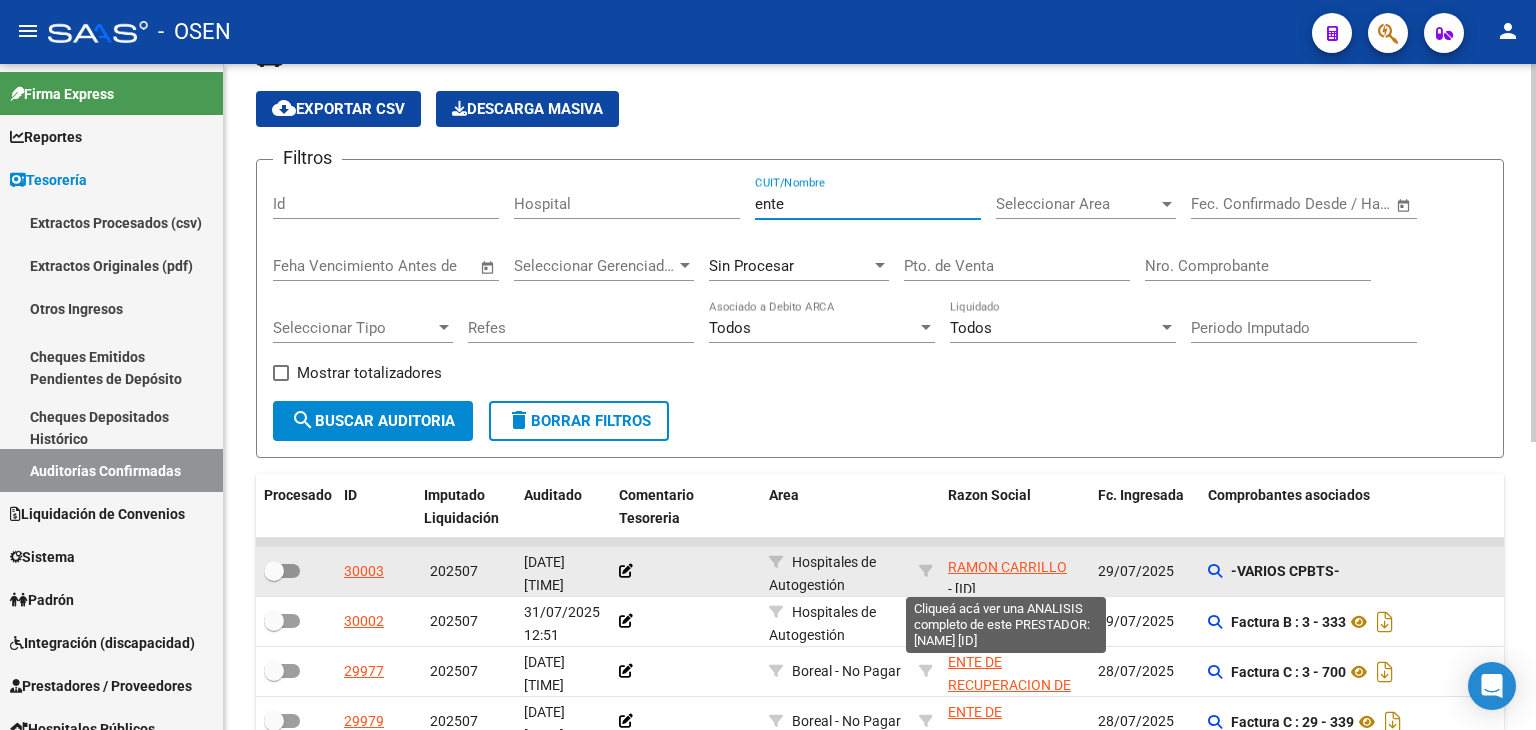 scroll, scrollTop: 25, scrollLeft: 0, axis: vertical 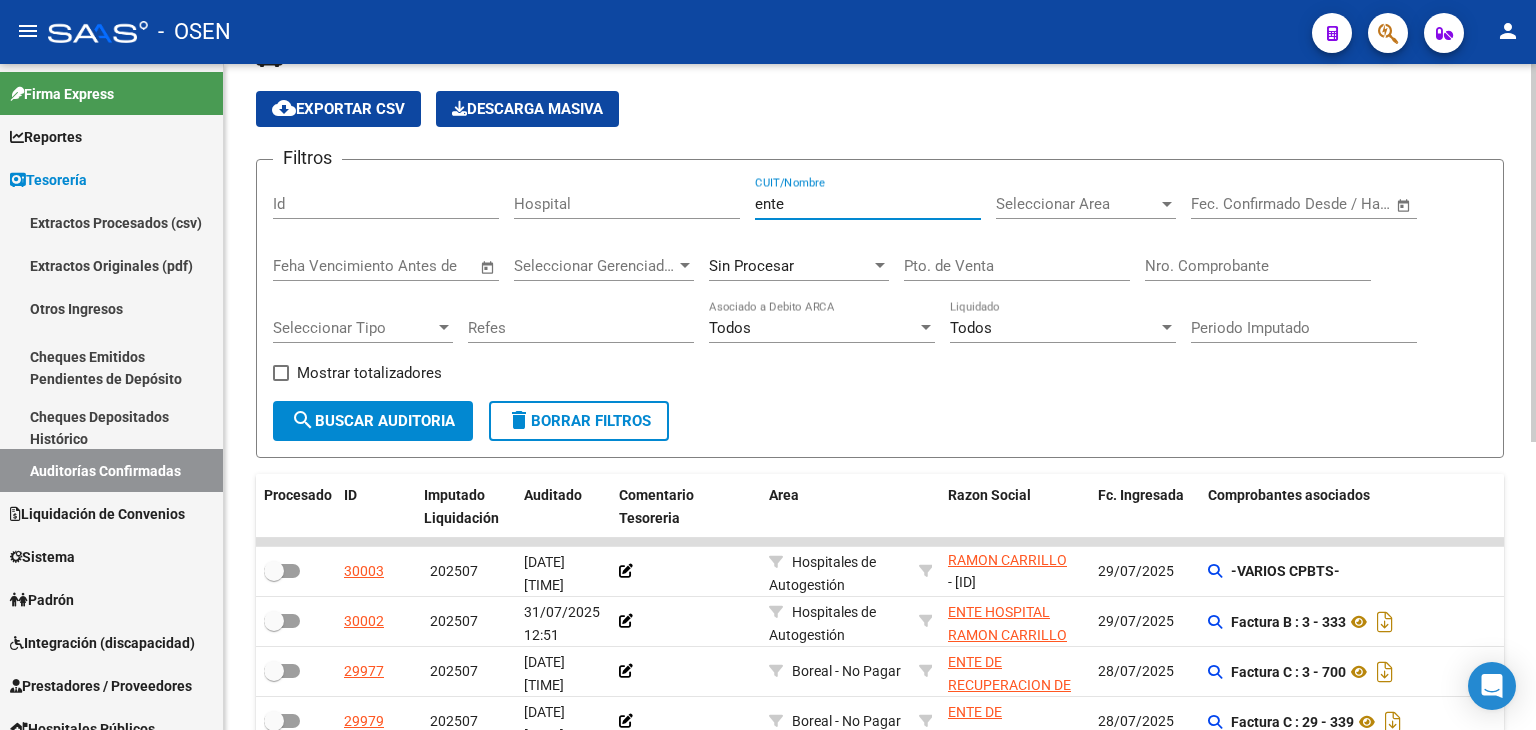 drag, startPoint x: 820, startPoint y: 205, endPoint x: 483, endPoint y: 185, distance: 337.59296 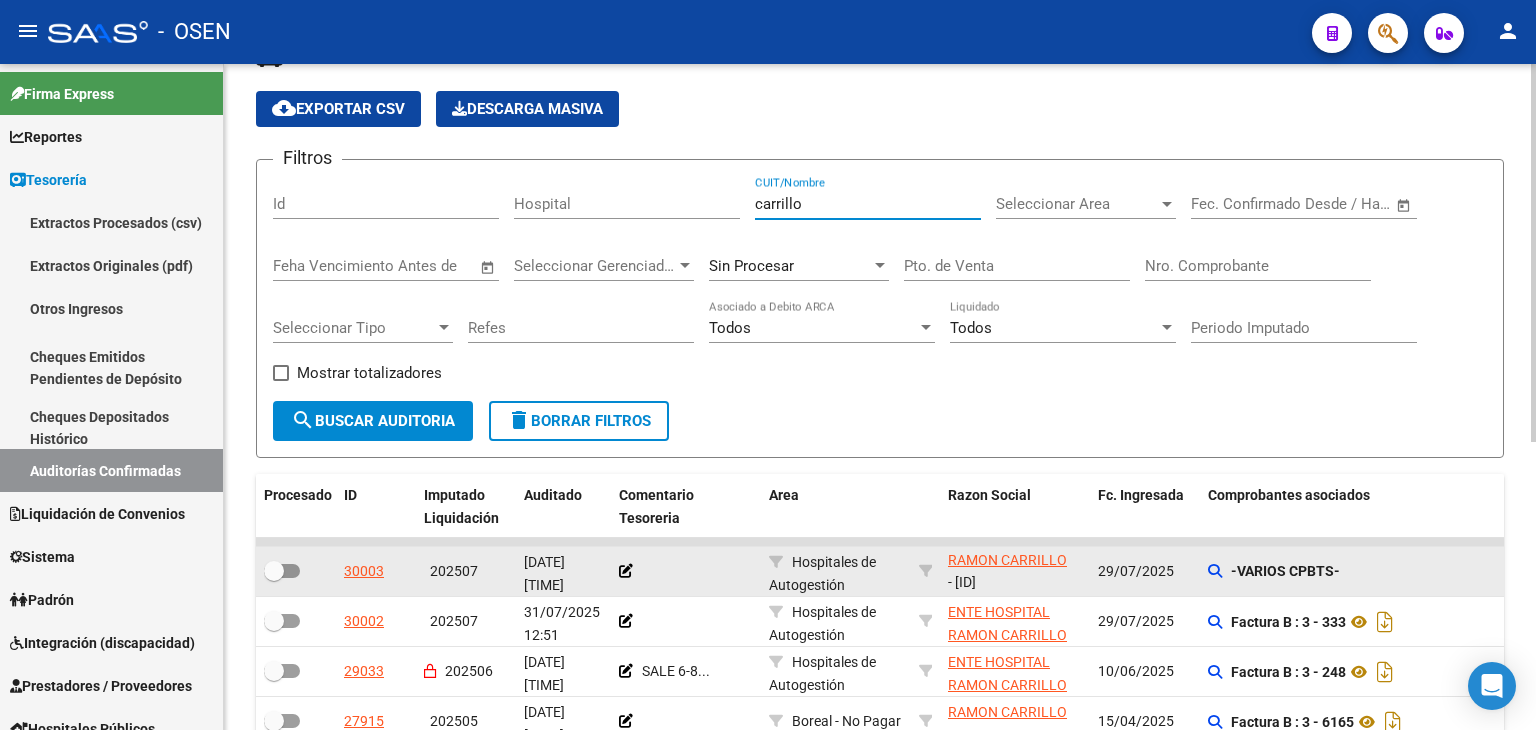 scroll, scrollTop: 390, scrollLeft: 0, axis: vertical 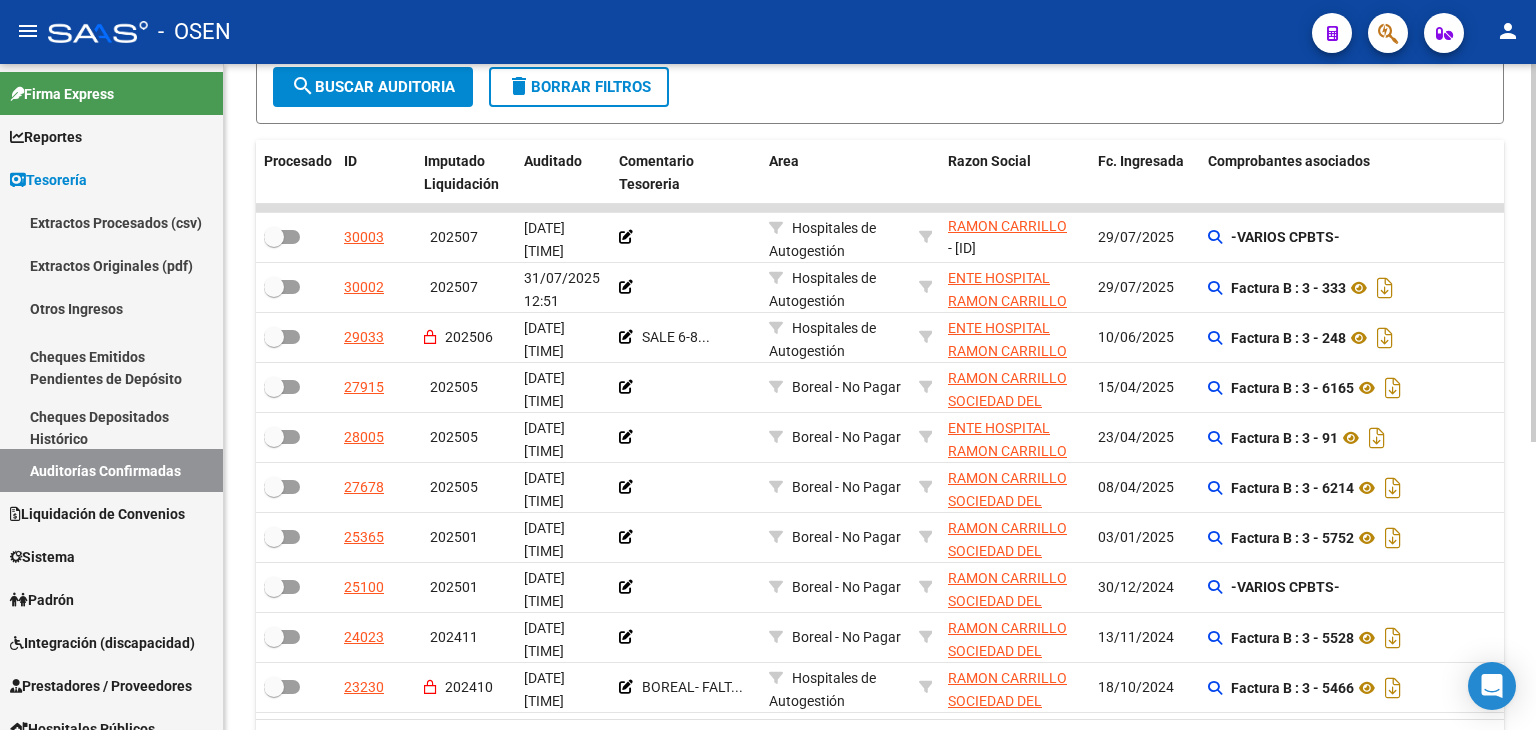 type on "carrillo" 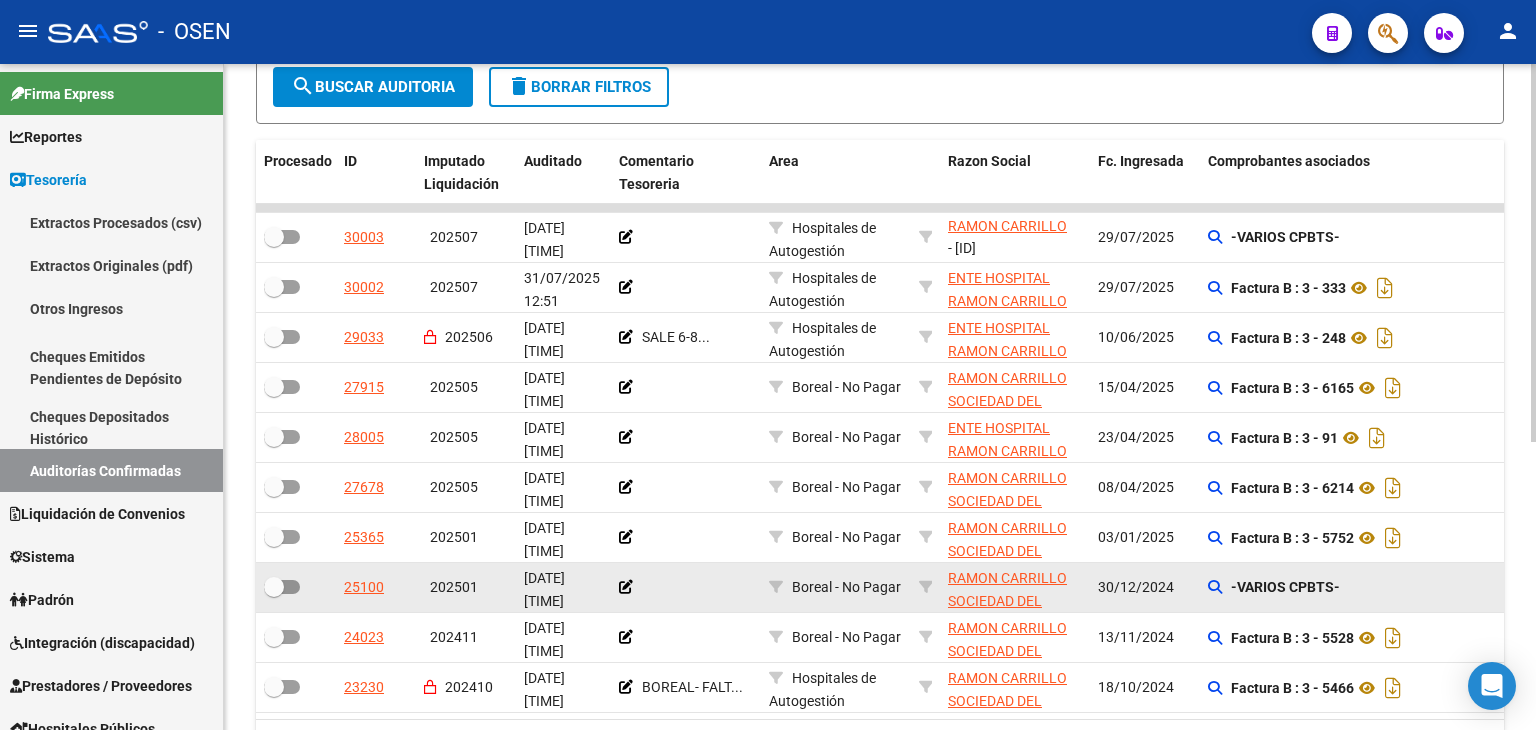 scroll, scrollTop: 507, scrollLeft: 0, axis: vertical 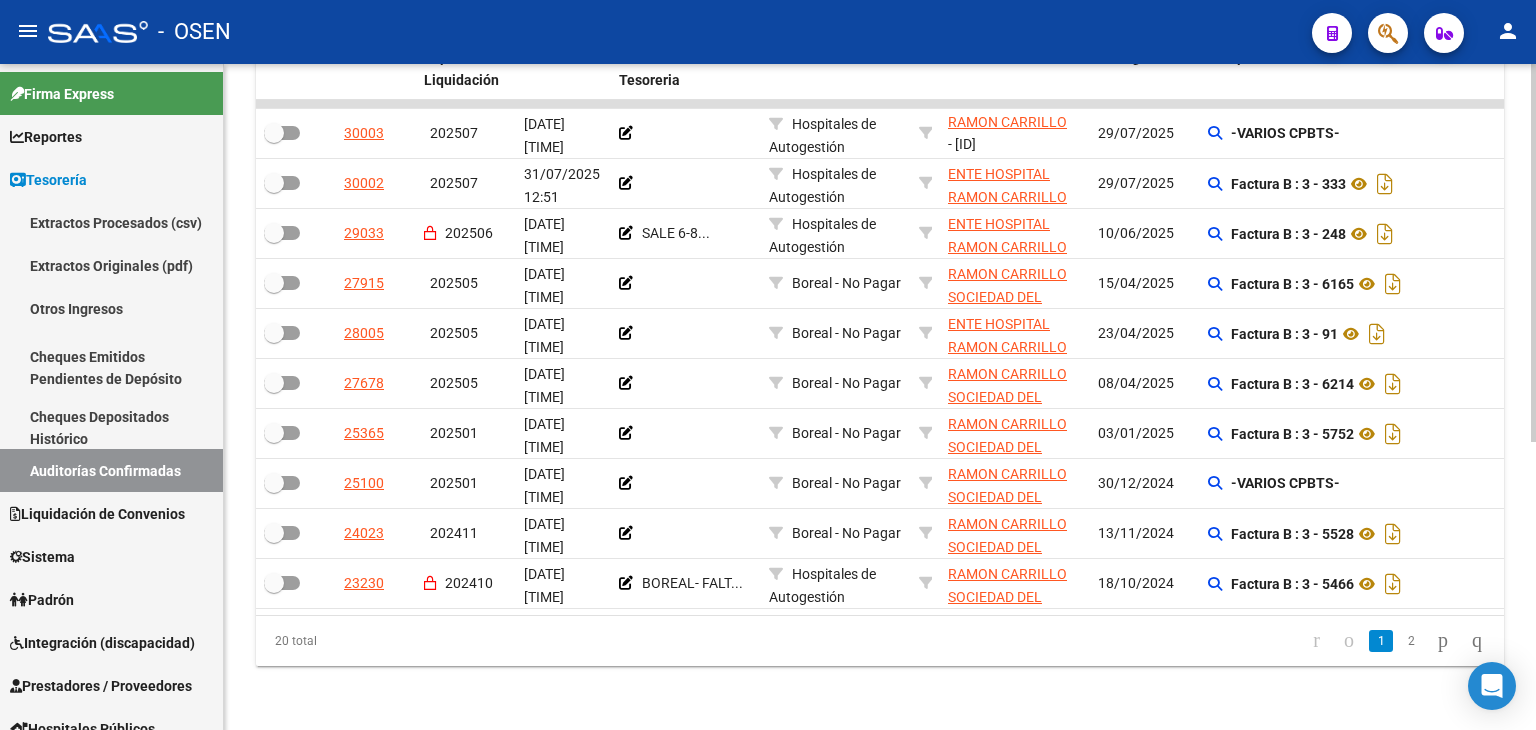 click on "2" 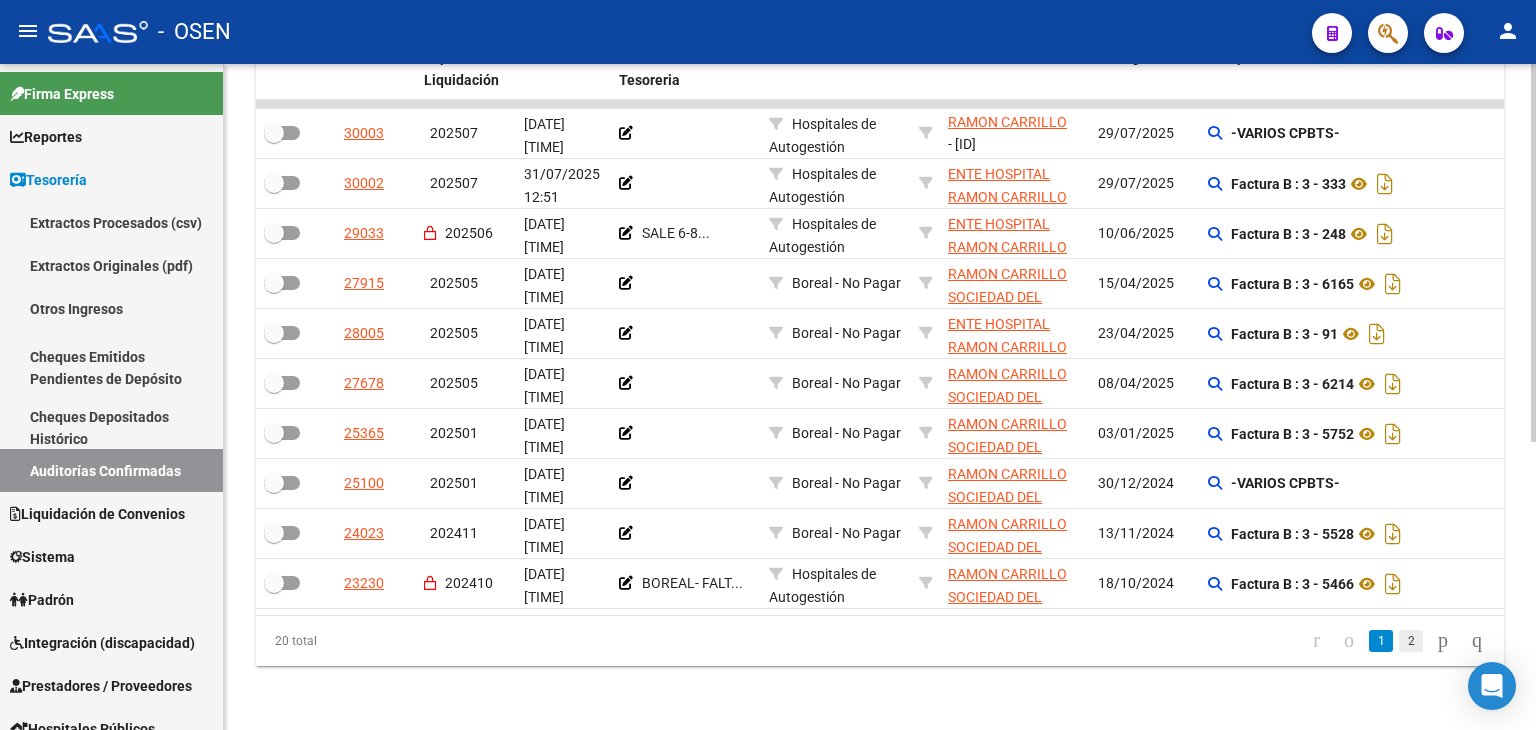 click on "2" 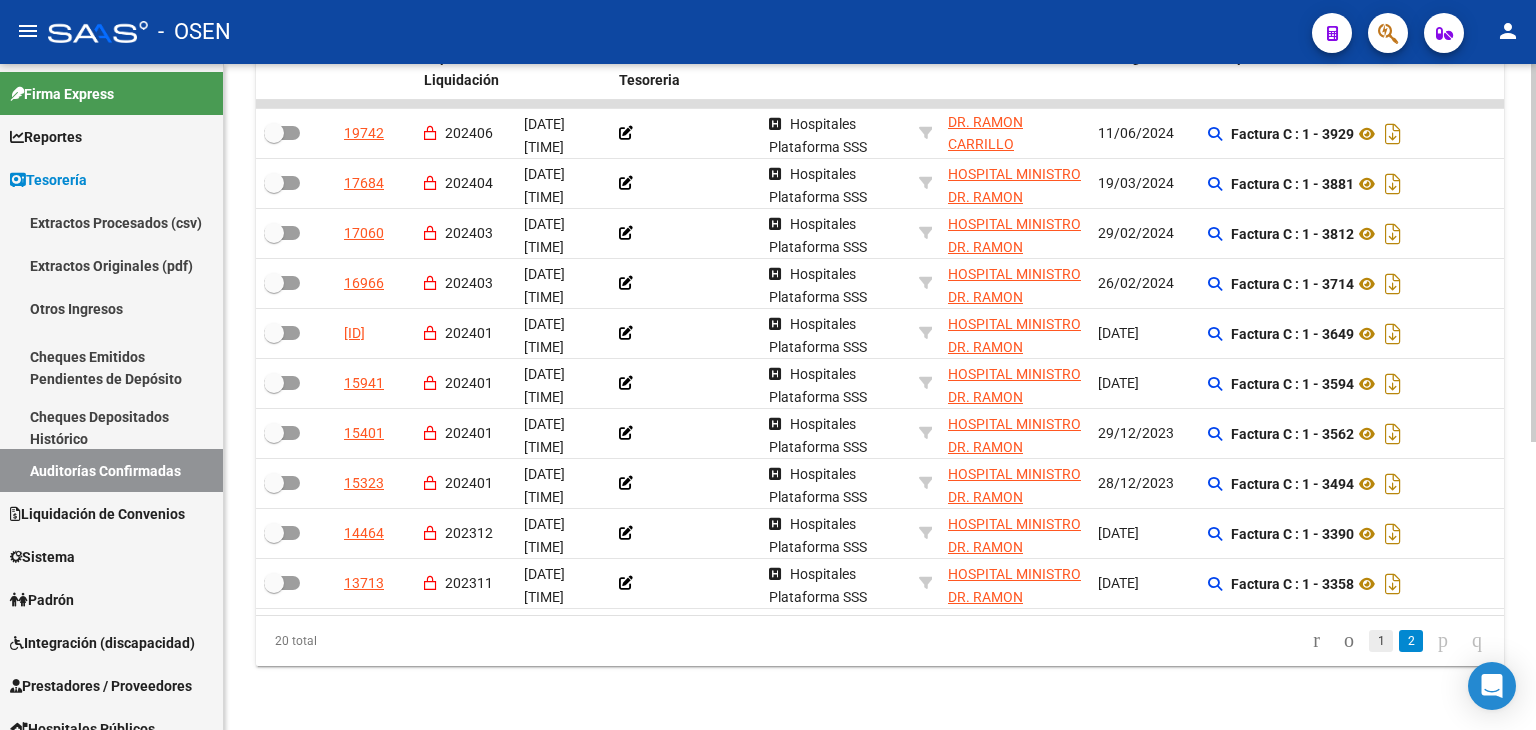 click on "1" 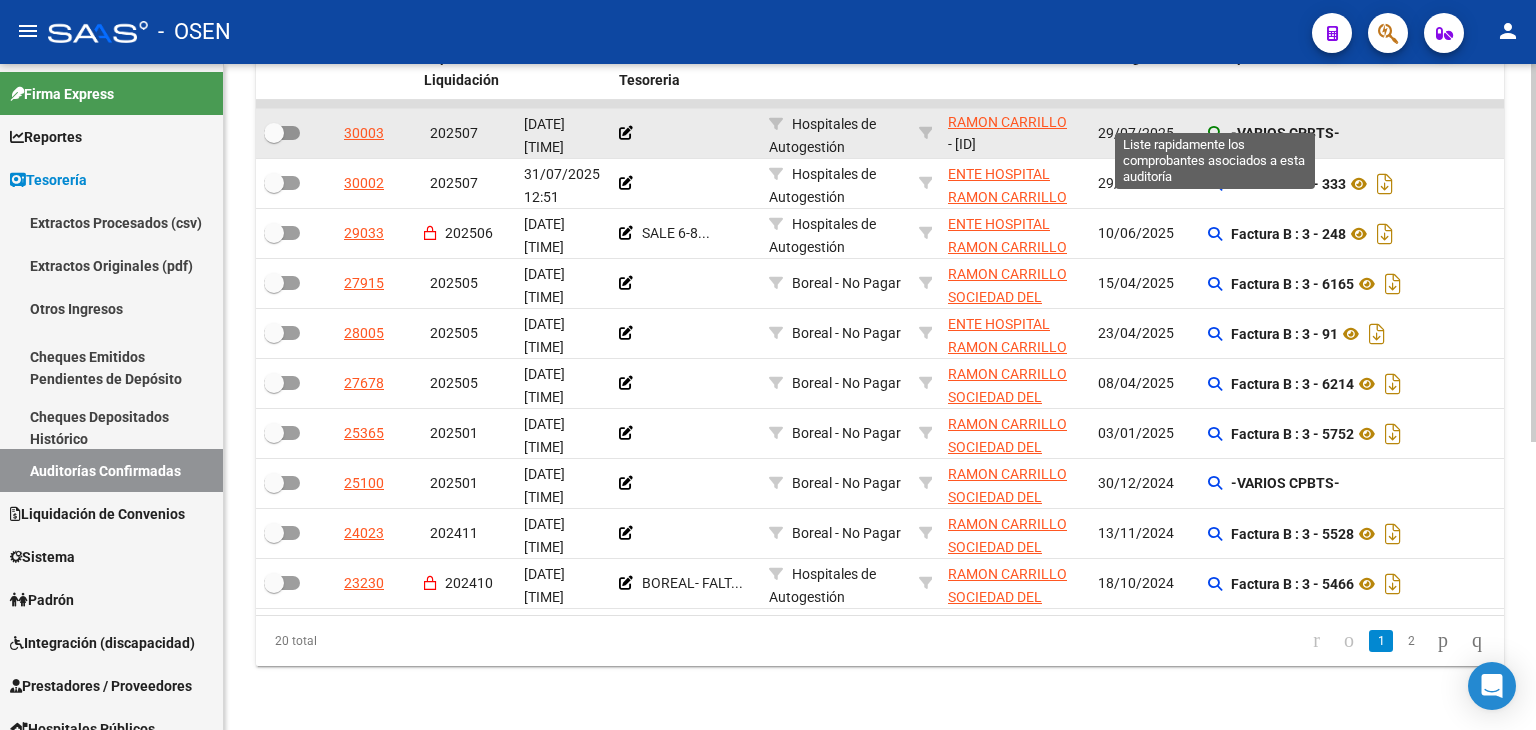 click 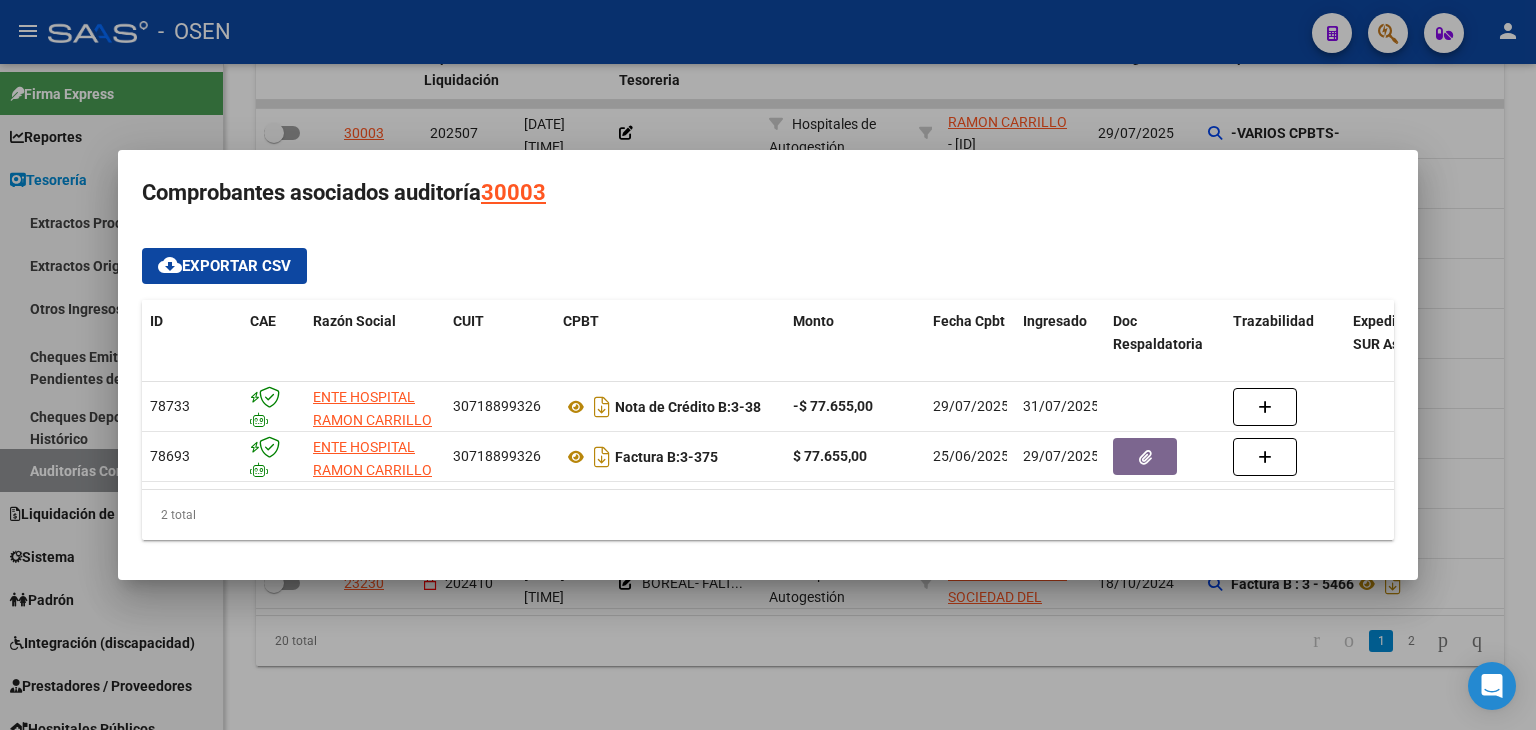 click at bounding box center (768, 365) 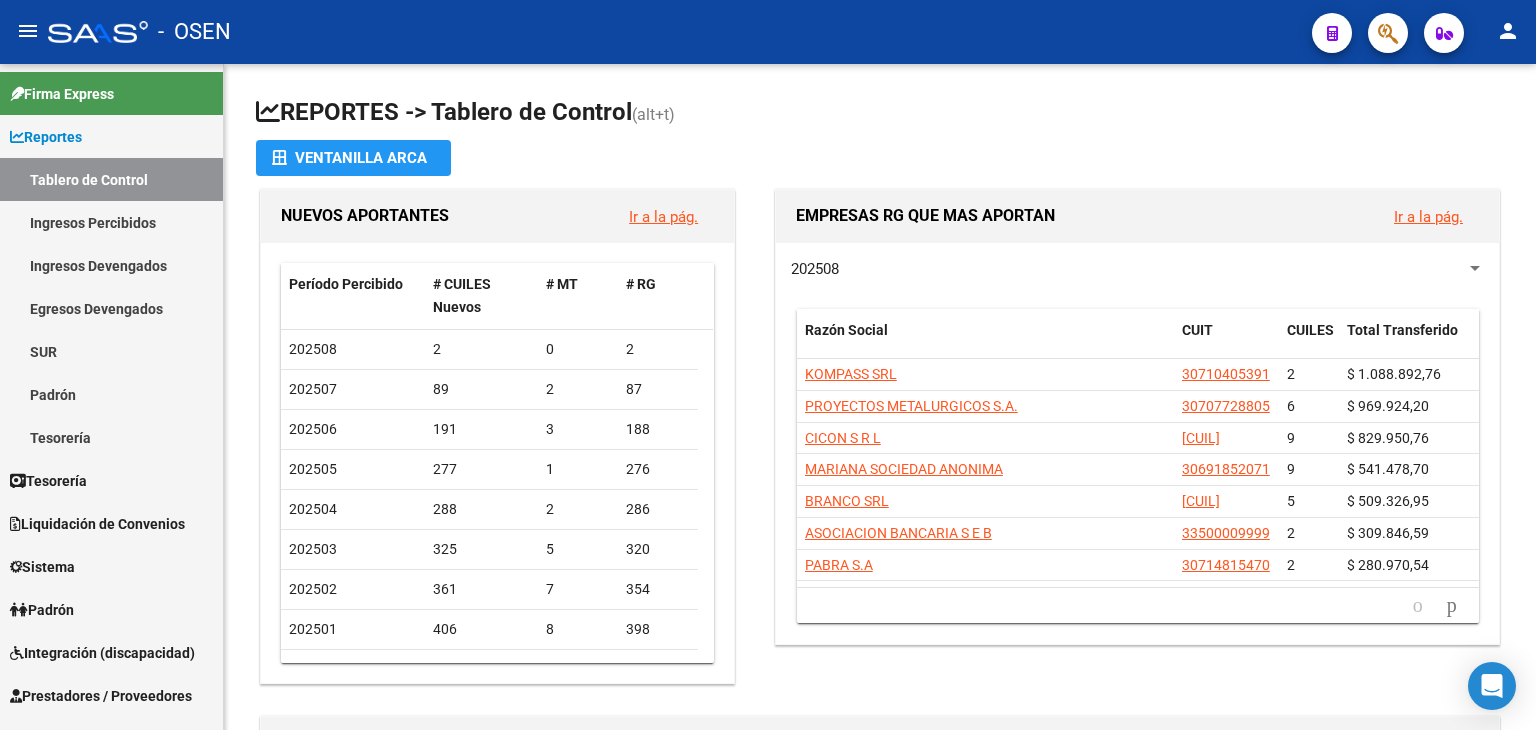 scroll, scrollTop: 0, scrollLeft: 0, axis: both 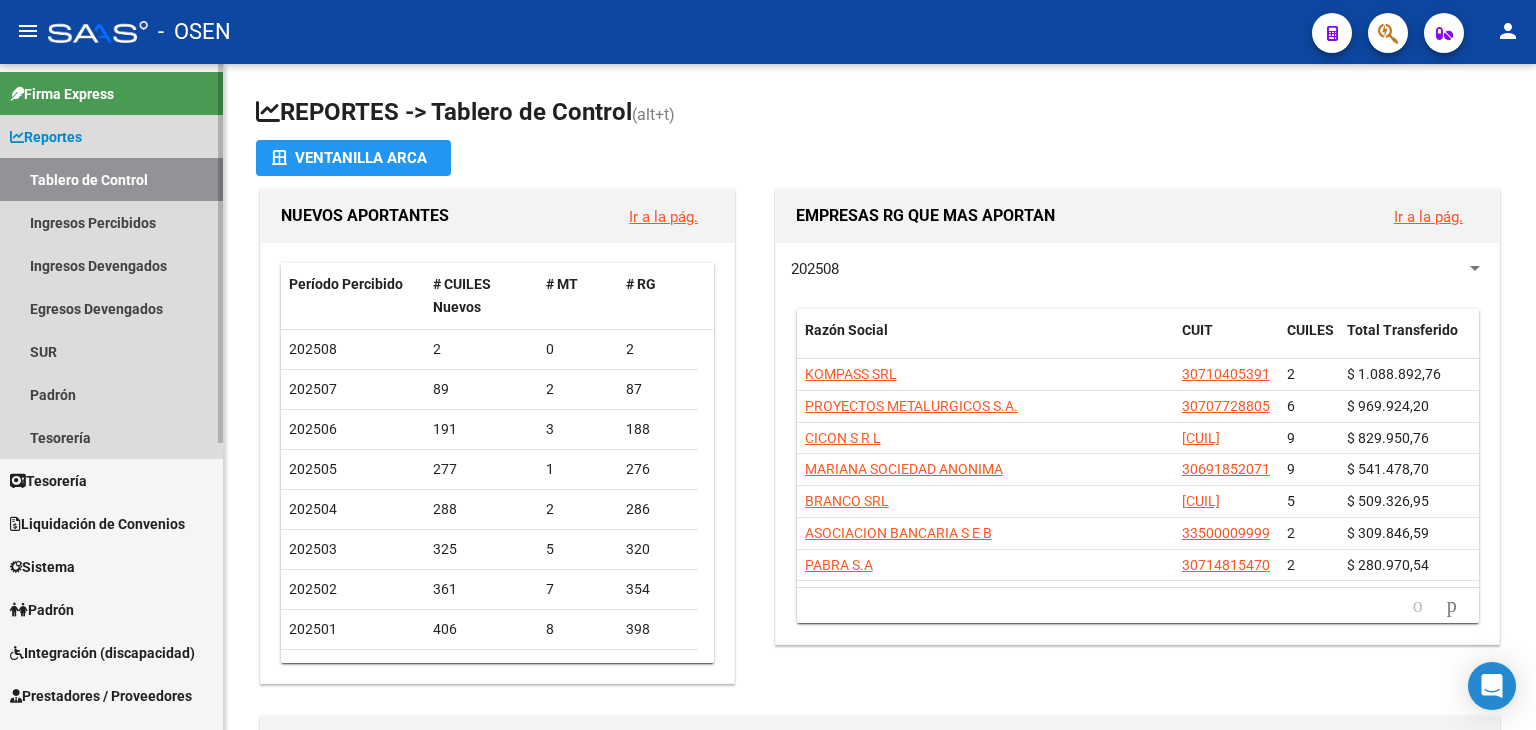 click on "Reportes" at bounding box center (46, 137) 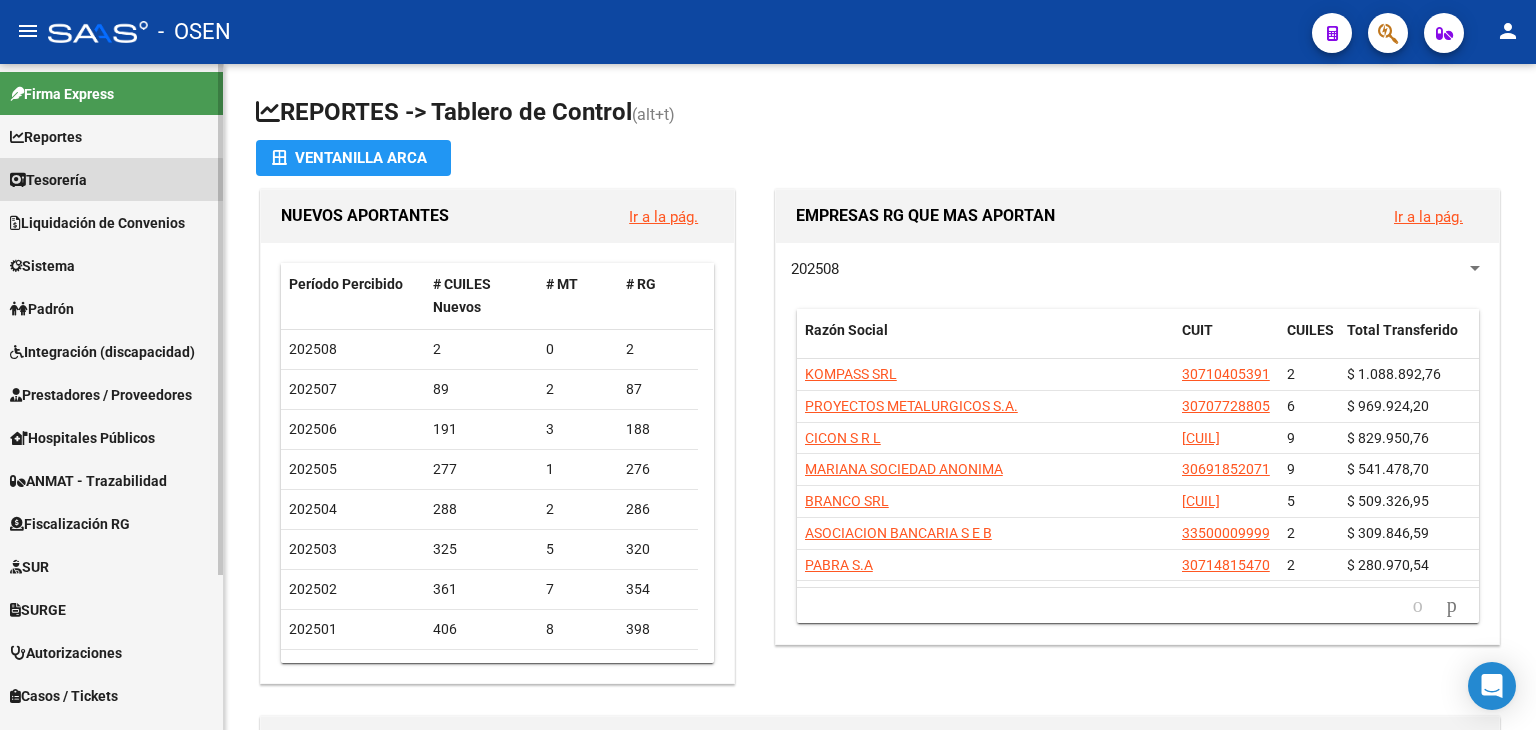 click on "Tesorería" at bounding box center (111, 179) 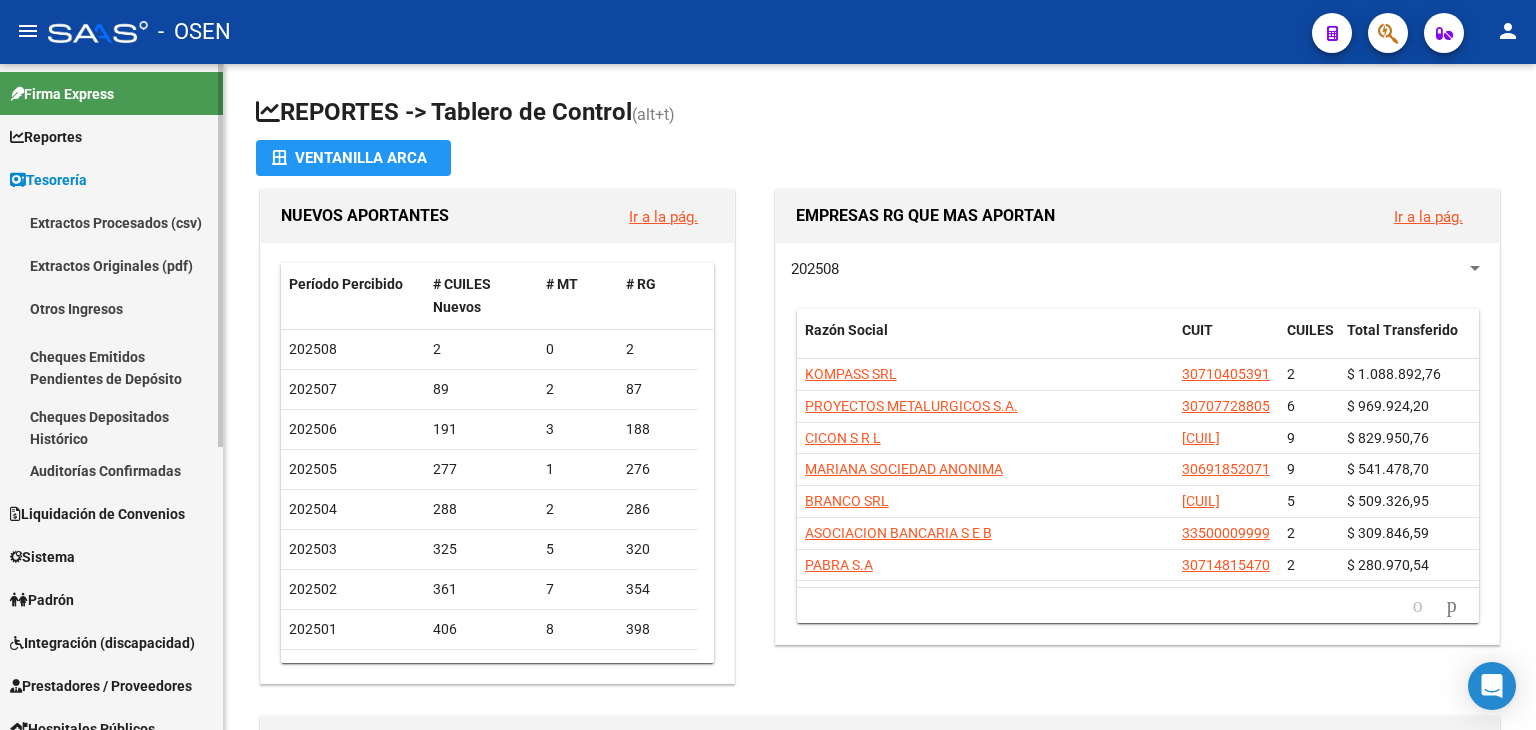 click on "Auditorías Confirmadas" at bounding box center (111, 470) 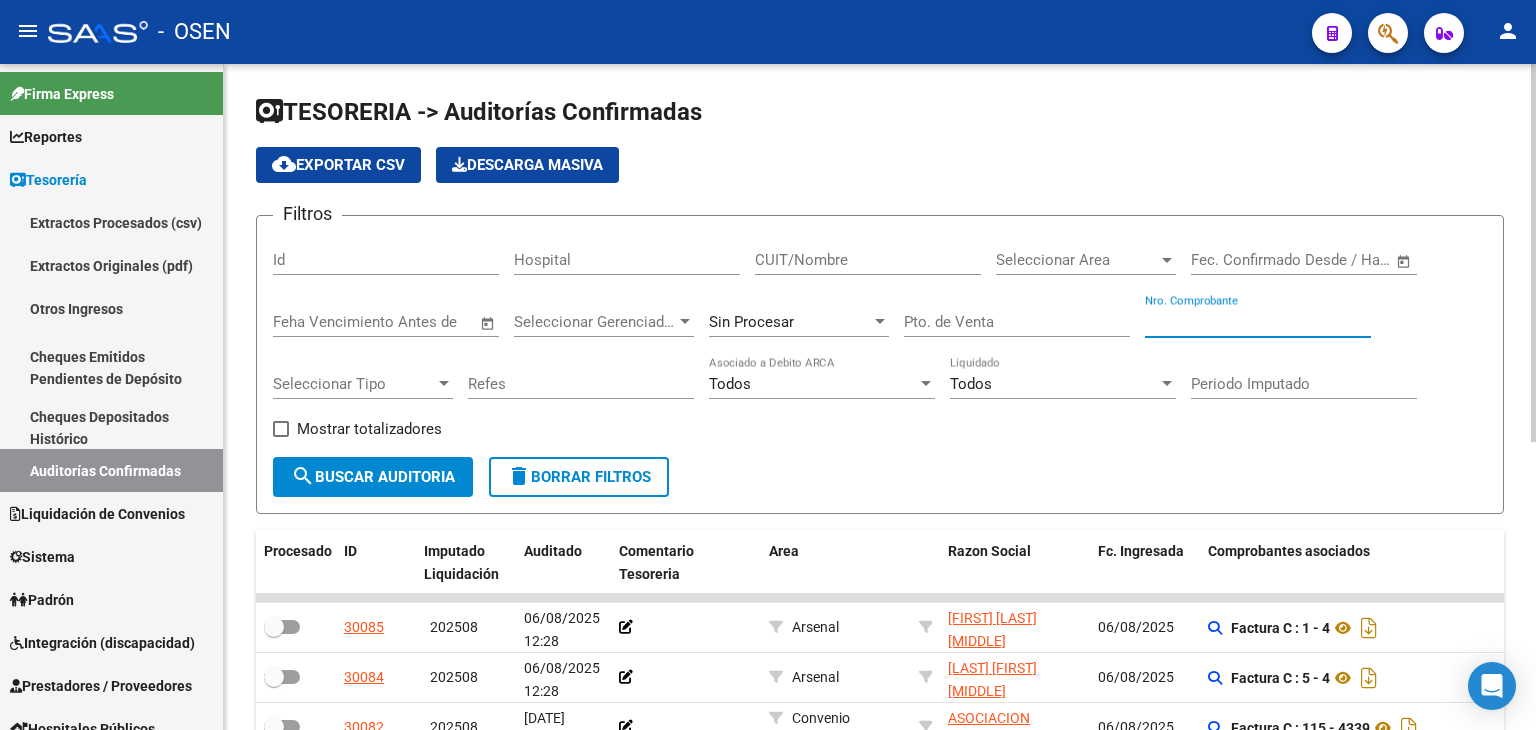 click on "Nro. Comprobante" at bounding box center (1258, 322) 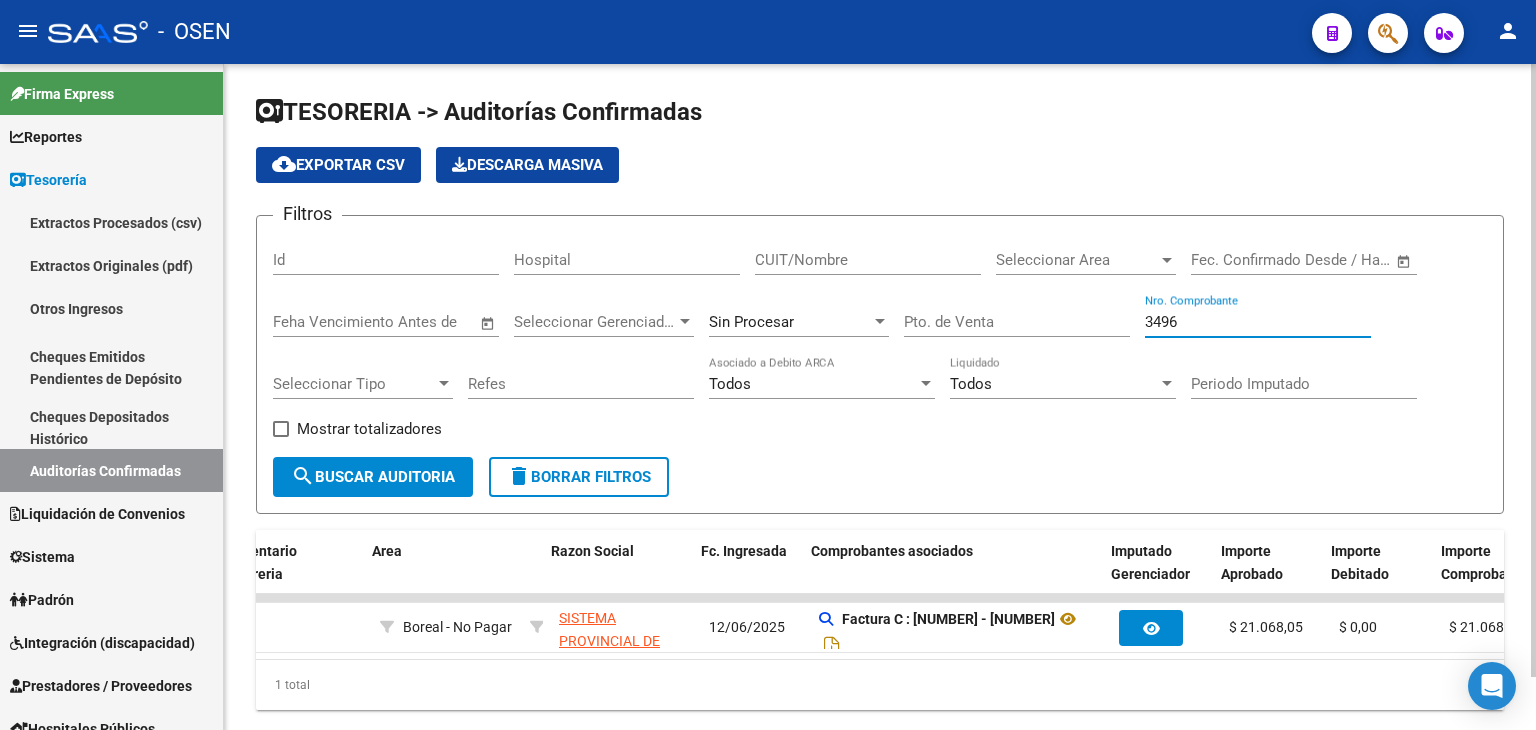 scroll, scrollTop: 0, scrollLeft: 396, axis: horizontal 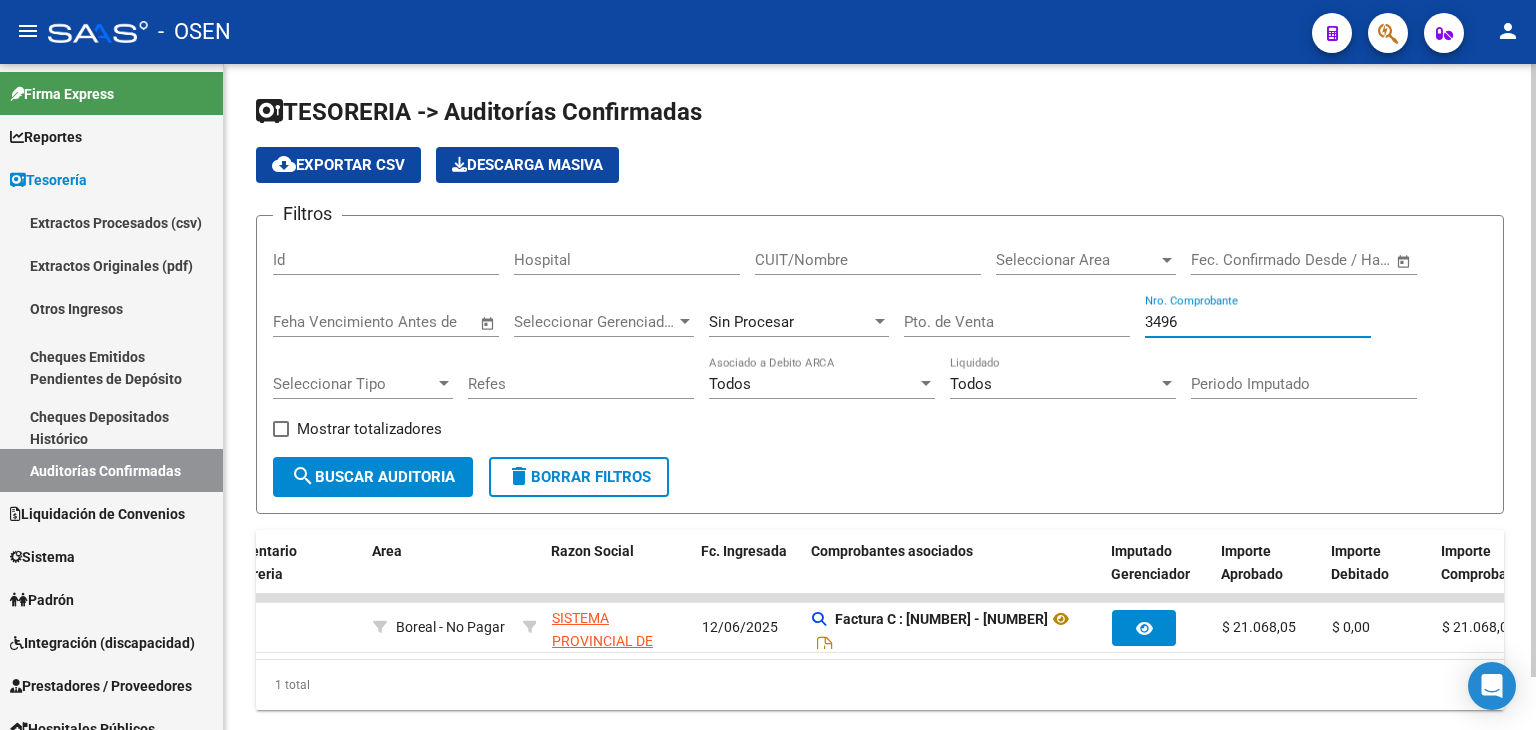 type on "3496" 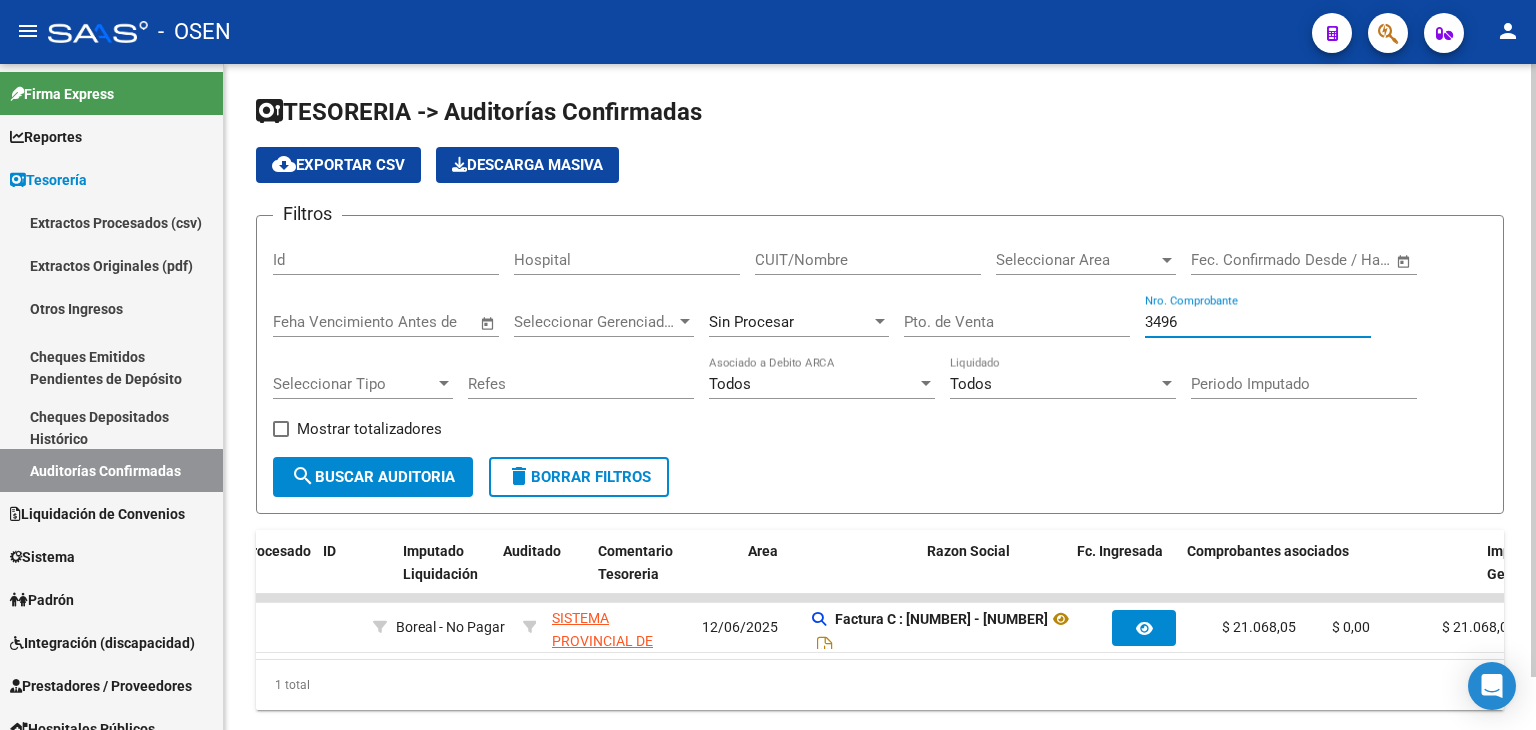 scroll, scrollTop: 0, scrollLeft: 20, axis: horizontal 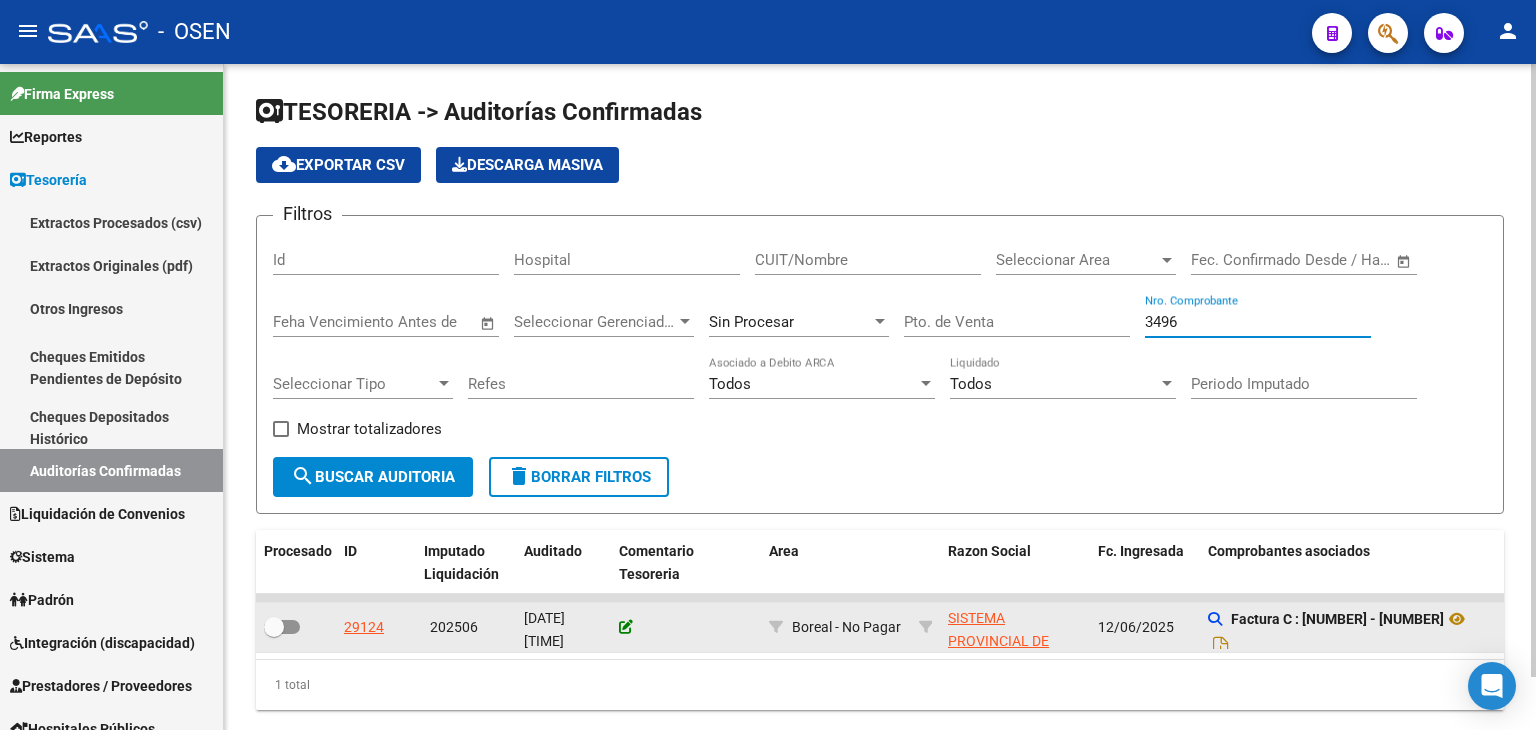 click 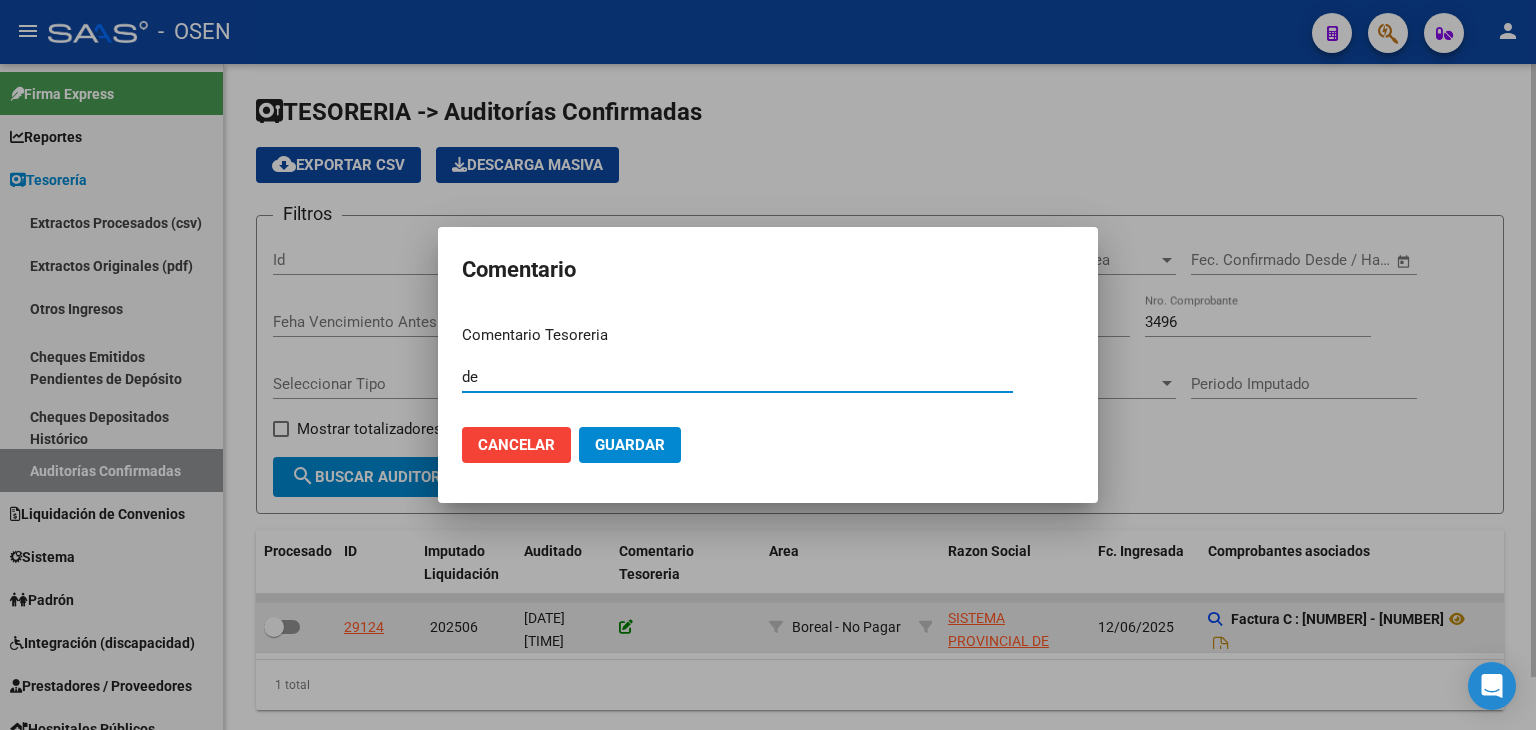 type on "d" 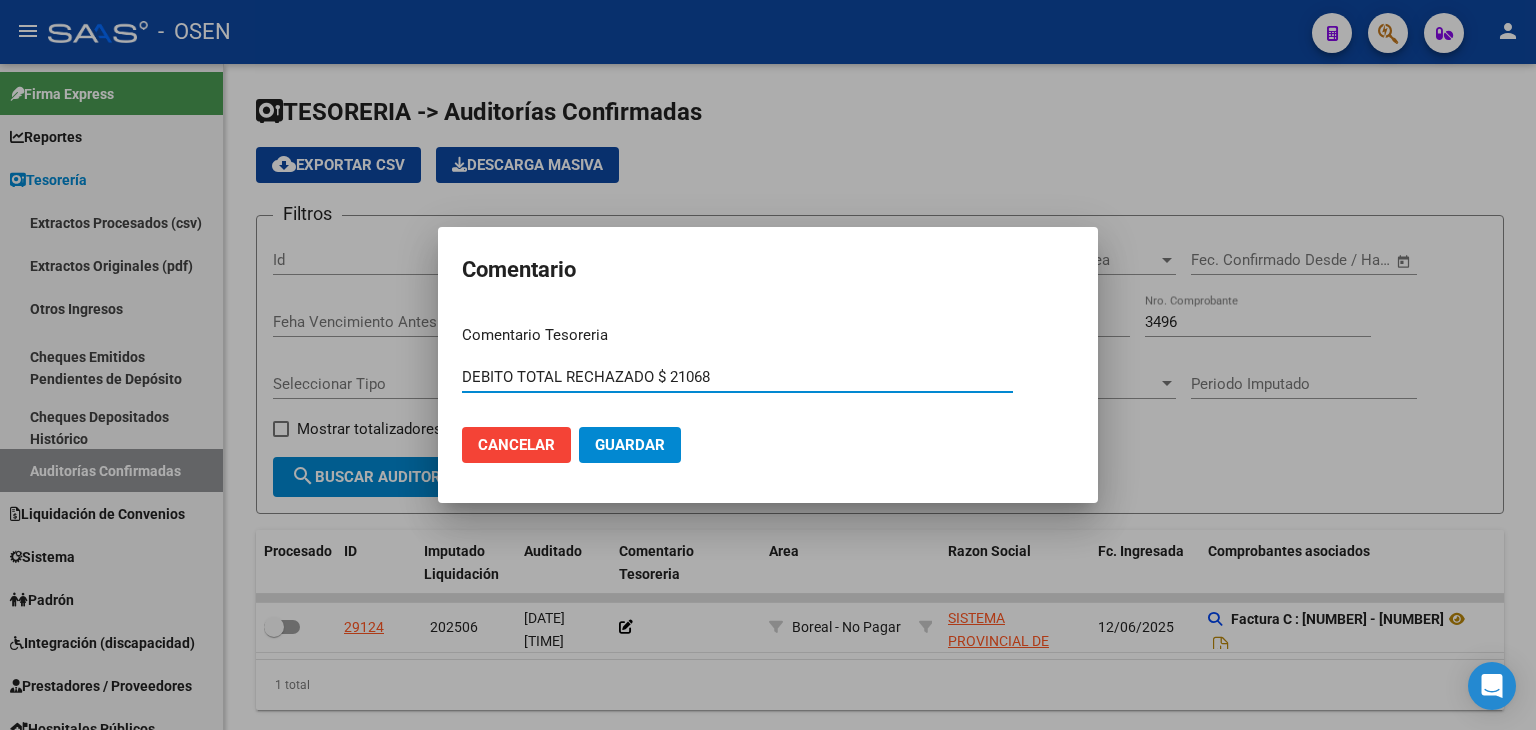 click on "DEBITO TOTAL RECHAZADO $ 21068" at bounding box center (737, 377) 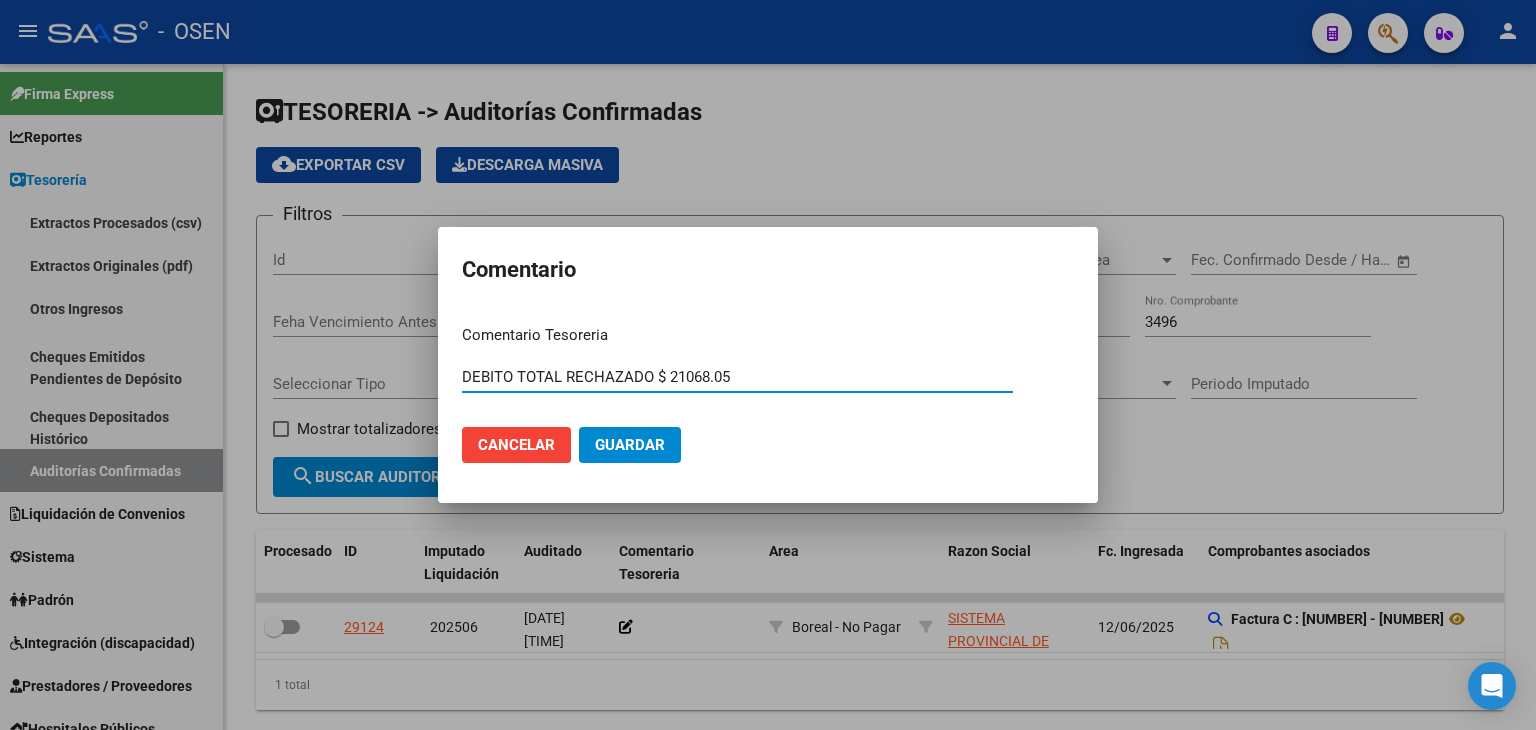 type on "DEBITO TOTAL RECHAZADO $ 21068.05" 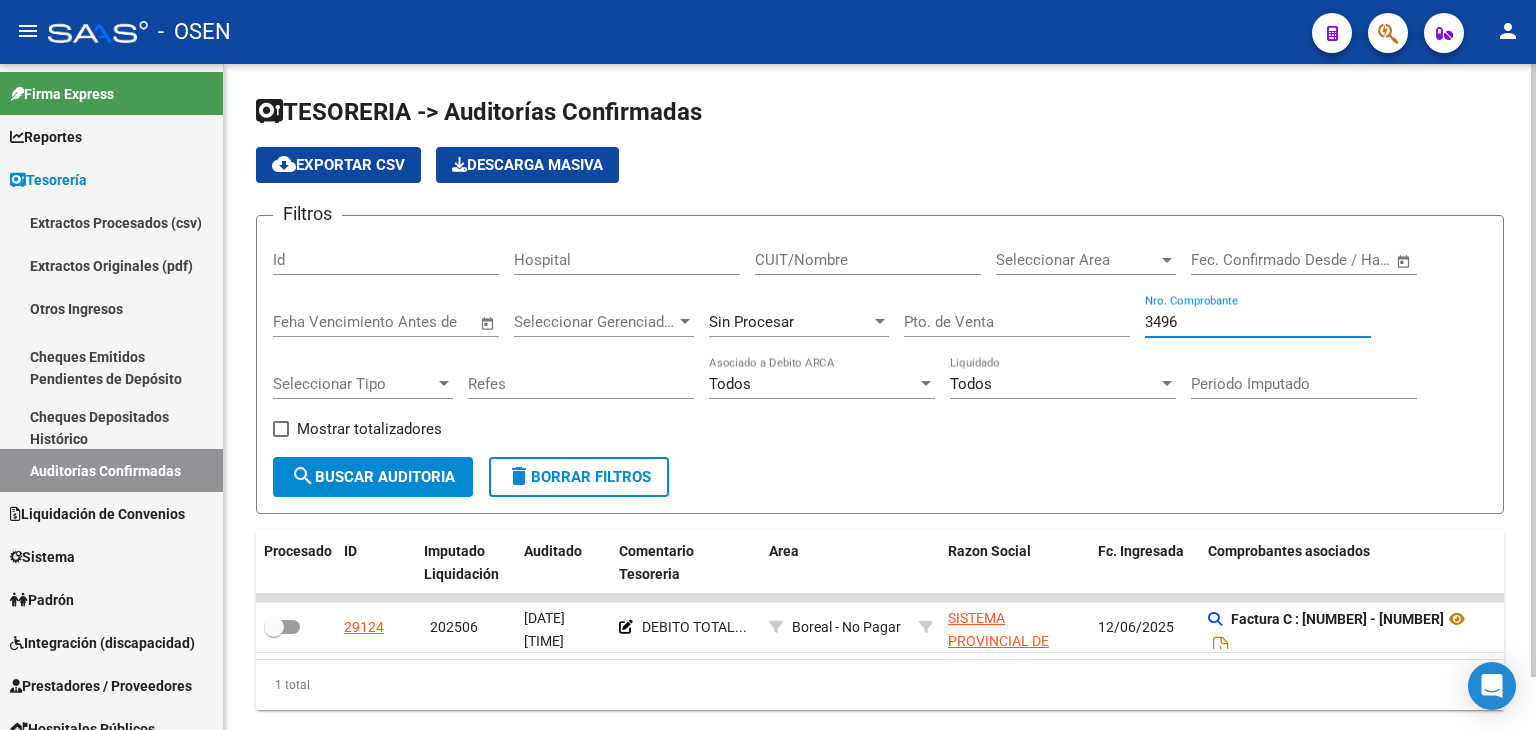 drag, startPoint x: 1180, startPoint y: 327, endPoint x: 1121, endPoint y: 259, distance: 90.02777 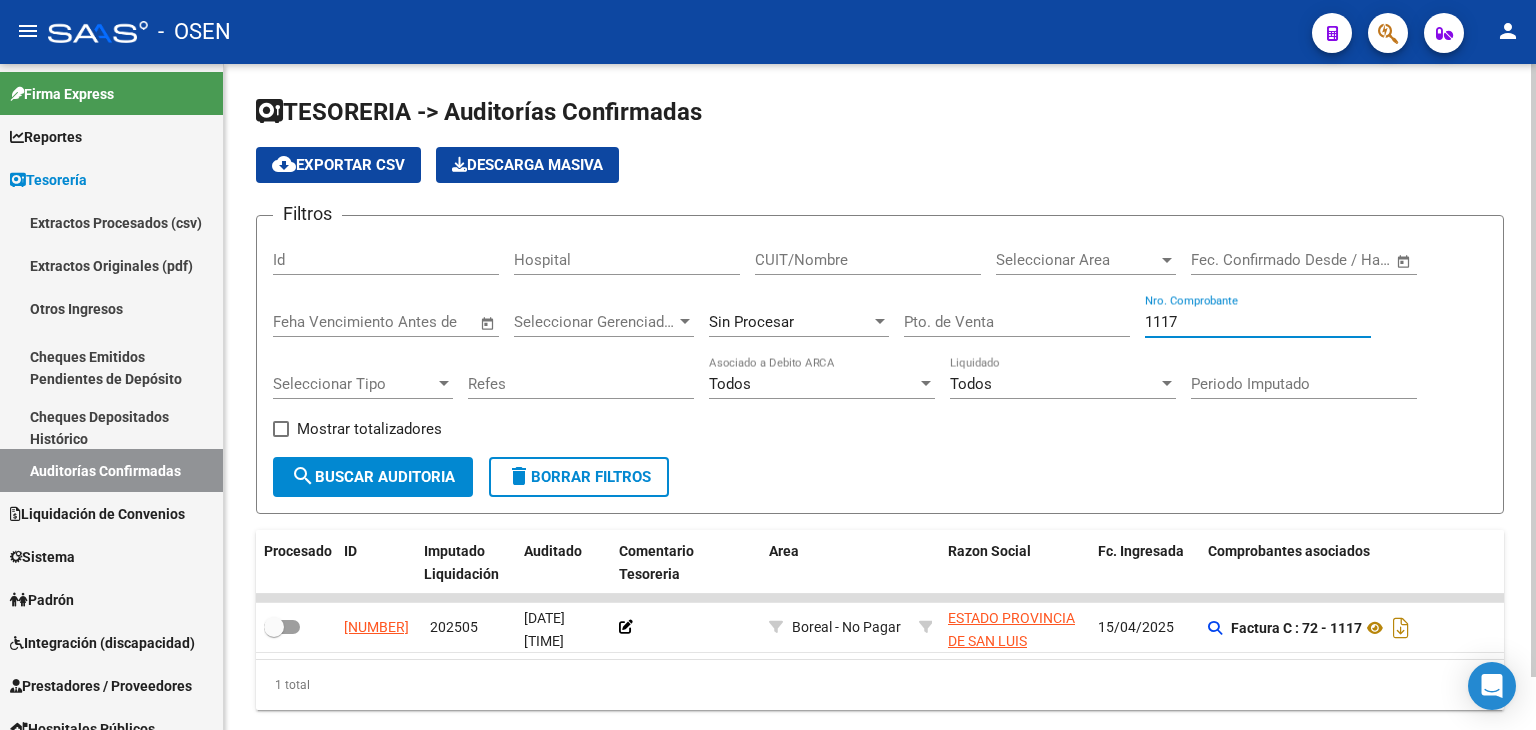 type on "1117" 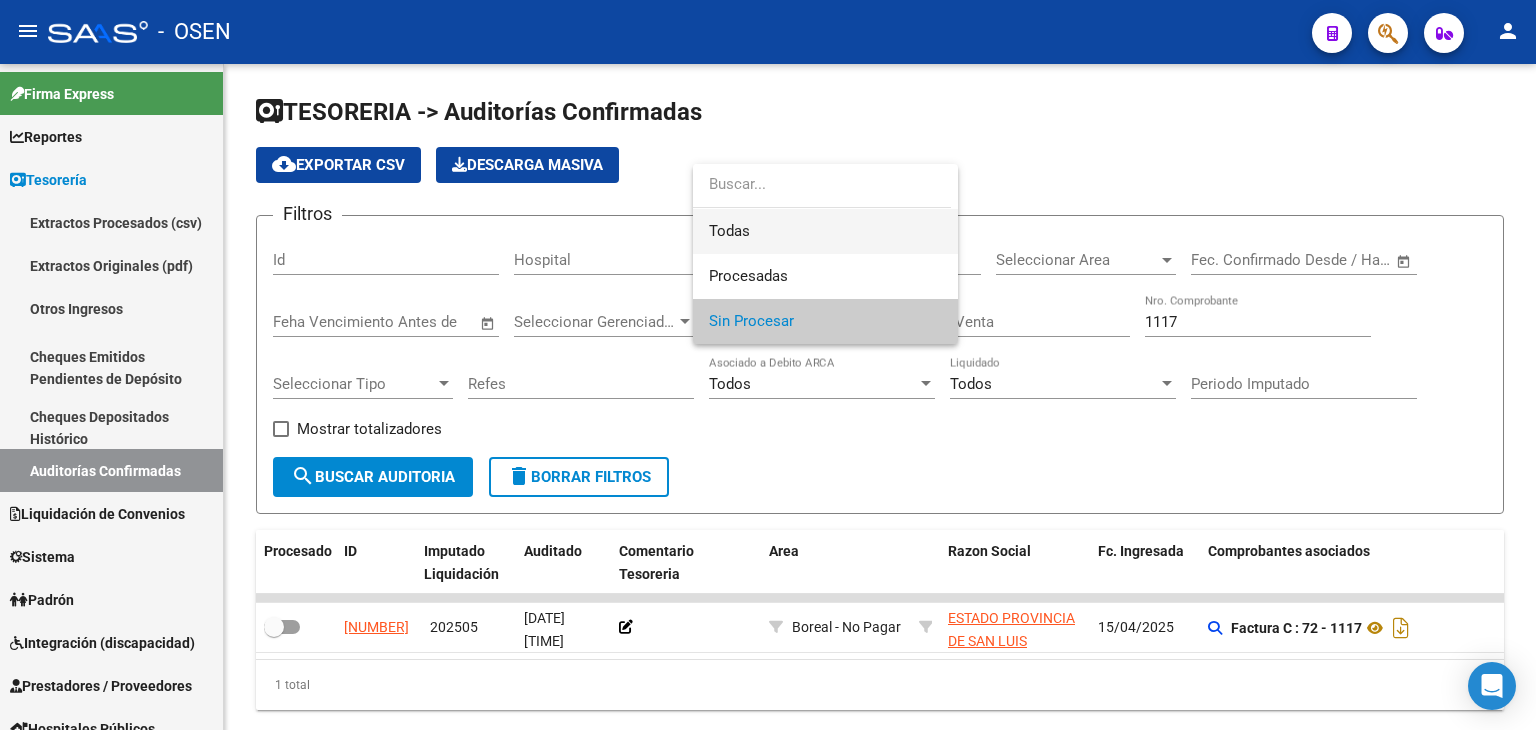 click on "Todas" at bounding box center [825, 231] 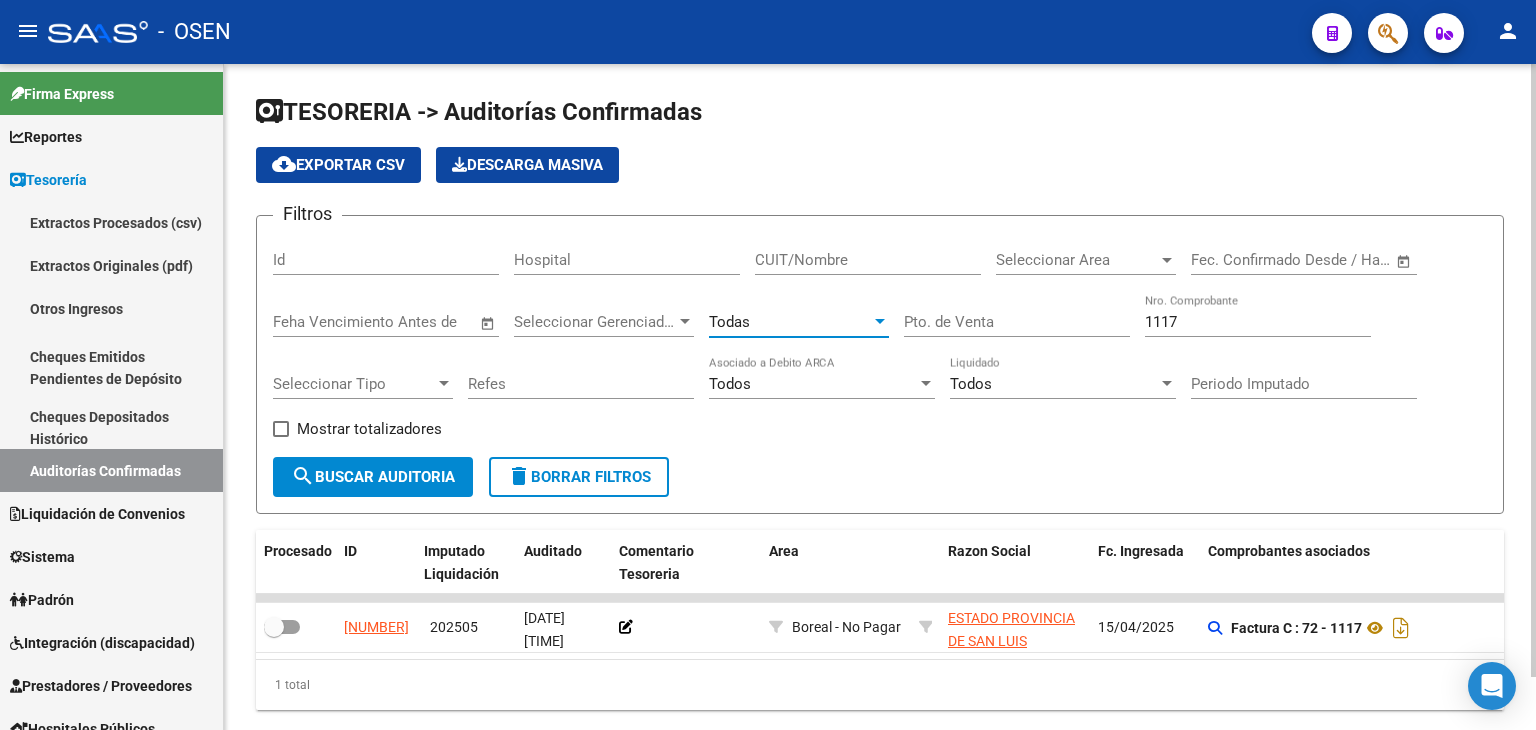 click on "search  Buscar Auditoria" 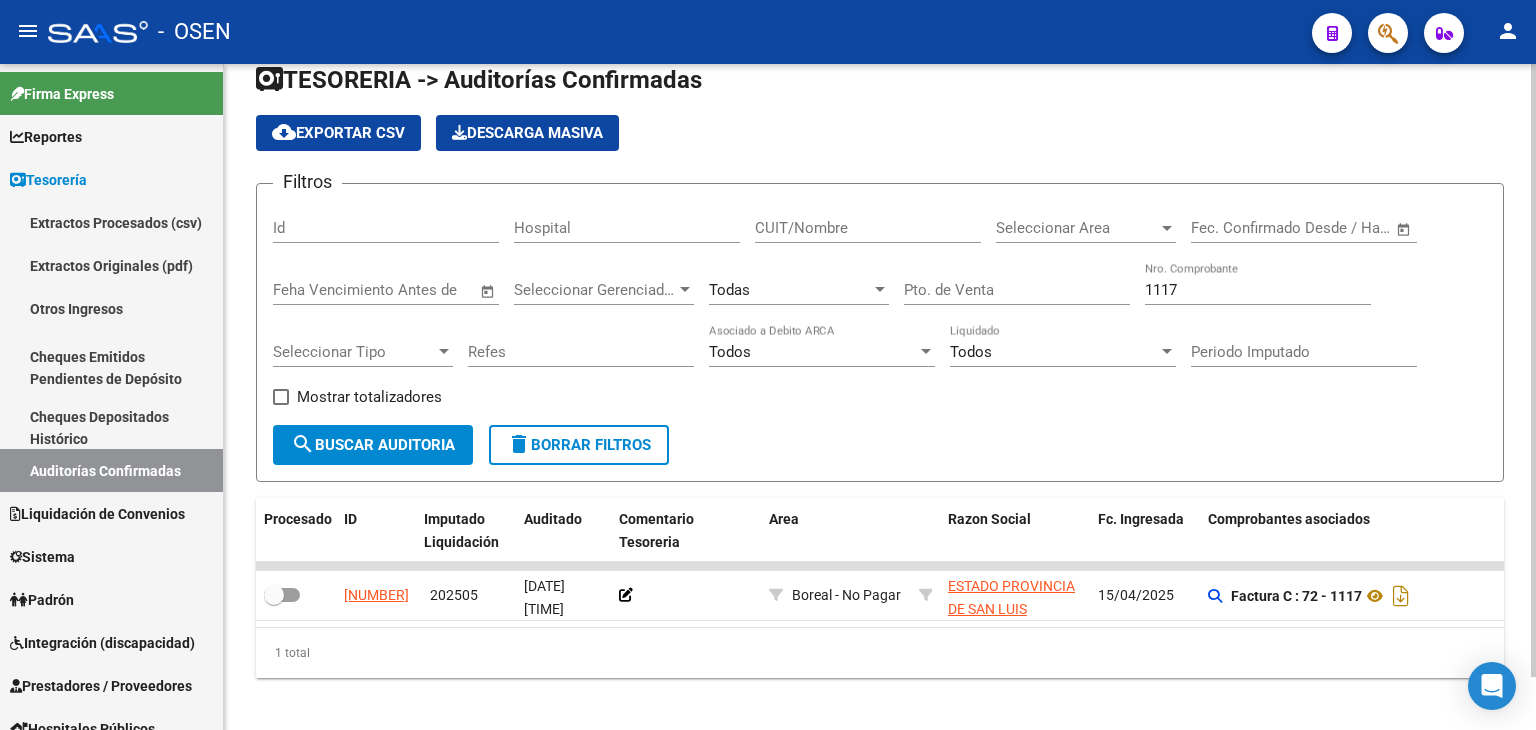 scroll, scrollTop: 56, scrollLeft: 0, axis: vertical 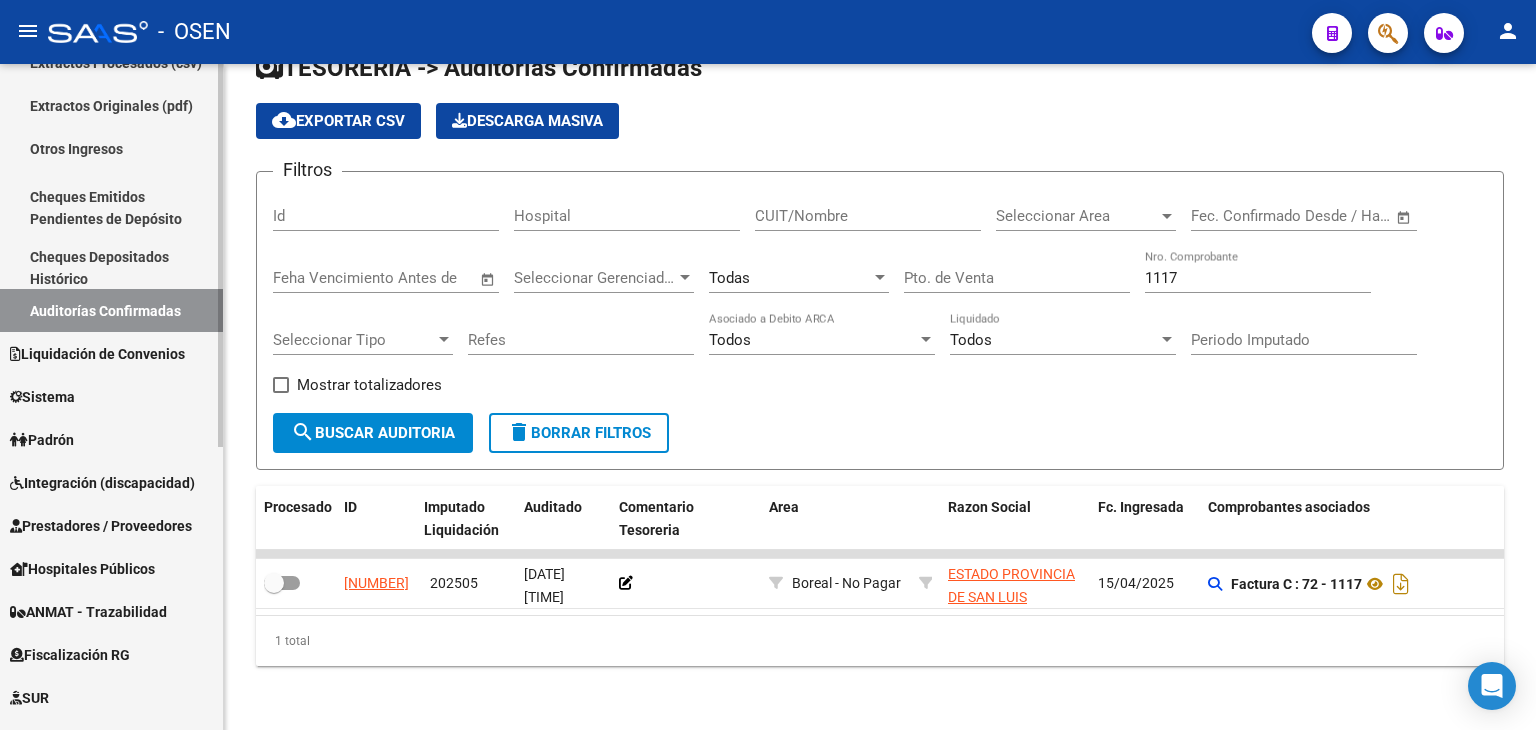 click on "Prestadores / Proveedores" at bounding box center [101, 526] 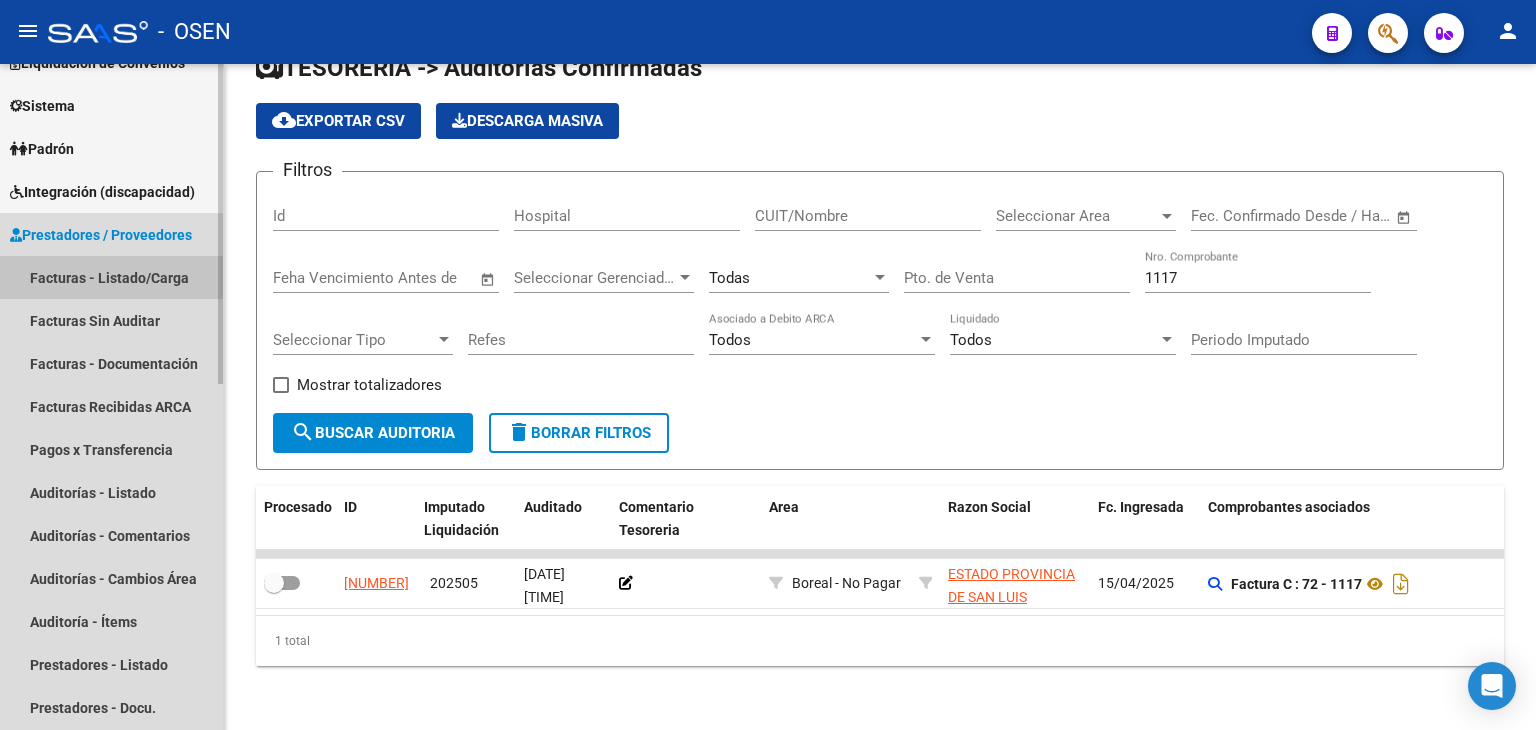 click on "Facturas - Listado/Carga" at bounding box center (111, 277) 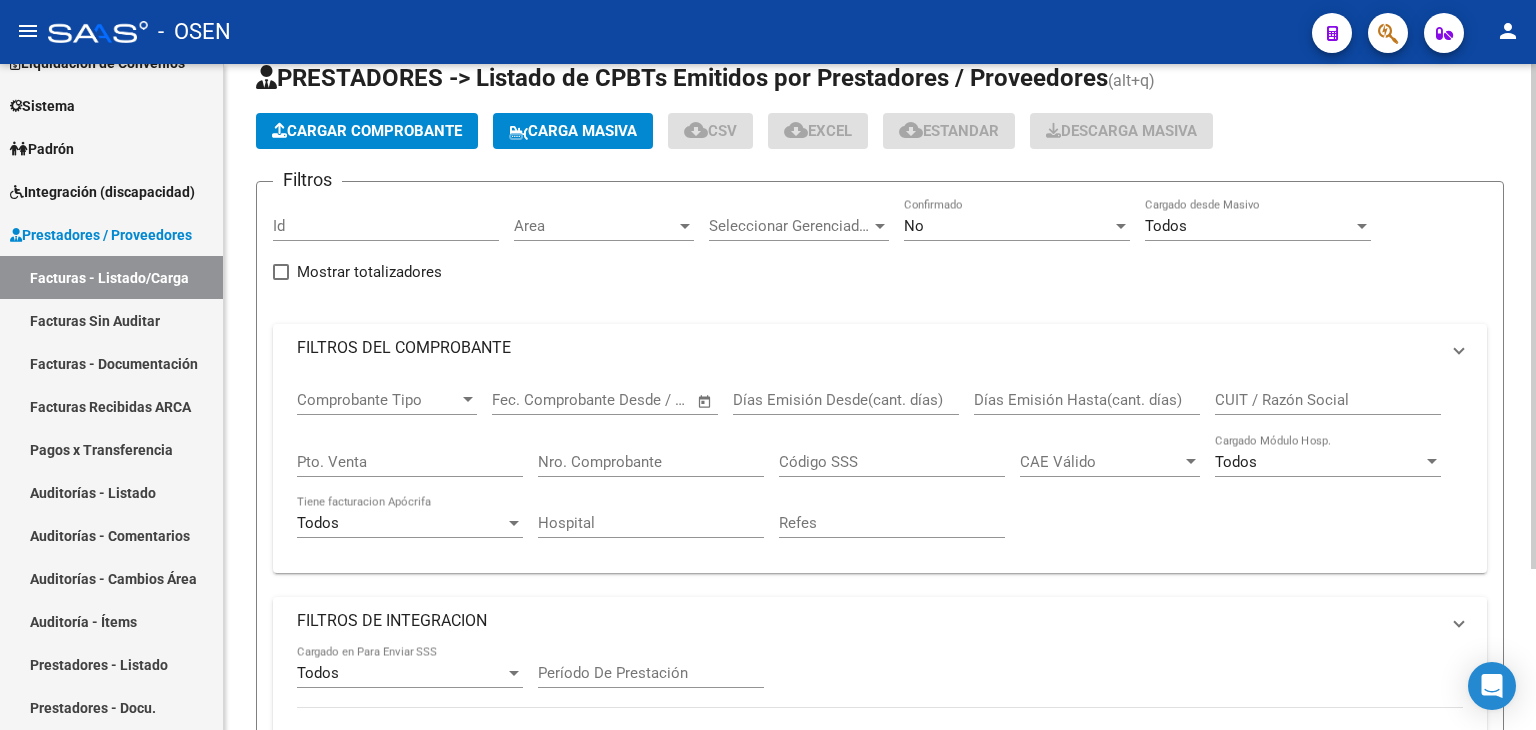 scroll, scrollTop: 0, scrollLeft: 0, axis: both 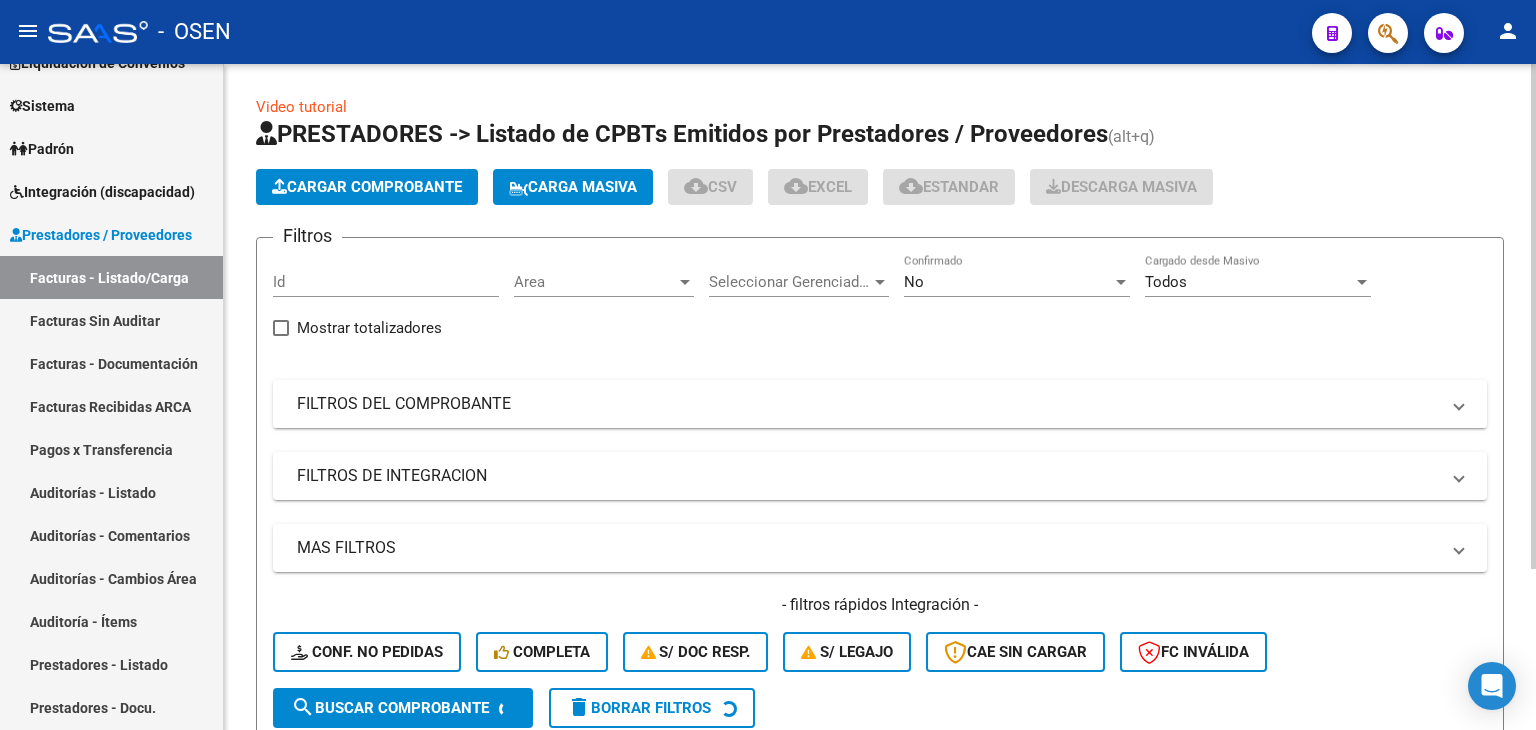 click on "FILTROS DEL COMPROBANTE" at bounding box center (868, 404) 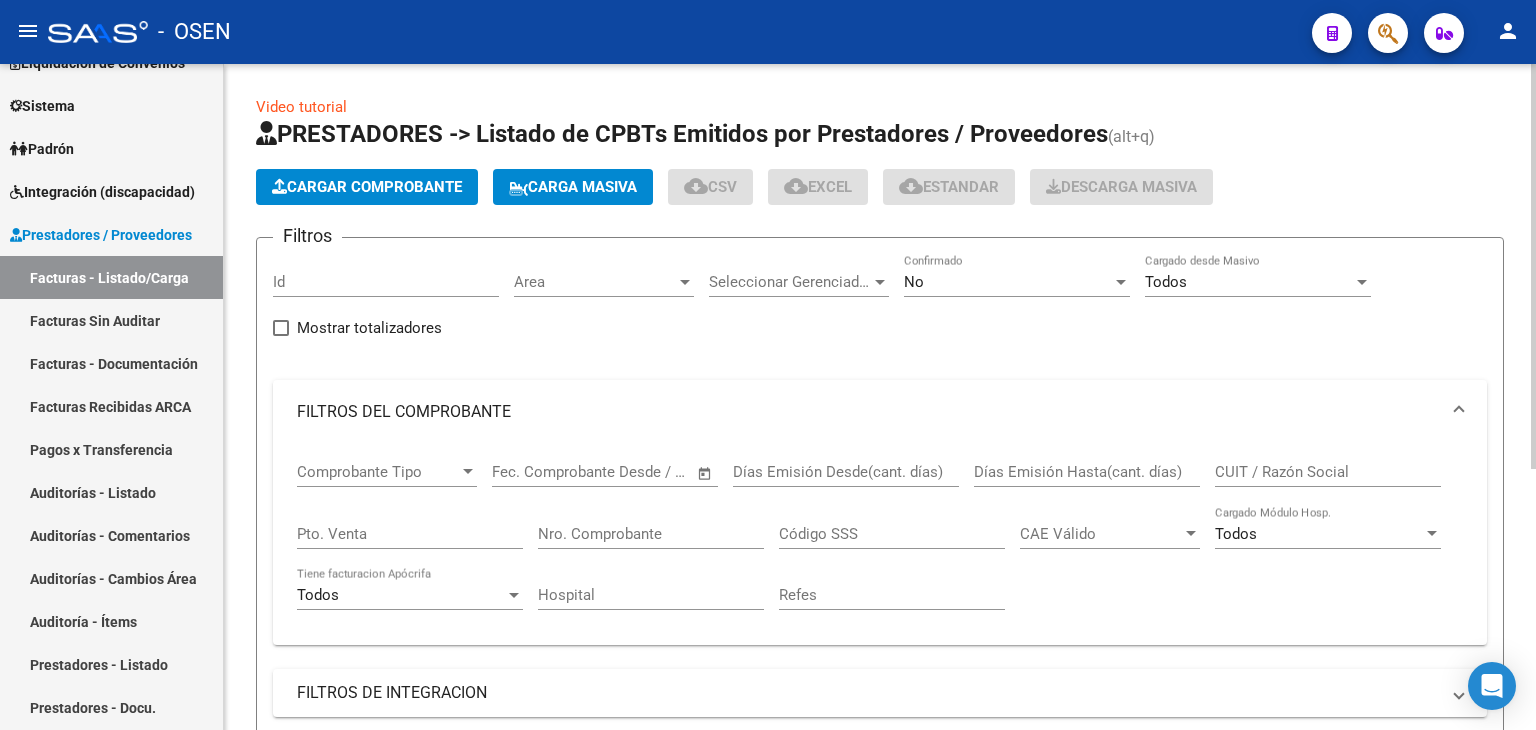 click on "Nro. Comprobante" at bounding box center (651, 534) 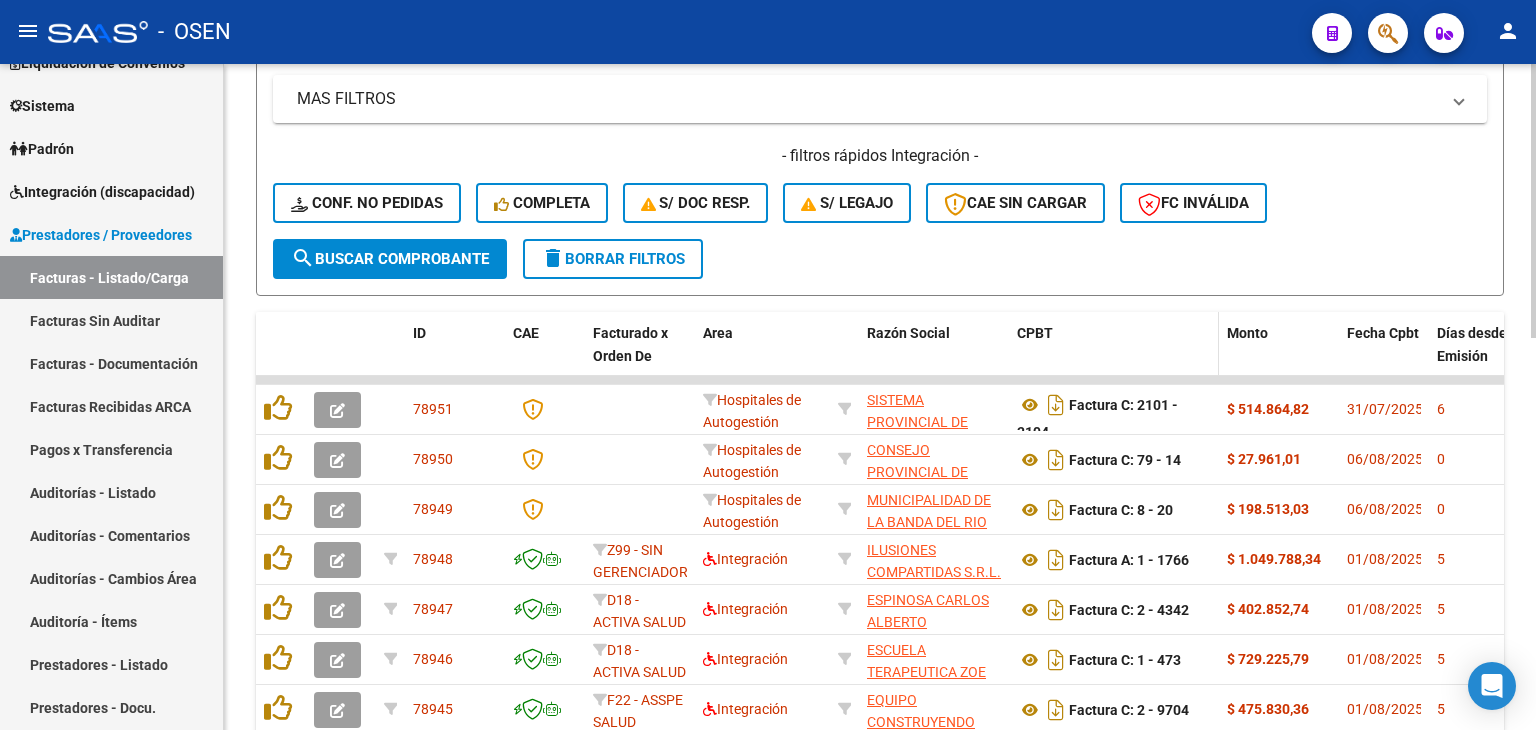 scroll, scrollTop: 333, scrollLeft: 0, axis: vertical 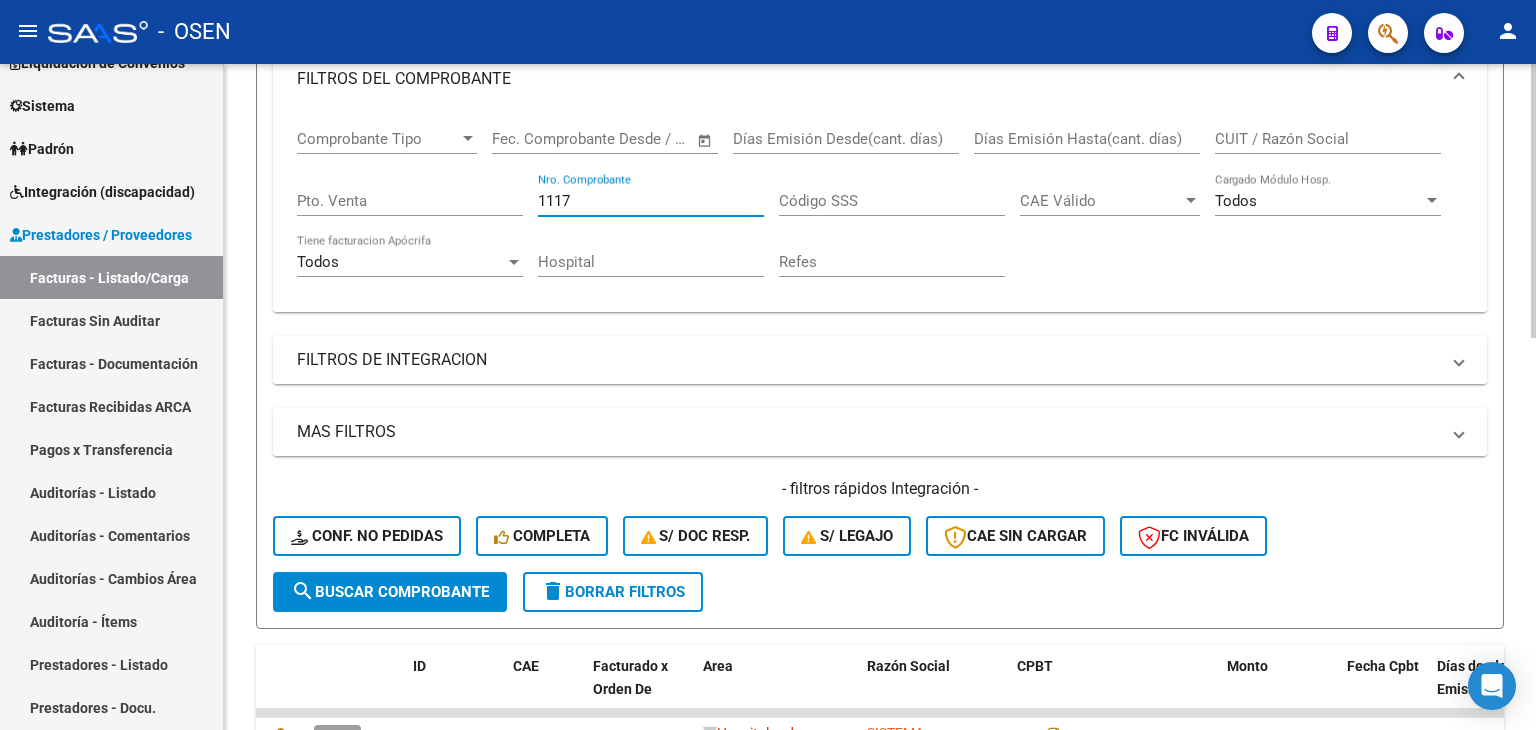 type on "1117" 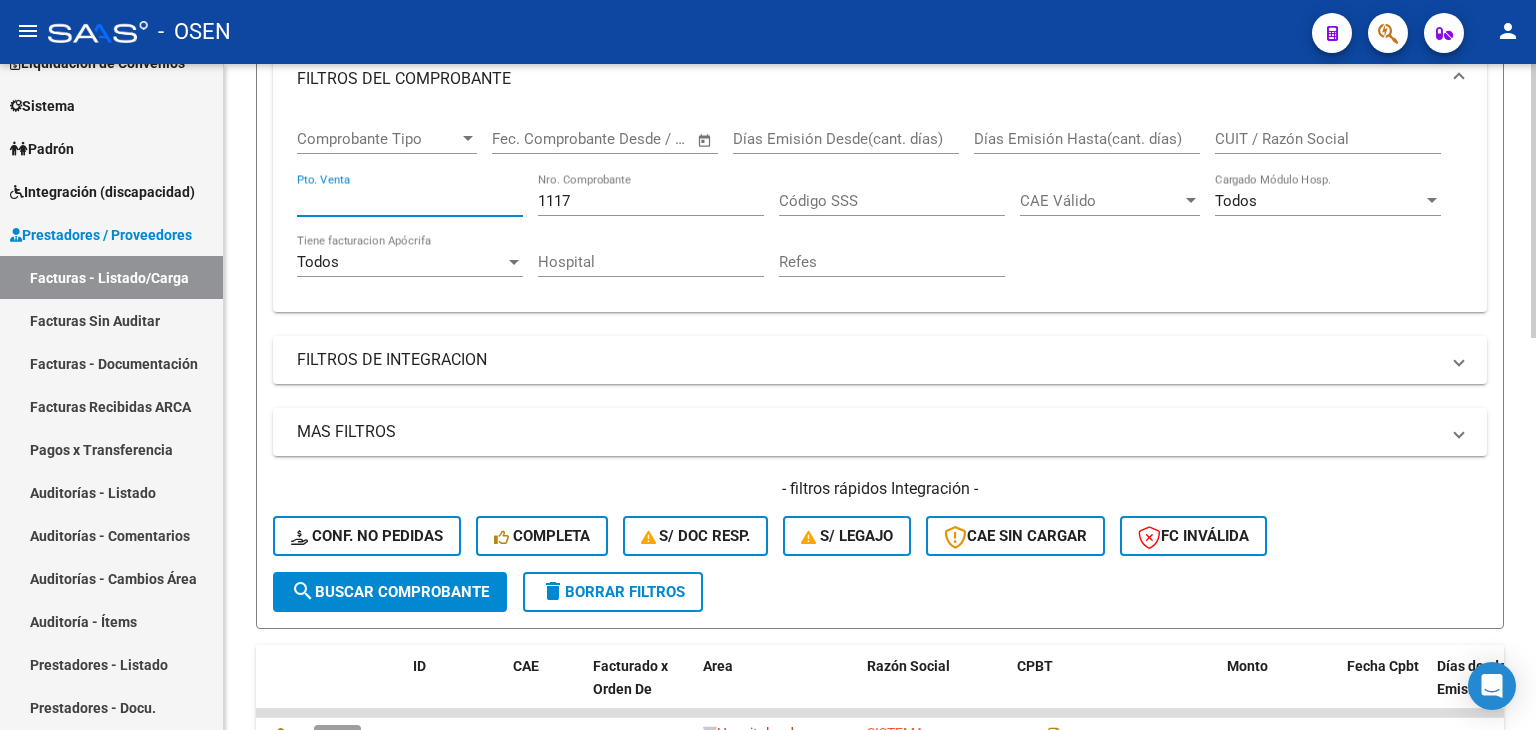click on "Pto. Venta" at bounding box center [410, 201] 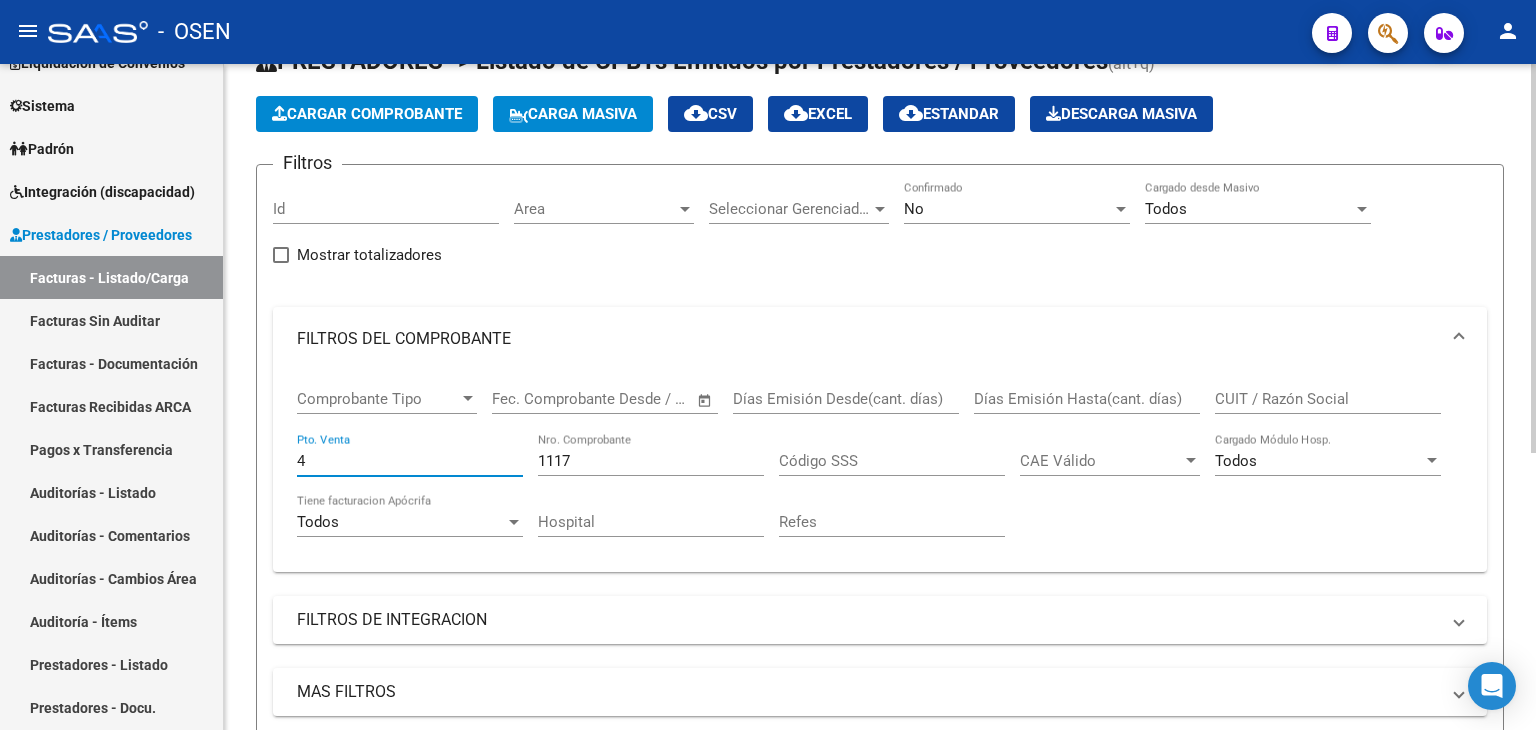 scroll, scrollTop: 0, scrollLeft: 0, axis: both 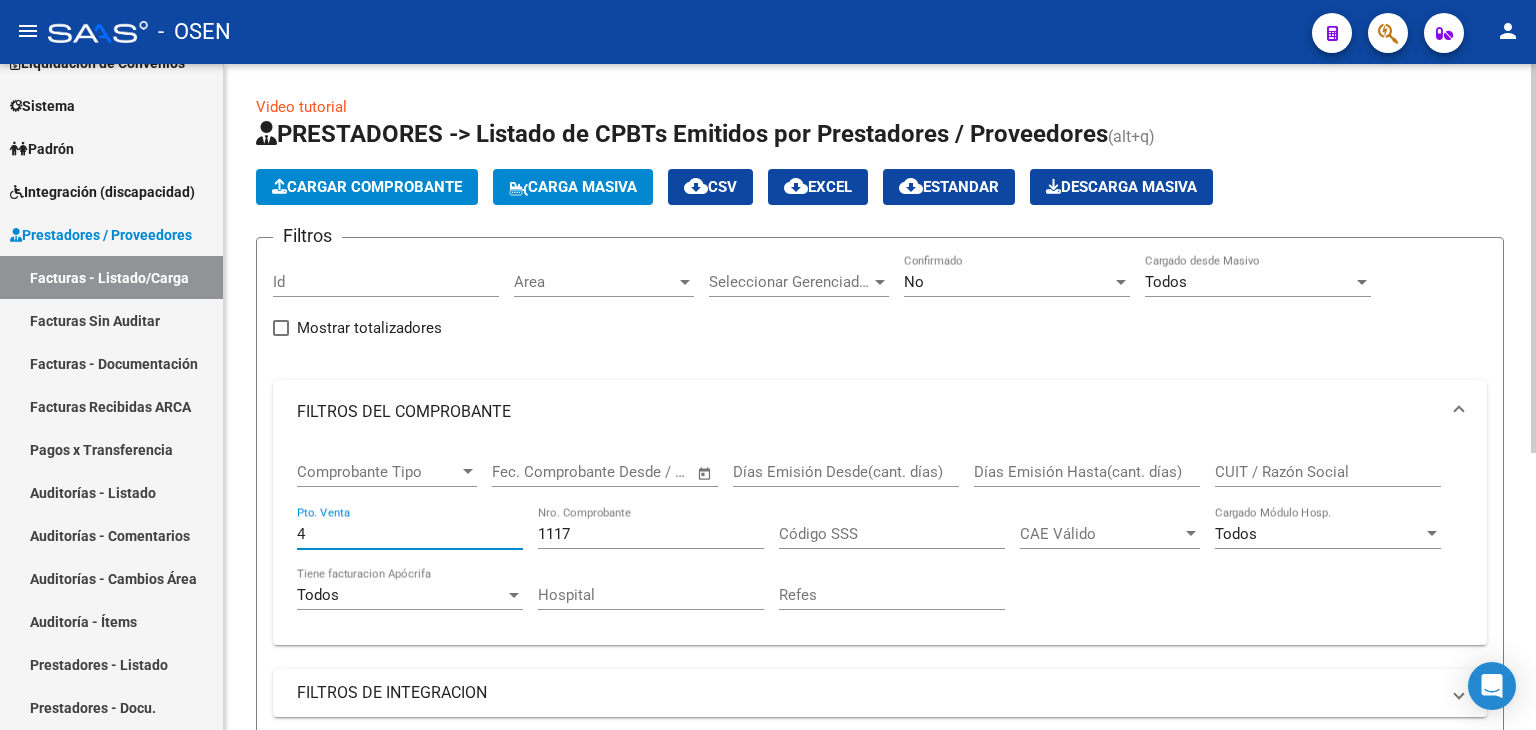 type on "4" 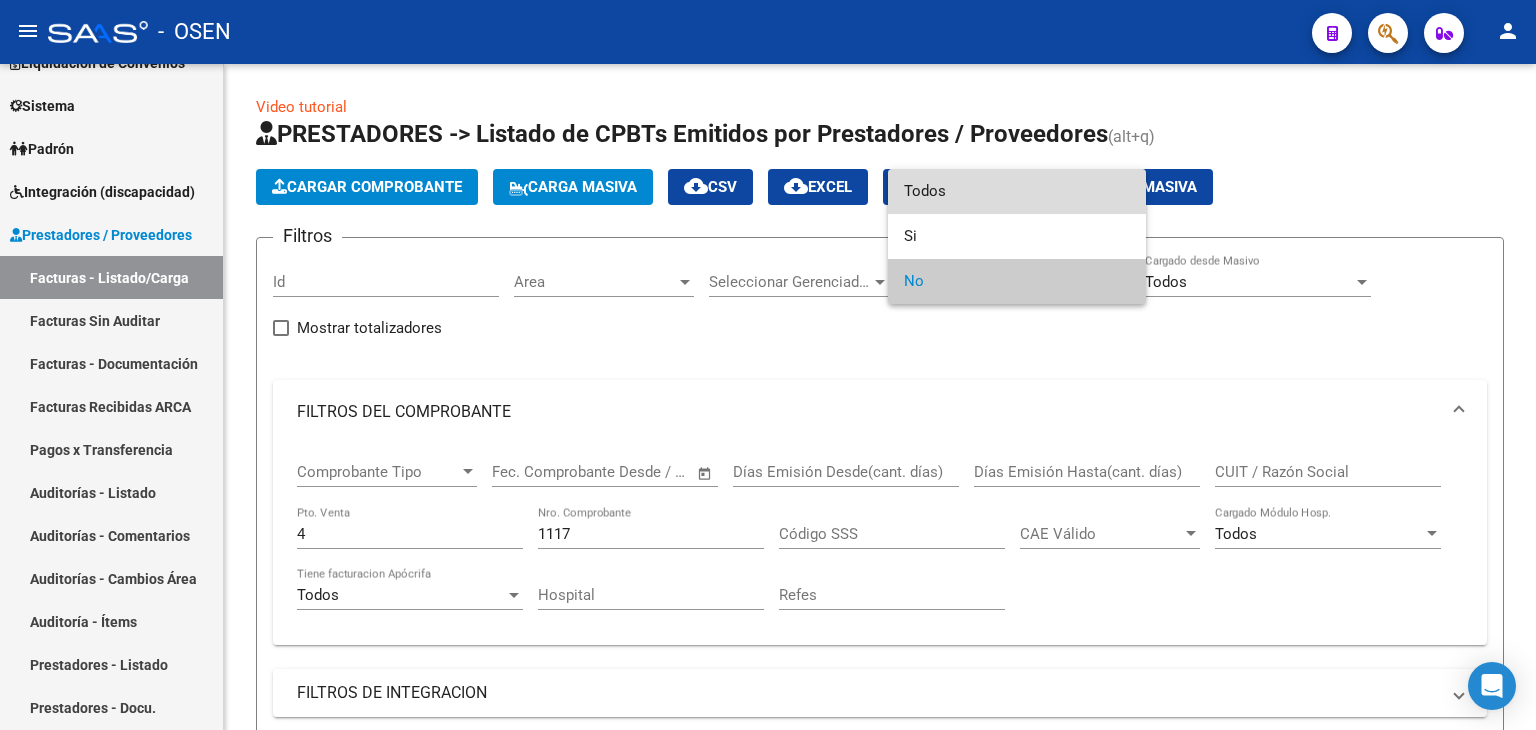 click on "Todos" at bounding box center (1017, 191) 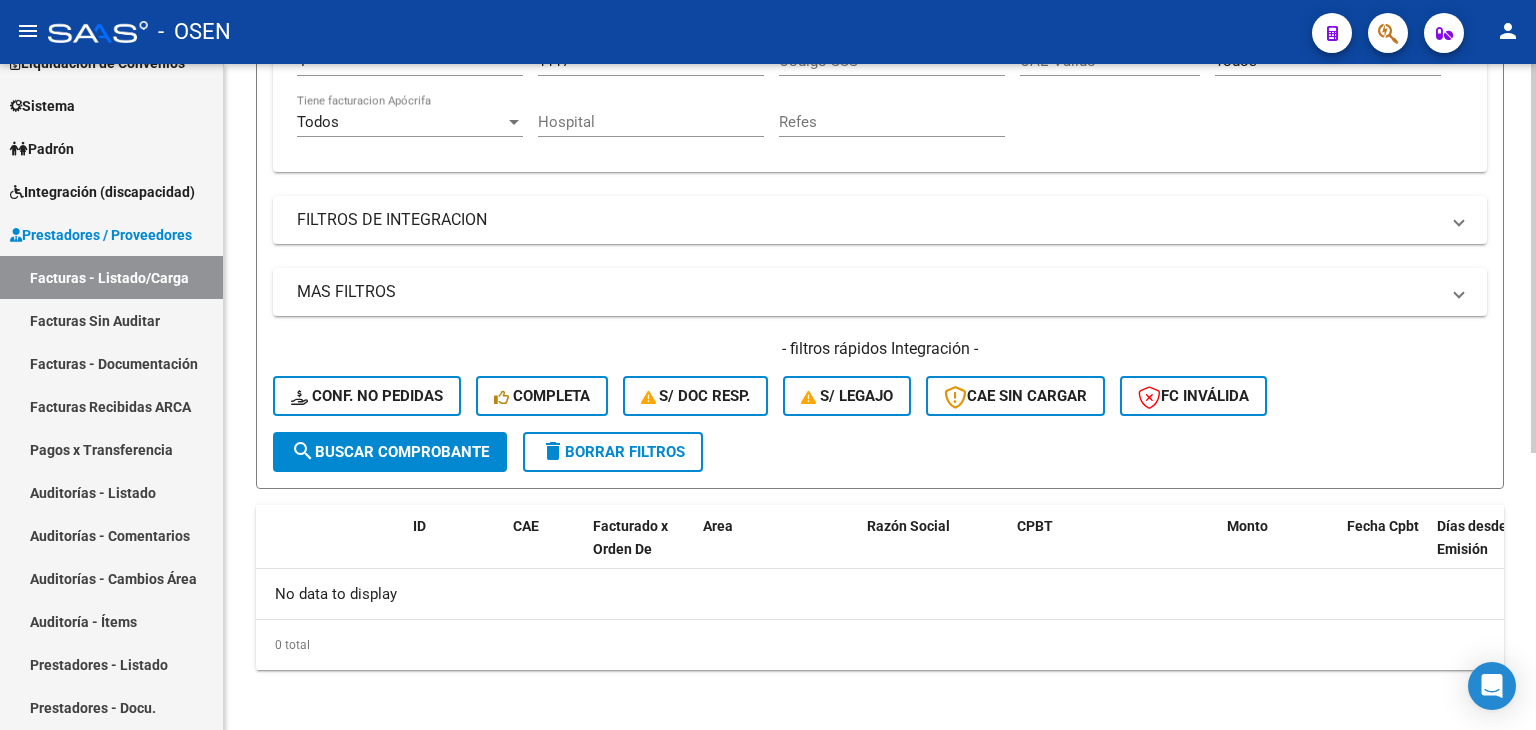 click on "search  Buscar Comprobante" 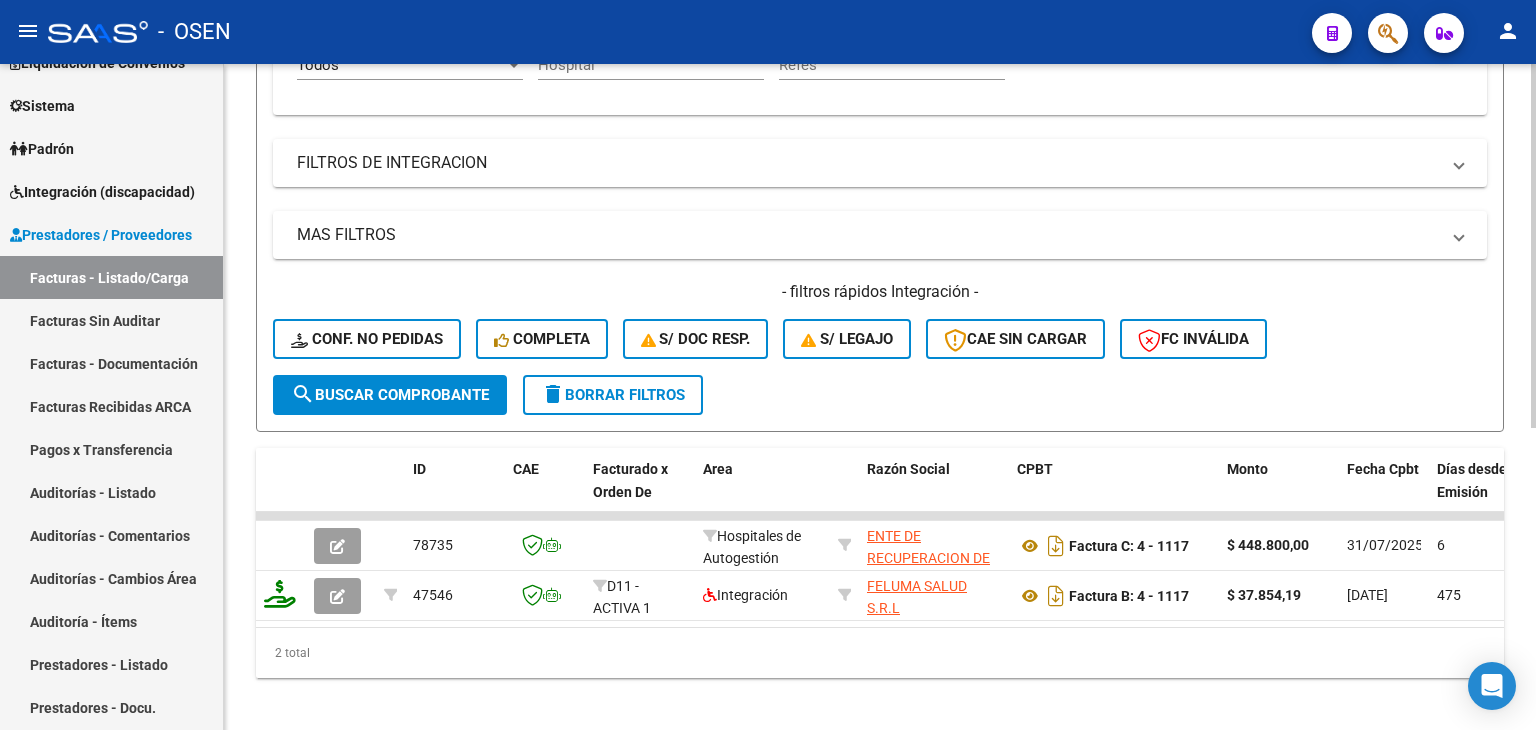 scroll, scrollTop: 553, scrollLeft: 0, axis: vertical 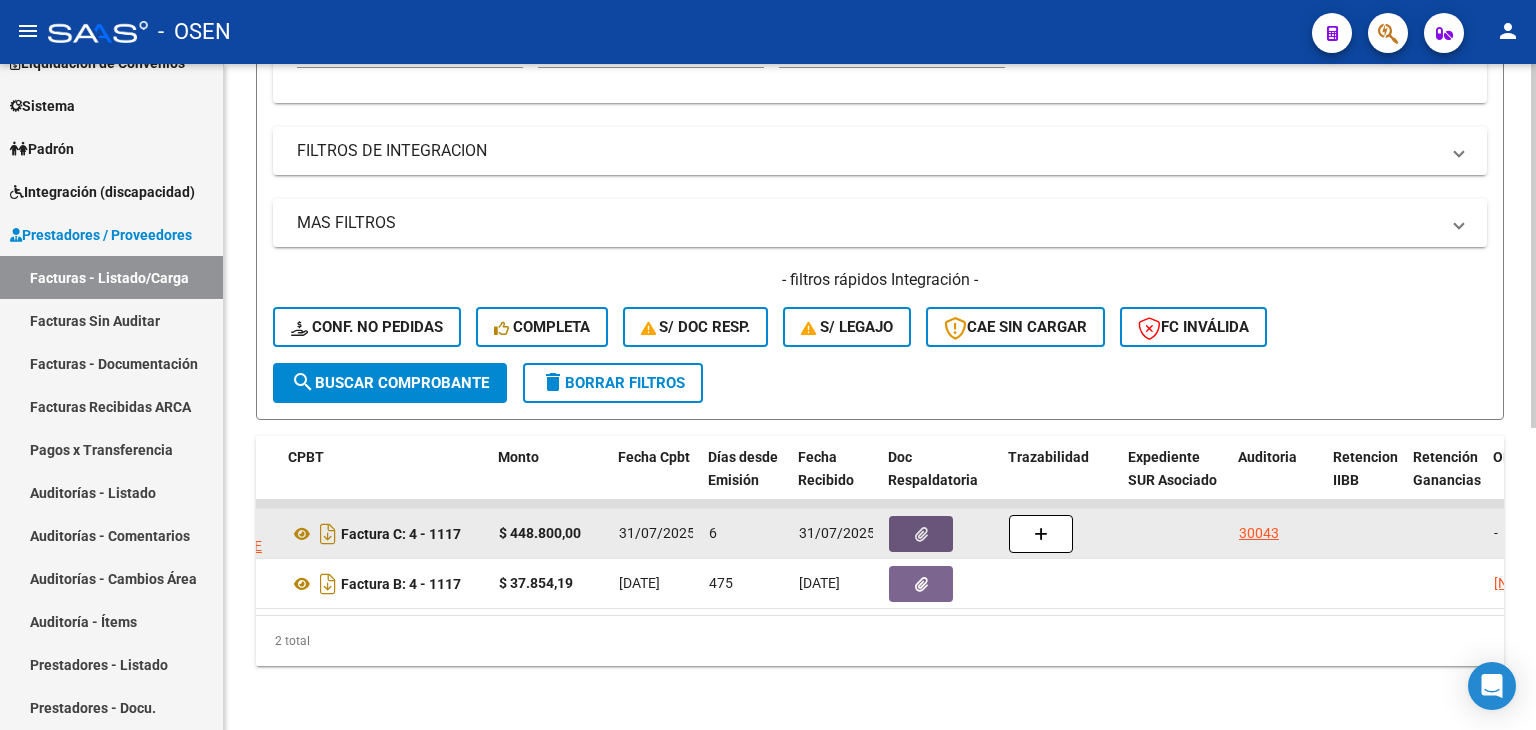 click 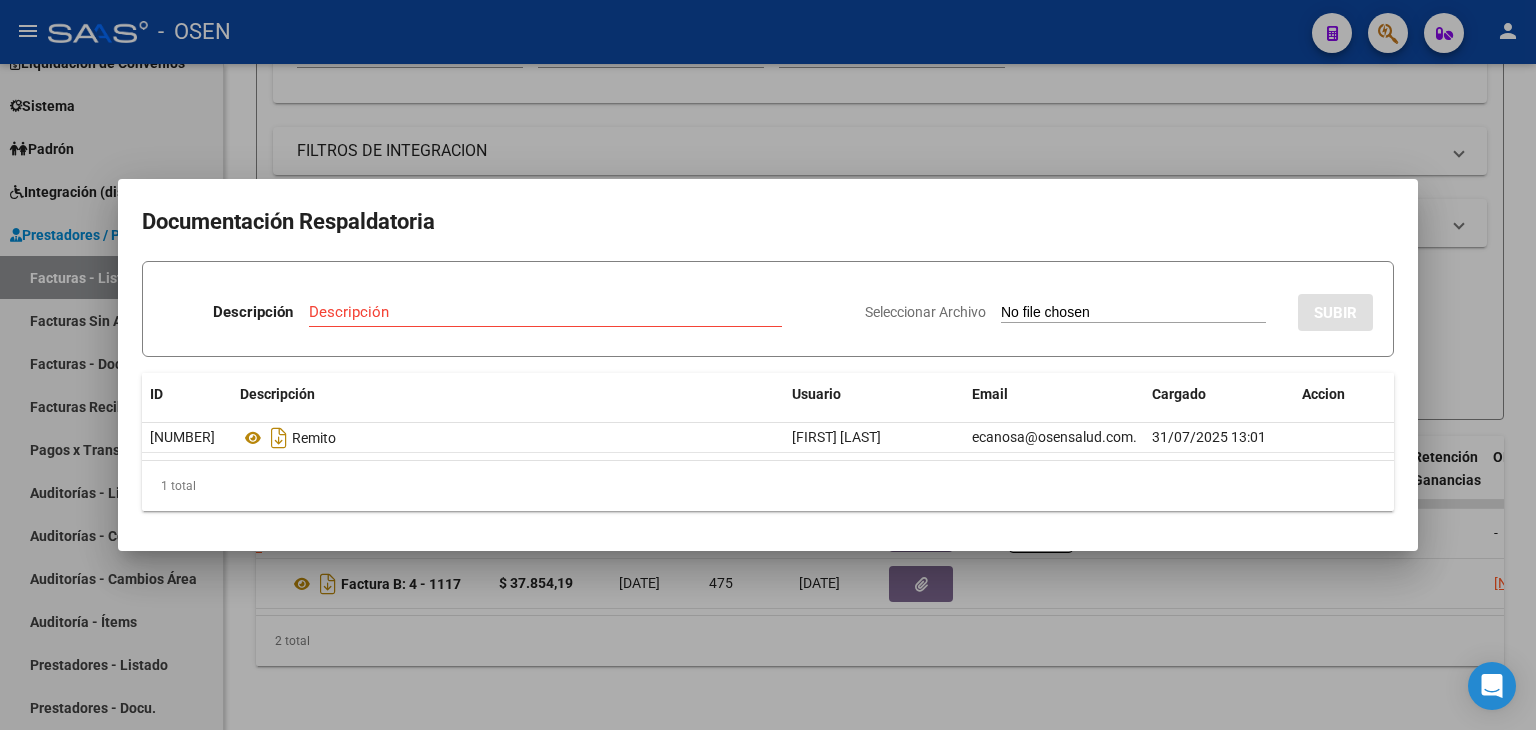 click at bounding box center [768, 365] 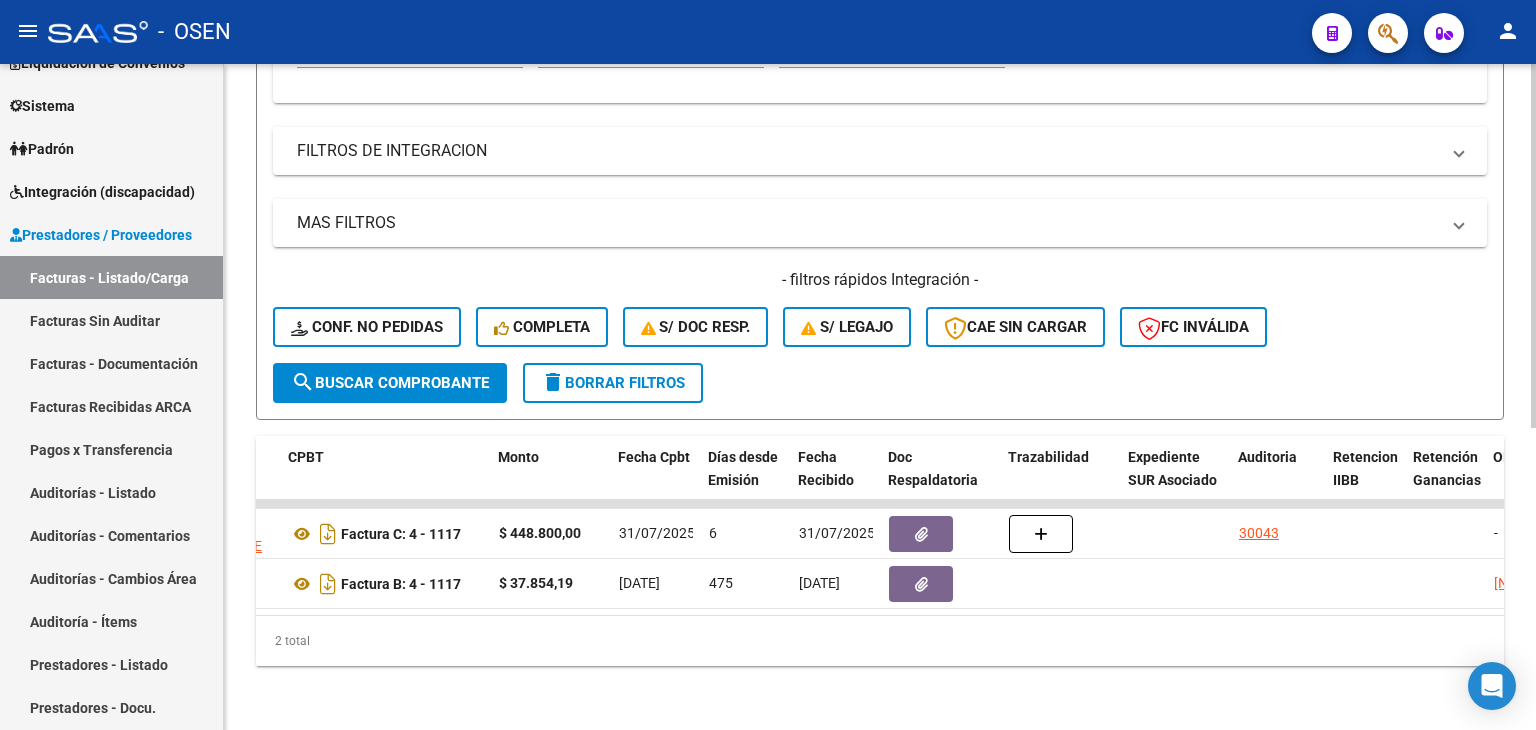 scroll, scrollTop: 0, scrollLeft: 0, axis: both 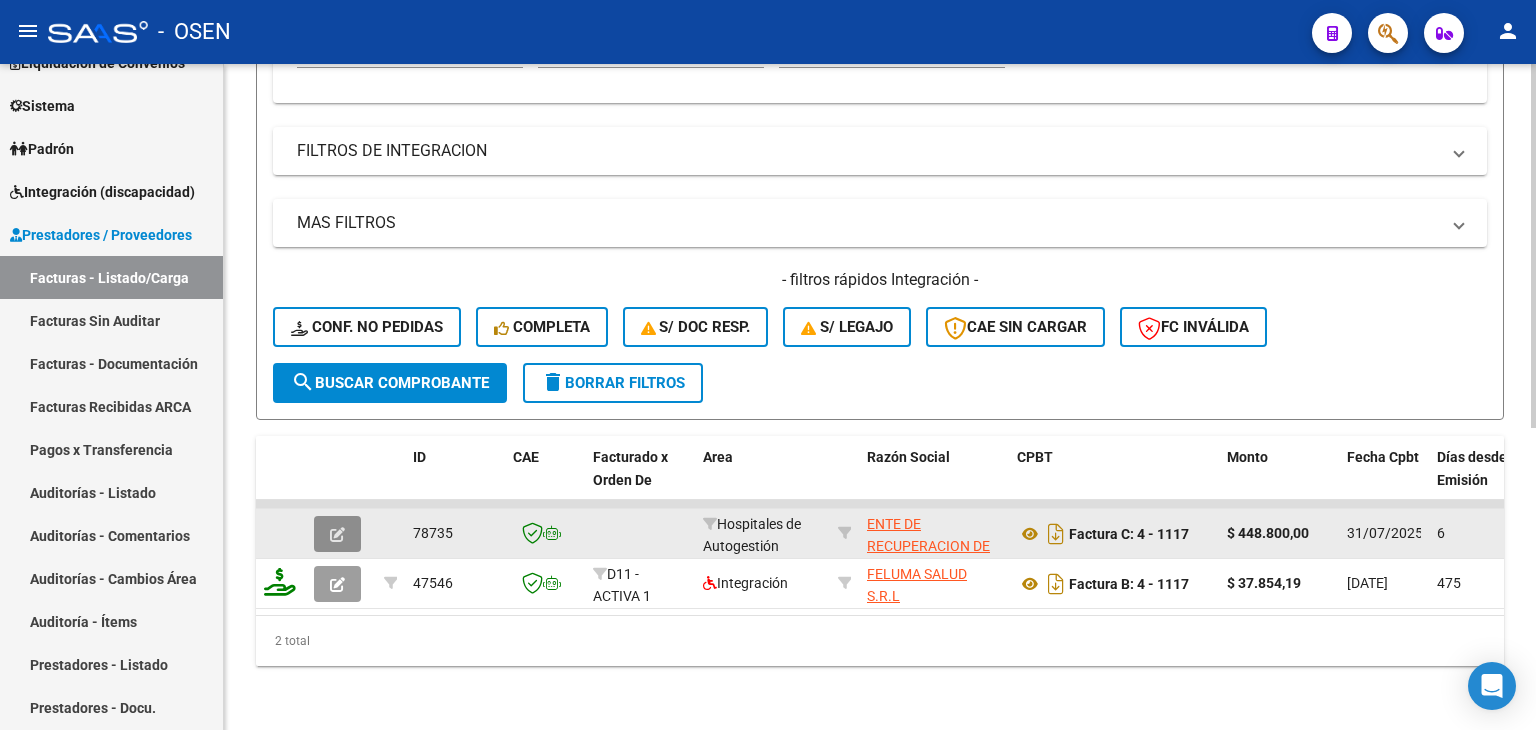click 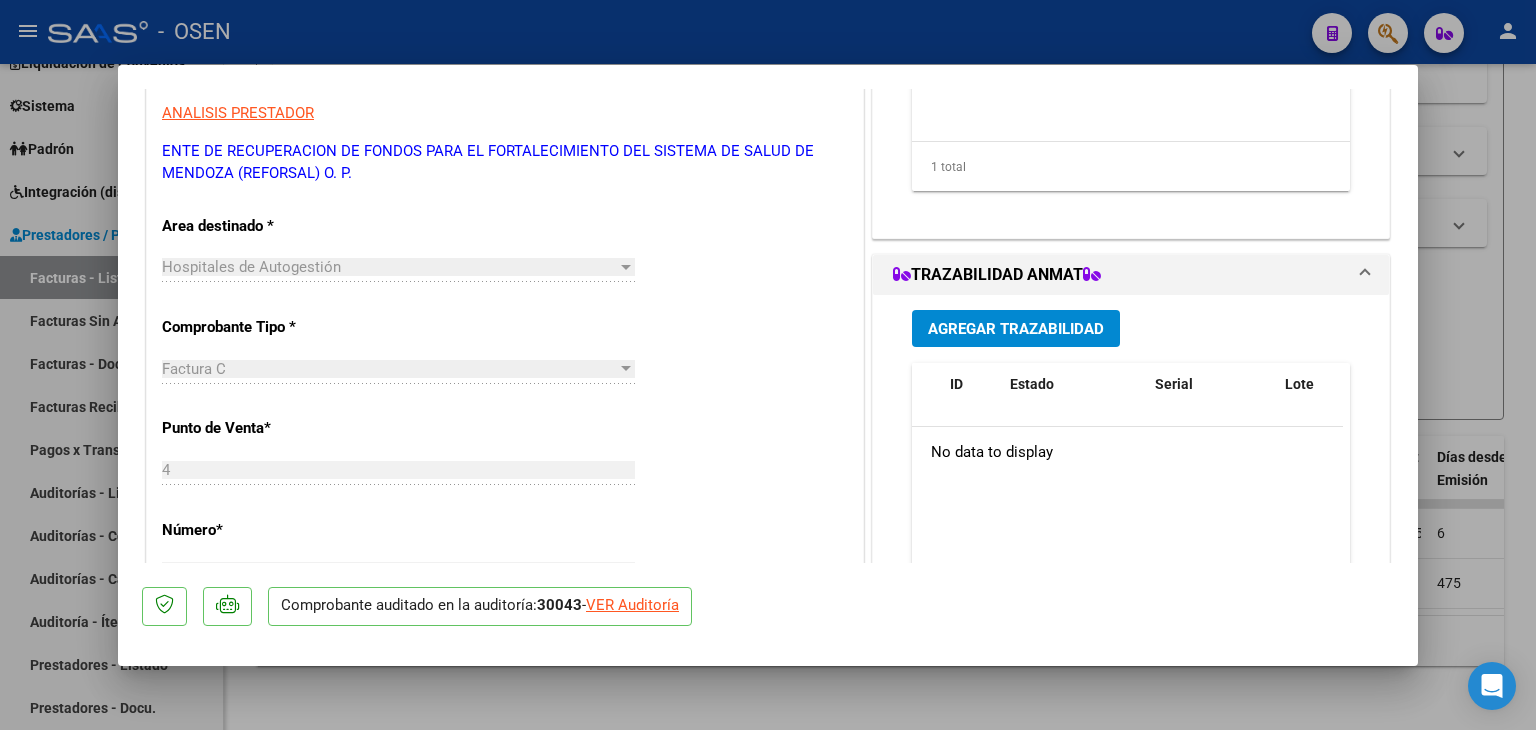 scroll, scrollTop: 666, scrollLeft: 0, axis: vertical 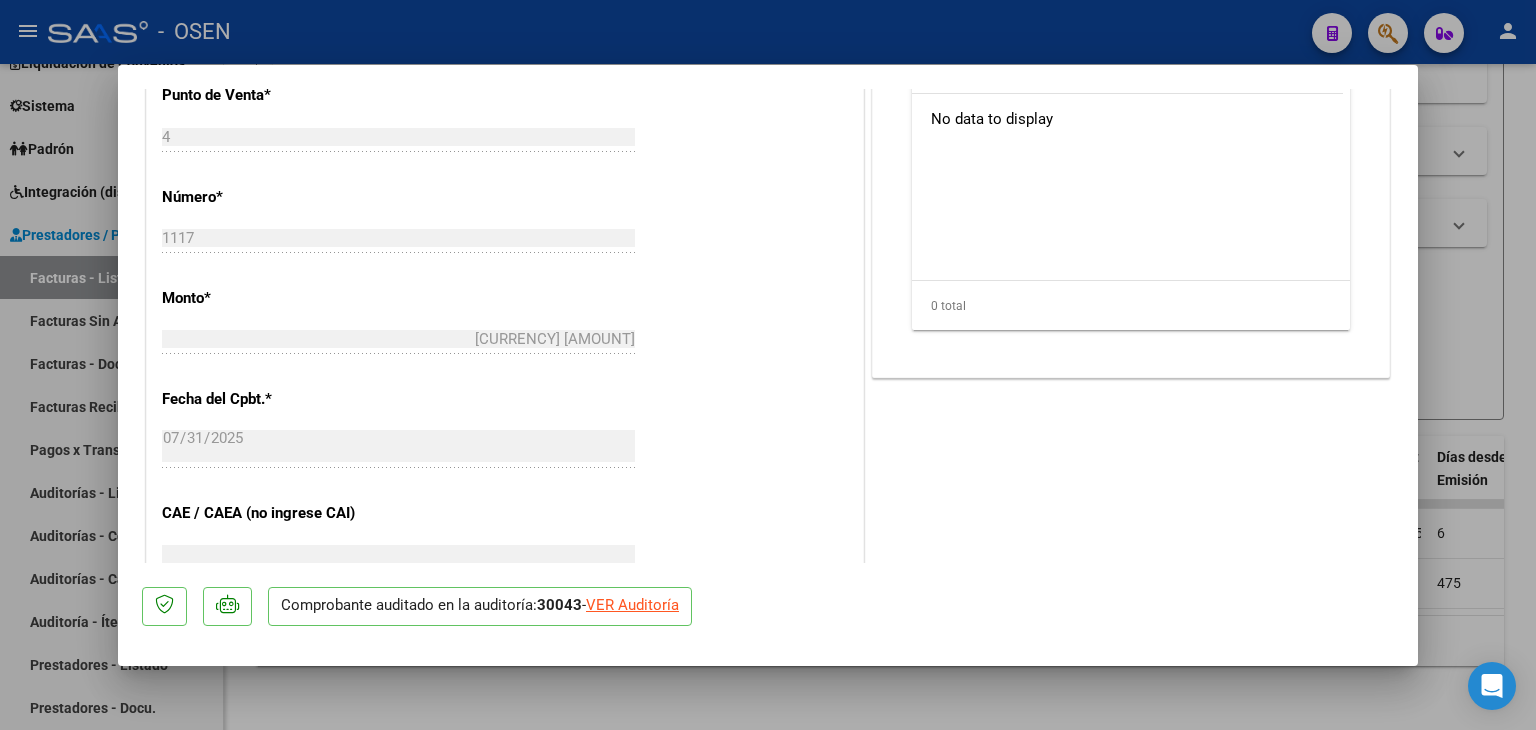 click at bounding box center (768, 365) 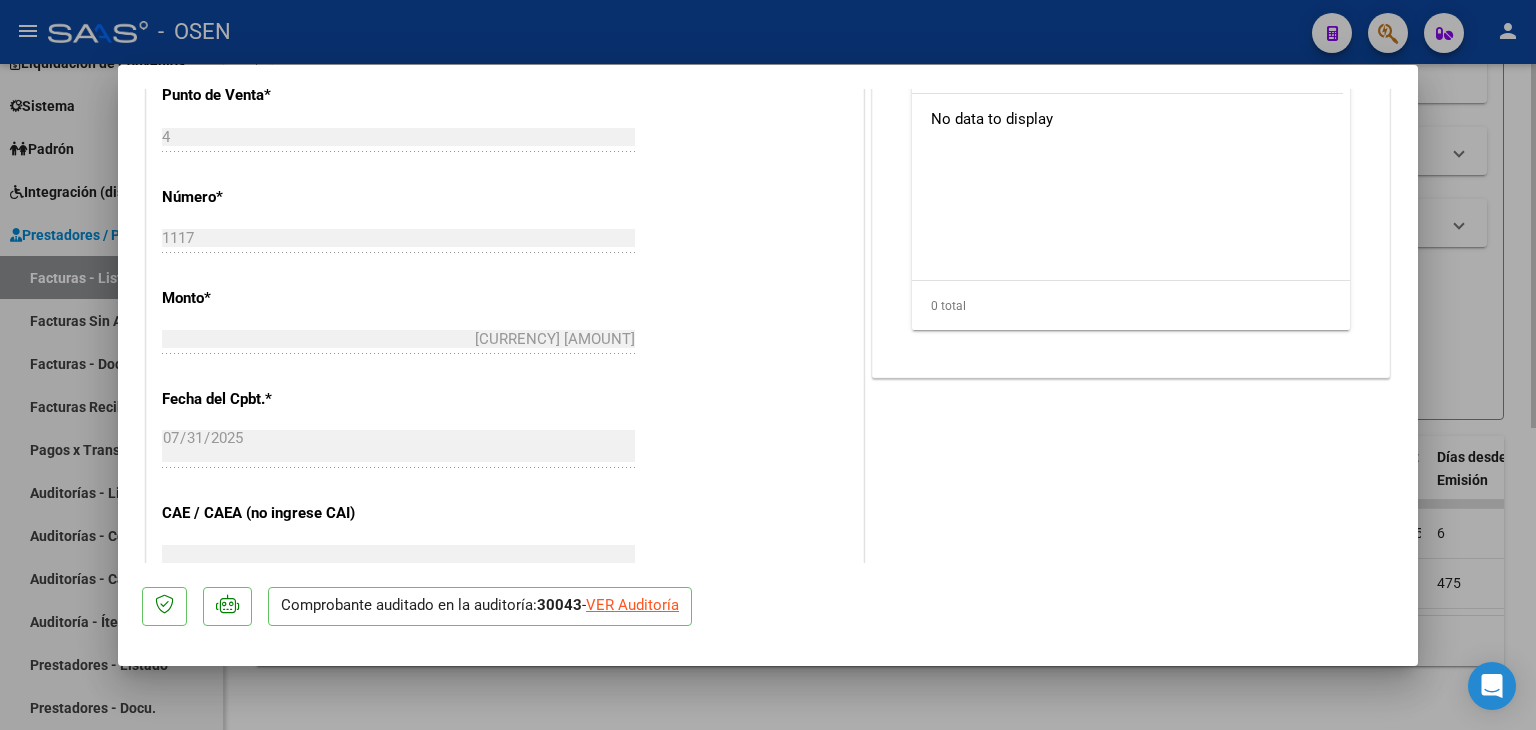 type 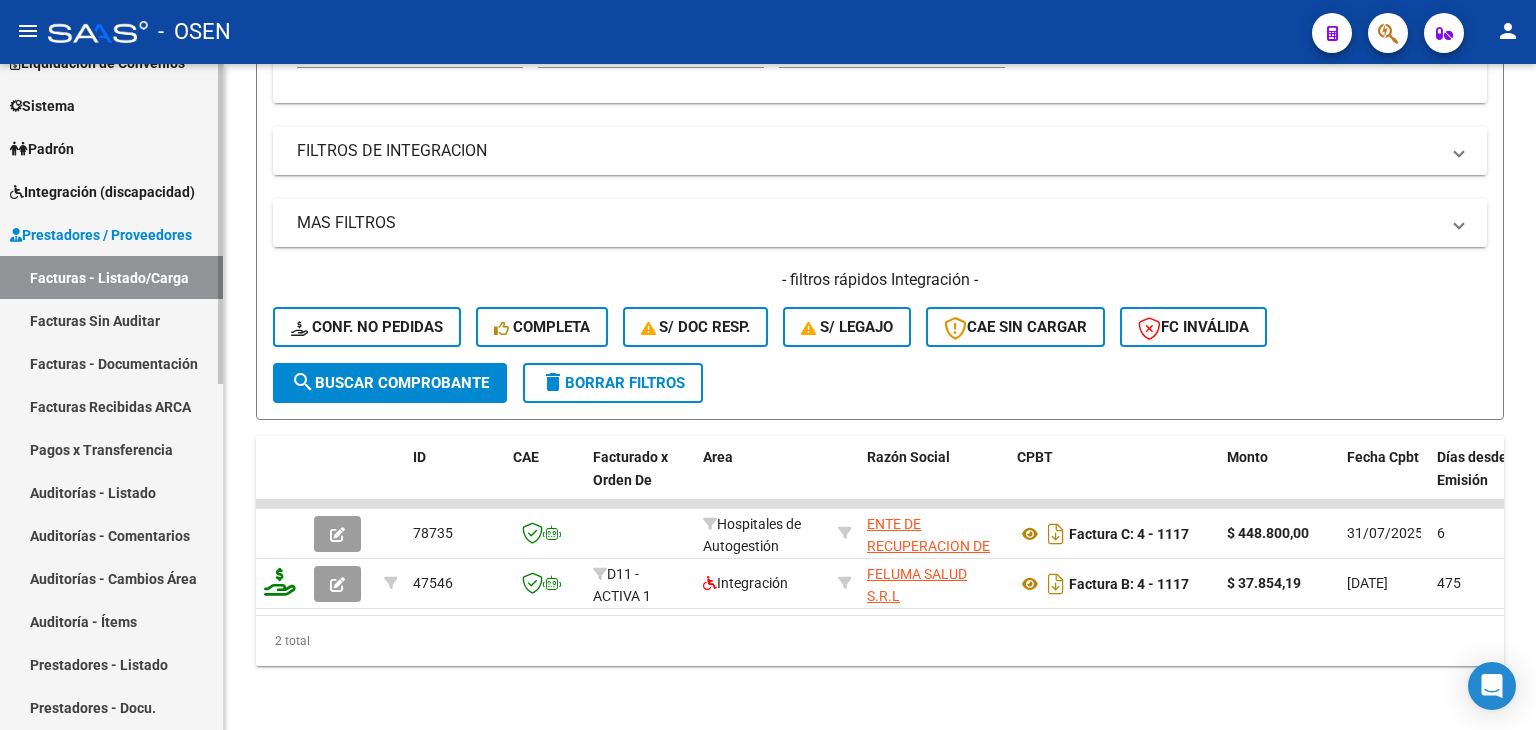 scroll, scrollTop: 0, scrollLeft: 0, axis: both 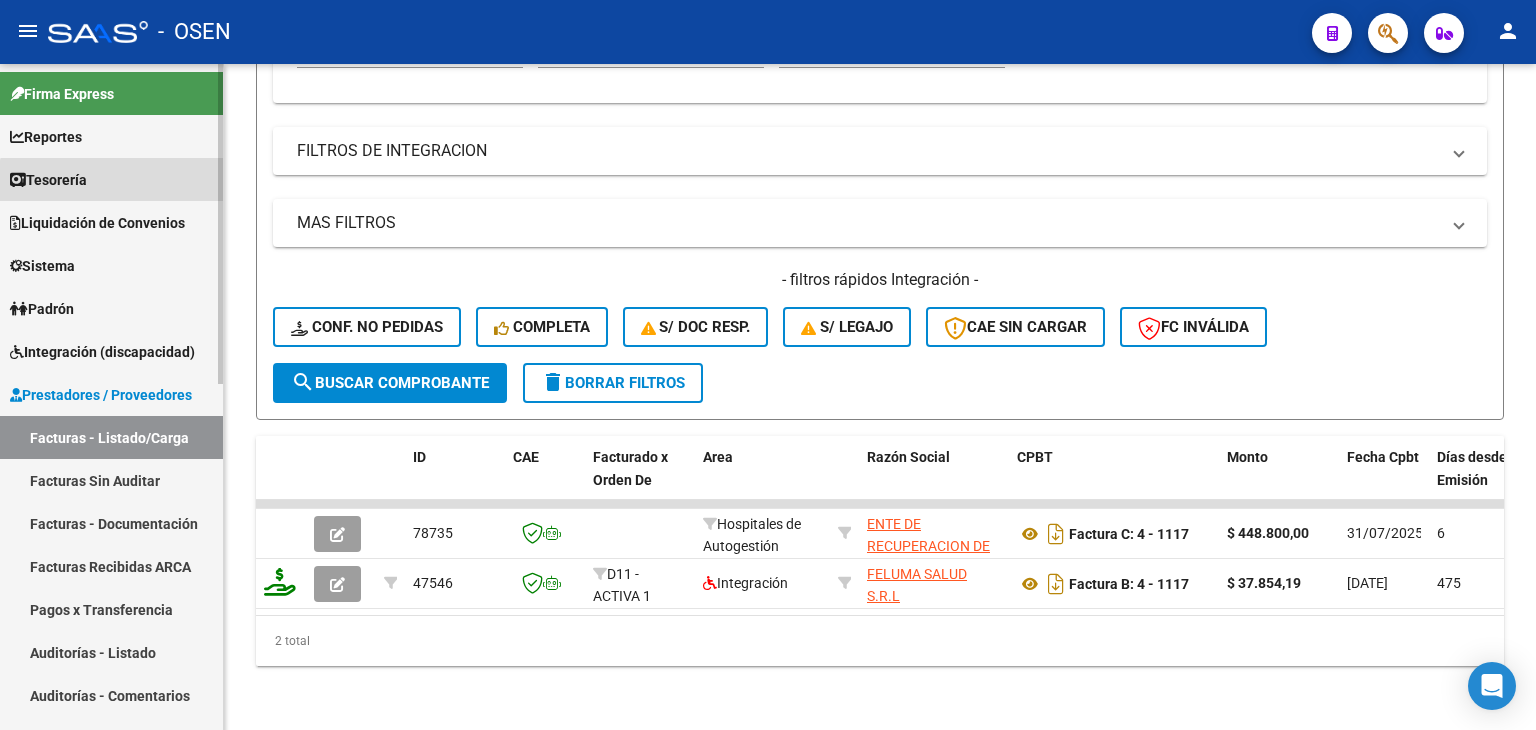 click on "Tesorería" at bounding box center (111, 179) 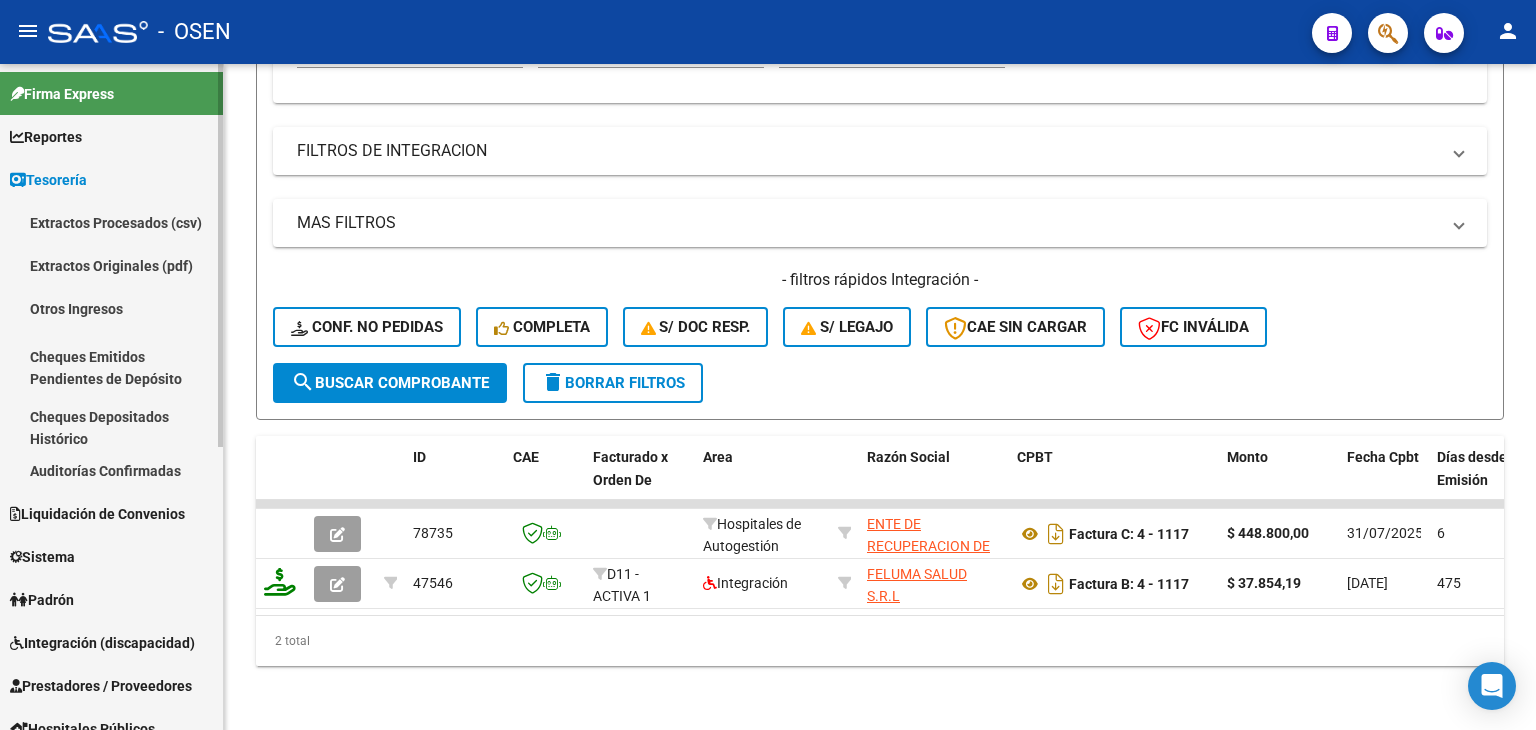 click on "Auditorías Confirmadas" at bounding box center [111, 470] 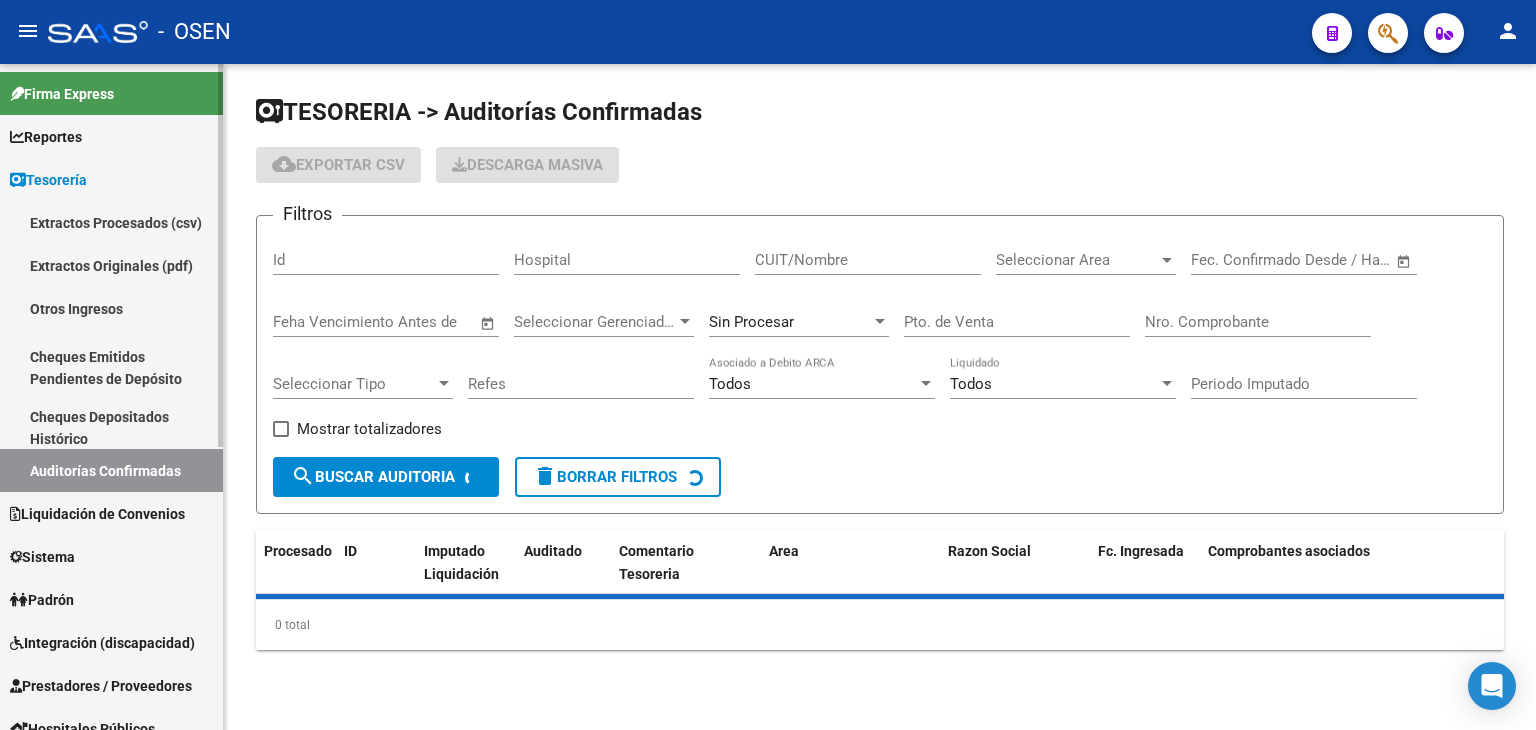 scroll, scrollTop: 0, scrollLeft: 0, axis: both 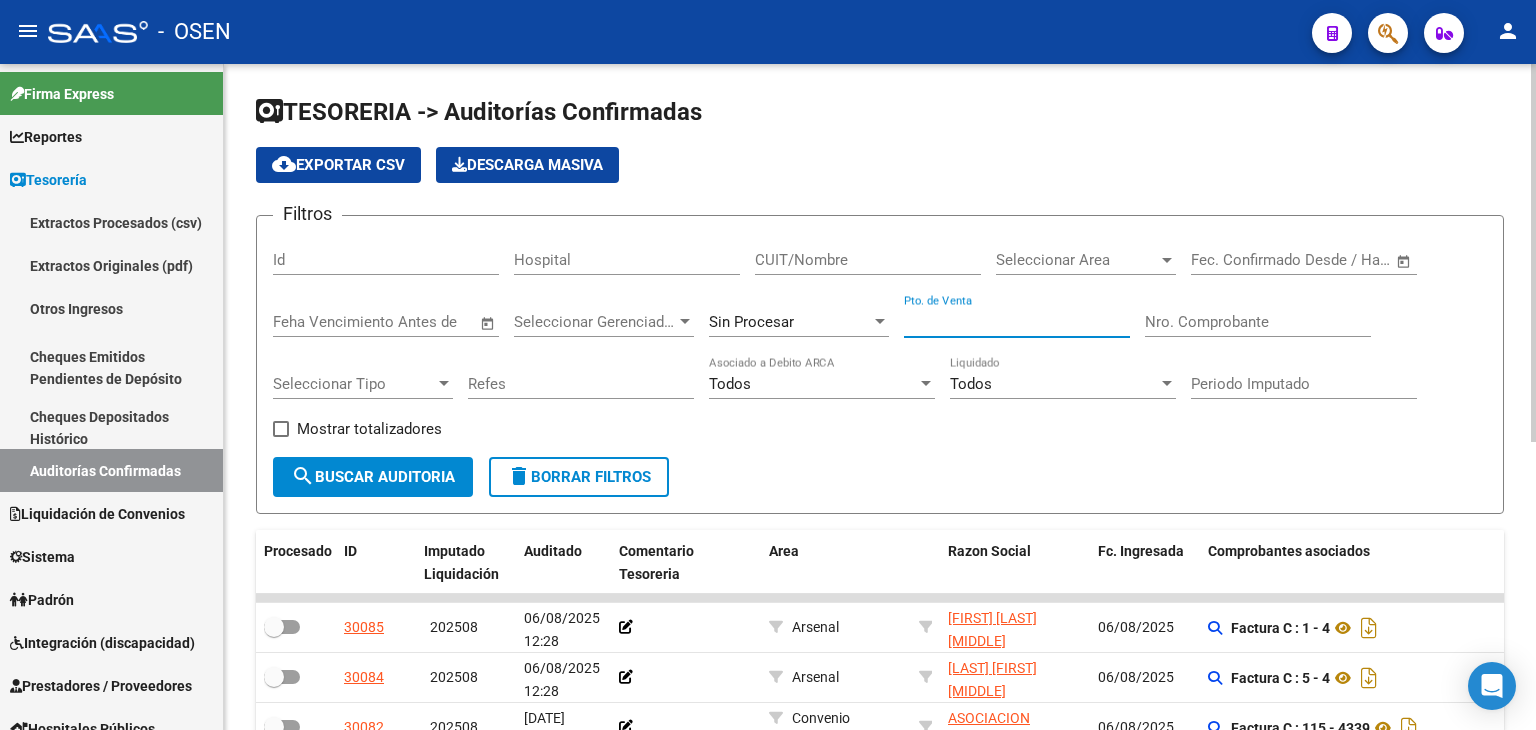 click on "Pto. de Venta" at bounding box center (1017, 322) 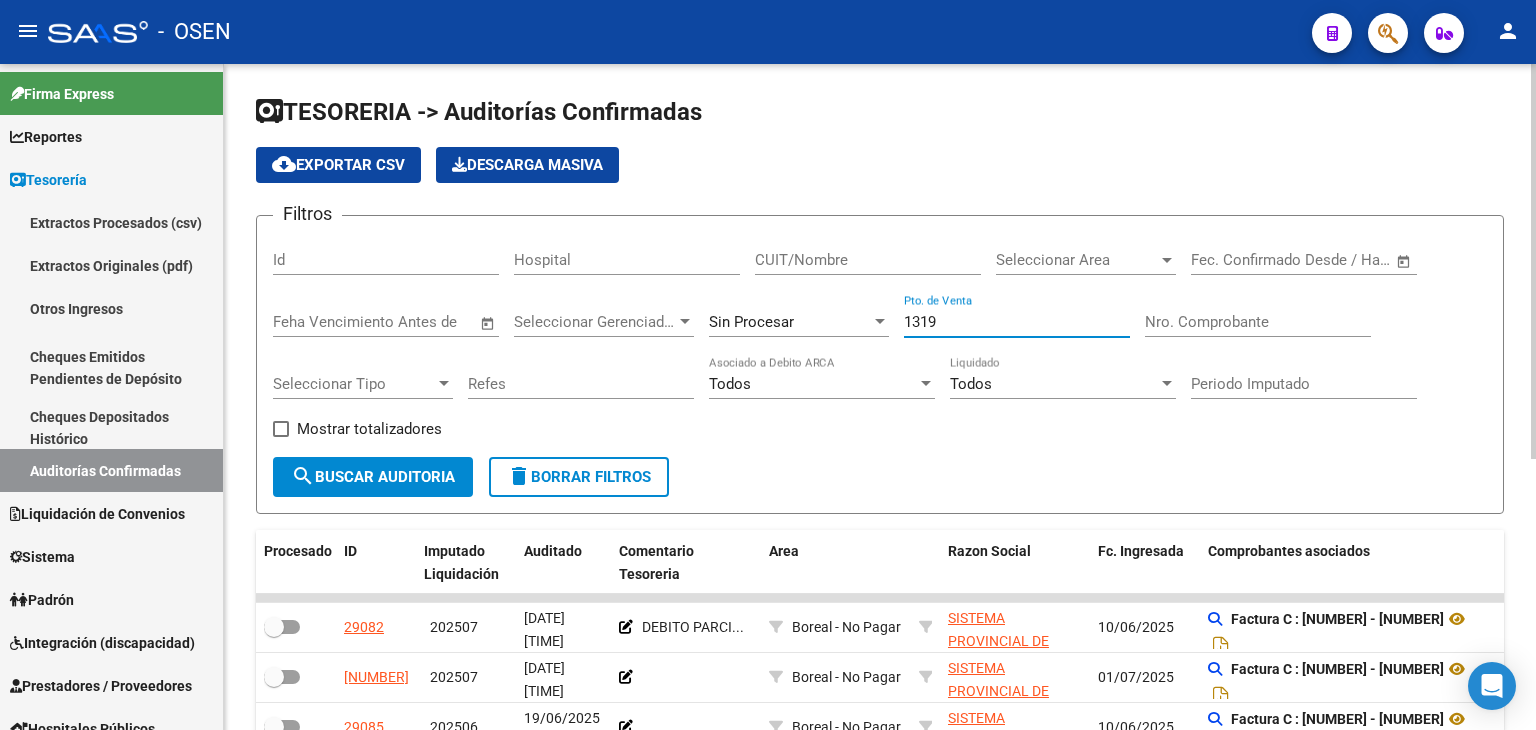 type on "1319" 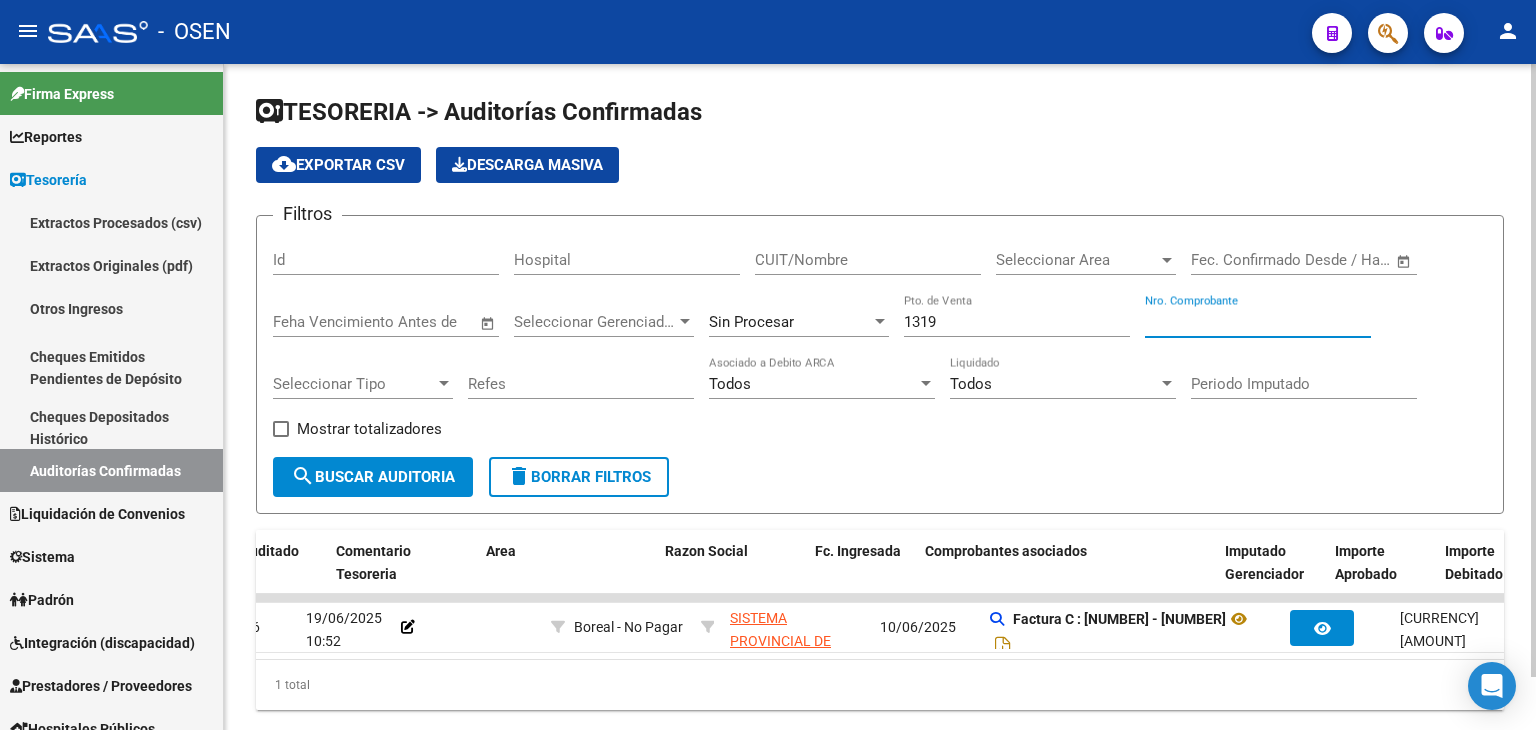 scroll, scrollTop: 0, scrollLeft: 317, axis: horizontal 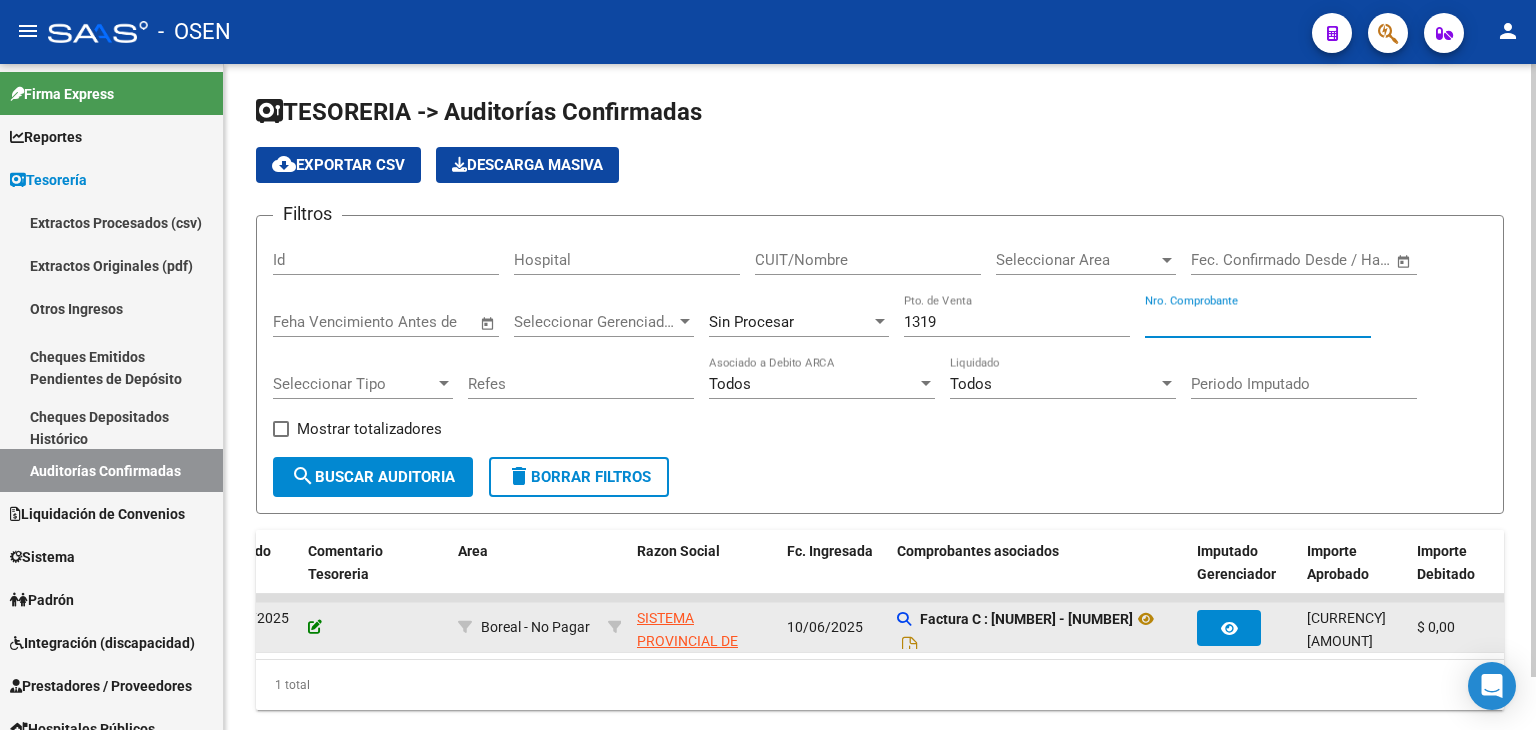 type on "7621" 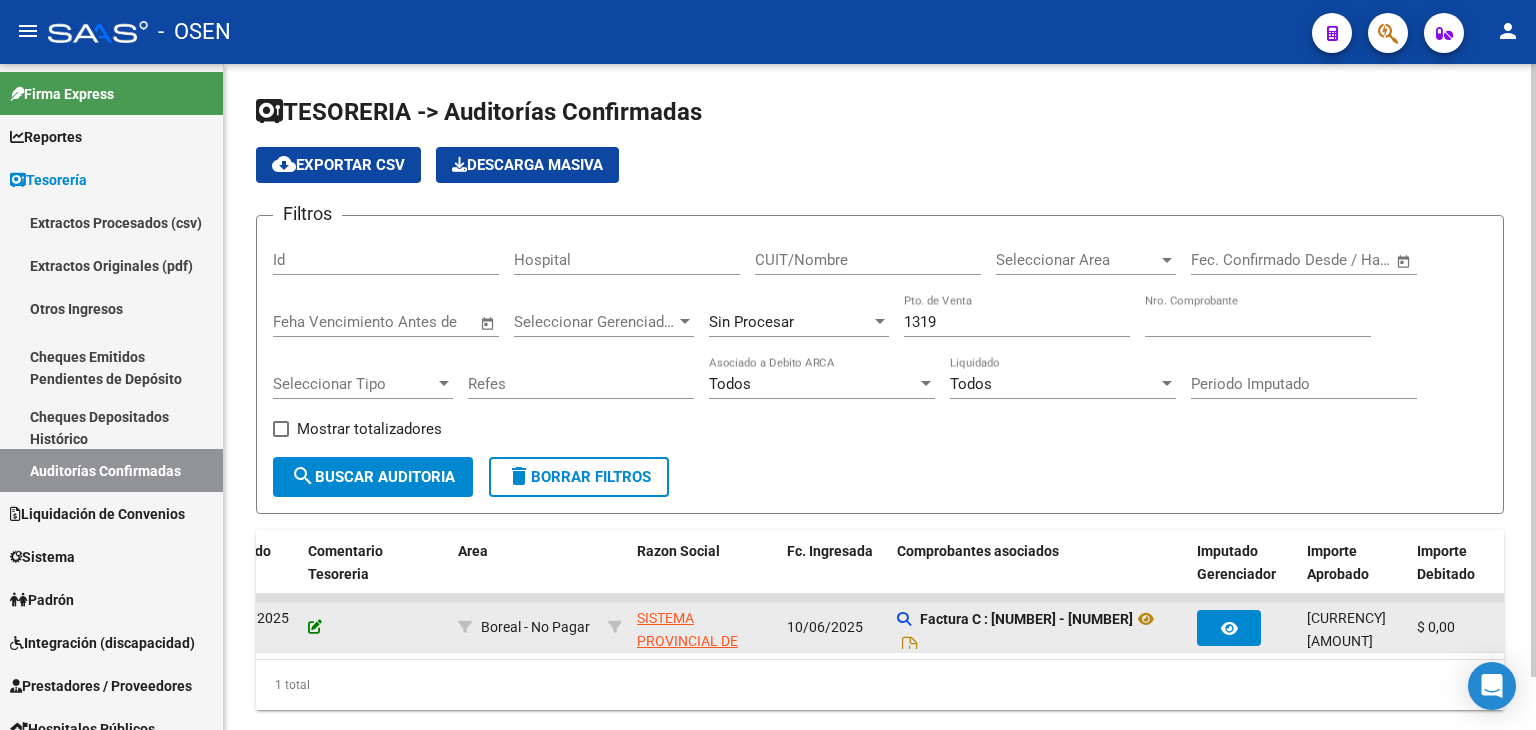 click 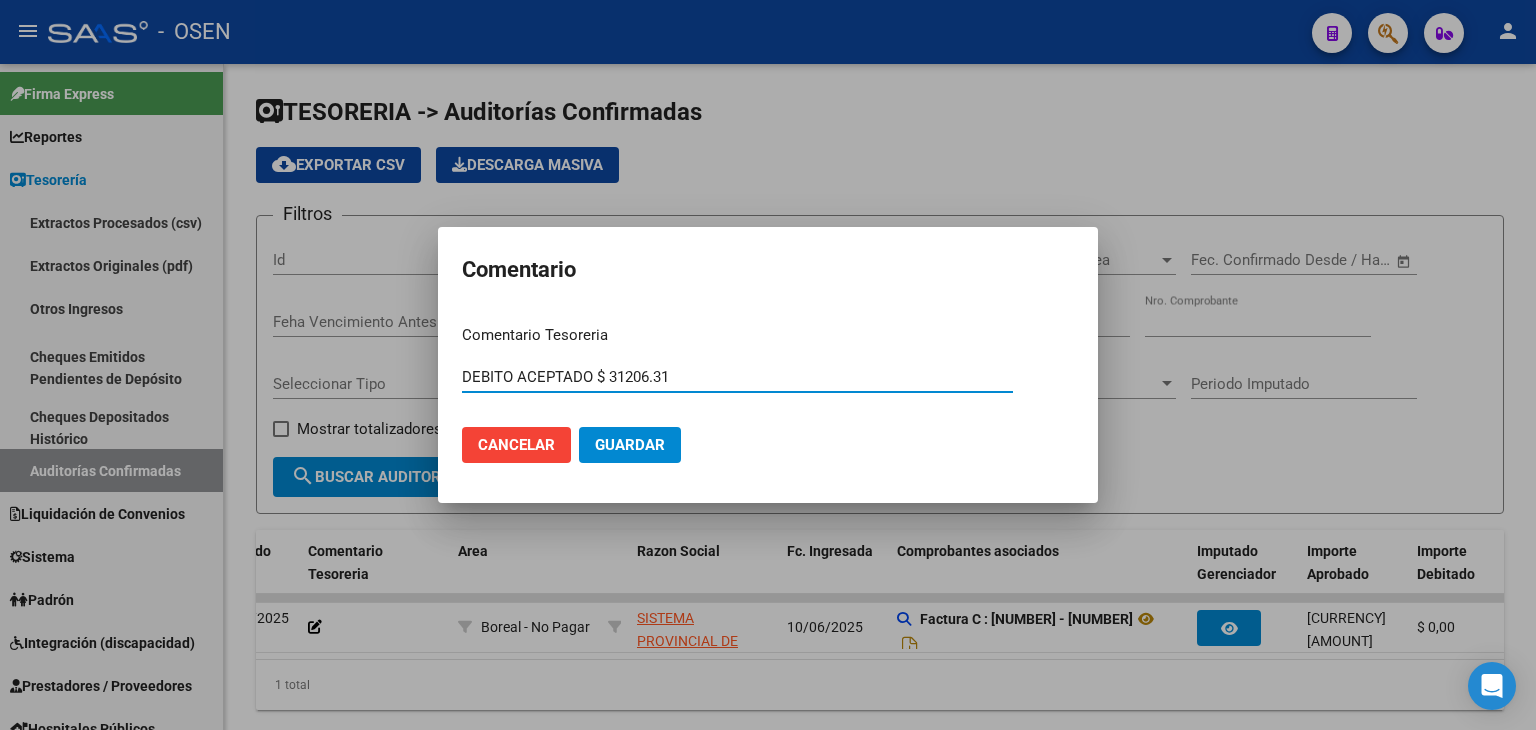 type on "DEBITO ACEPTADO $ 31206.31" 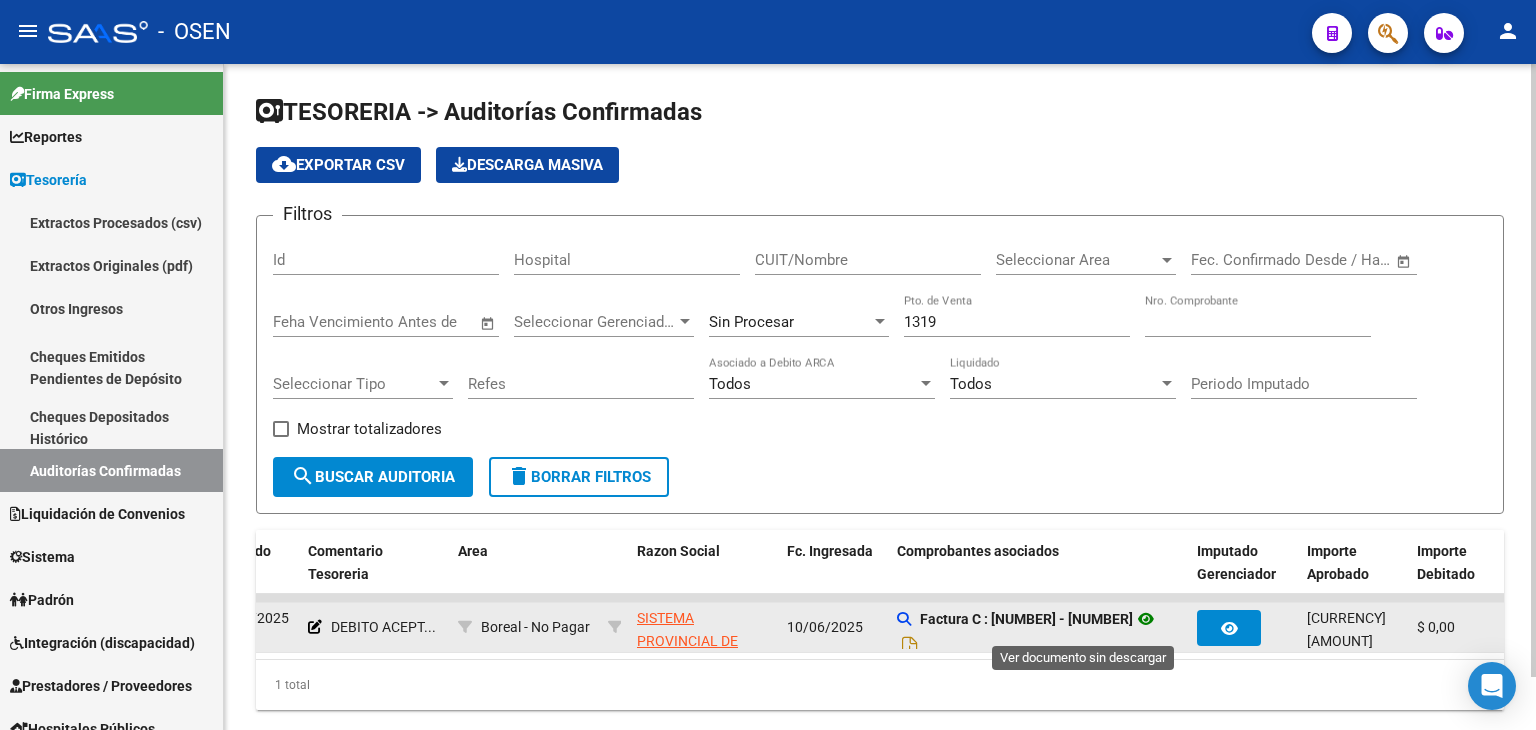 click 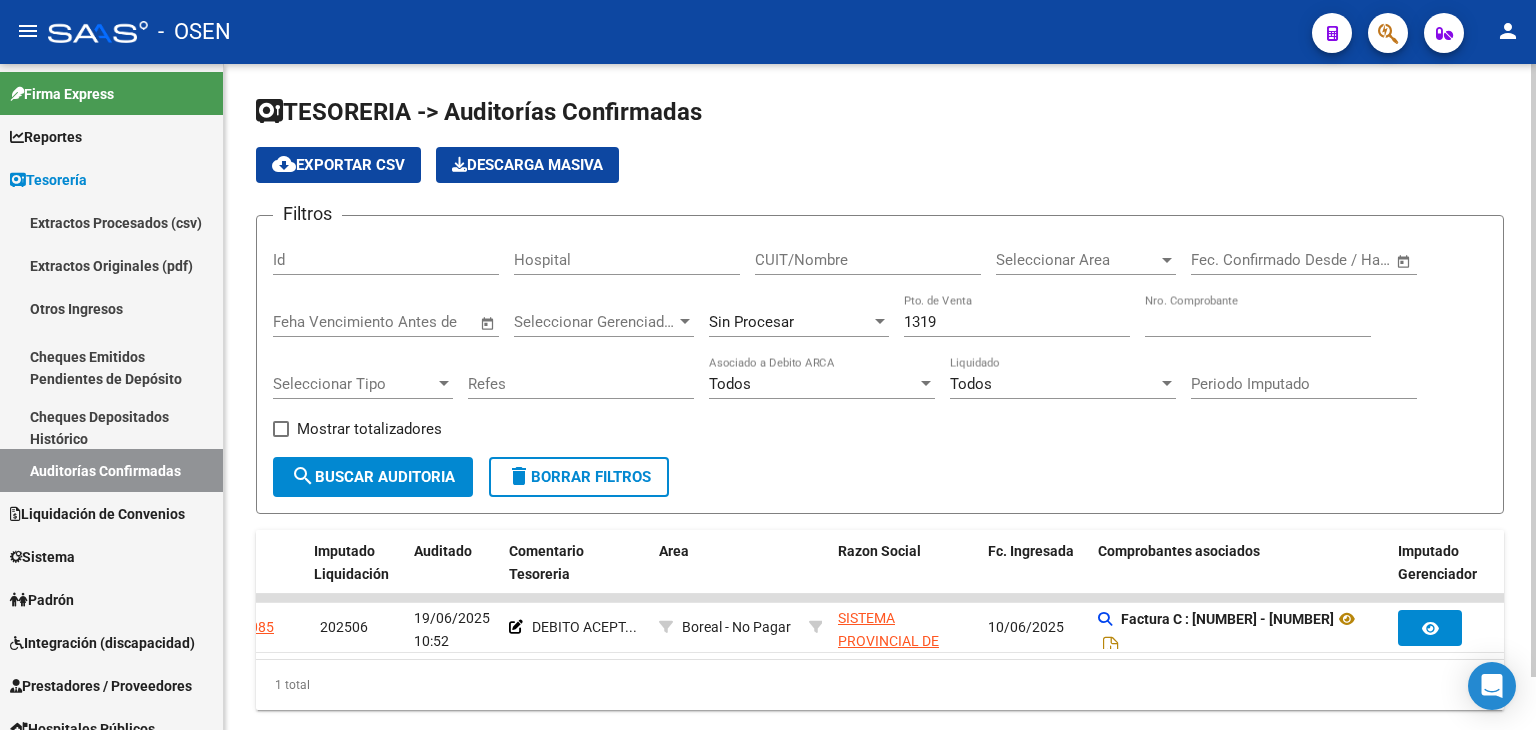 scroll, scrollTop: 0, scrollLeft: 0, axis: both 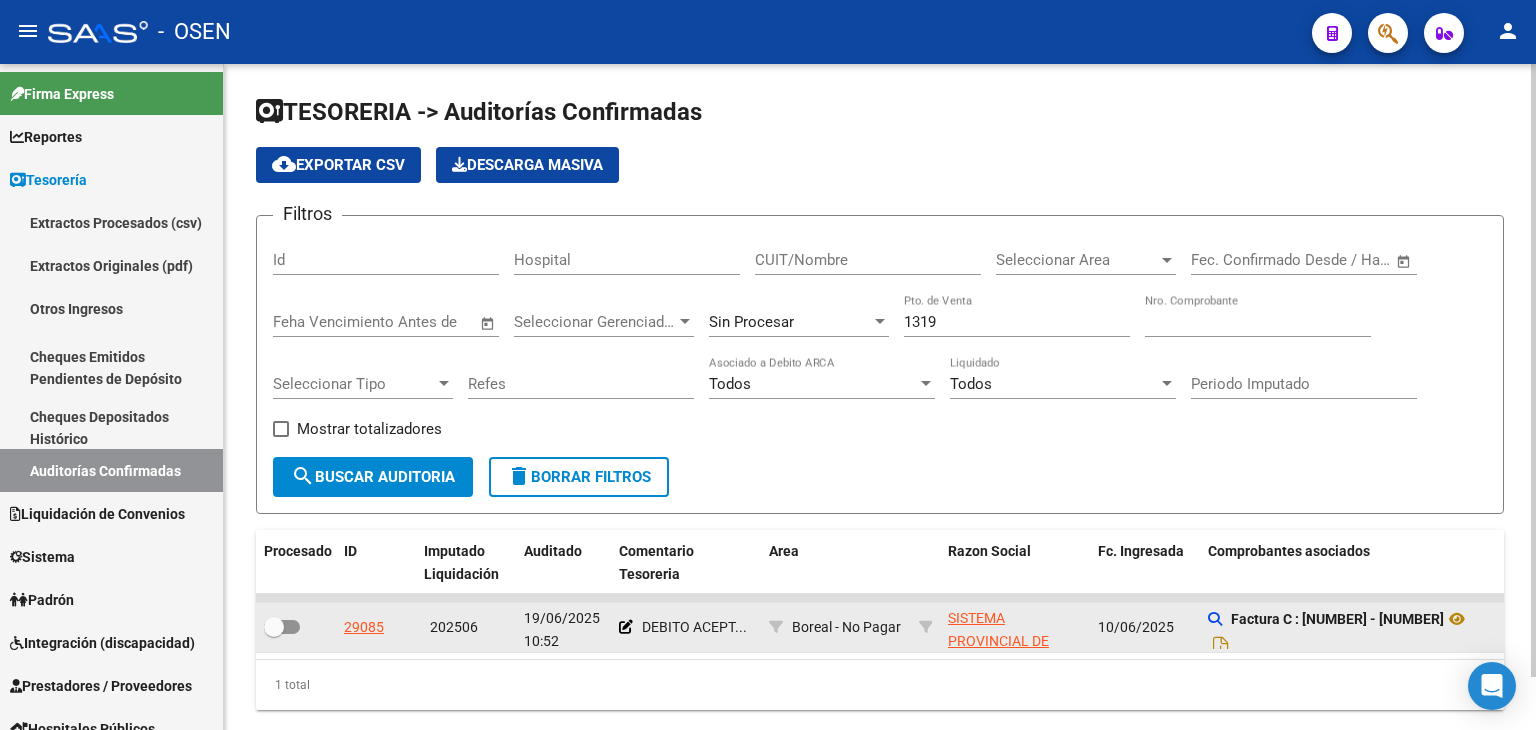 click on "DEBITO ACEPT..." 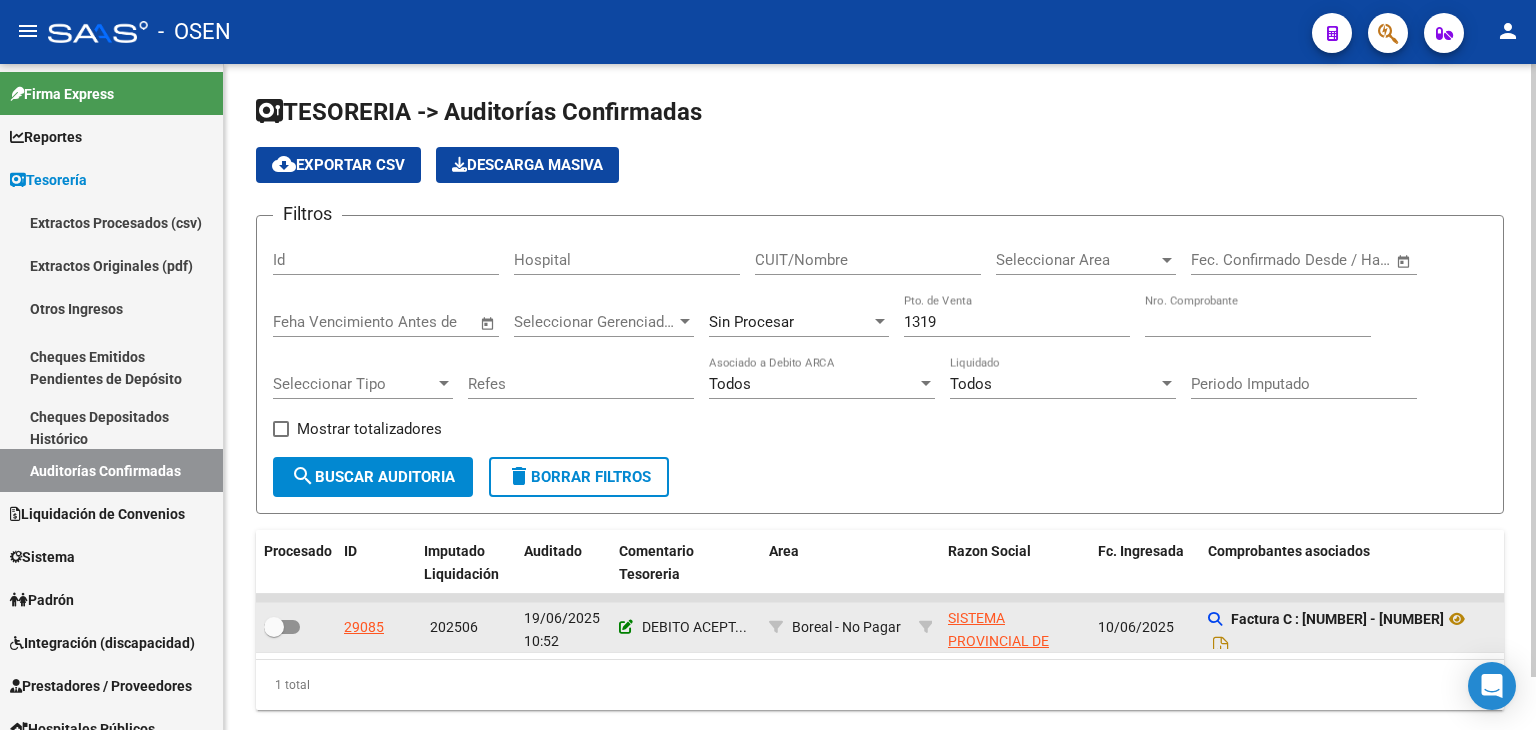 click 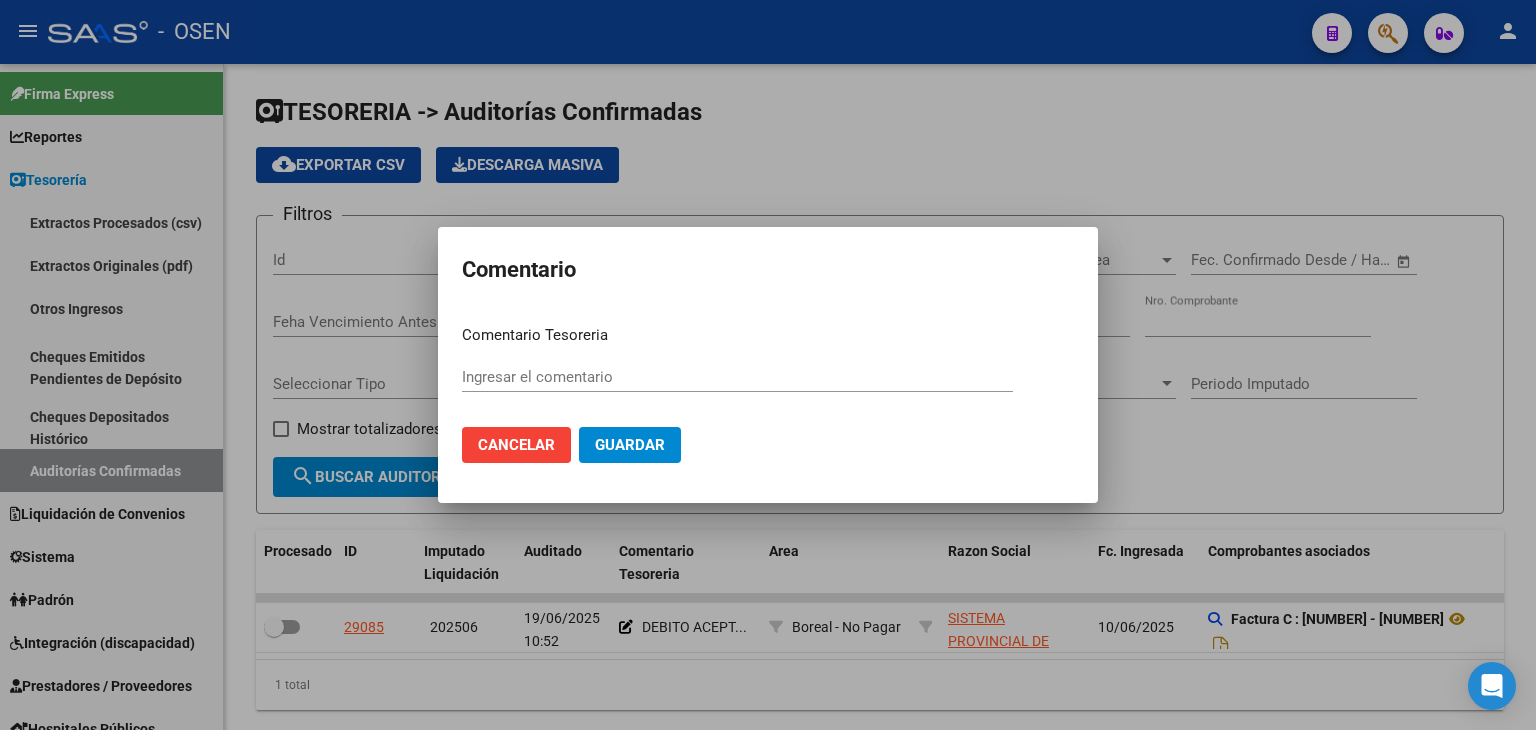 type on "DEBITO ACEPTADO $ 31206.31" 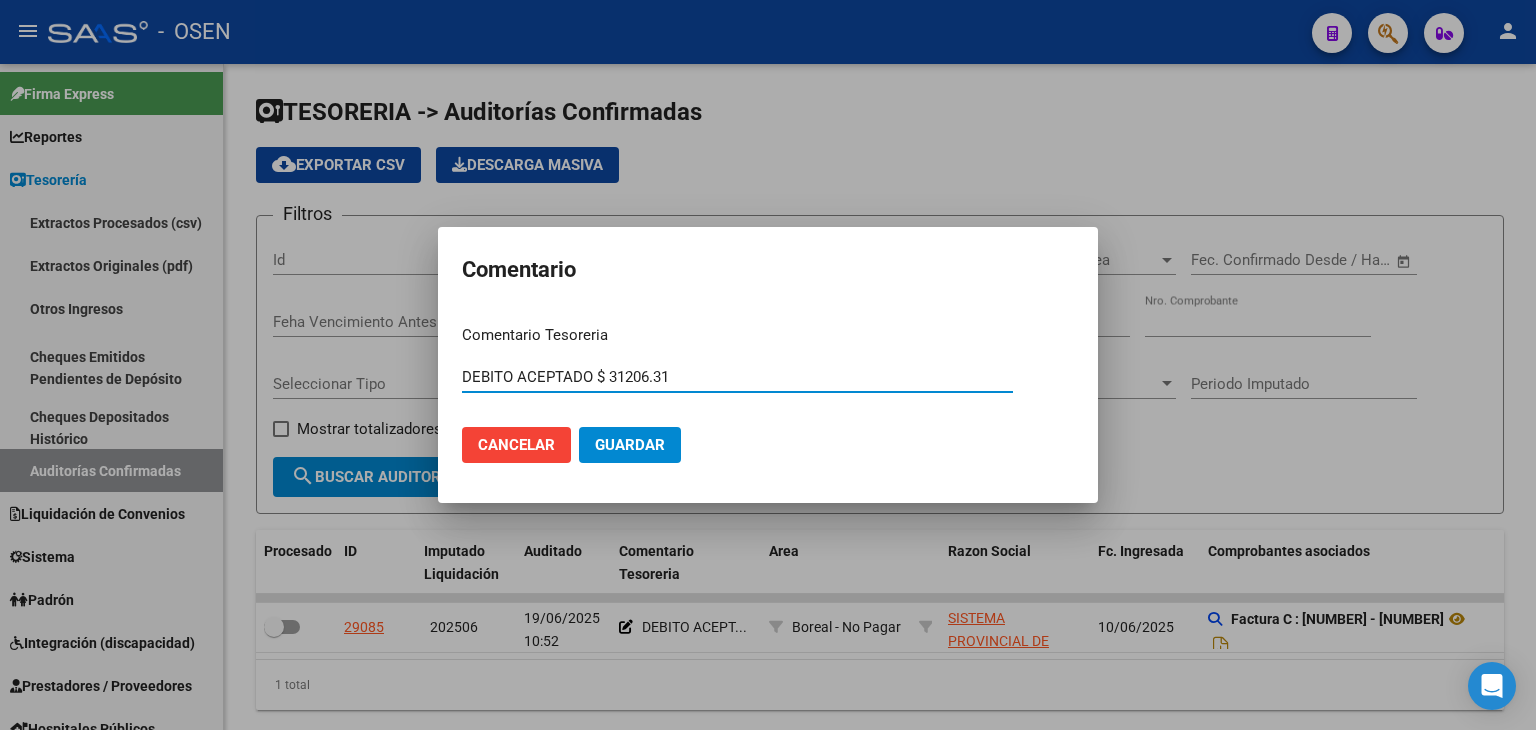 click at bounding box center [768, 365] 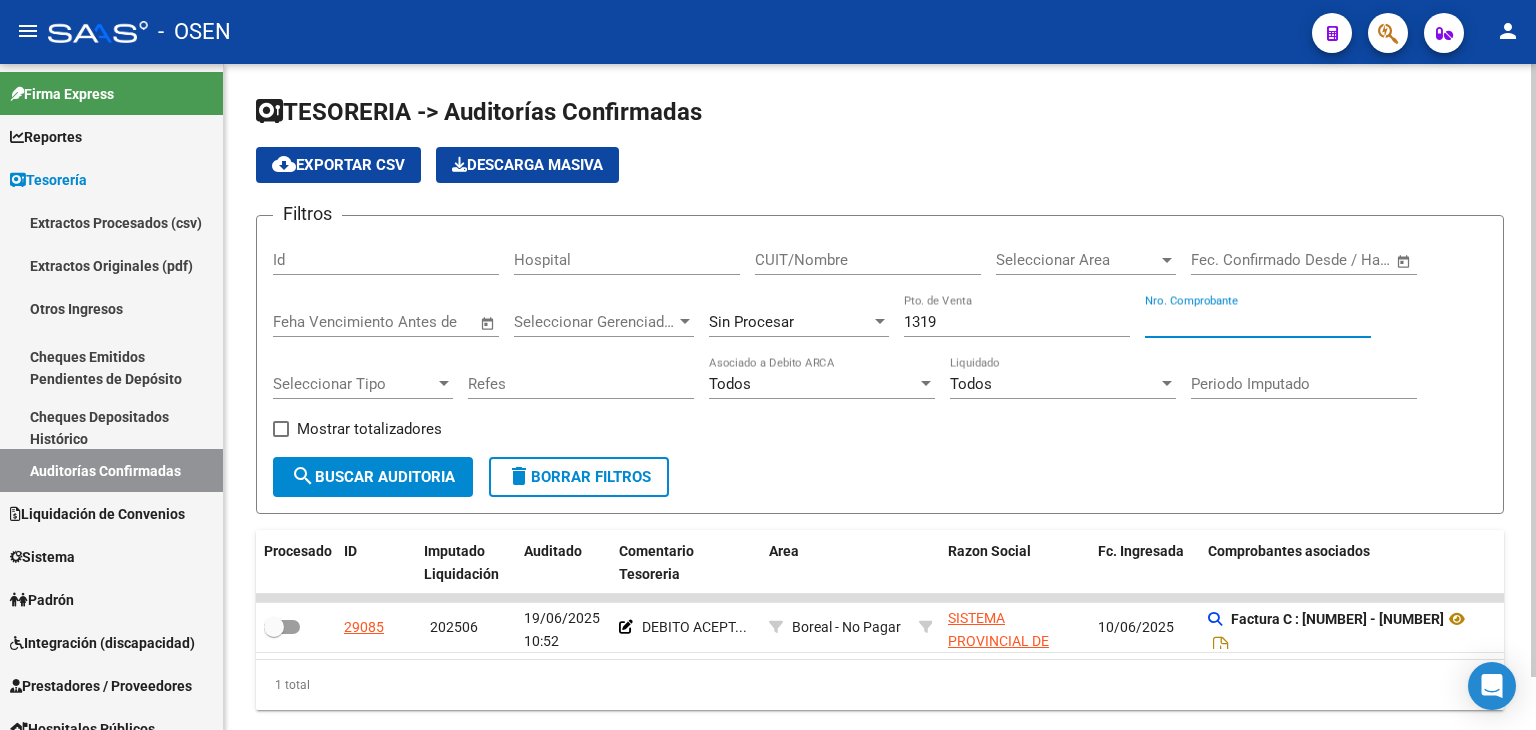 drag, startPoint x: 1197, startPoint y: 322, endPoint x: 1004, endPoint y: 313, distance: 193.20973 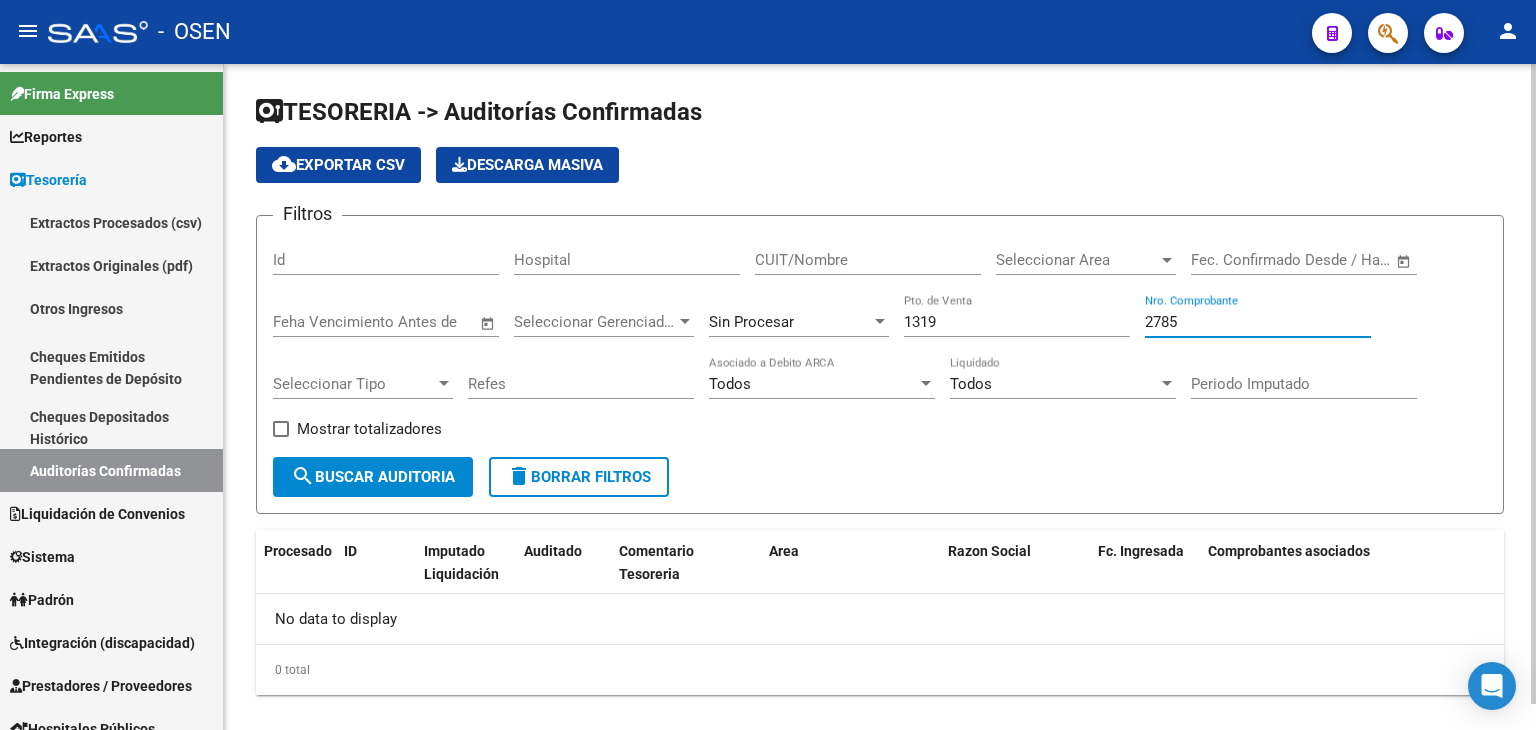 type on "2785" 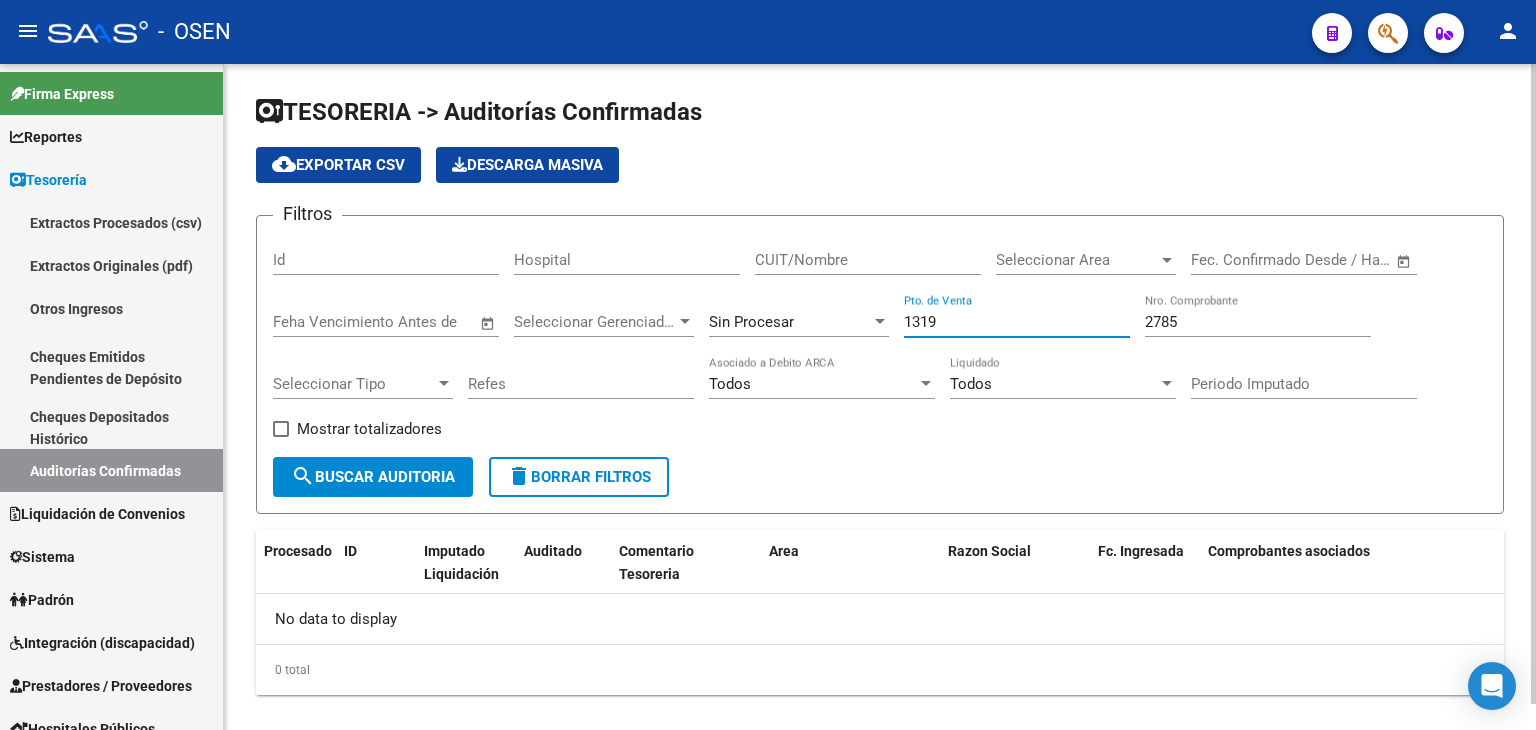 drag, startPoint x: 964, startPoint y: 321, endPoint x: 929, endPoint y: 306, distance: 38.078865 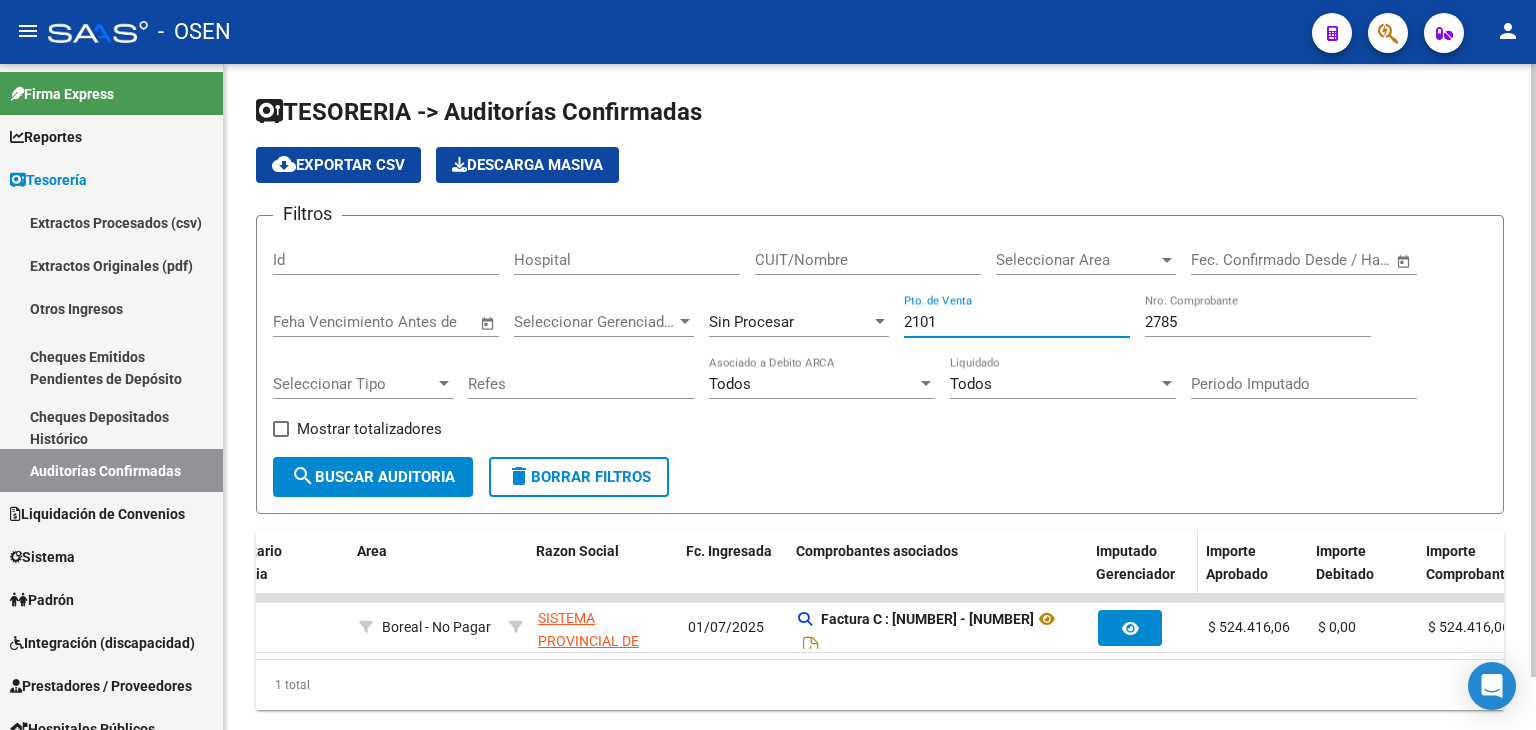 scroll, scrollTop: 0, scrollLeft: 412, axis: horizontal 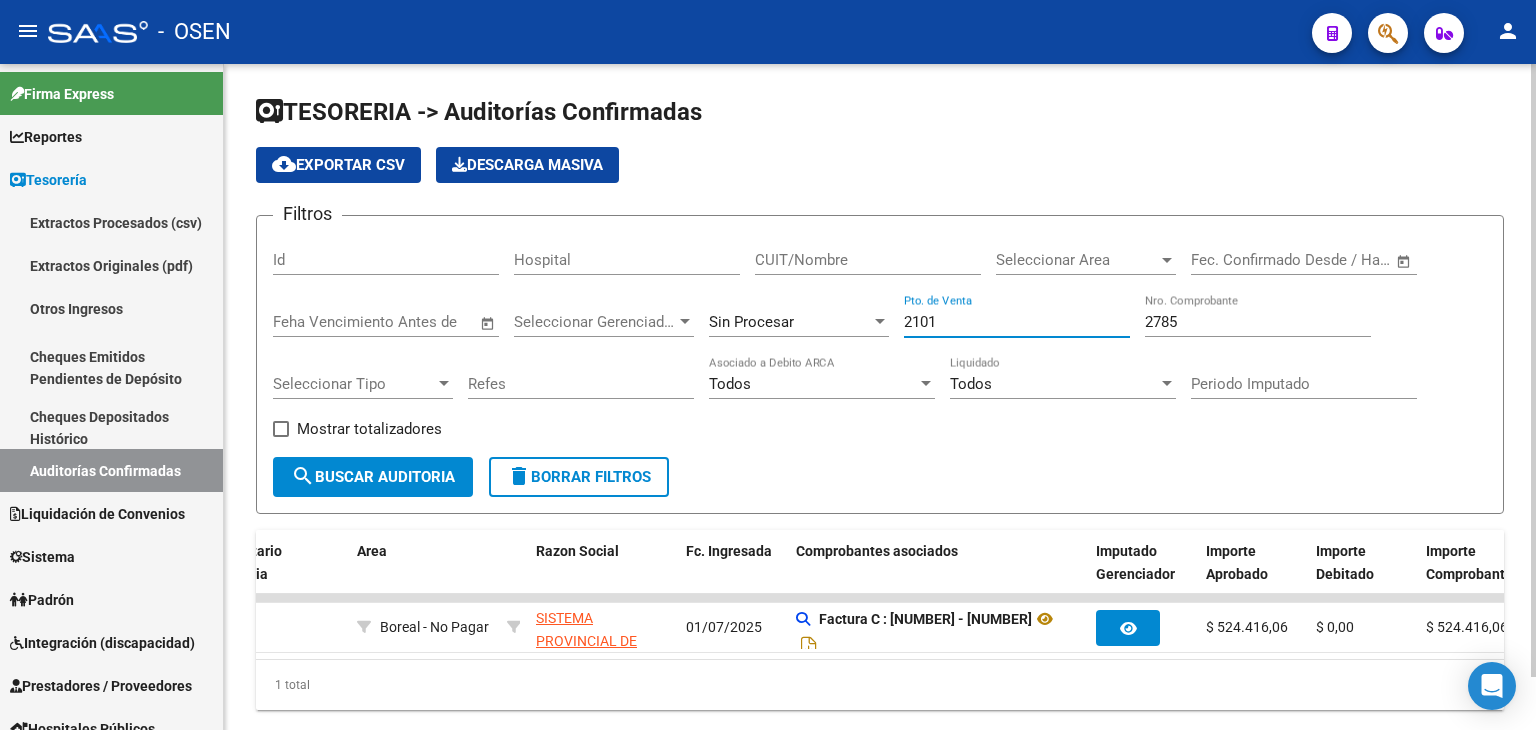 type on "2101" 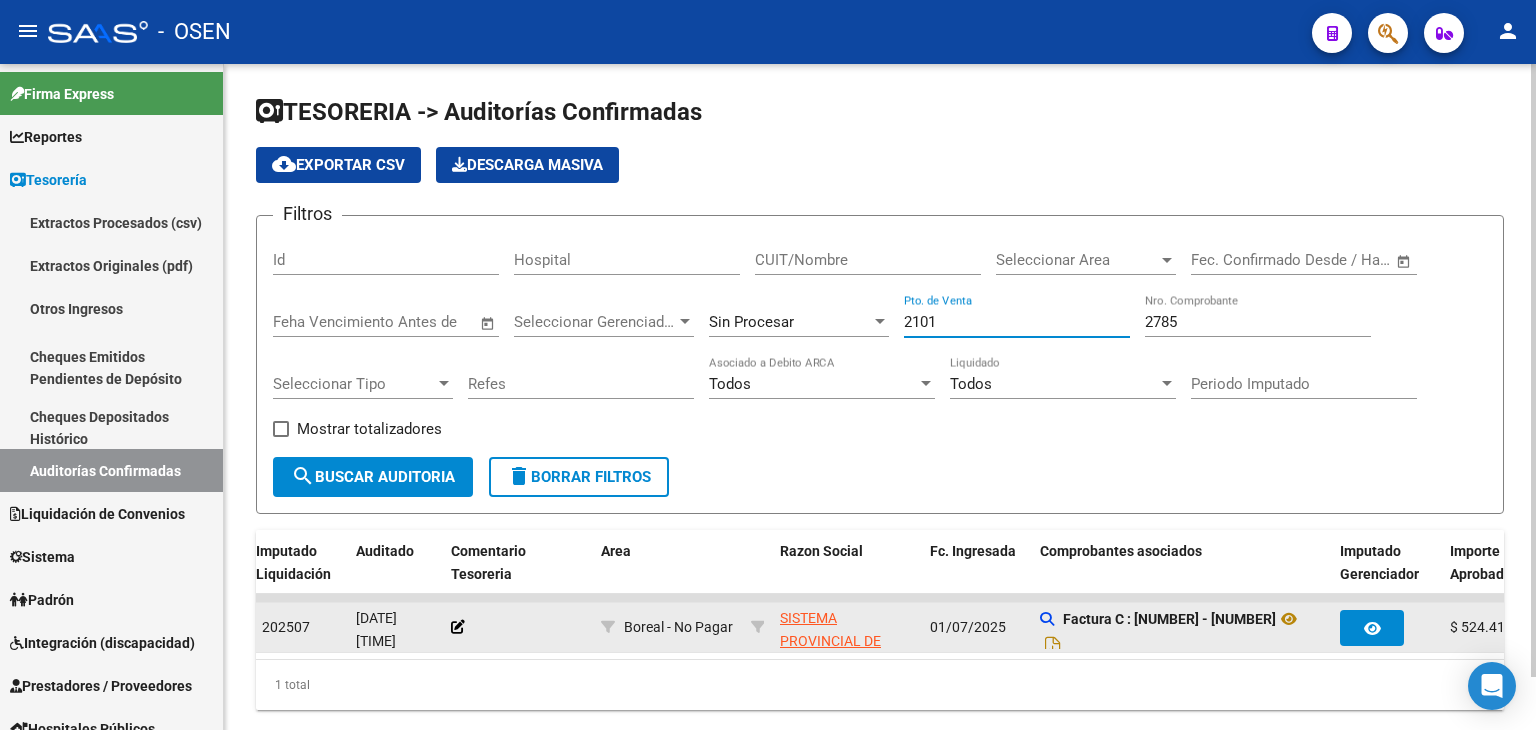 scroll, scrollTop: 0, scrollLeft: 162, axis: horizontal 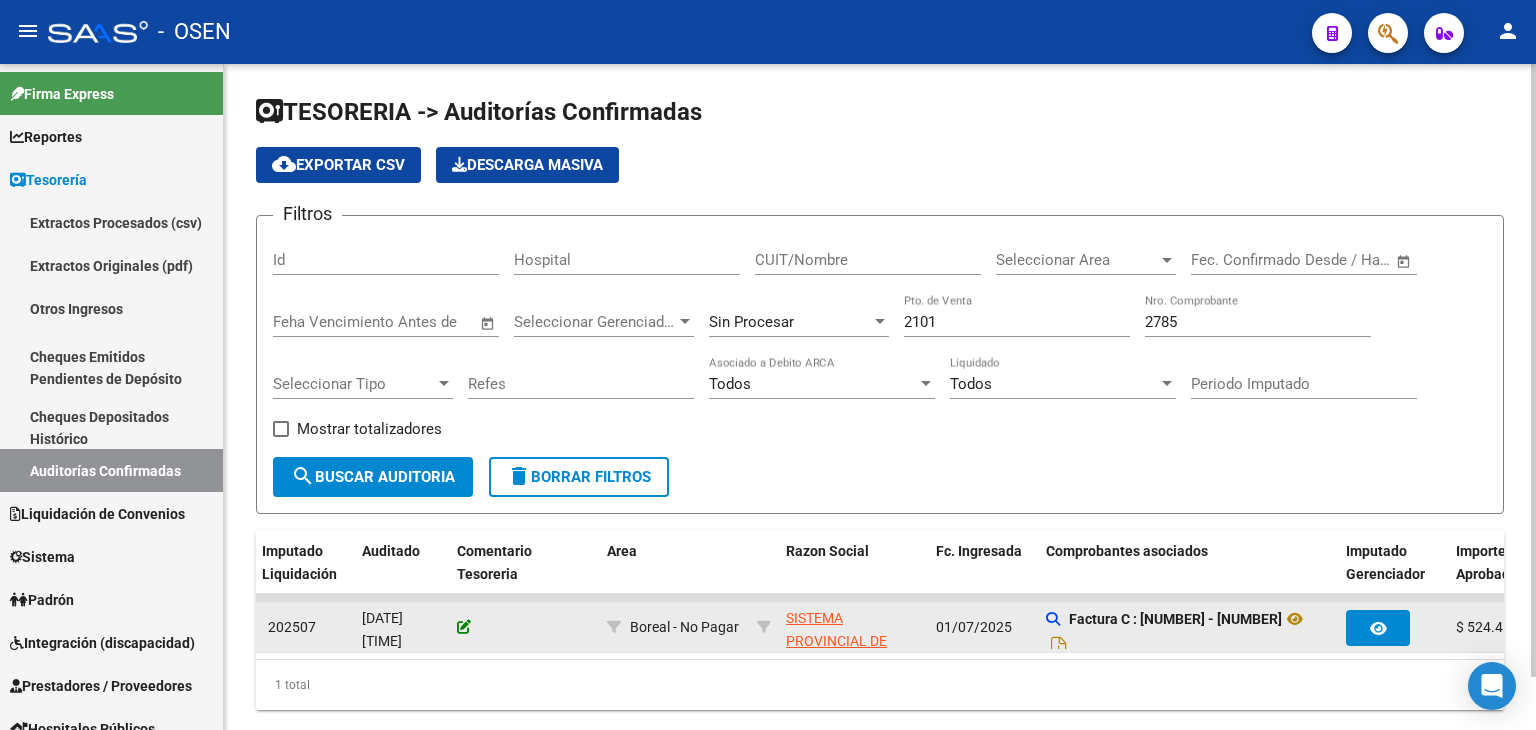 click 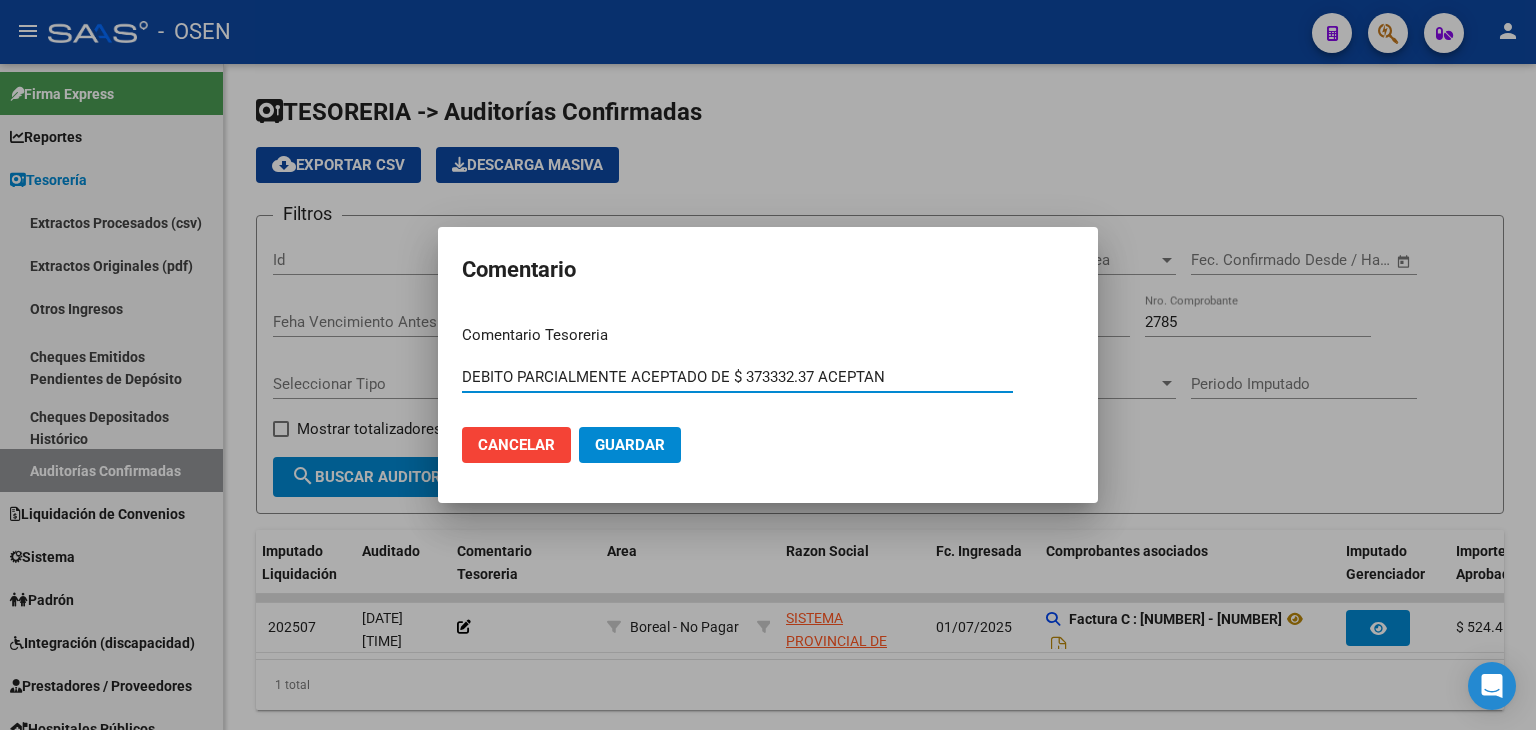 click on "DEBITO PARCIALMENTE ACEPTADO DE $ 373332.37 ACEPTAN" at bounding box center (737, 377) 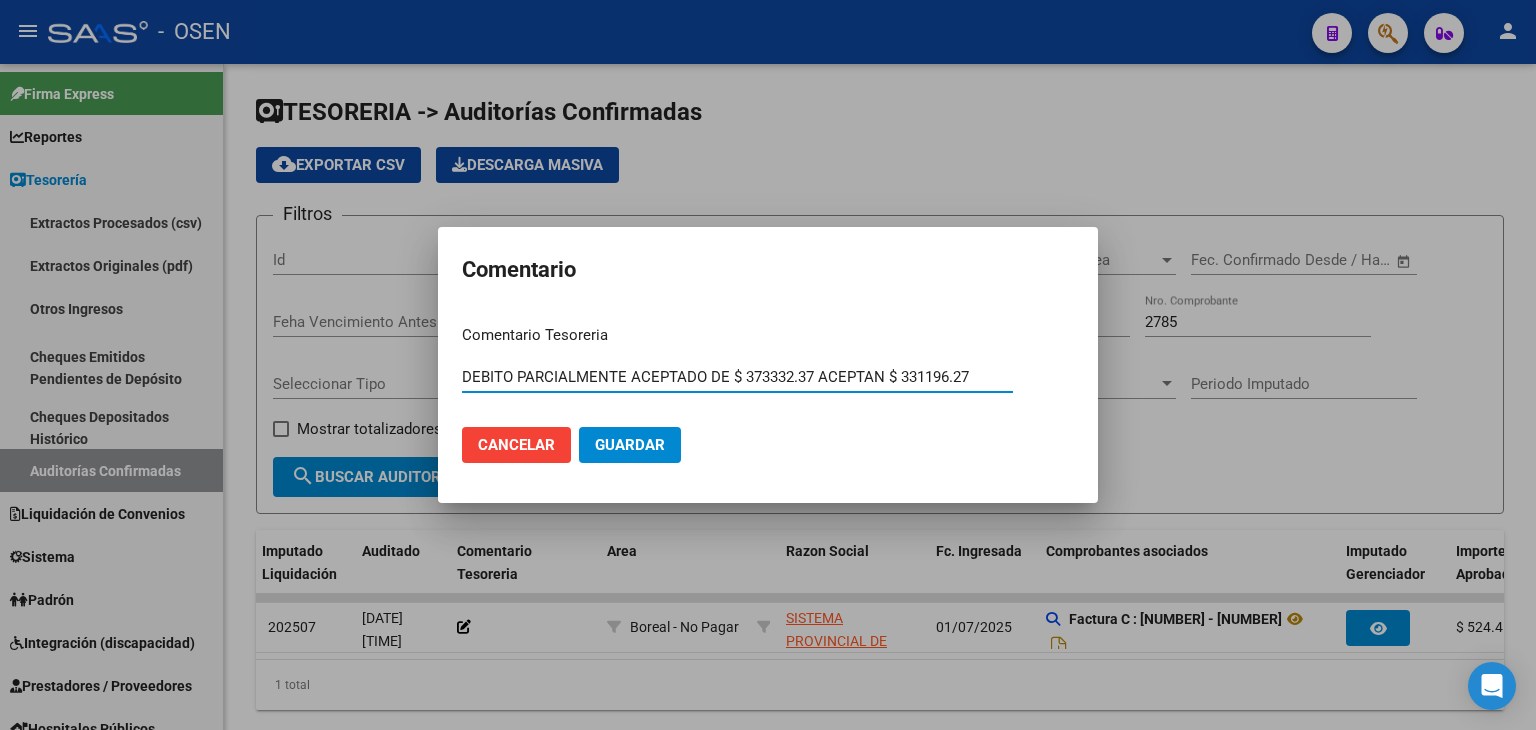 type on "DEBITO PARCIALMENTE ACEPTADO DE $ 373332.37 ACEPTAN $ 331196.27" 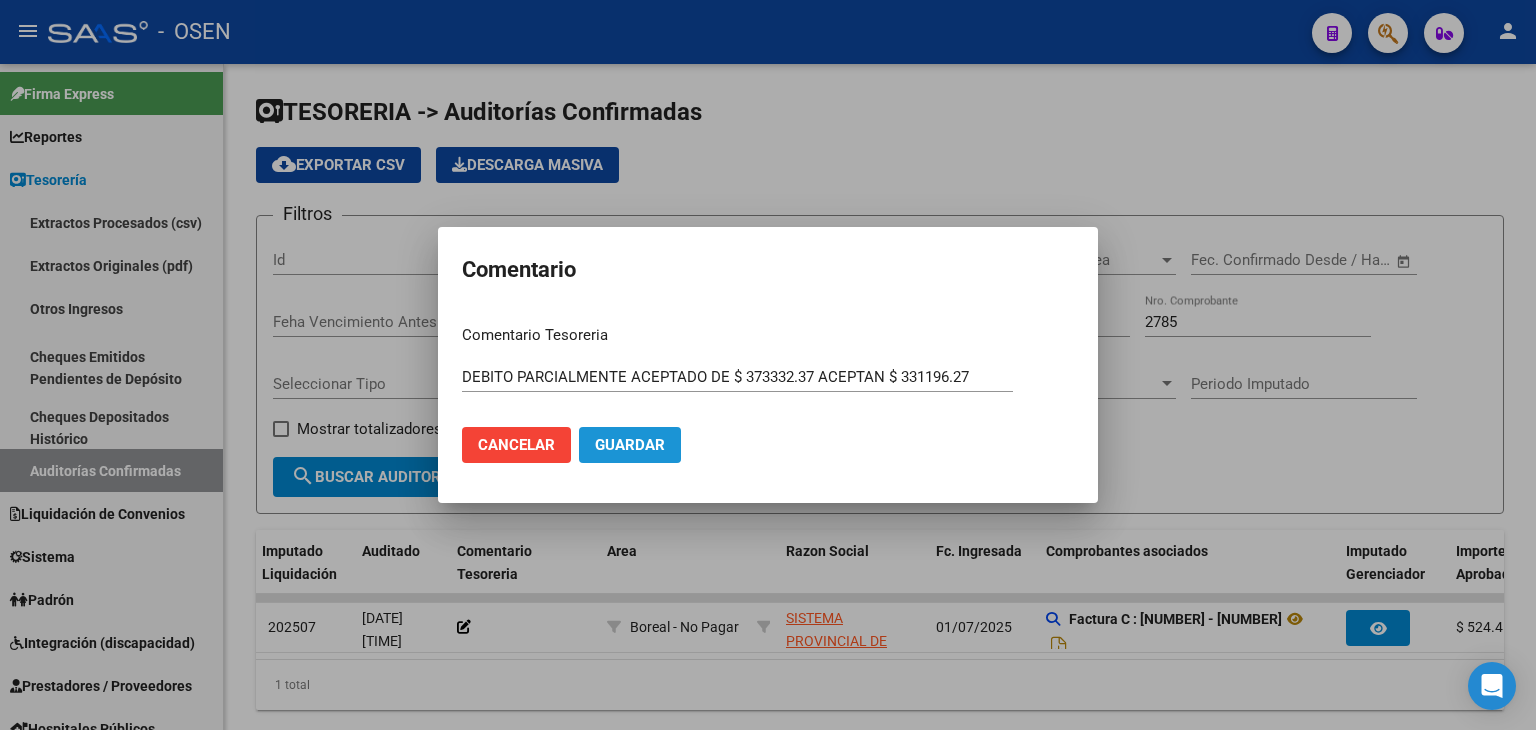 click on "Guardar" 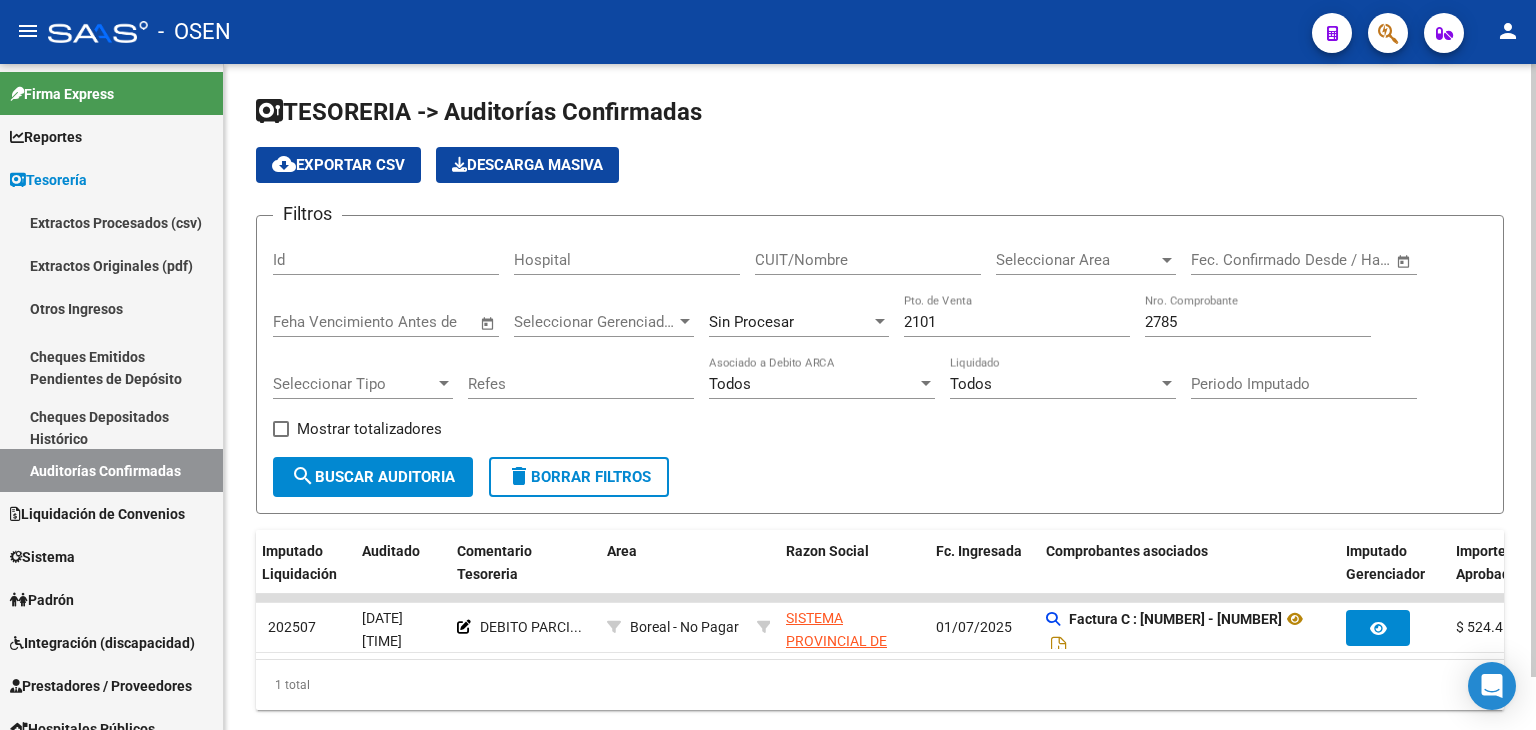 click on "TESORERIA -> Auditorías Confirmadas" 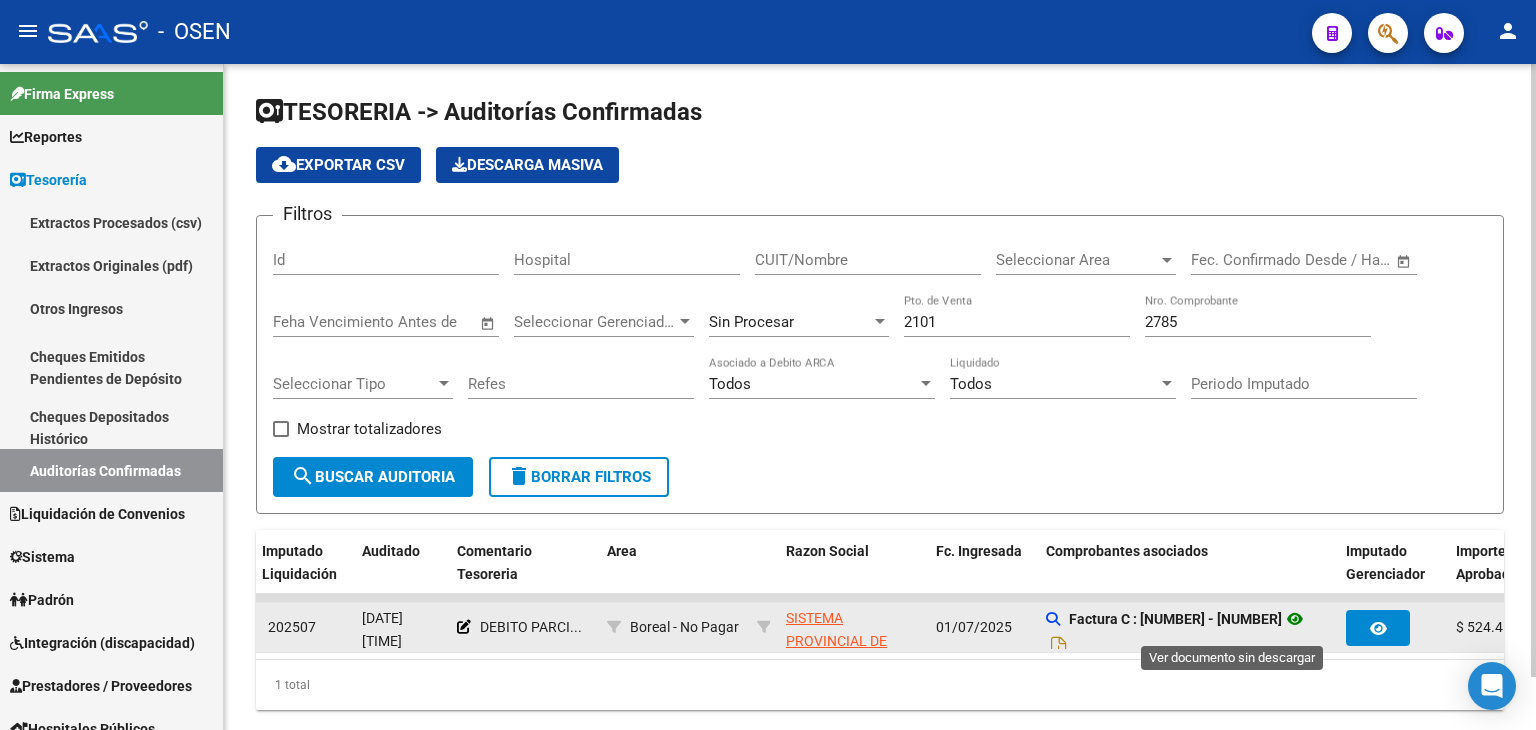 click 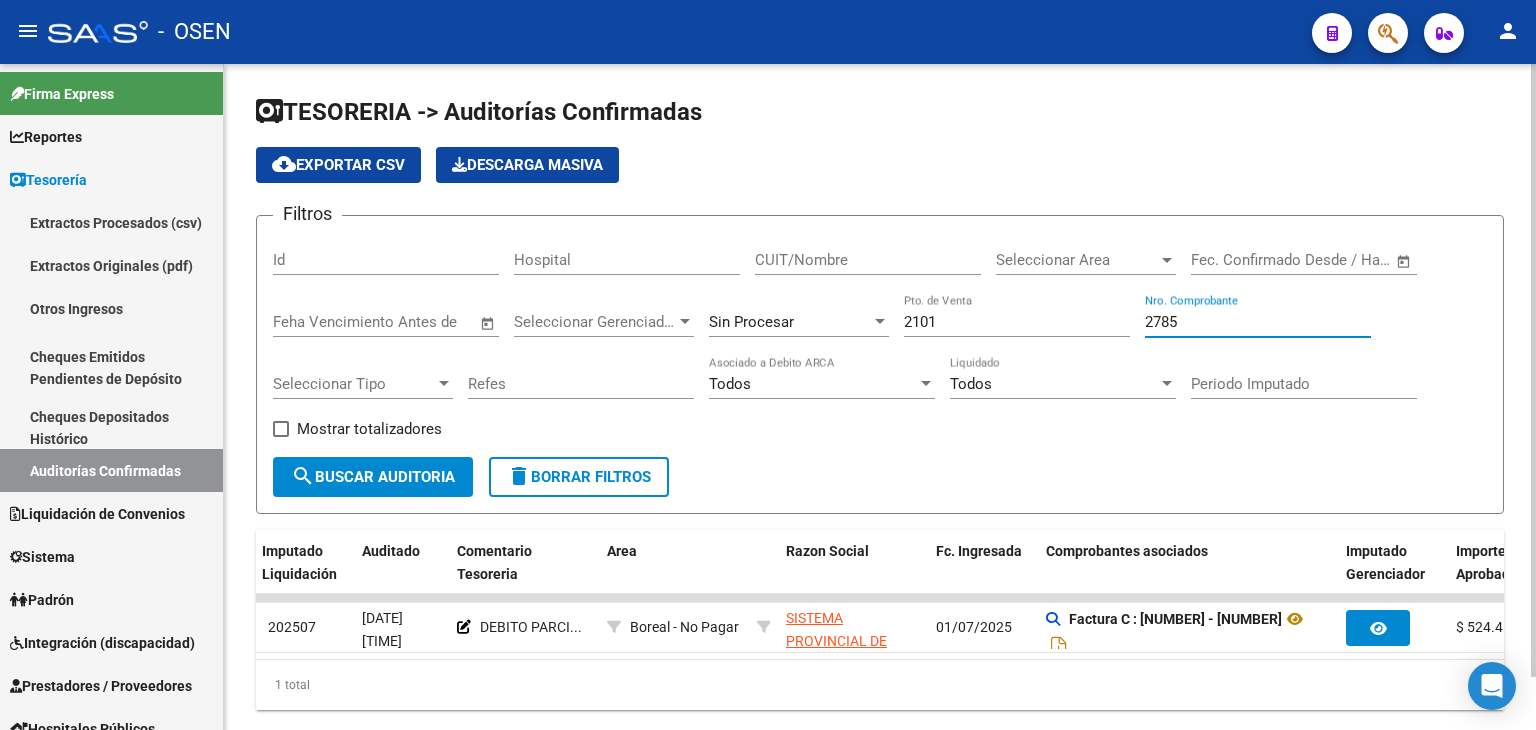 drag, startPoint x: 1216, startPoint y: 321, endPoint x: 1116, endPoint y: 321, distance: 100 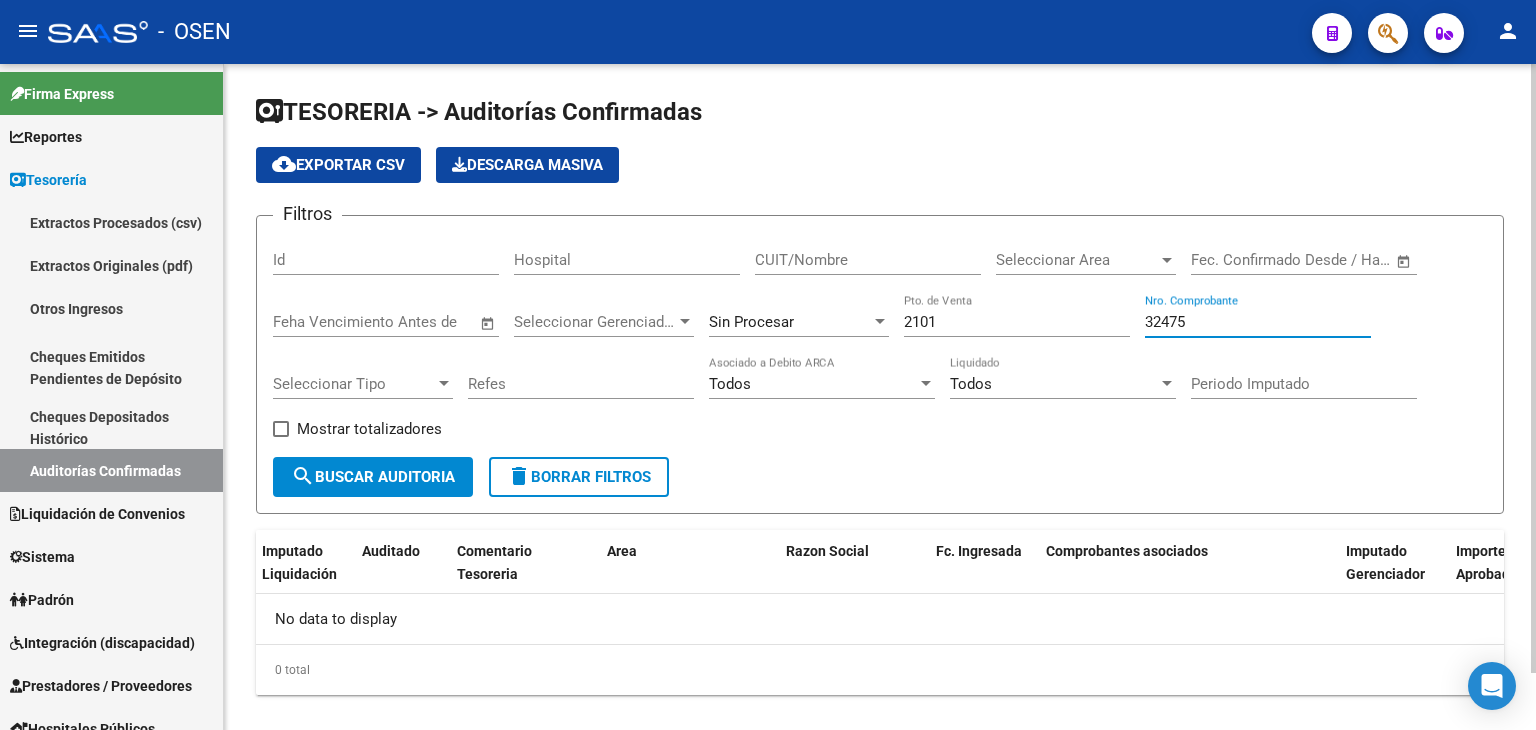 scroll, scrollTop: 0, scrollLeft: 0, axis: both 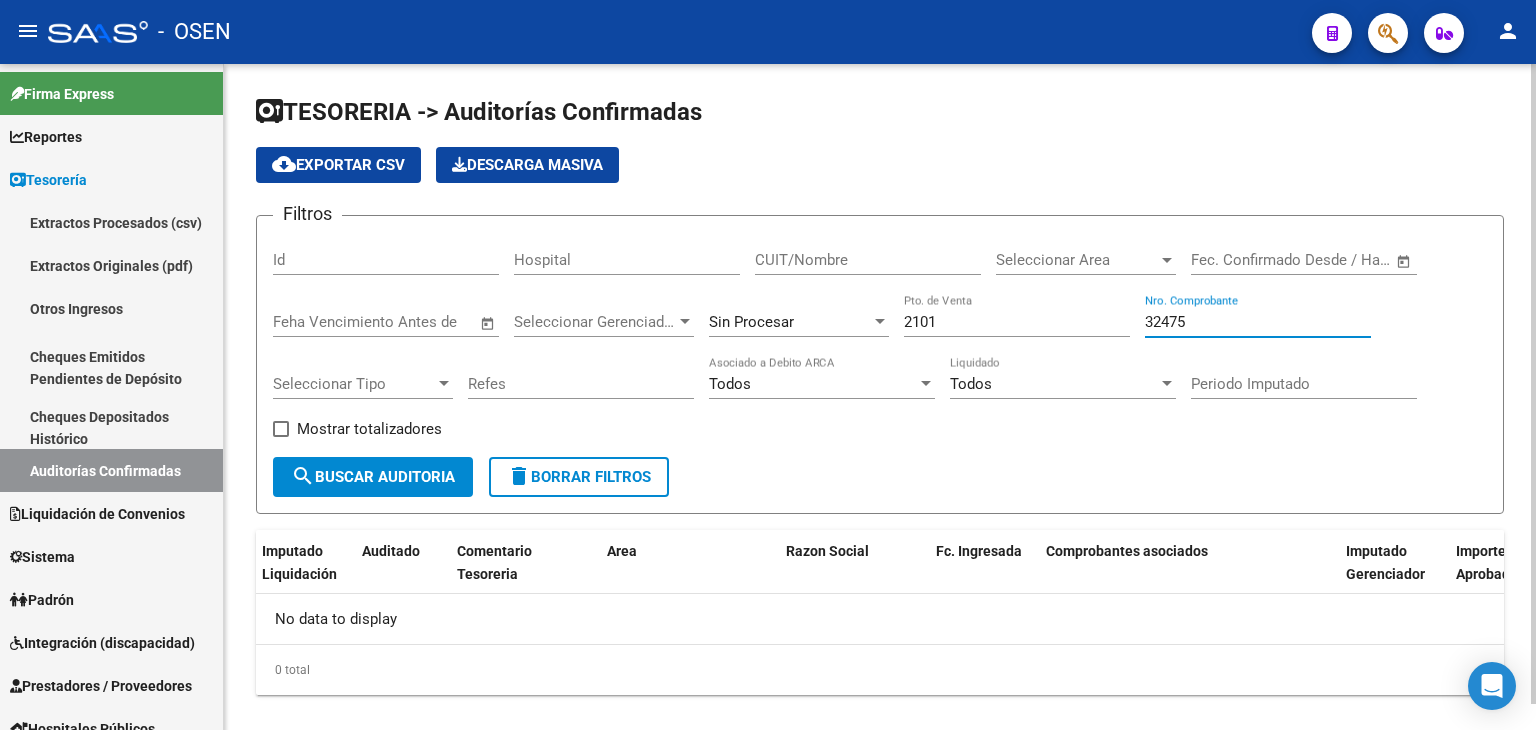 type on "32475" 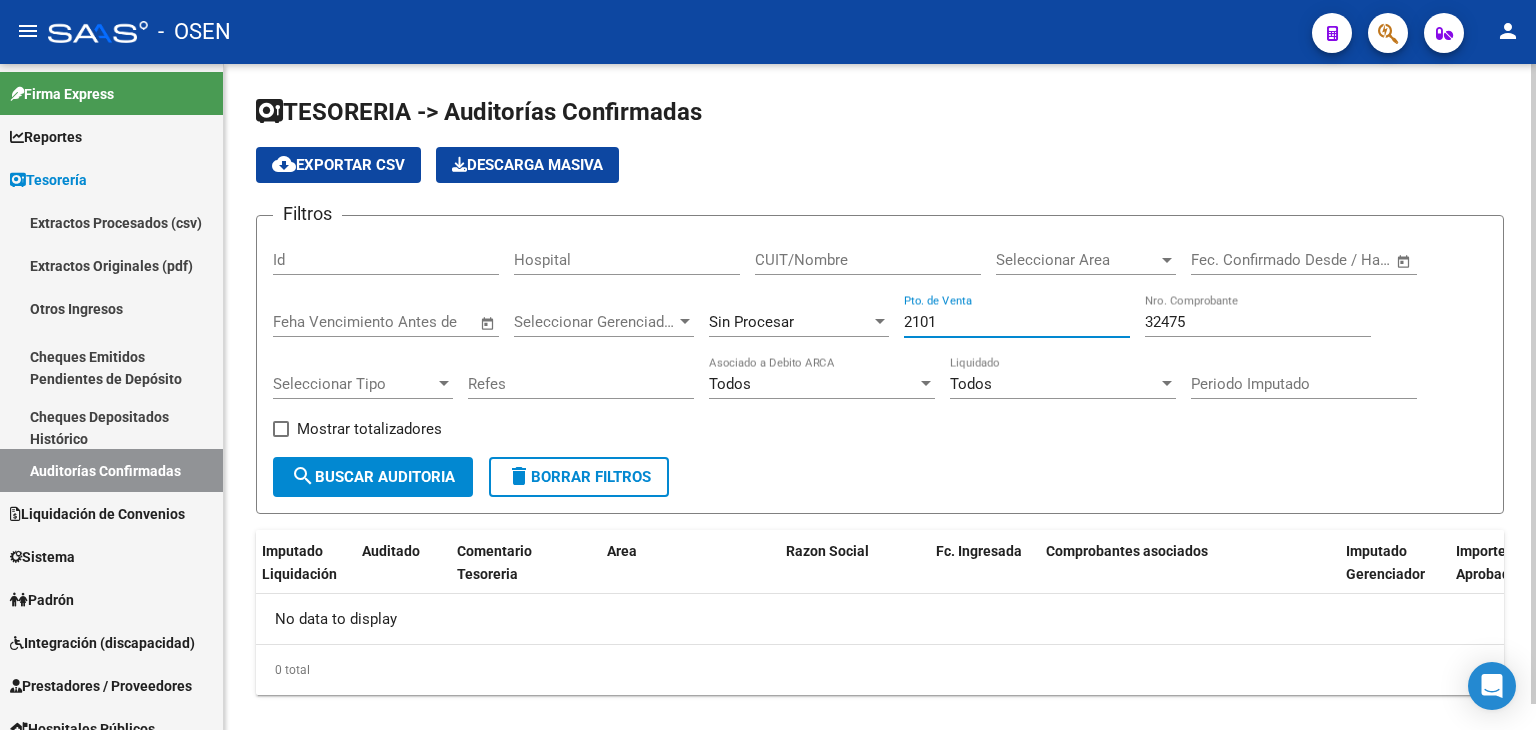 drag, startPoint x: 1031, startPoint y: 329, endPoint x: 945, endPoint y: 324, distance: 86.145226 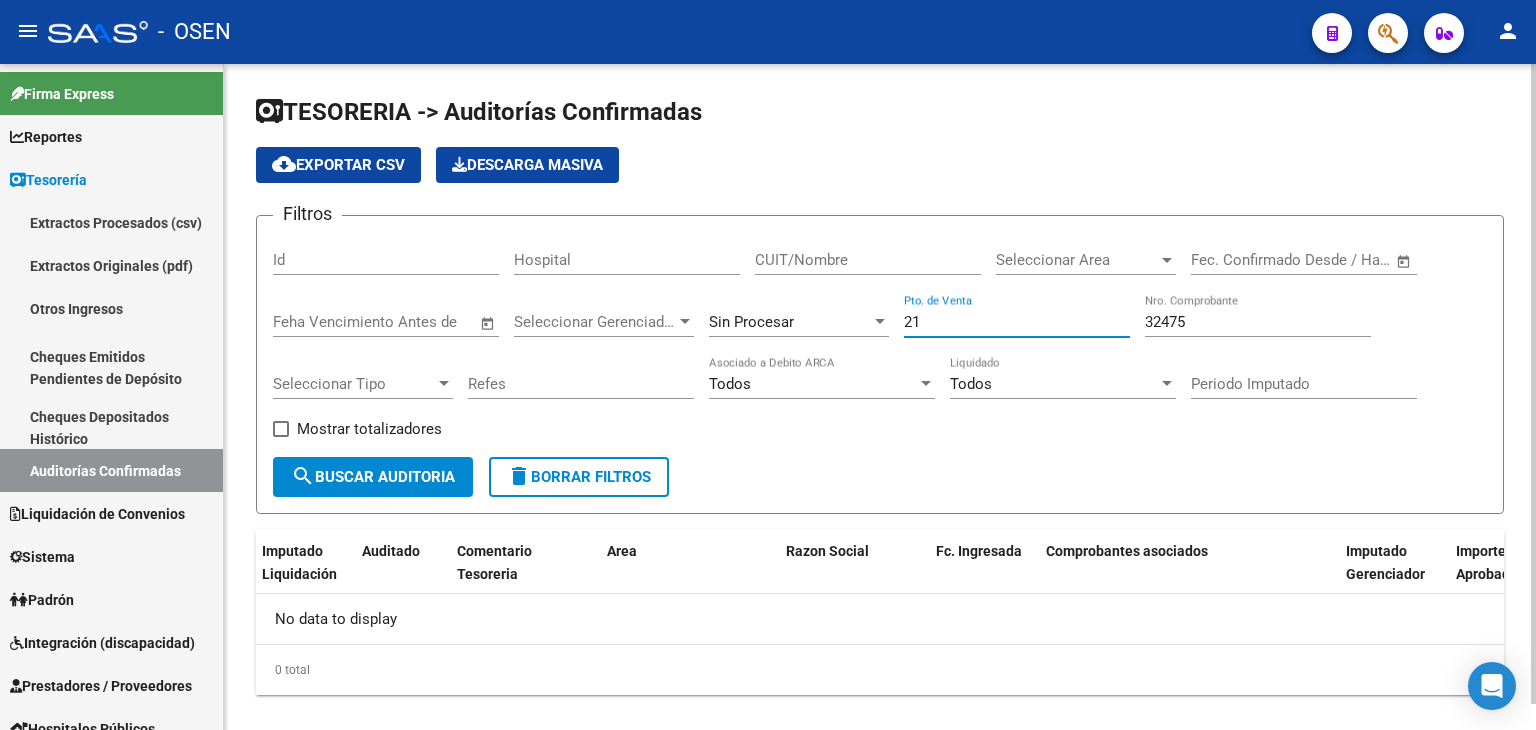 type on "2" 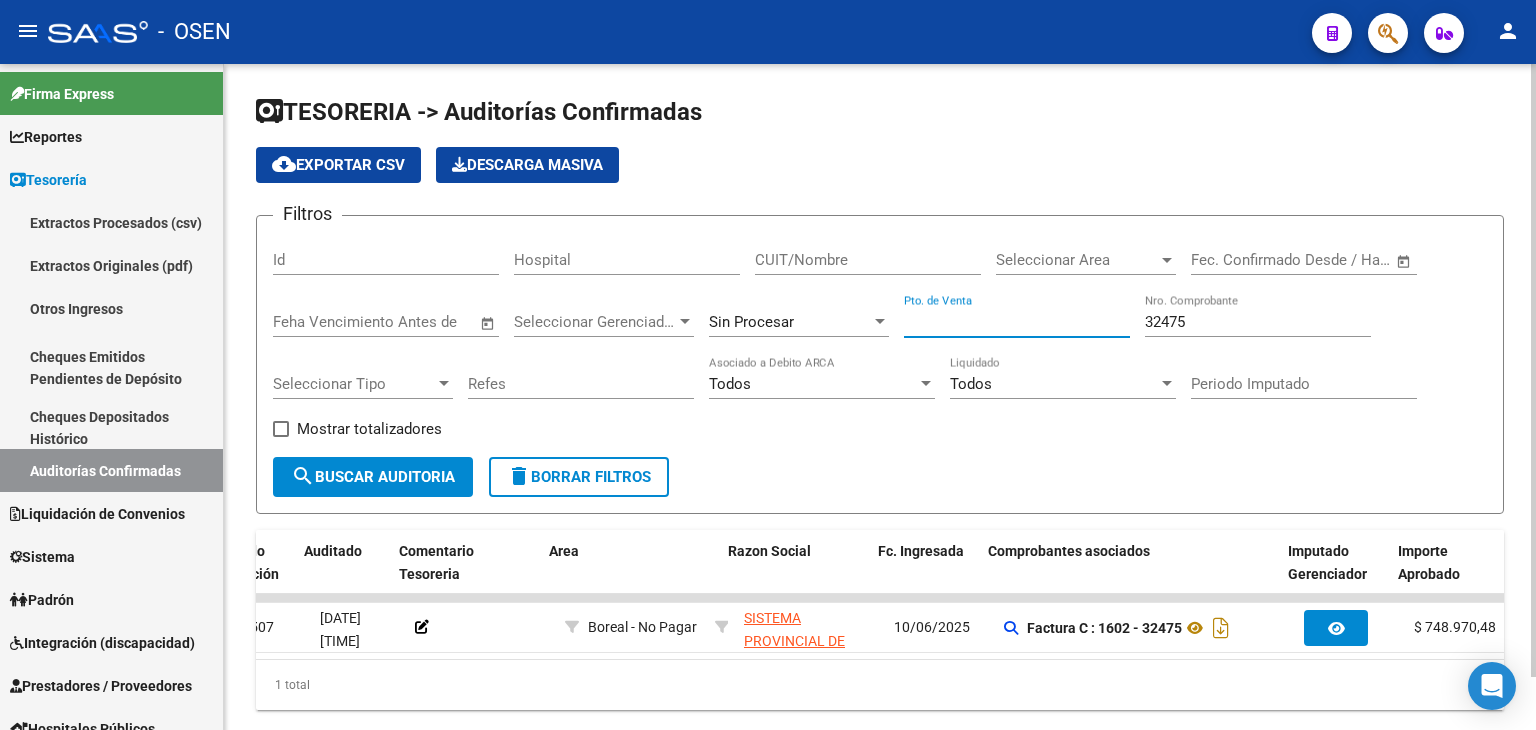 scroll, scrollTop: 0, scrollLeft: 220, axis: horizontal 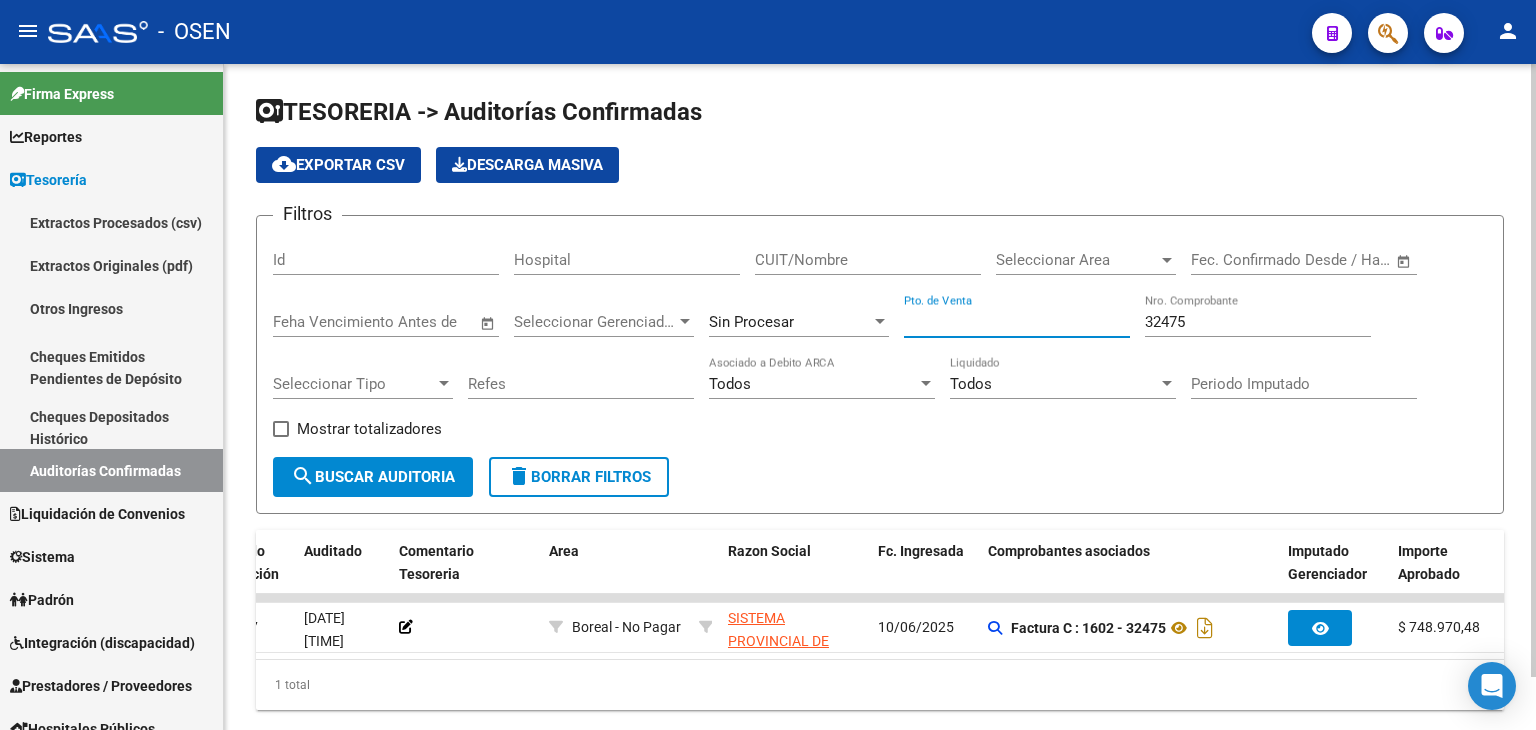 type 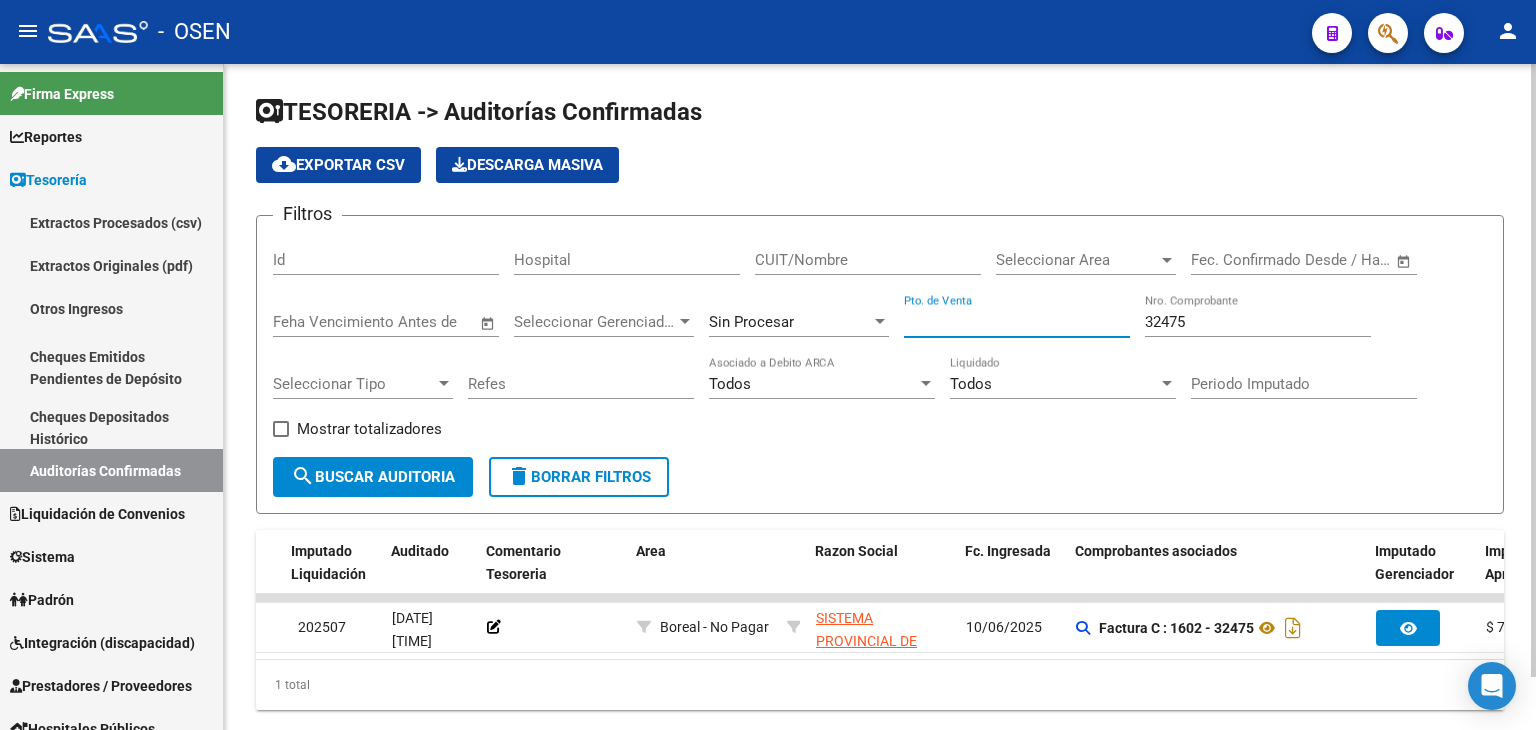 scroll, scrollTop: 0, scrollLeft: 40, axis: horizontal 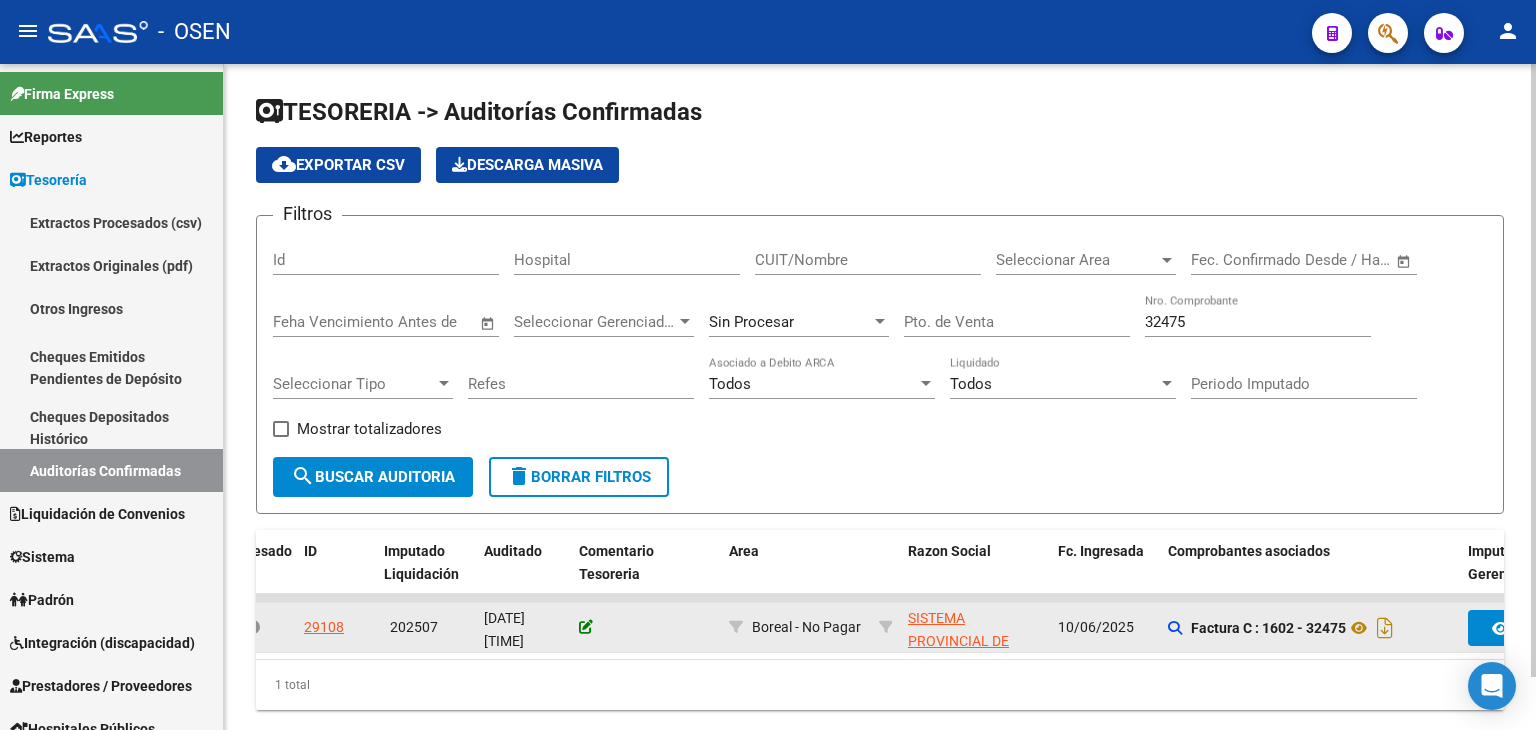 click 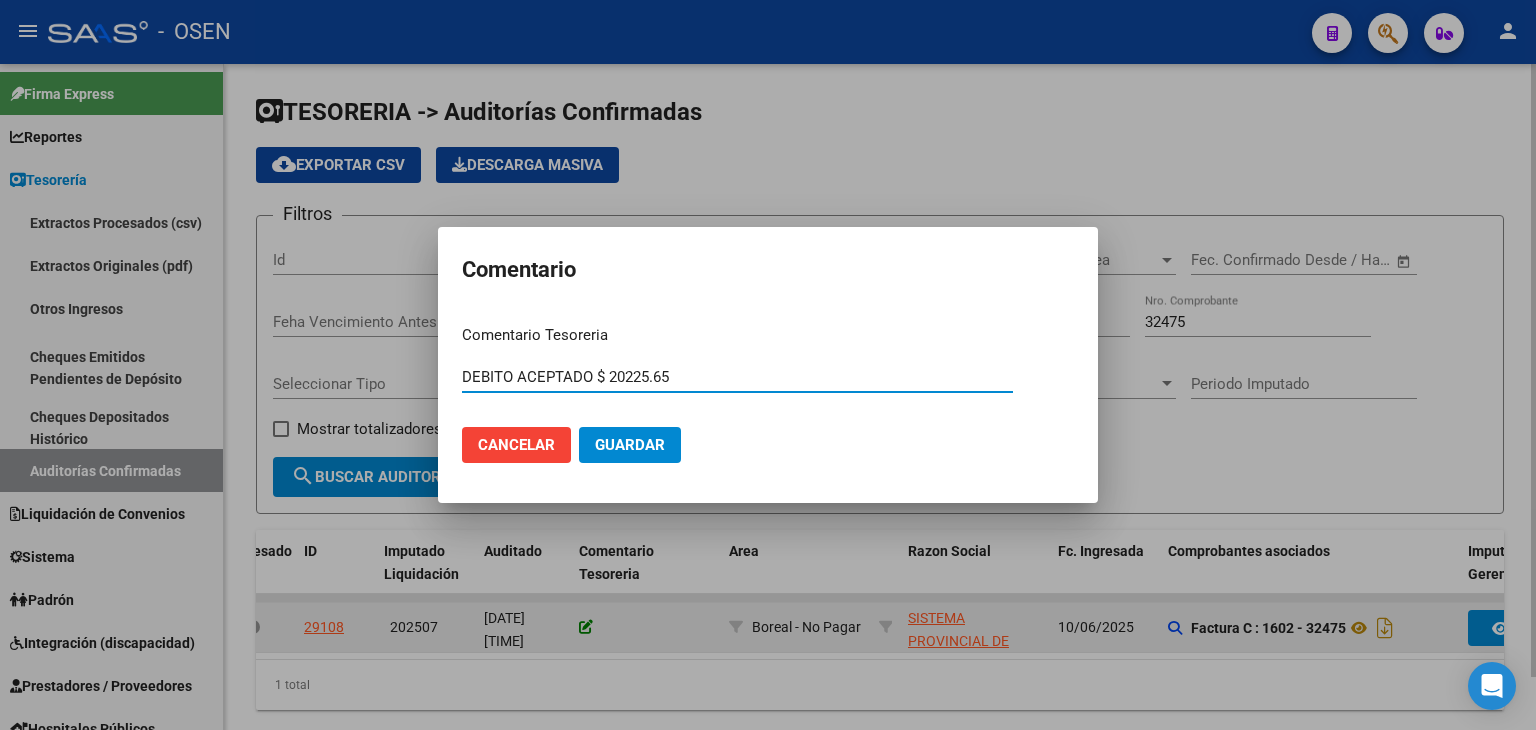 type on "DEBITO ACEPTADO $ 20225.65" 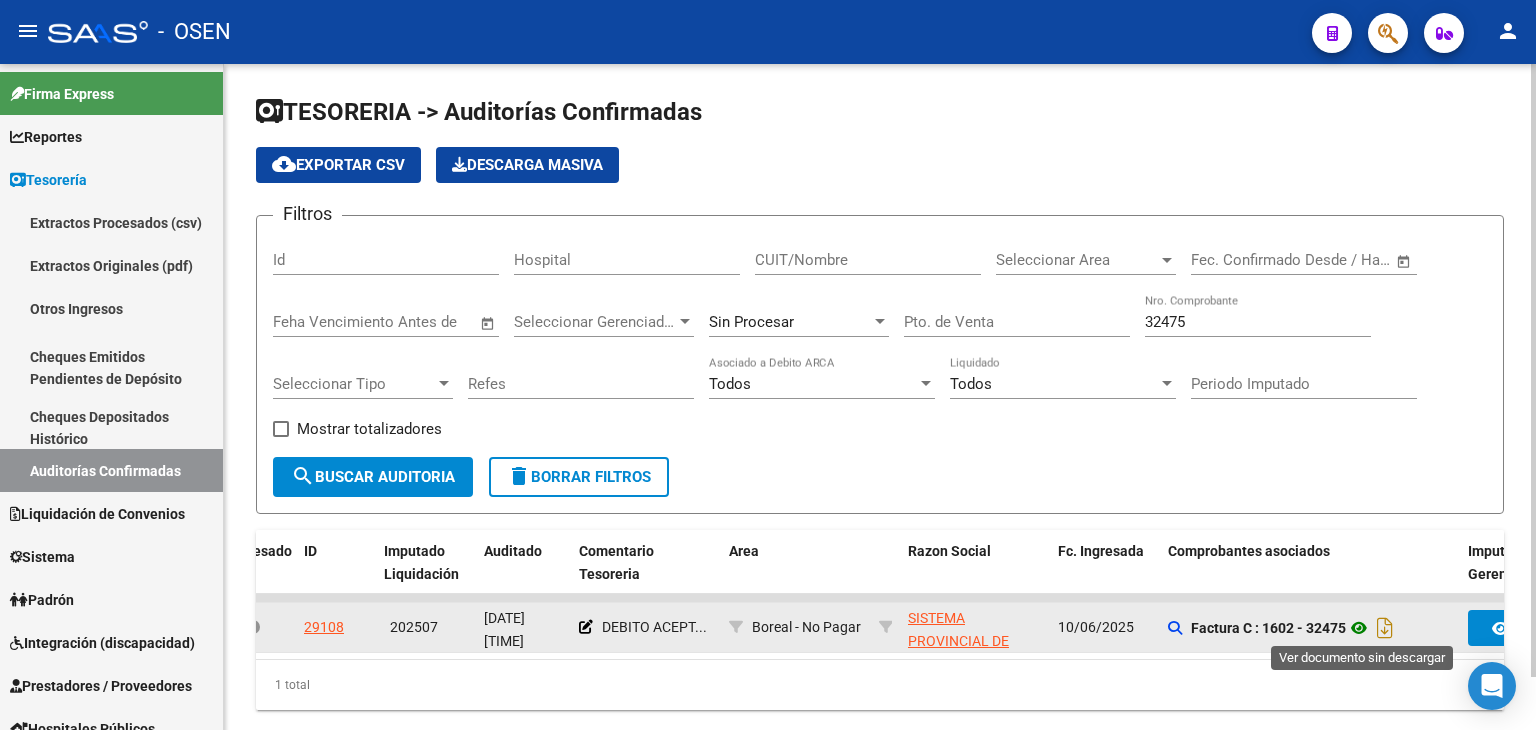 click 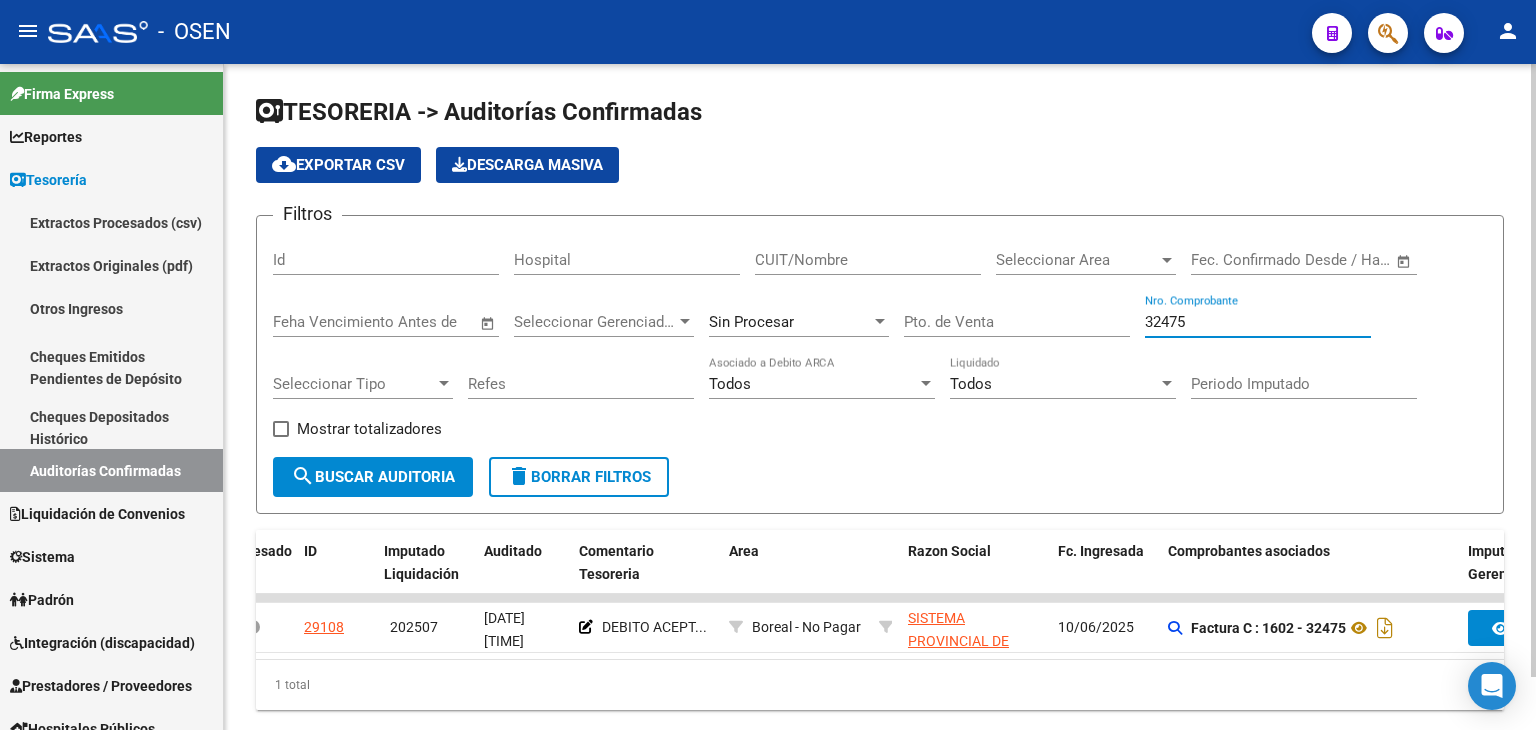 drag, startPoint x: 1227, startPoint y: 325, endPoint x: 1080, endPoint y: 279, distance: 154.02922 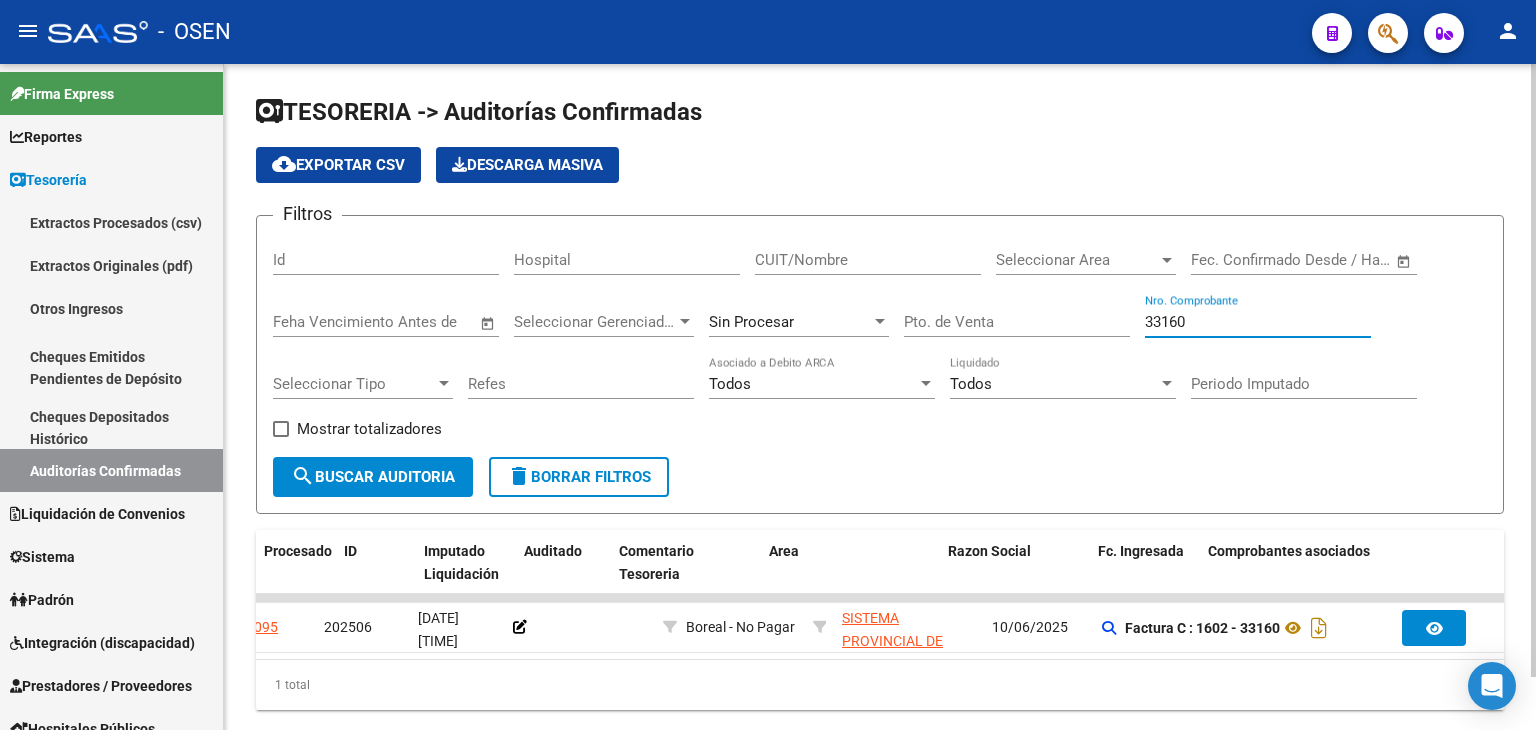 scroll, scrollTop: 0, scrollLeft: 0, axis: both 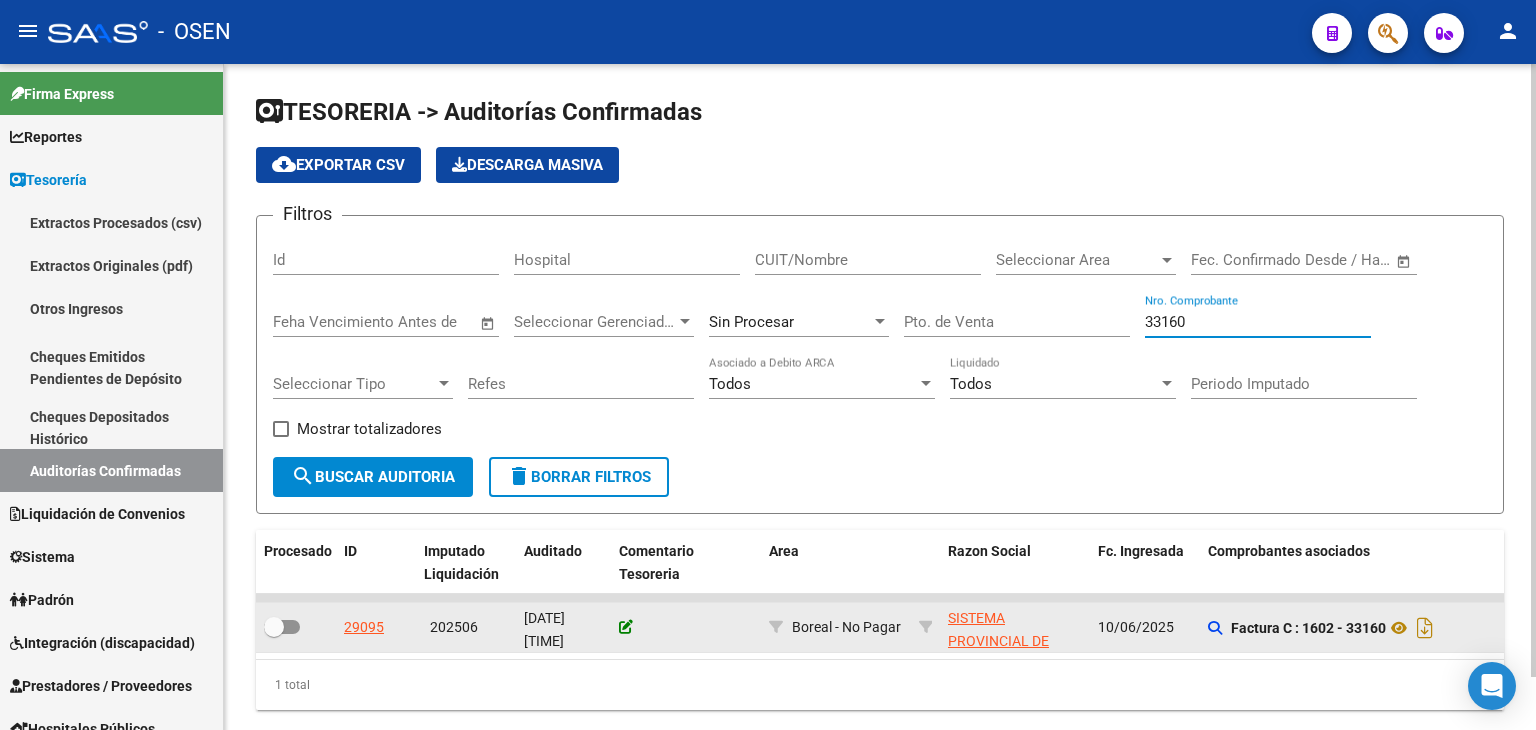 type on "33160" 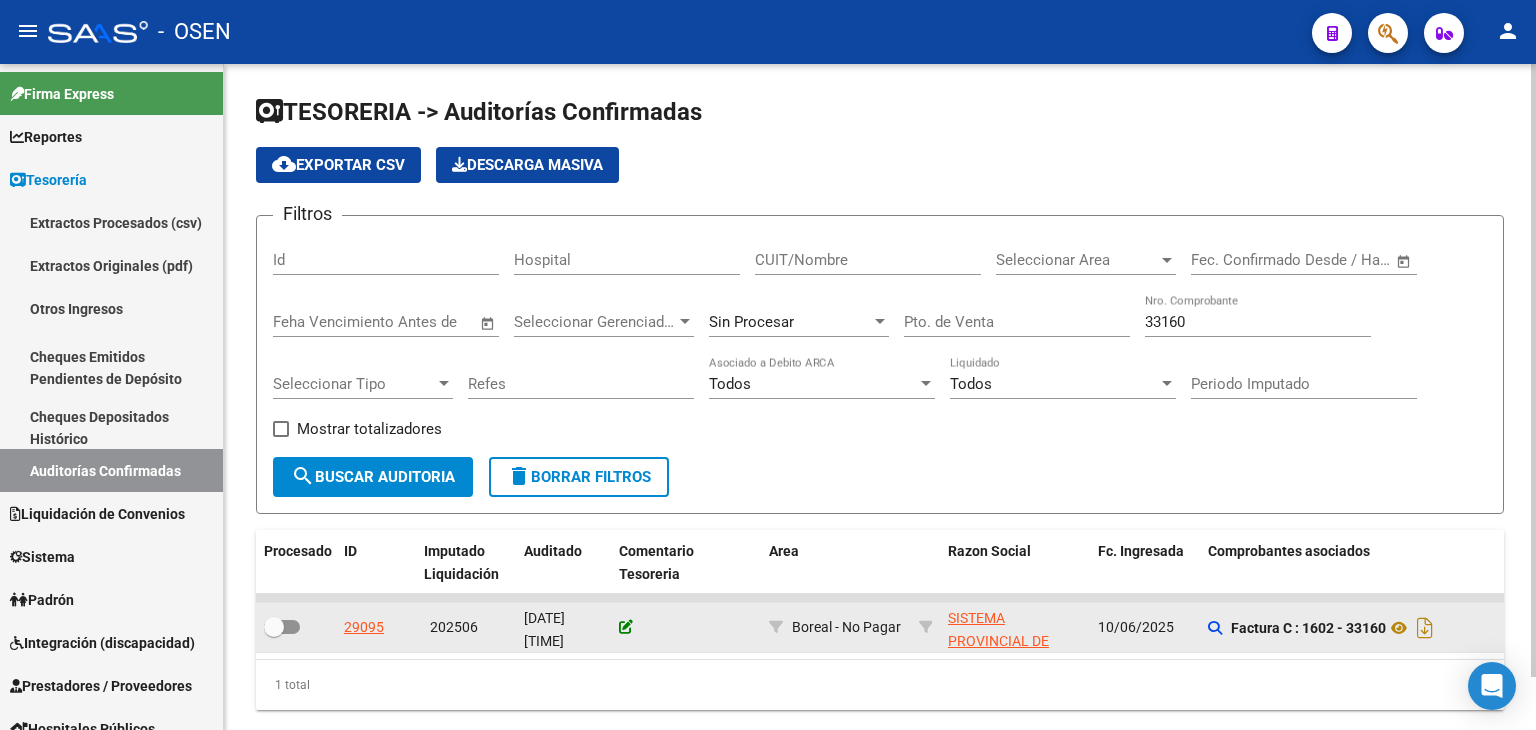 click 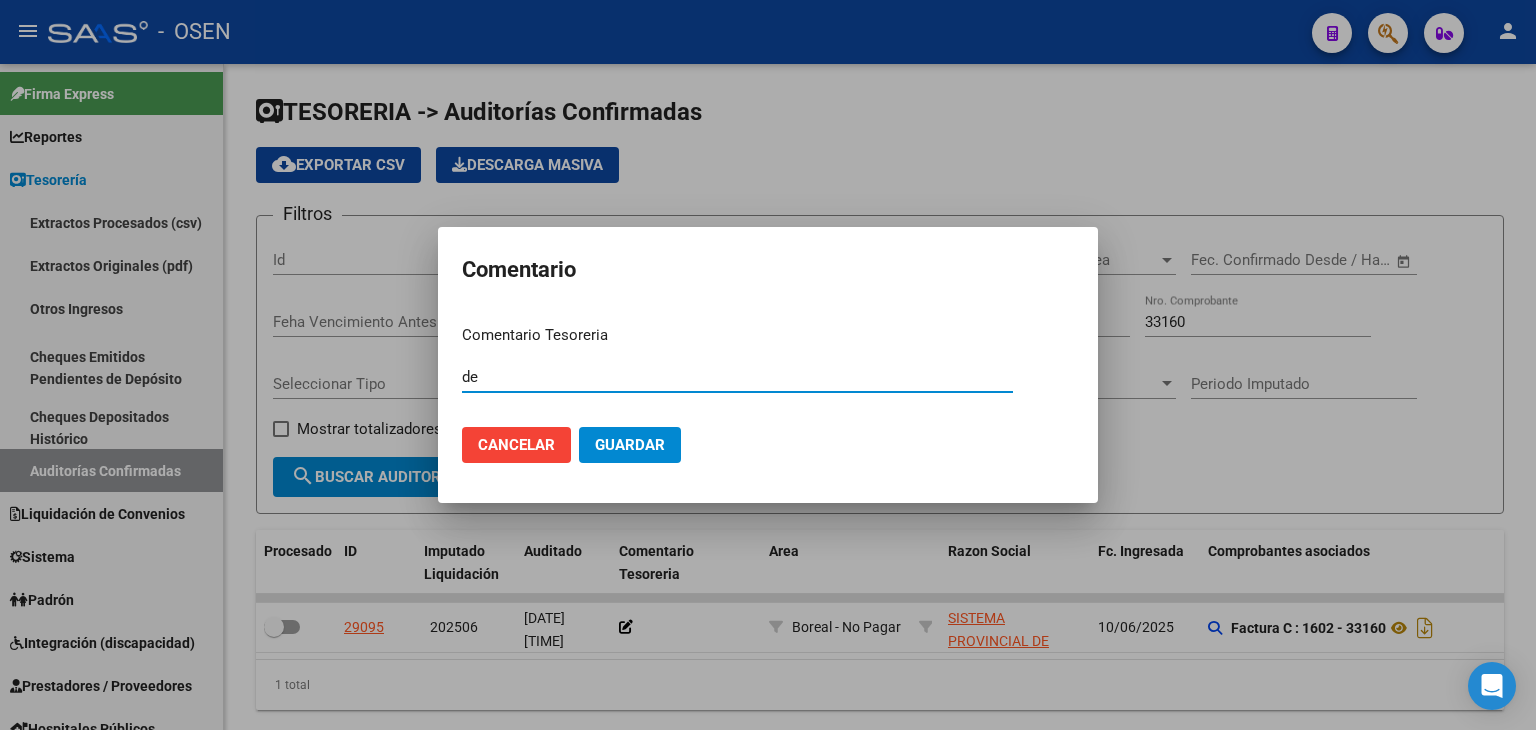 type on "d" 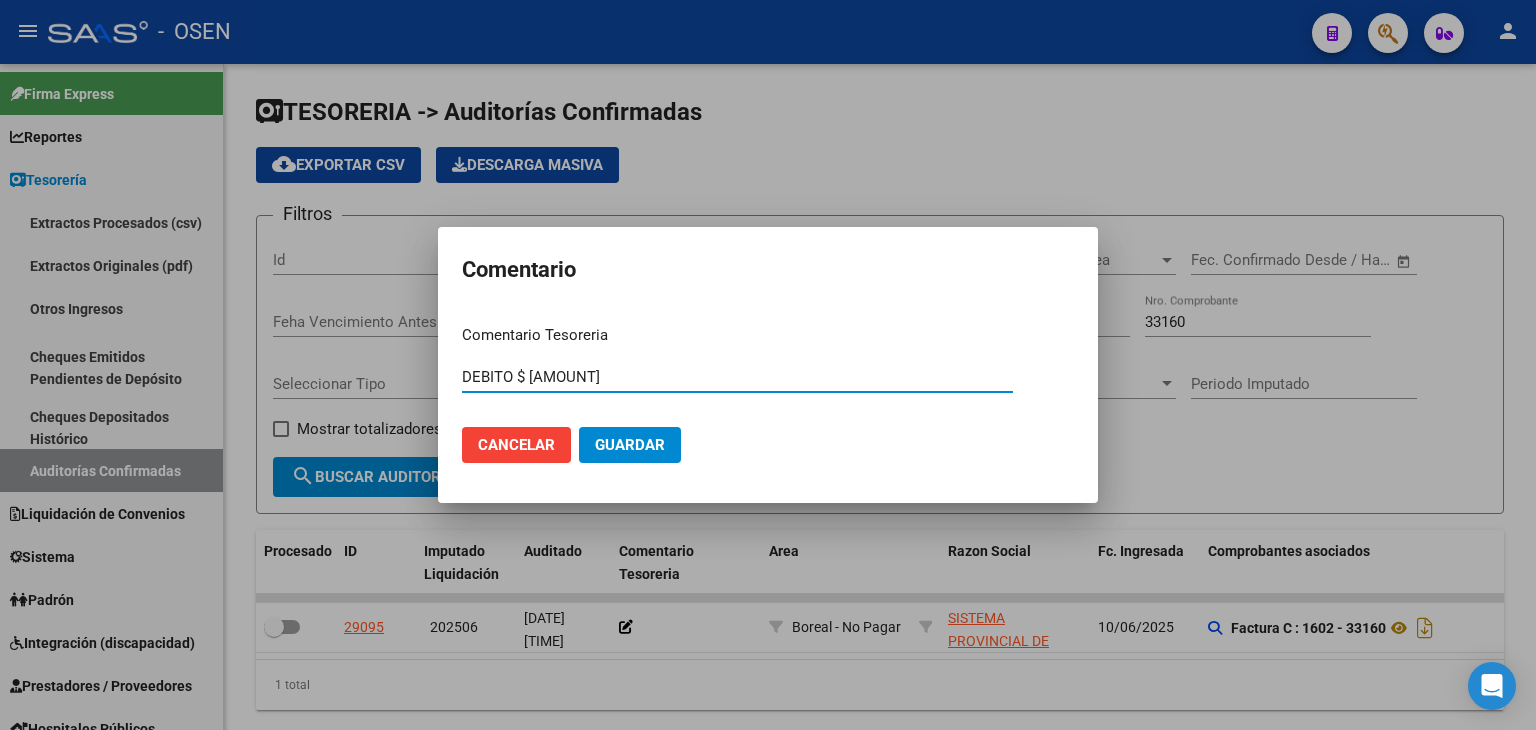 click on "DEBITO $ 108596.35" at bounding box center (737, 377) 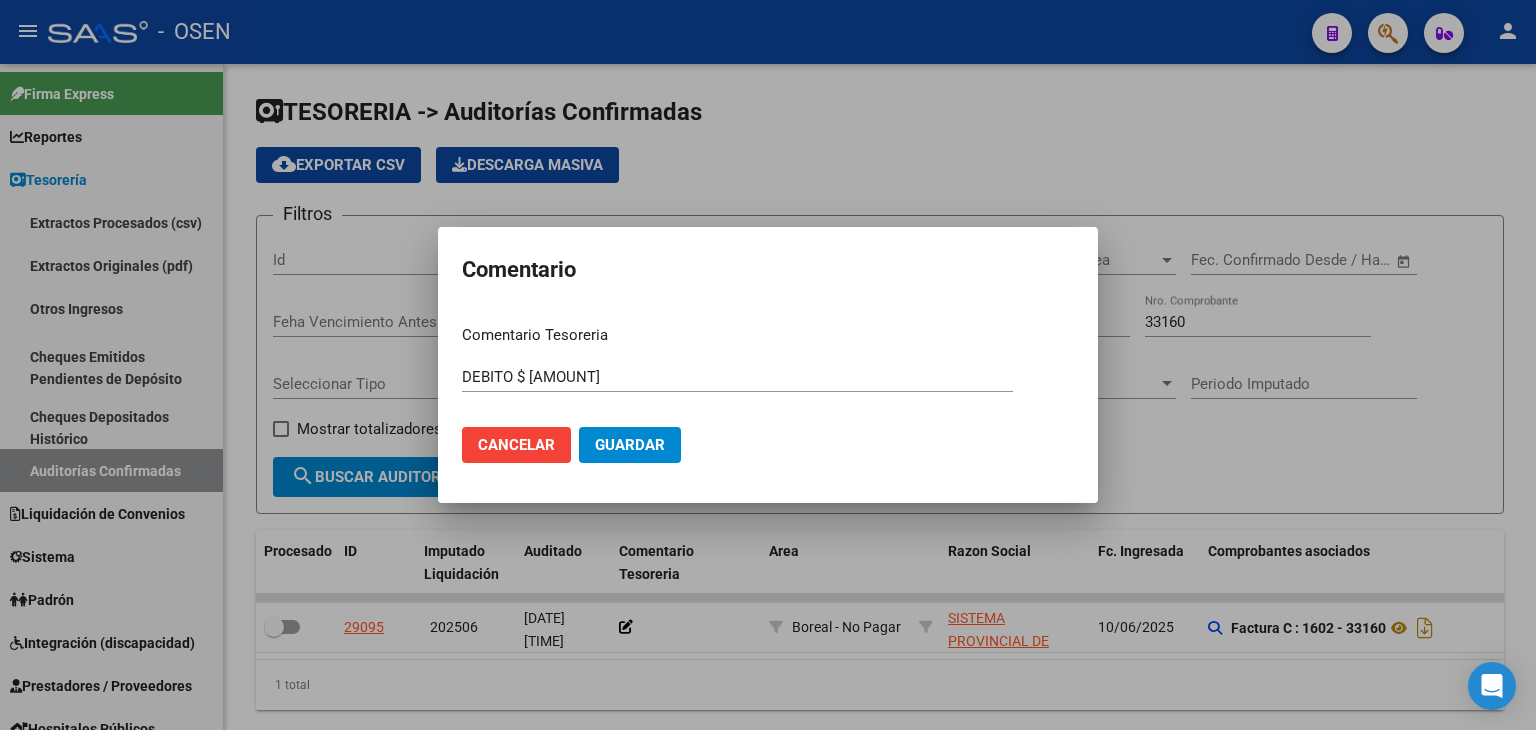 drag, startPoint x: 506, startPoint y: 387, endPoint x: 511, endPoint y: 377, distance: 11.18034 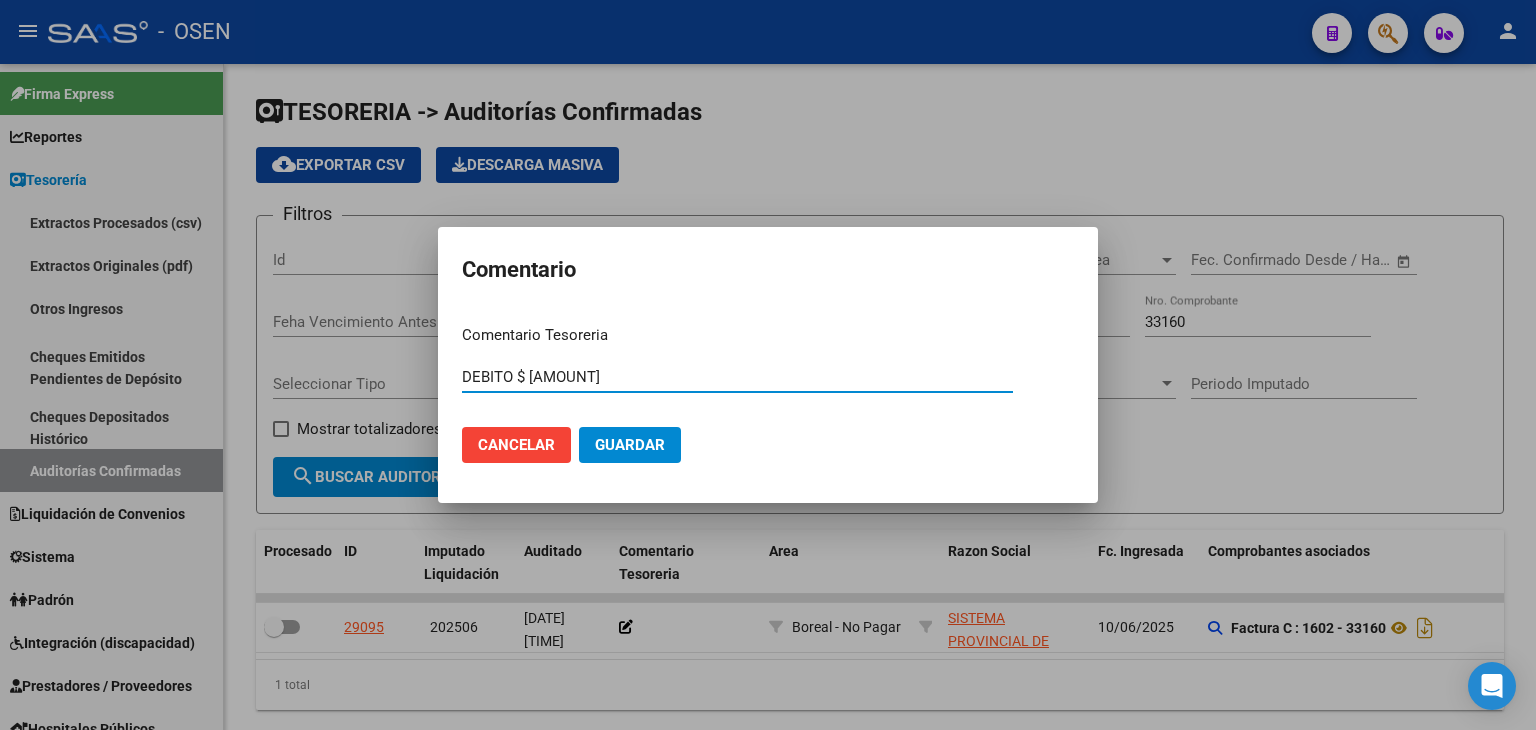 click on "DEBITO $ 108596.35" at bounding box center [737, 377] 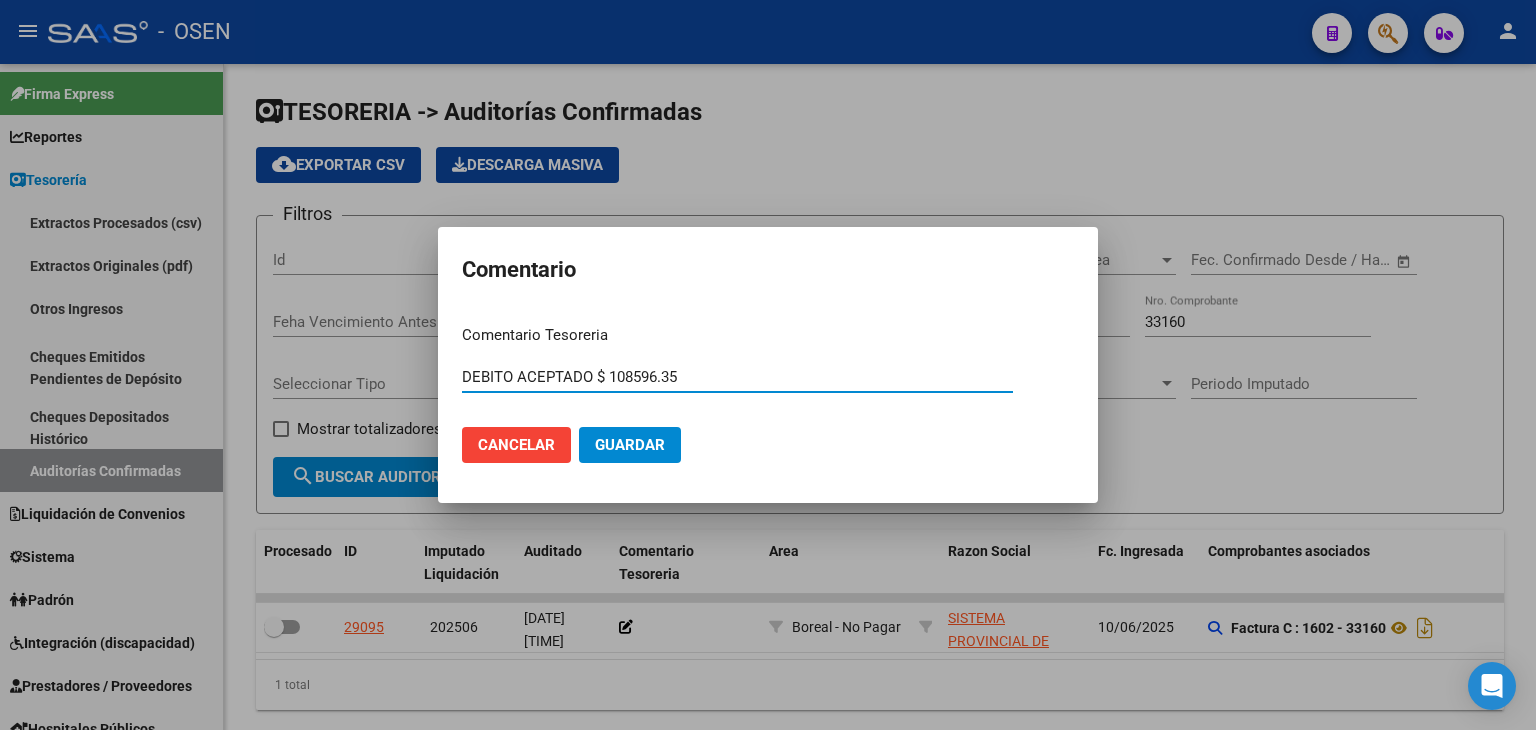 type on "DEBITO ACEPTADO $ 108596.35" 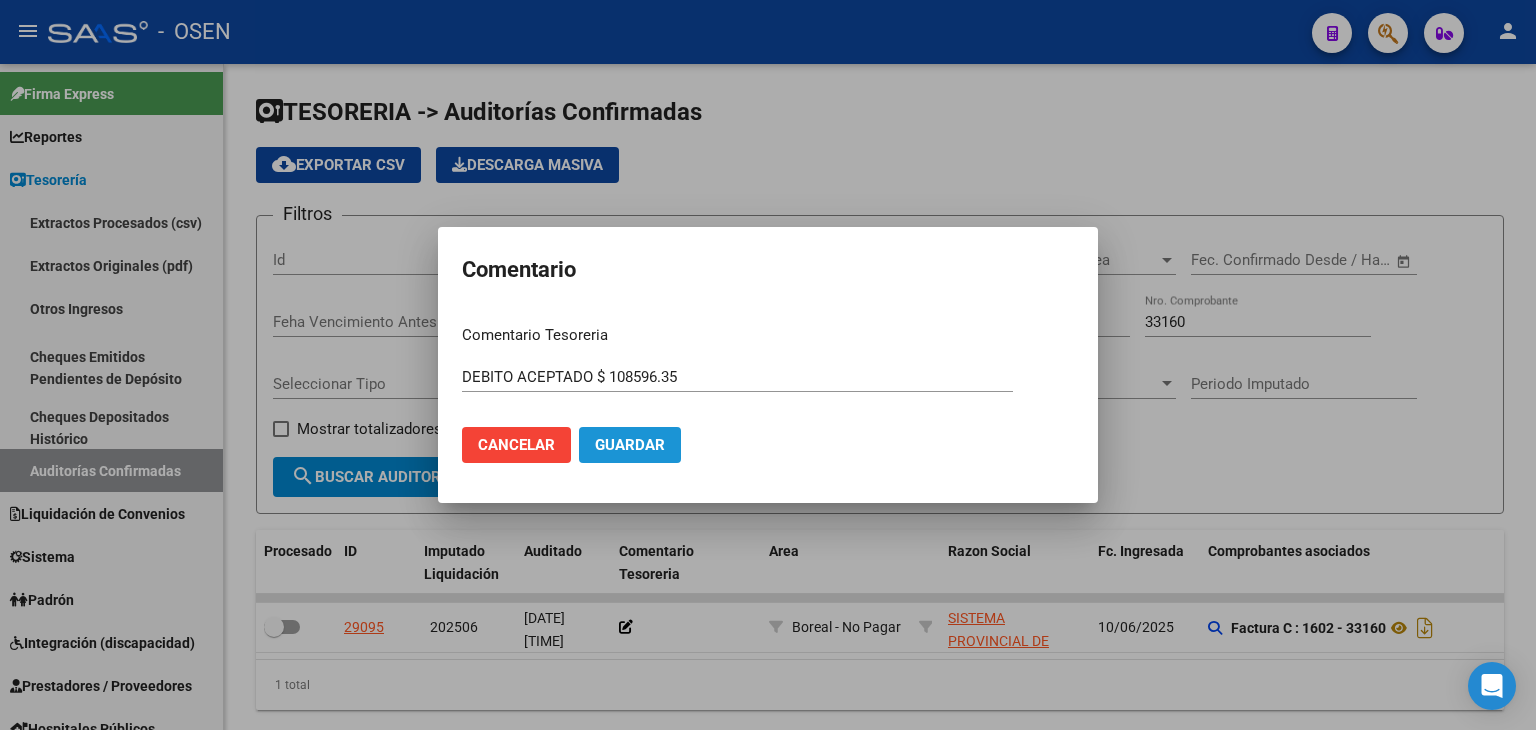 click on "Guardar" 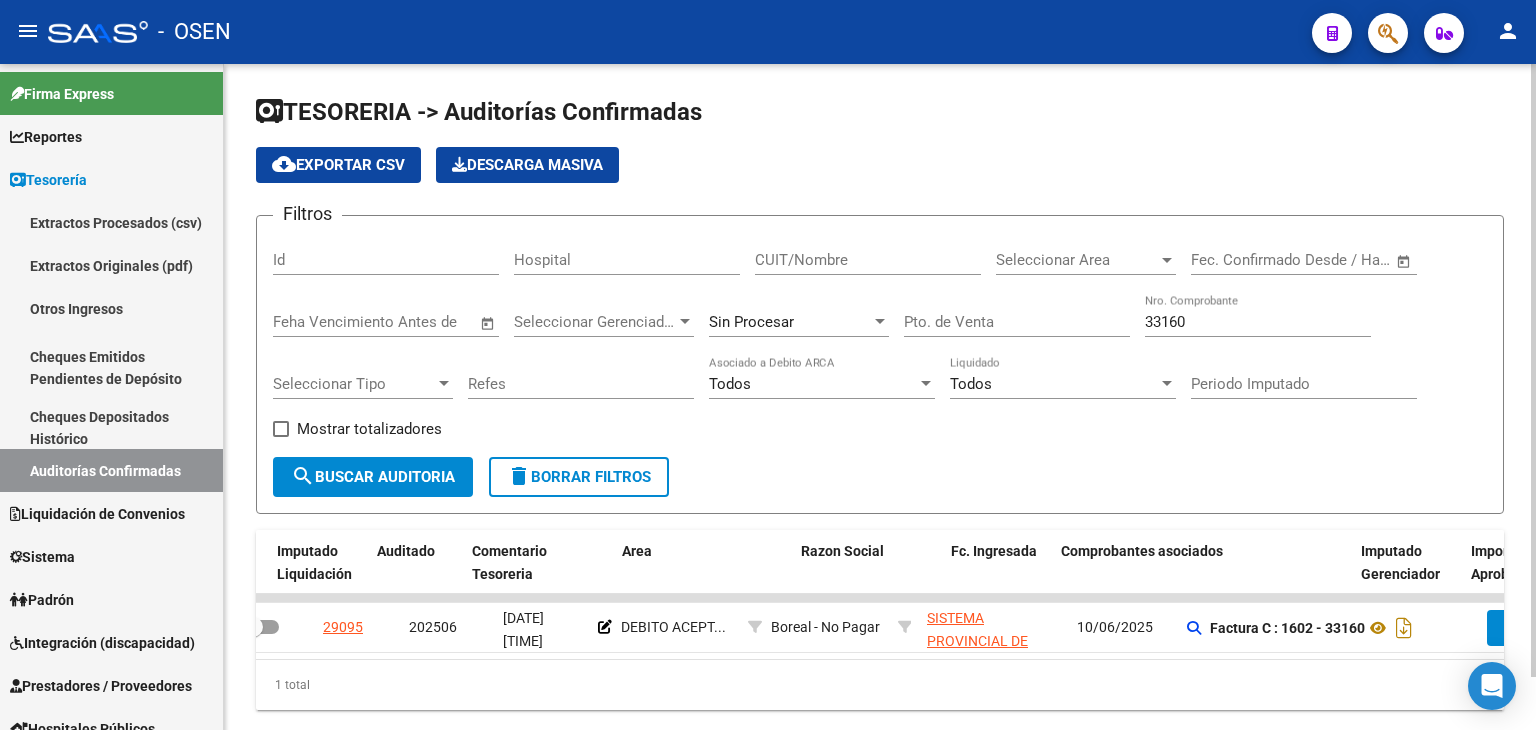 scroll, scrollTop: 0, scrollLeft: 0, axis: both 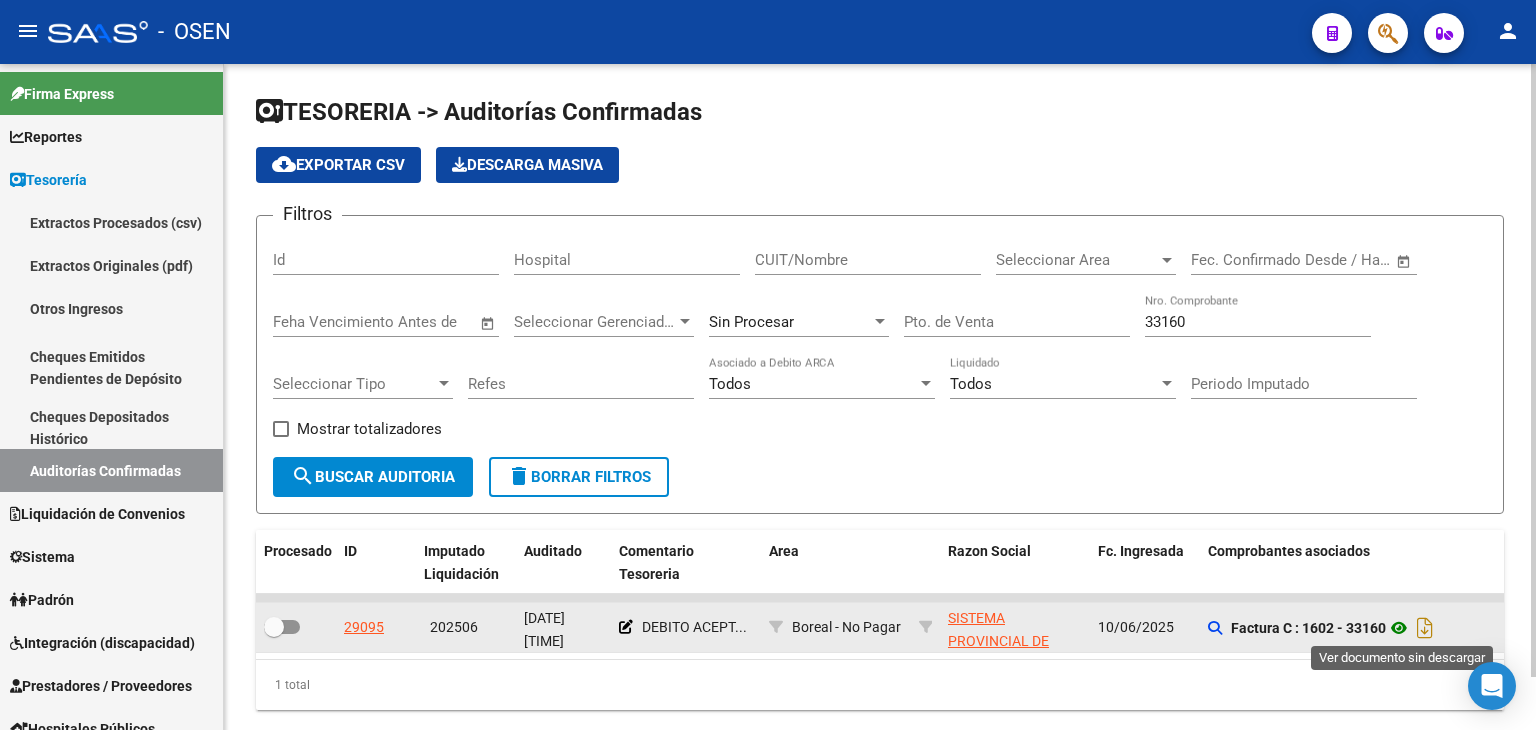 click 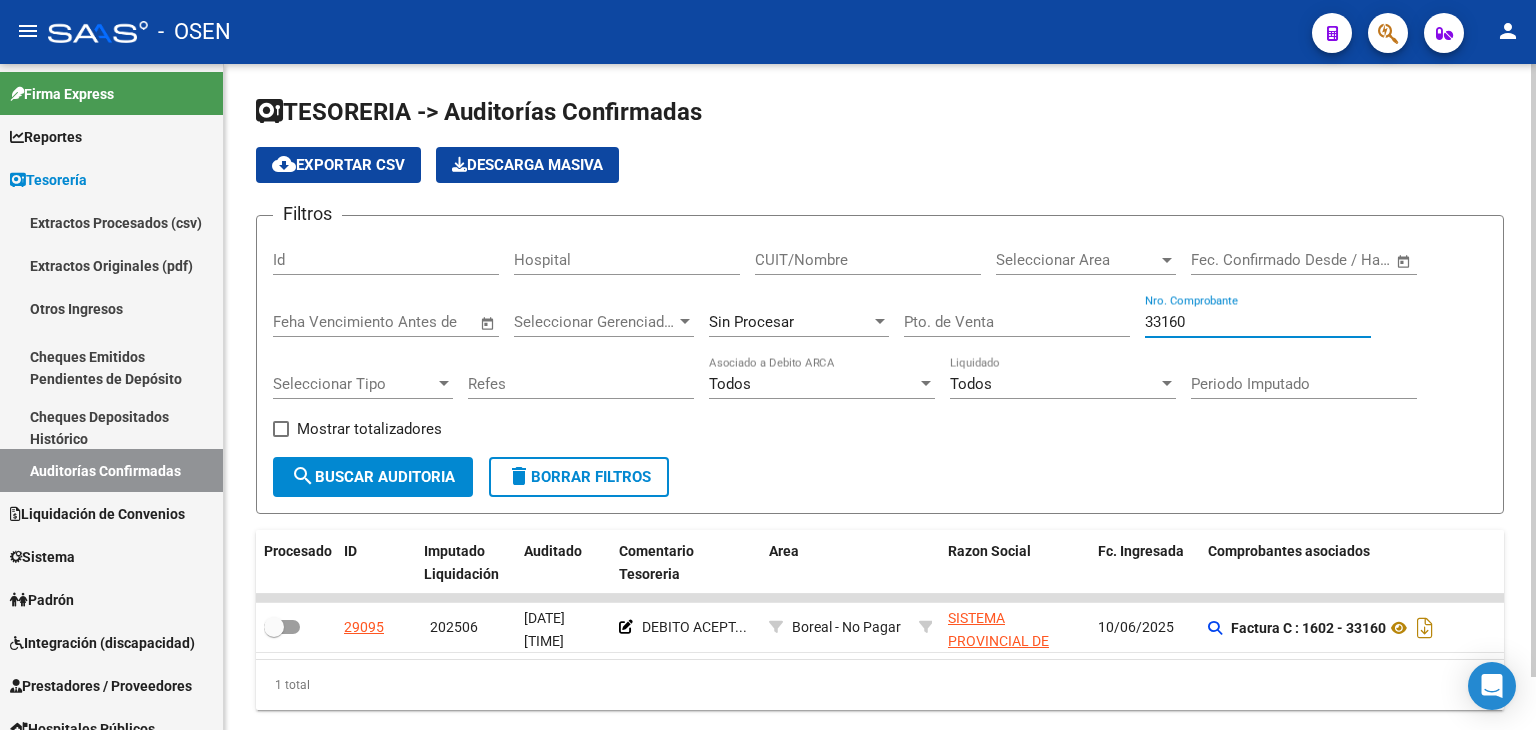 drag, startPoint x: 1206, startPoint y: 329, endPoint x: 1030, endPoint y: 291, distance: 180.05554 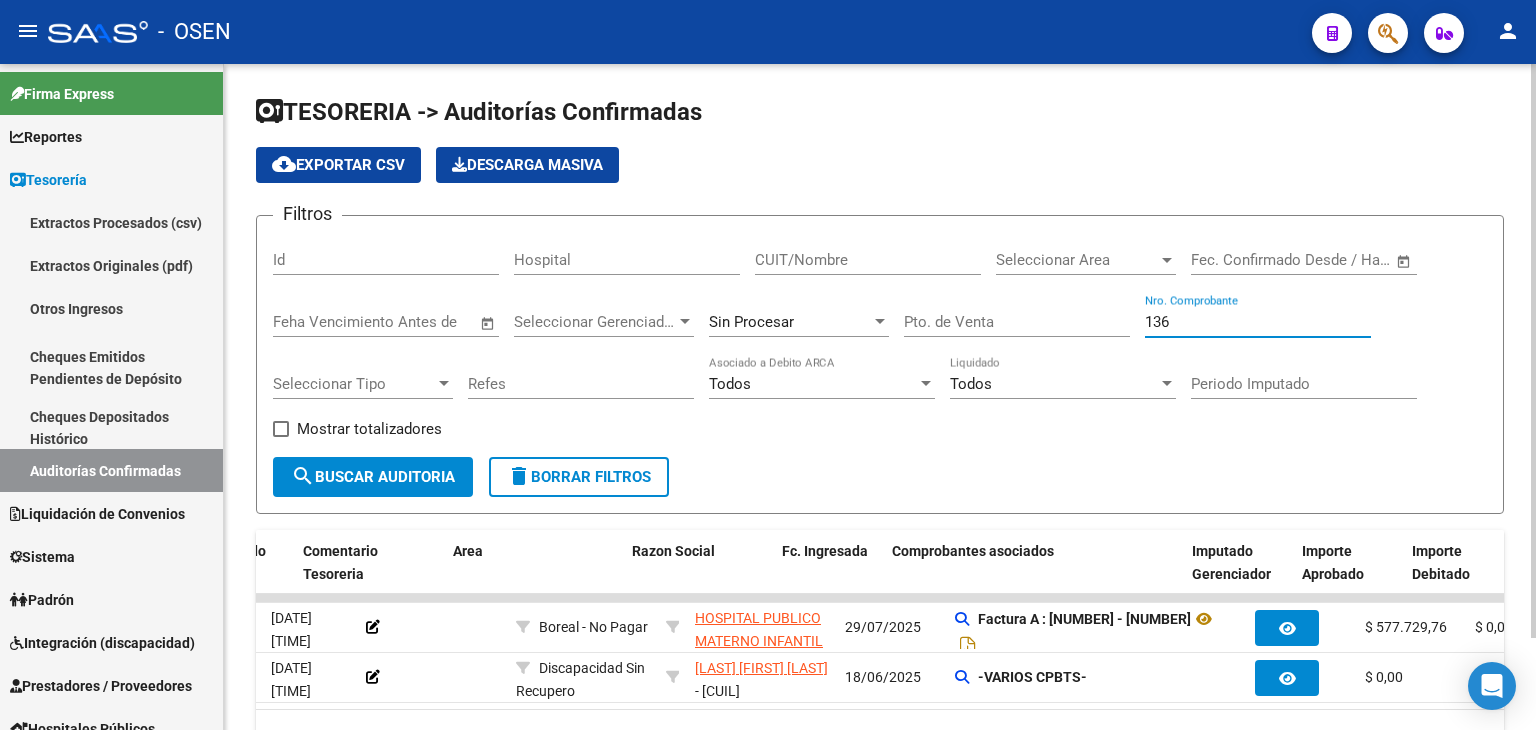 scroll, scrollTop: 0, scrollLeft: 395, axis: horizontal 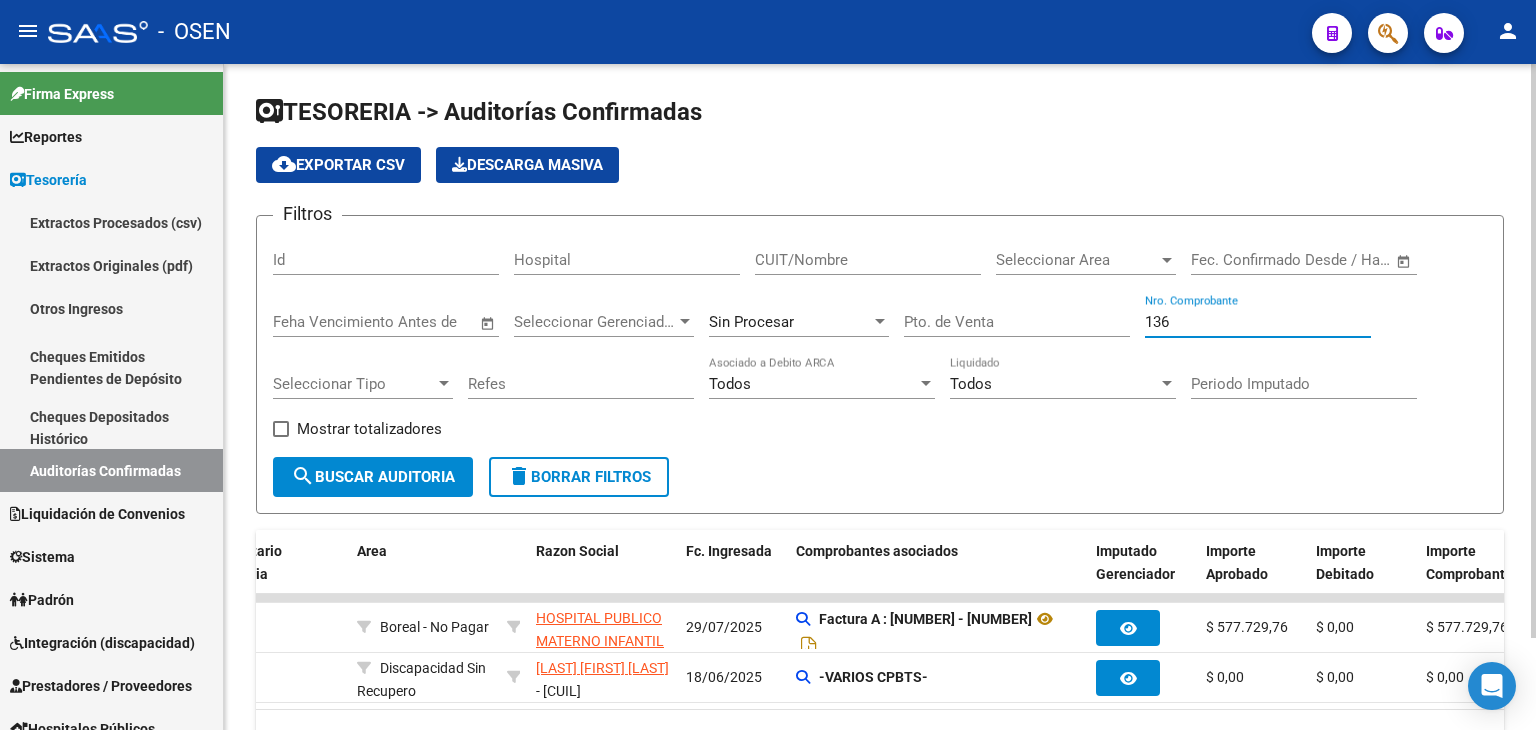 type on "136" 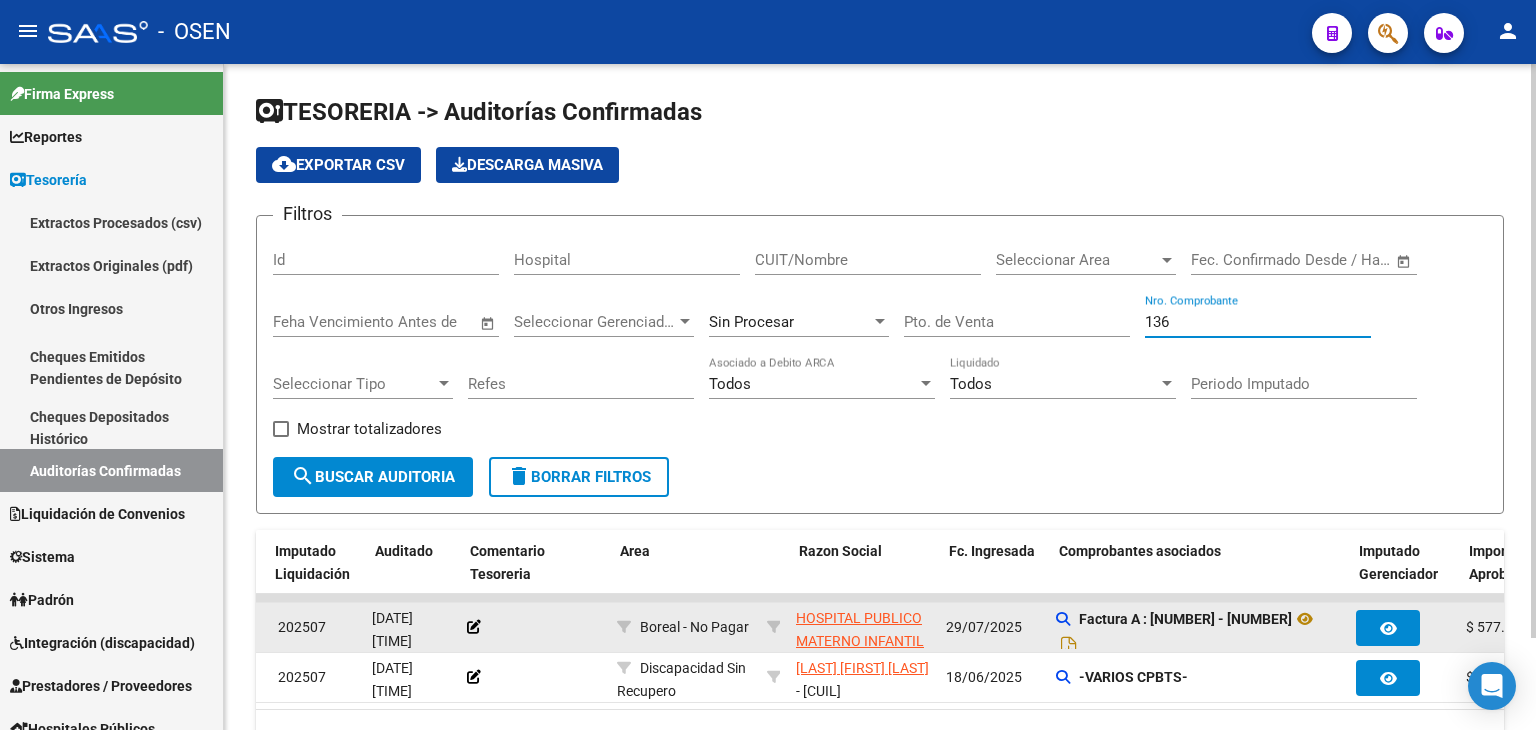 scroll, scrollTop: 0, scrollLeft: 148, axis: horizontal 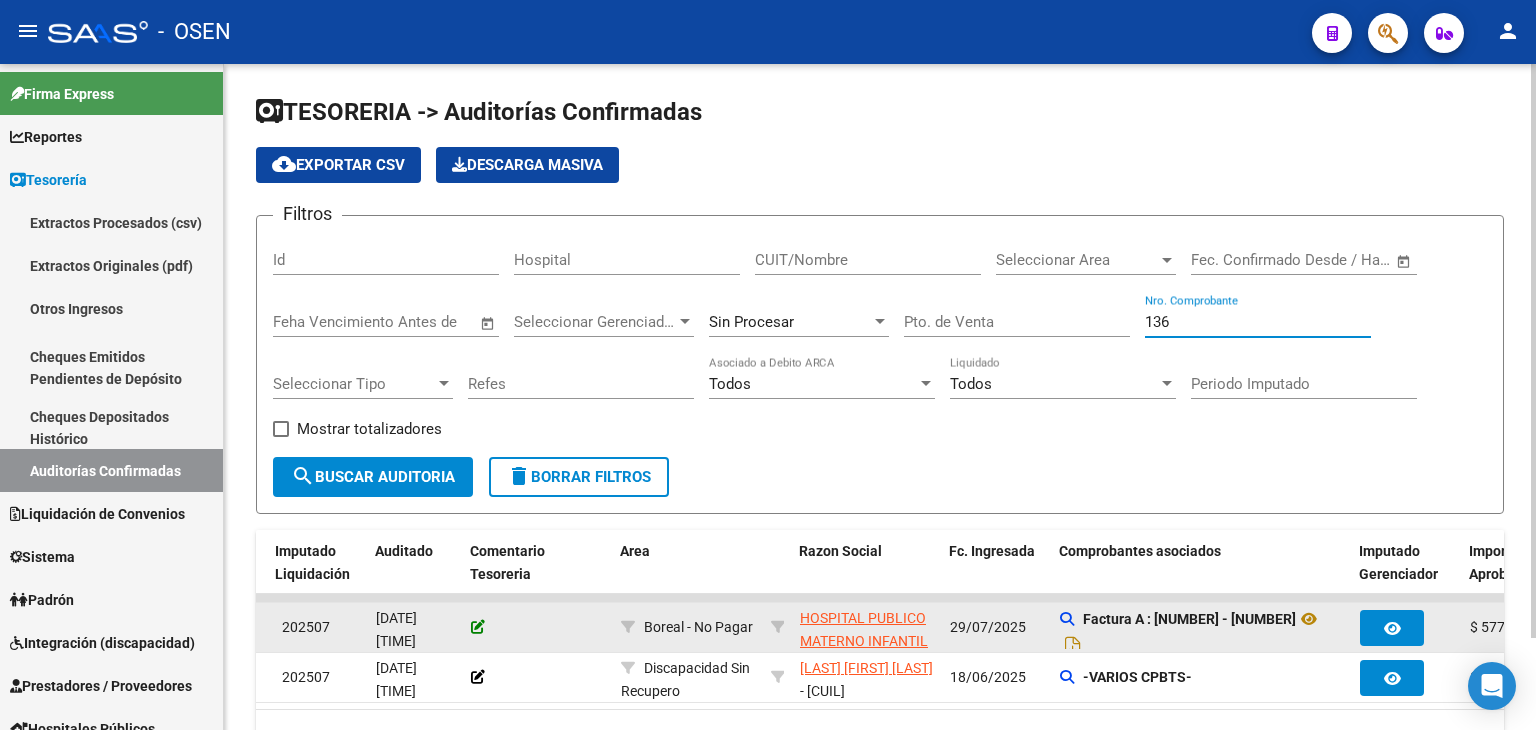 click 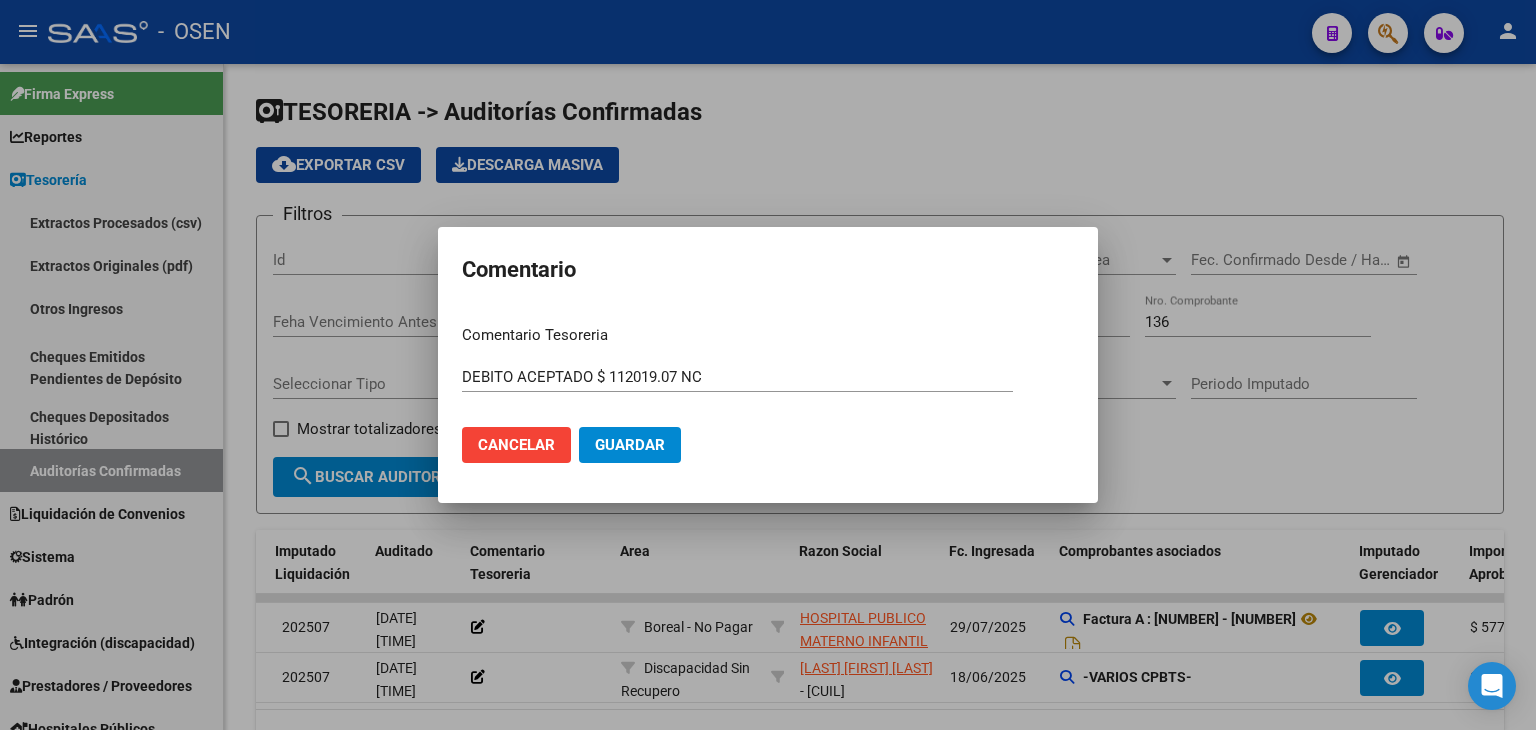 click on "DEBITO ACEPTADO $ 112019.07 NC Ingresar el comentario" at bounding box center (737, 377) 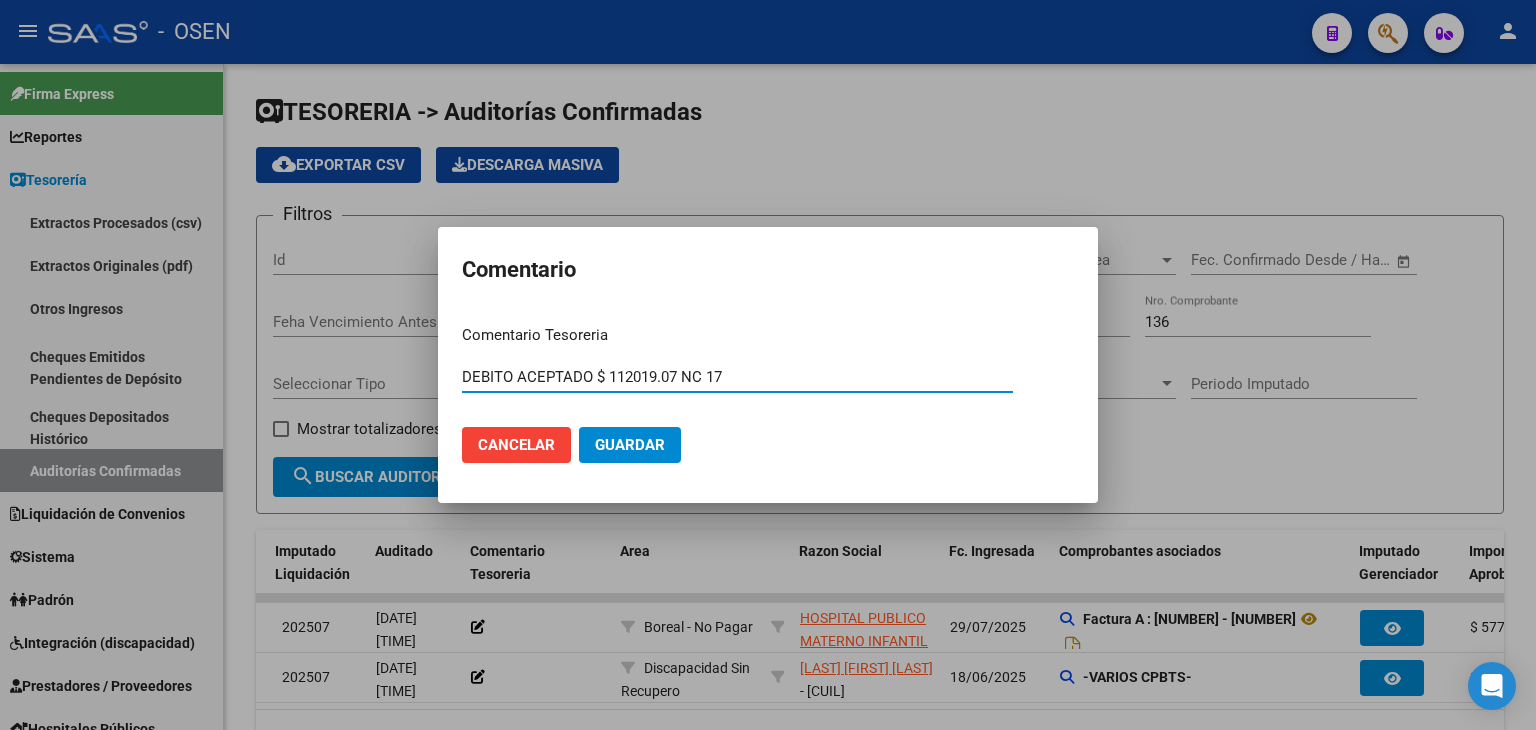 type on "DEBITO ACEPTADO $ 112019.07 NC 17" 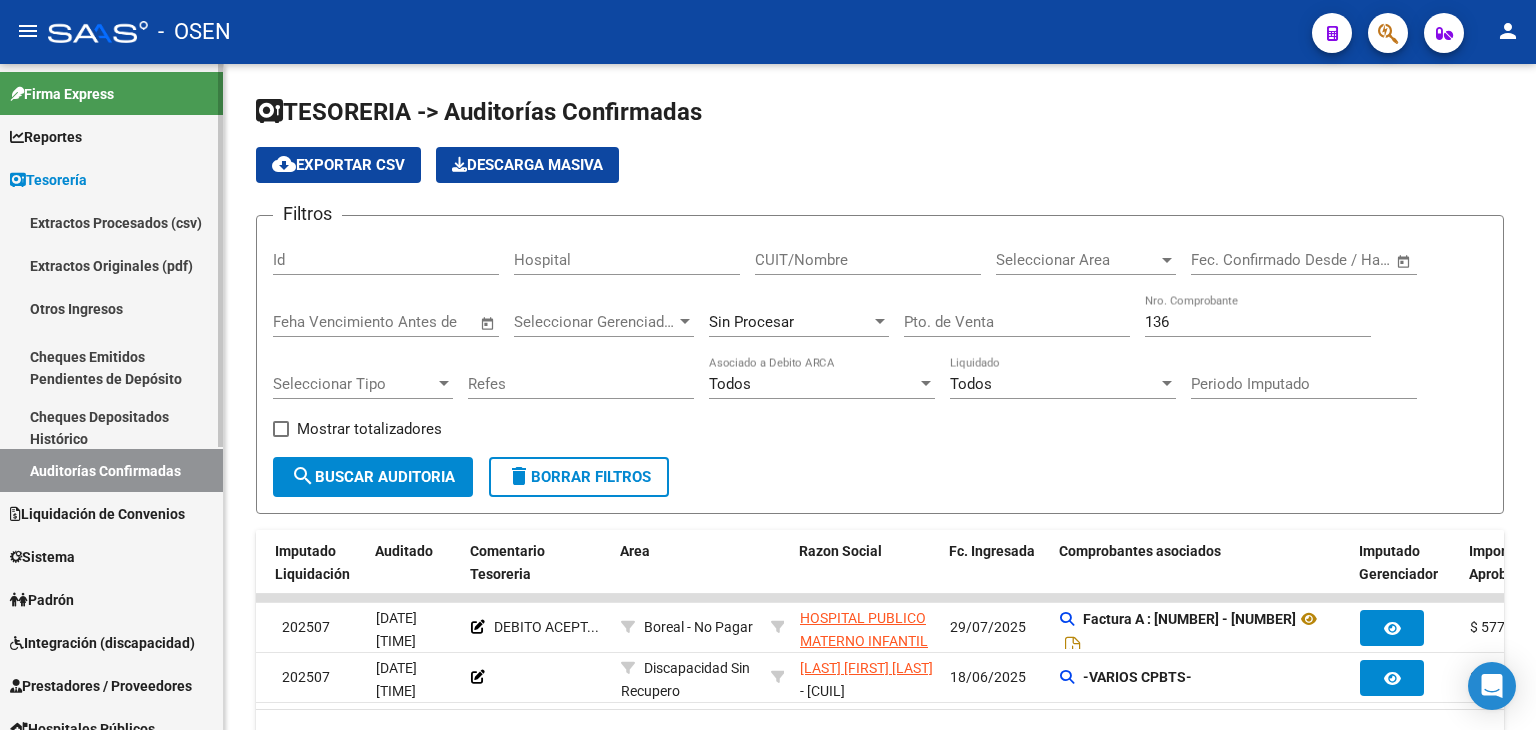 scroll, scrollTop: 333, scrollLeft: 0, axis: vertical 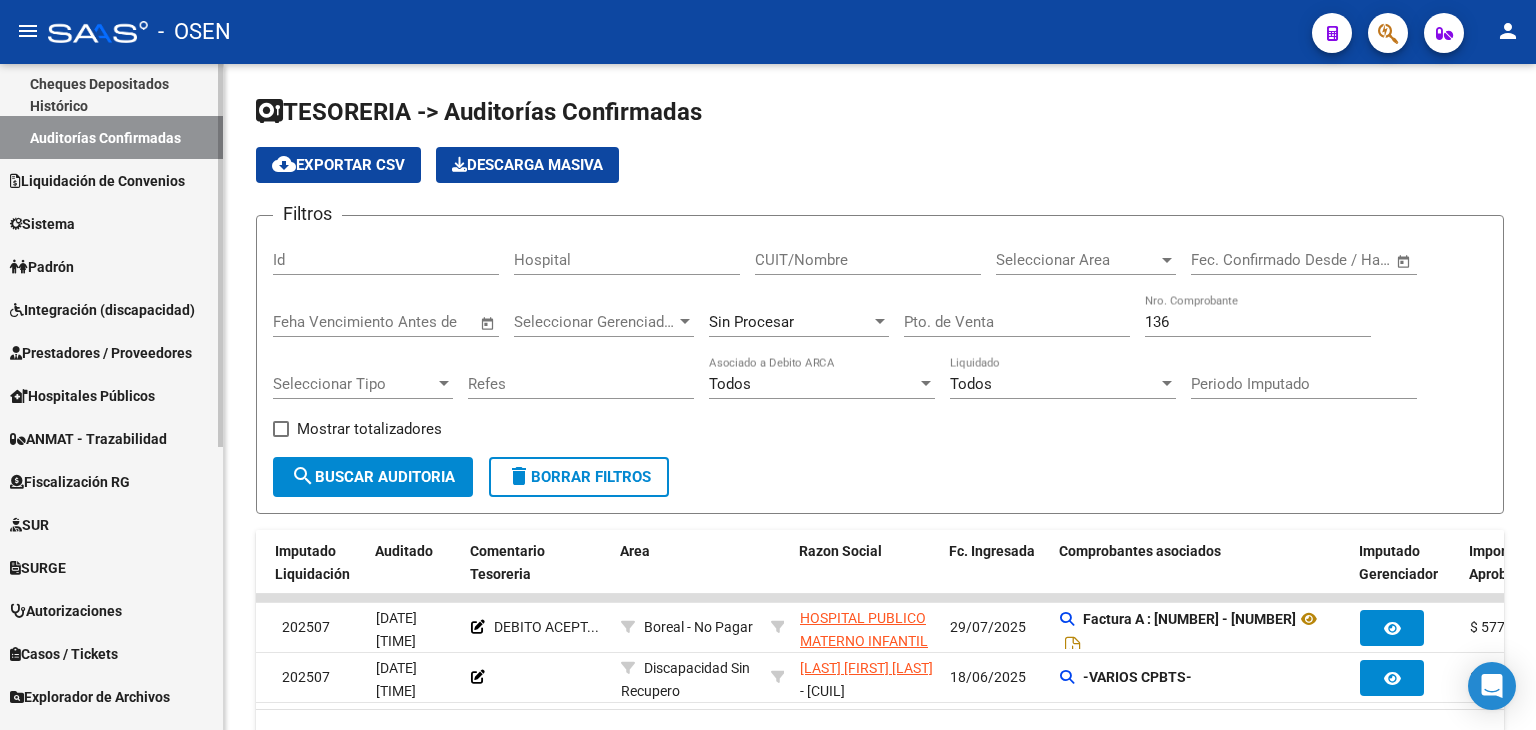 click on "Prestadores / Proveedores" at bounding box center (101, 353) 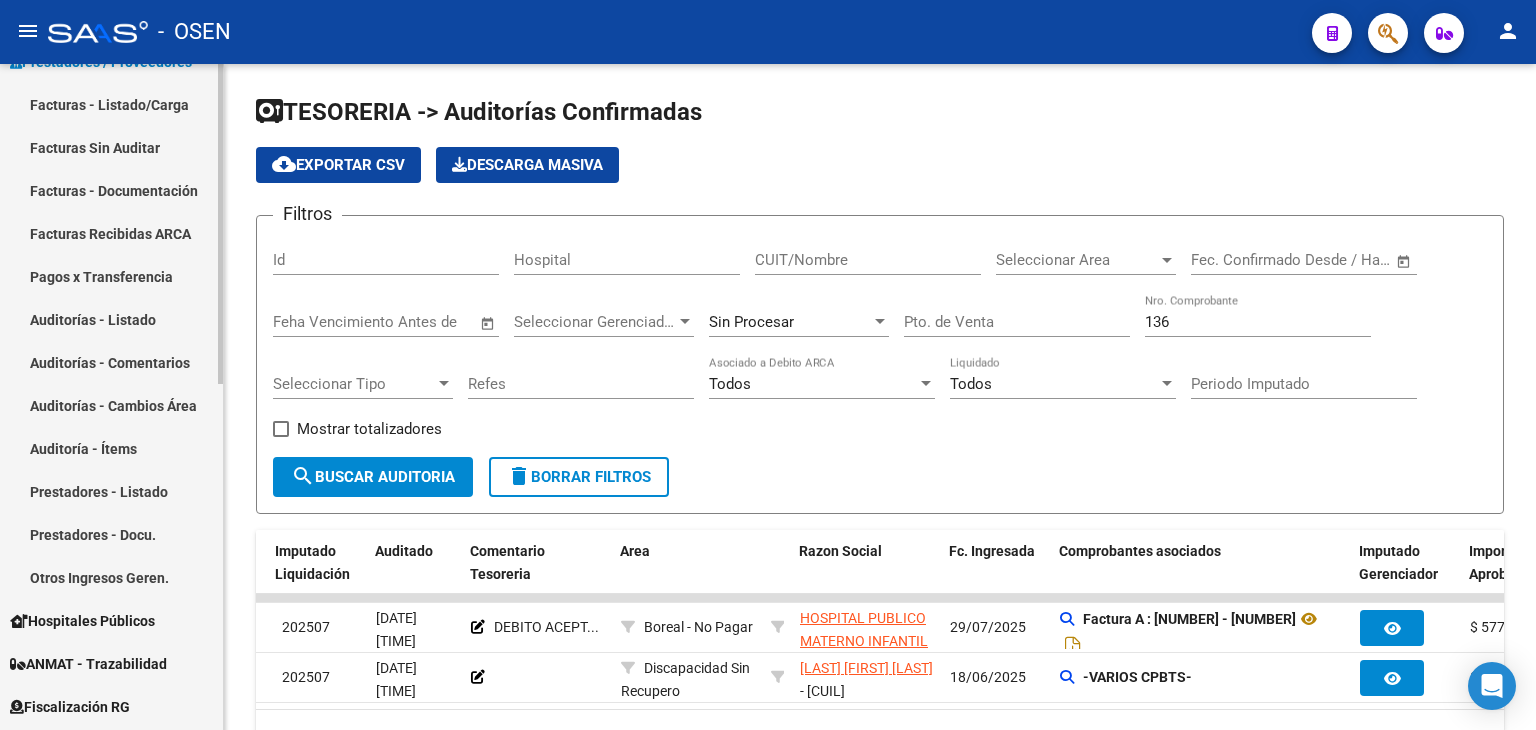 click on "Facturas - Listado/Carga" at bounding box center [111, 104] 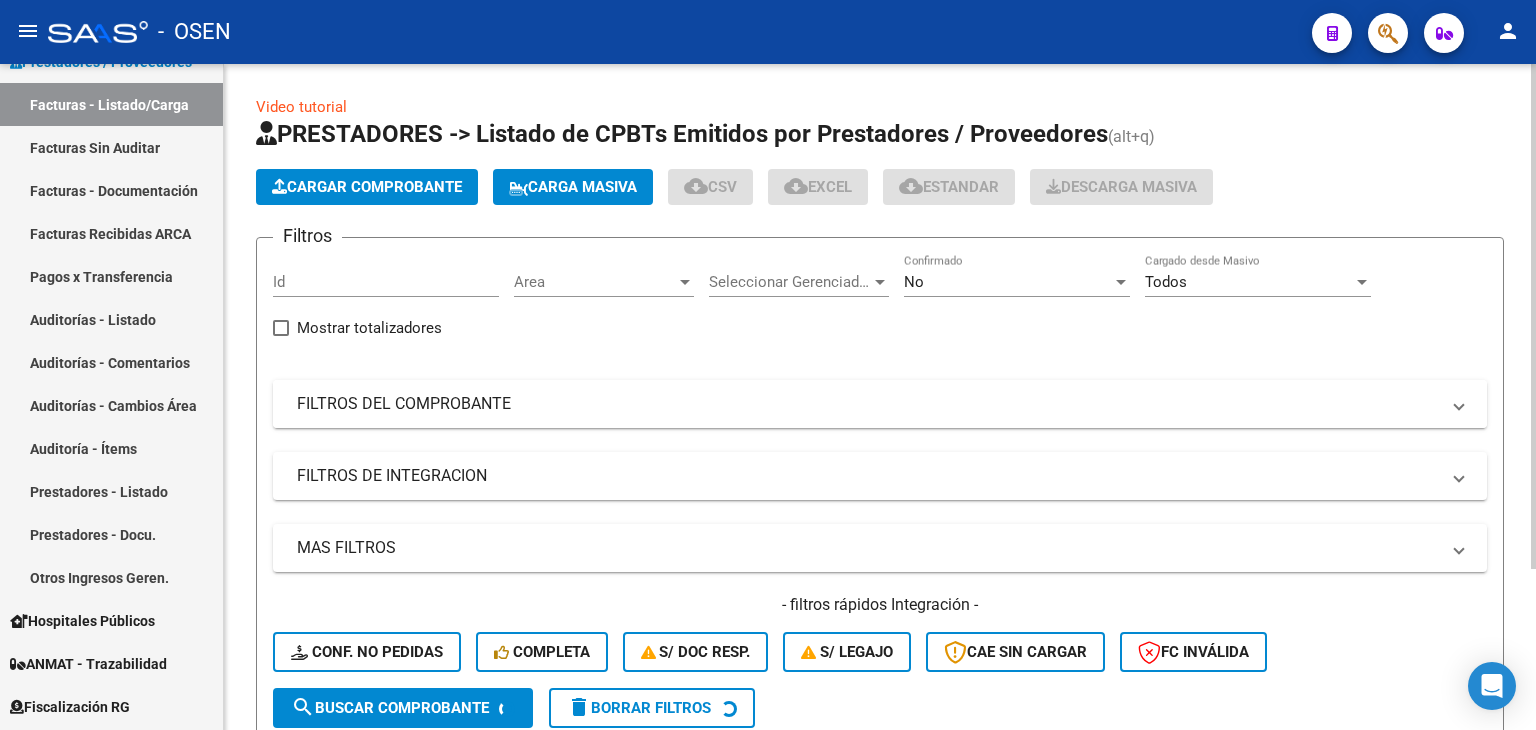 click on "FILTROS DEL COMPROBANTE" at bounding box center (868, 404) 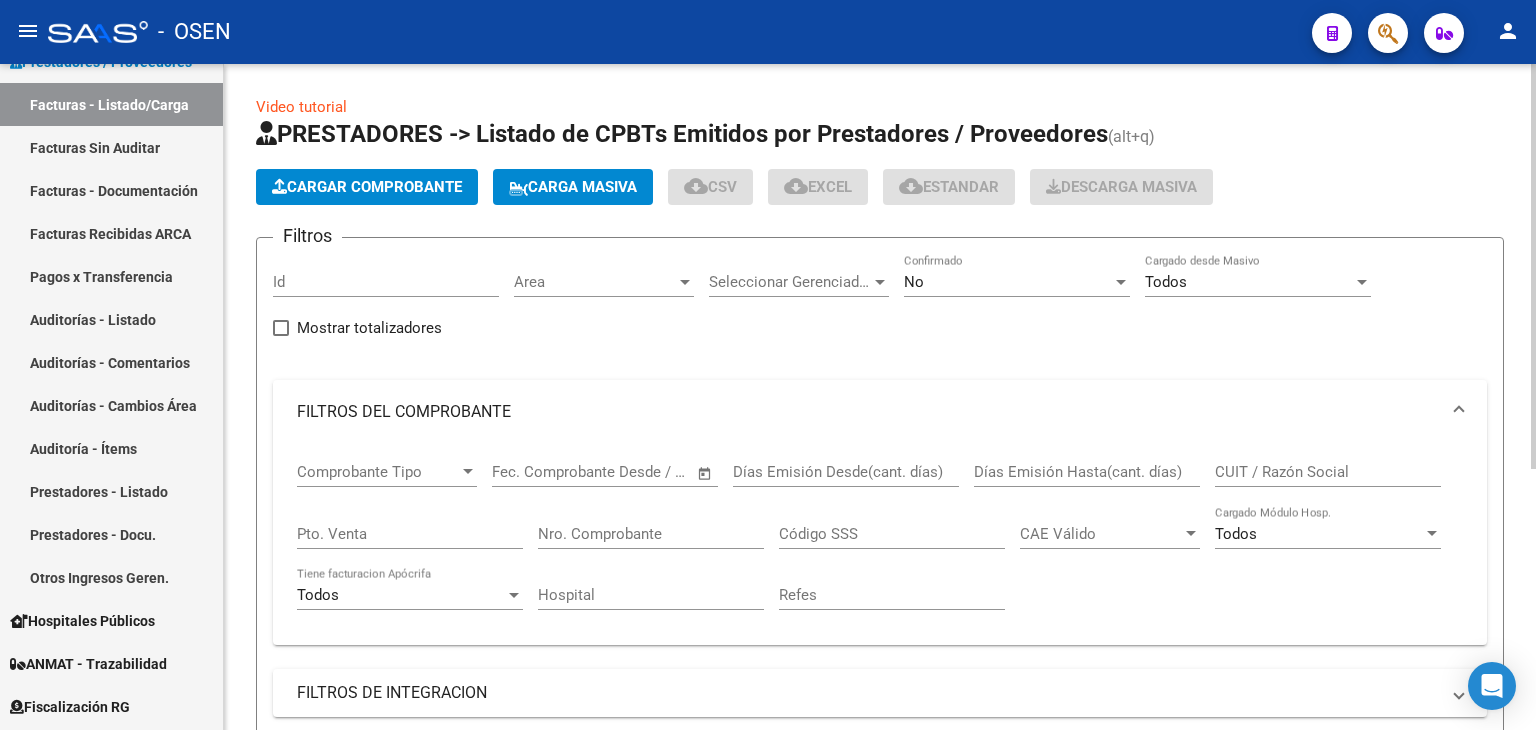 click on "Nro. Comprobante" at bounding box center (651, 534) 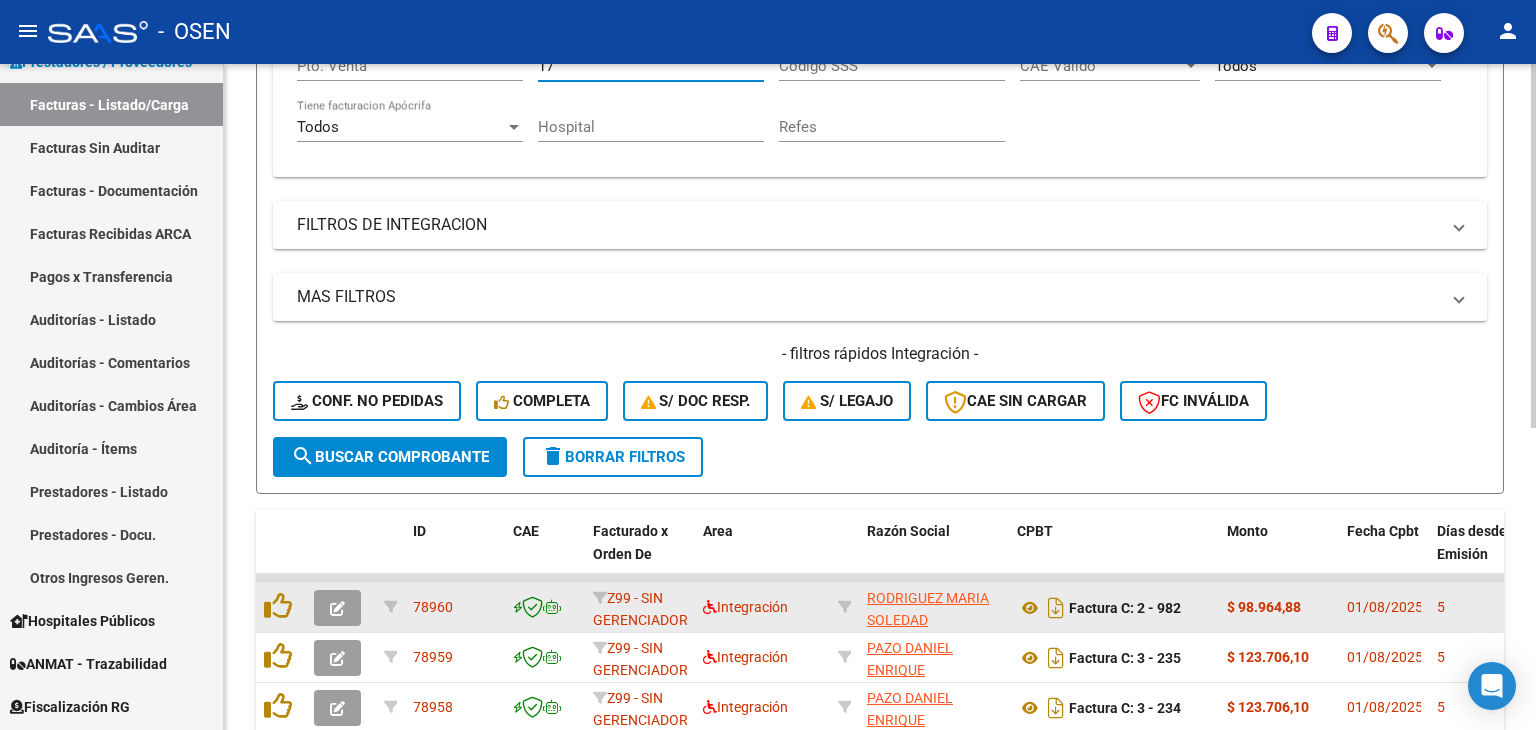 scroll, scrollTop: 553, scrollLeft: 0, axis: vertical 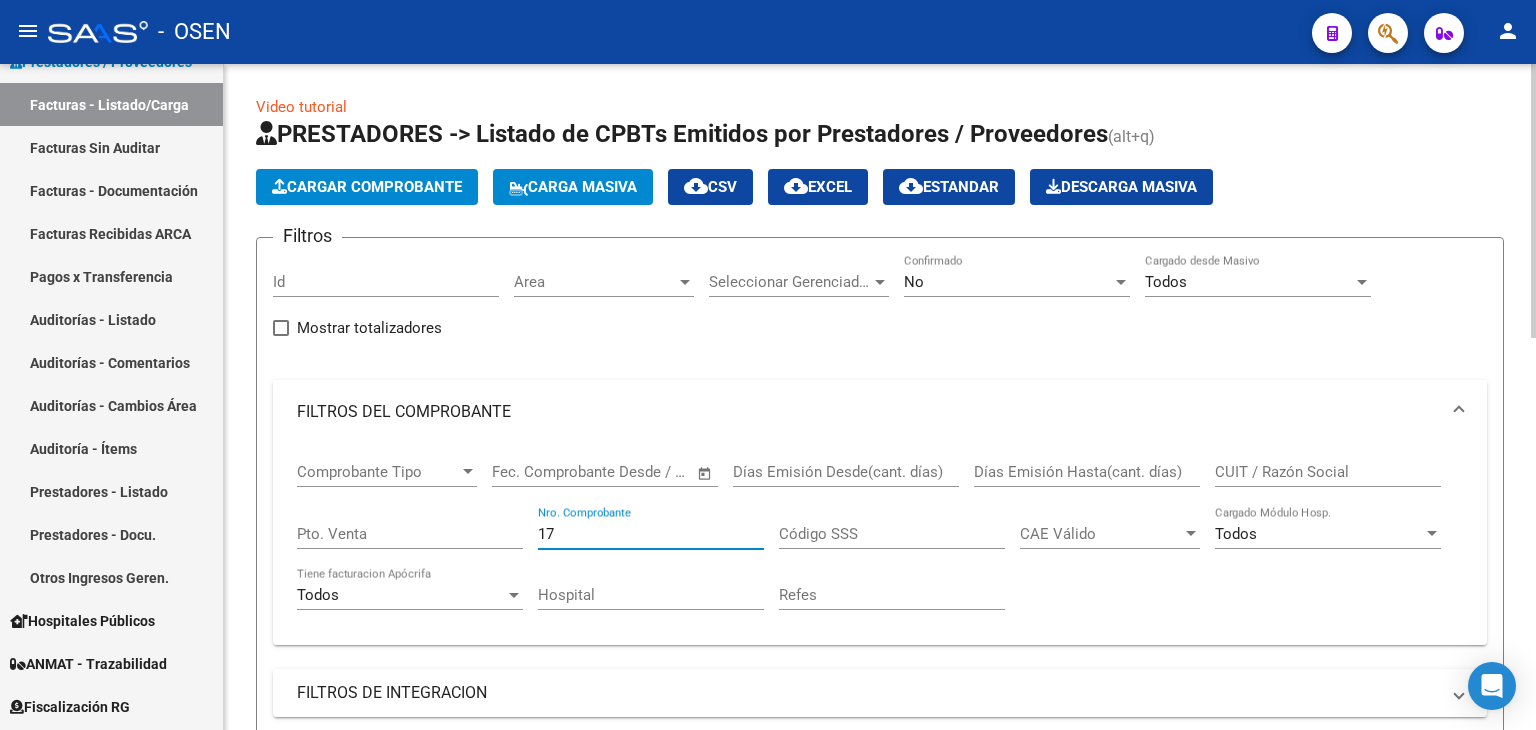 type on "17" 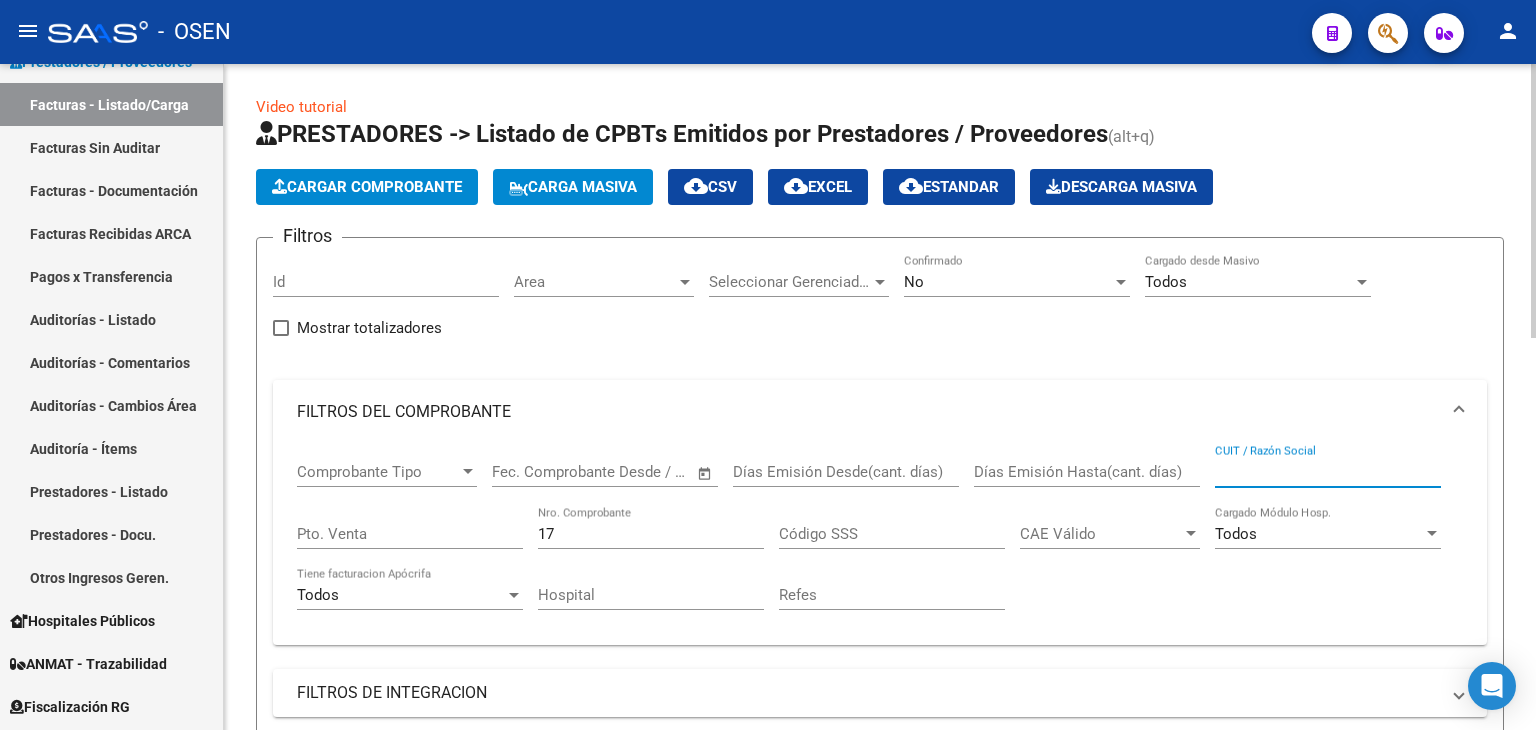 click on "CUIT / Razón Social" at bounding box center [1328, 472] 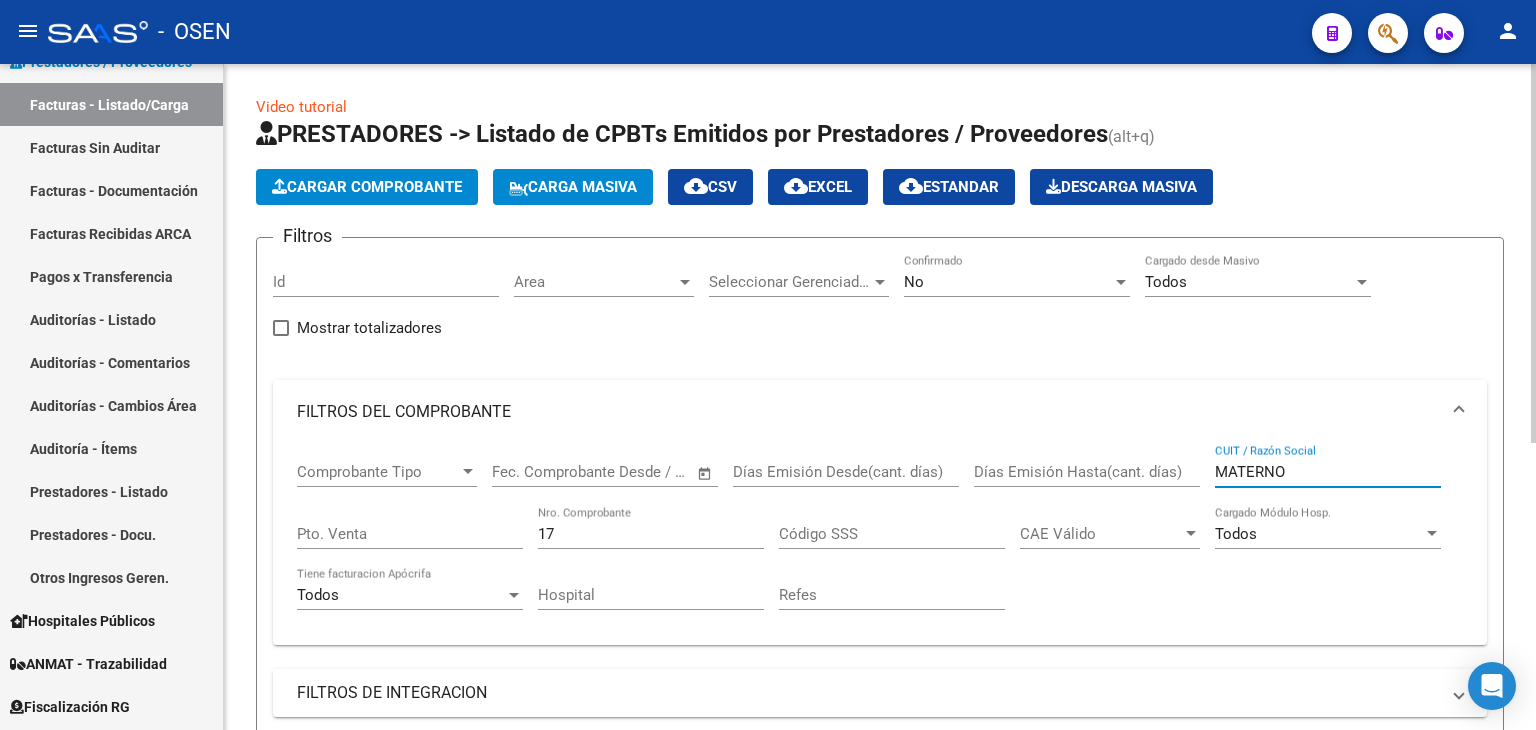 scroll, scrollTop: 0, scrollLeft: 0, axis: both 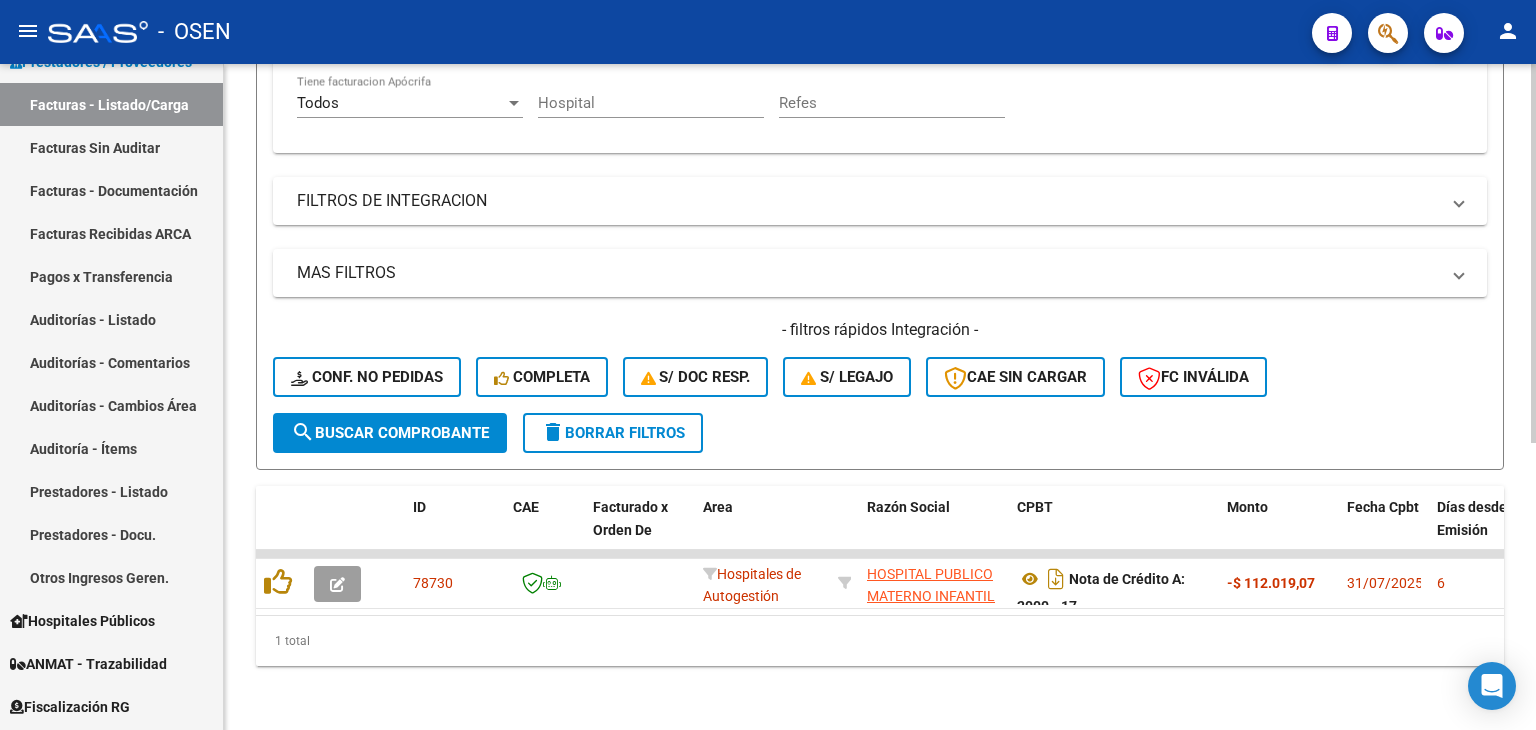 type on "MATERNO" 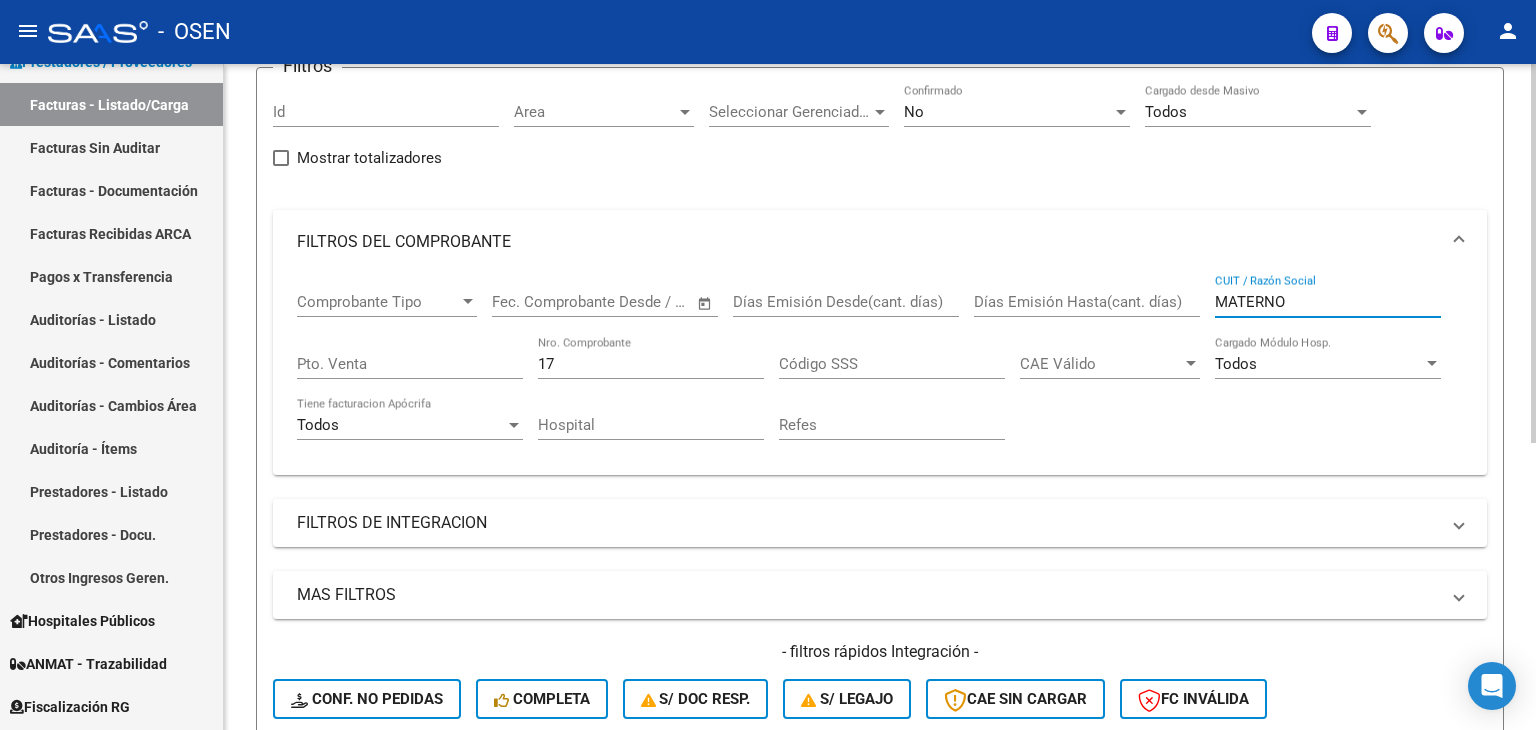 scroll, scrollTop: 0, scrollLeft: 0, axis: both 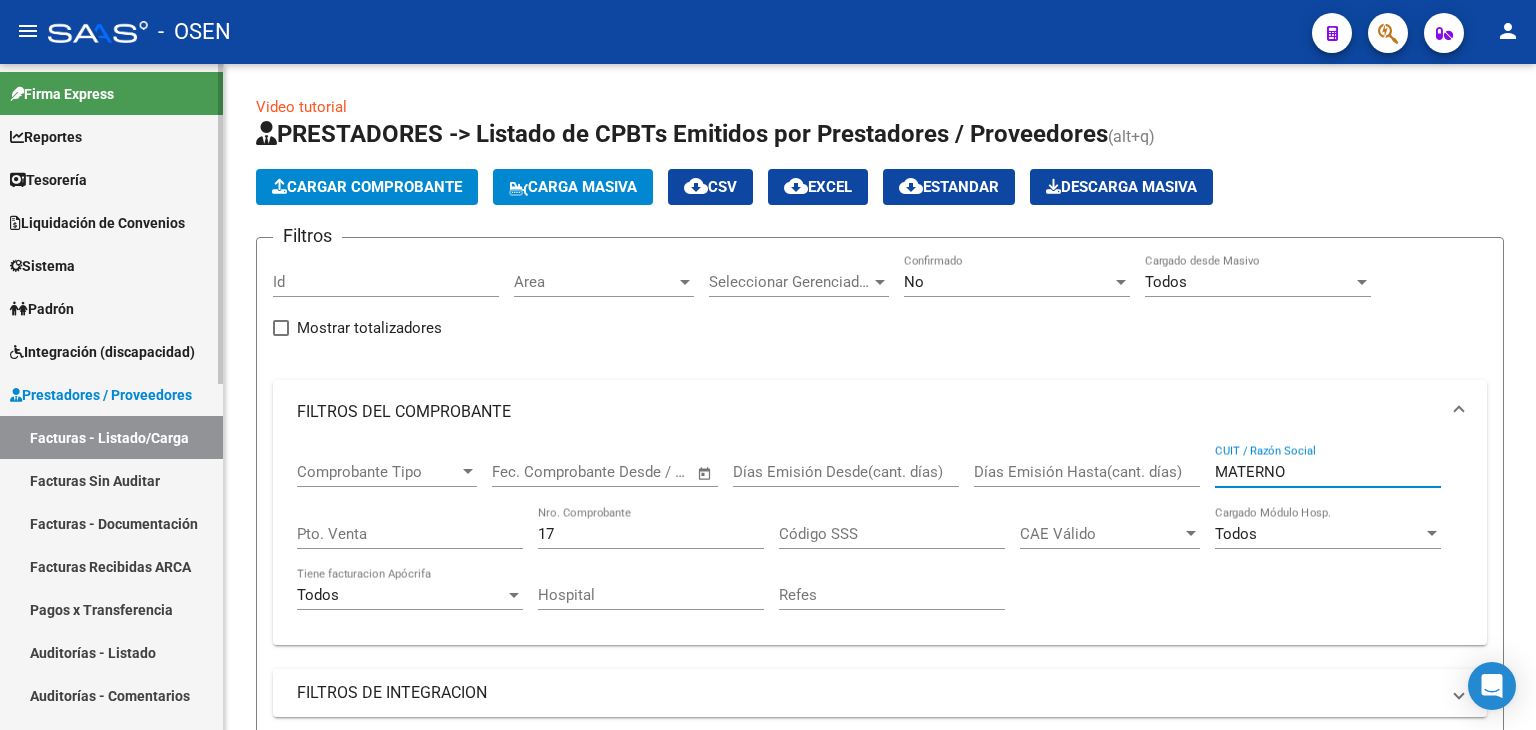 click on "Tesorería" at bounding box center [111, 179] 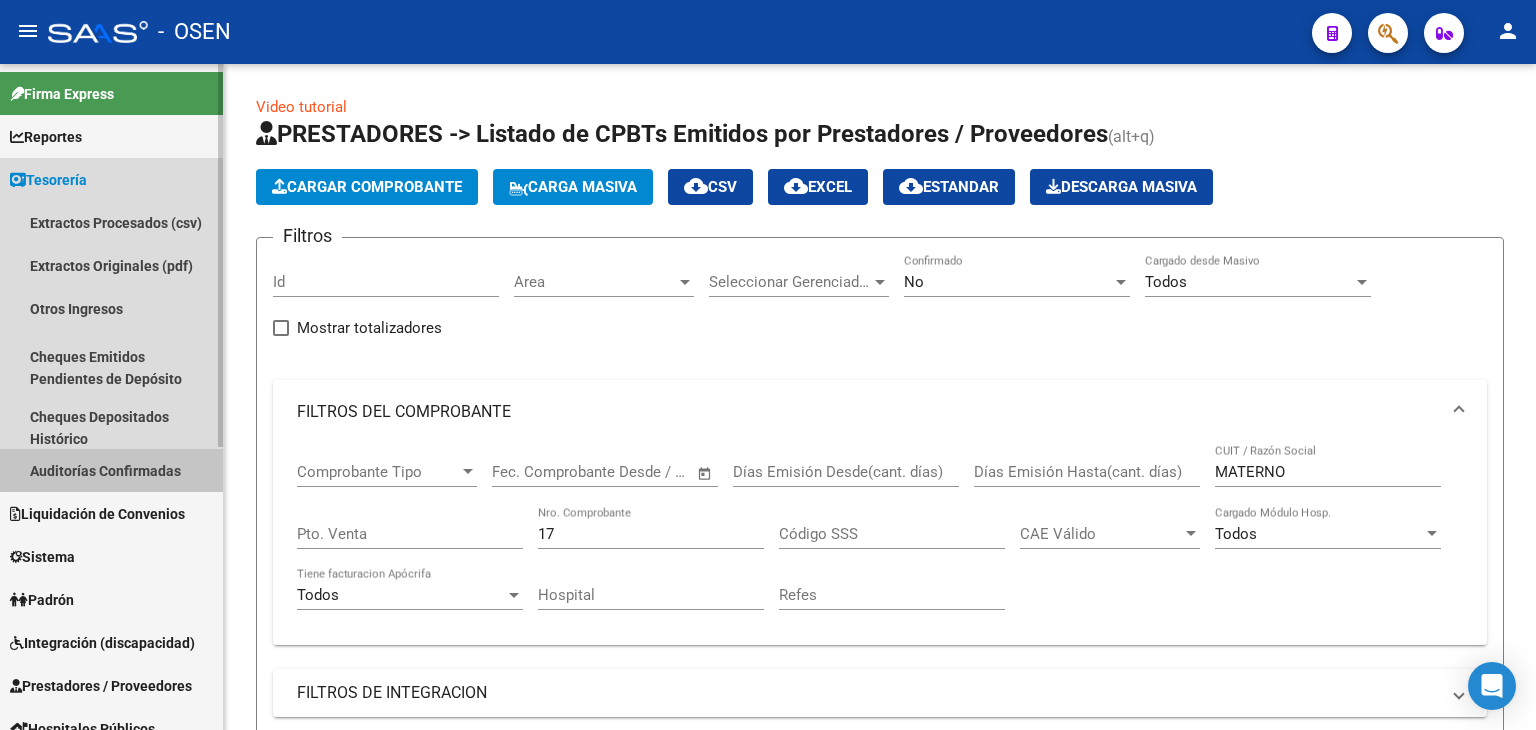 click on "Auditorías Confirmadas" at bounding box center [111, 470] 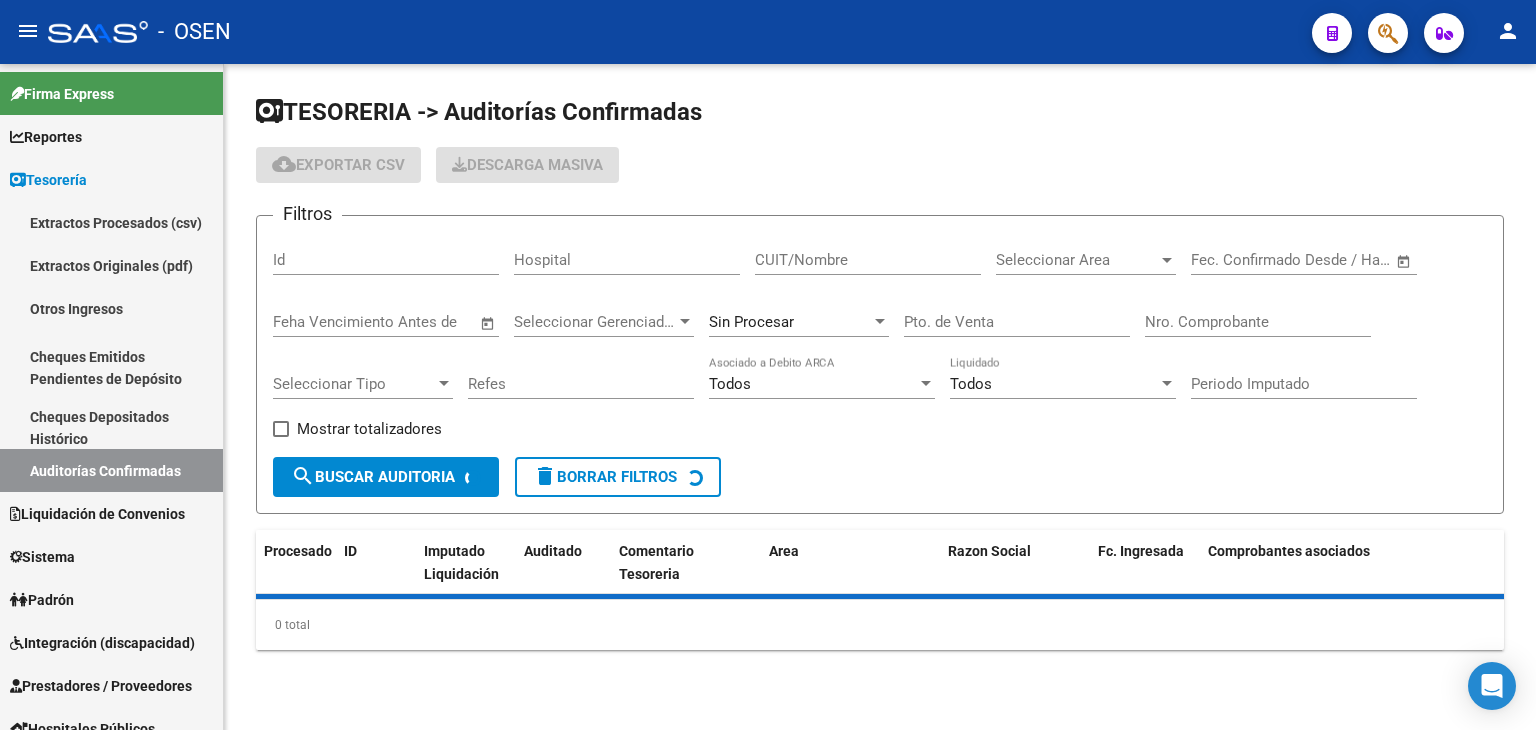 click on "Nro. Comprobante" at bounding box center [1258, 322] 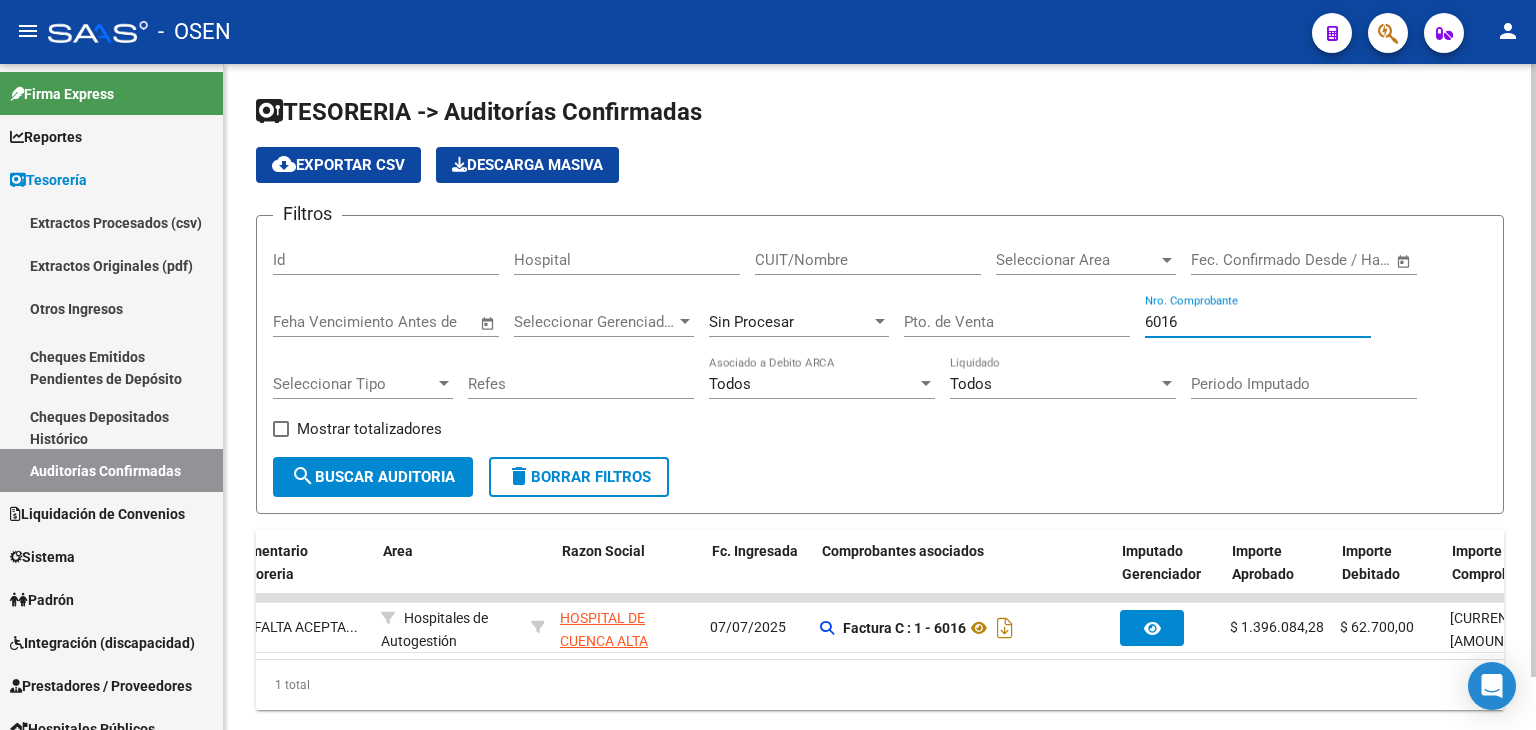 scroll, scrollTop: 0, scrollLeft: 0, axis: both 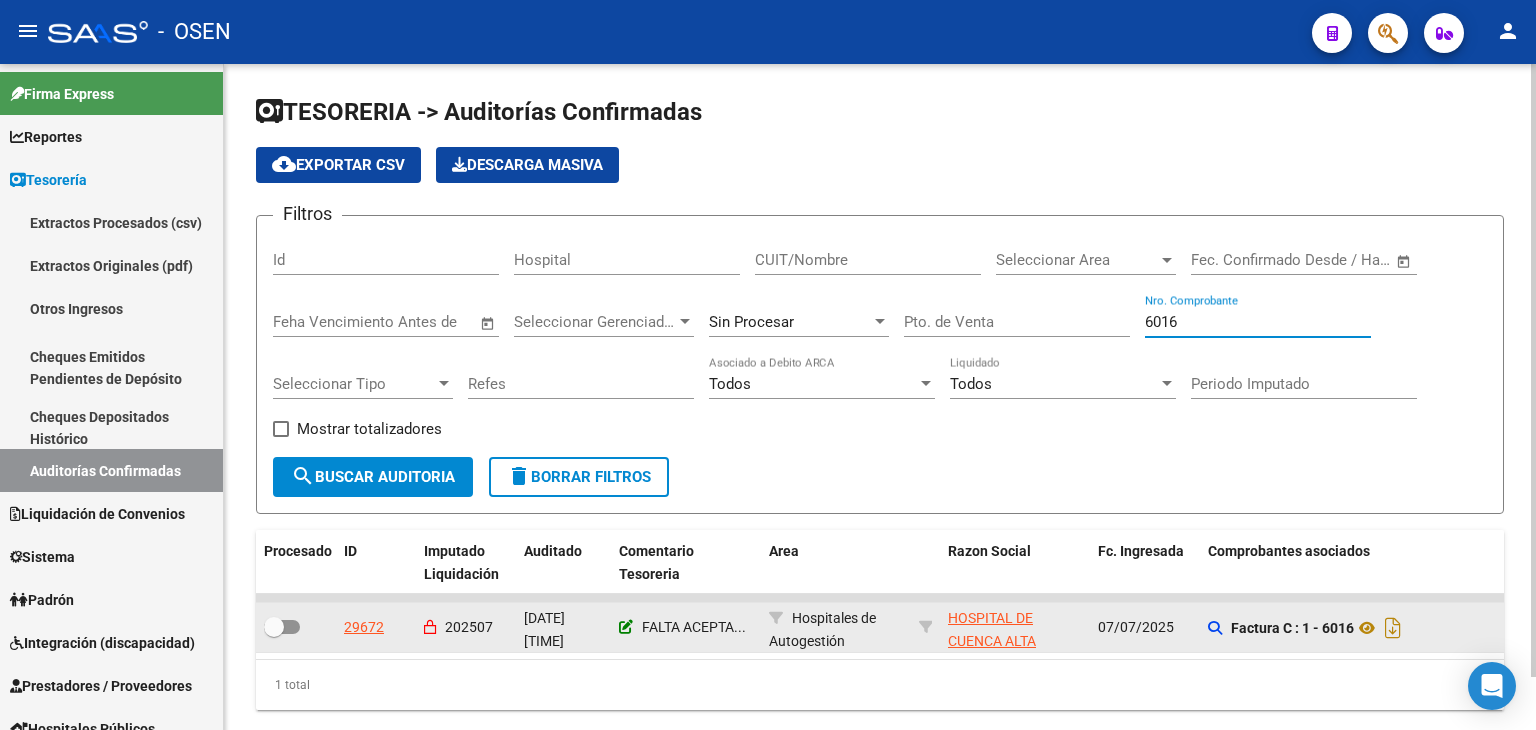 type on "6016" 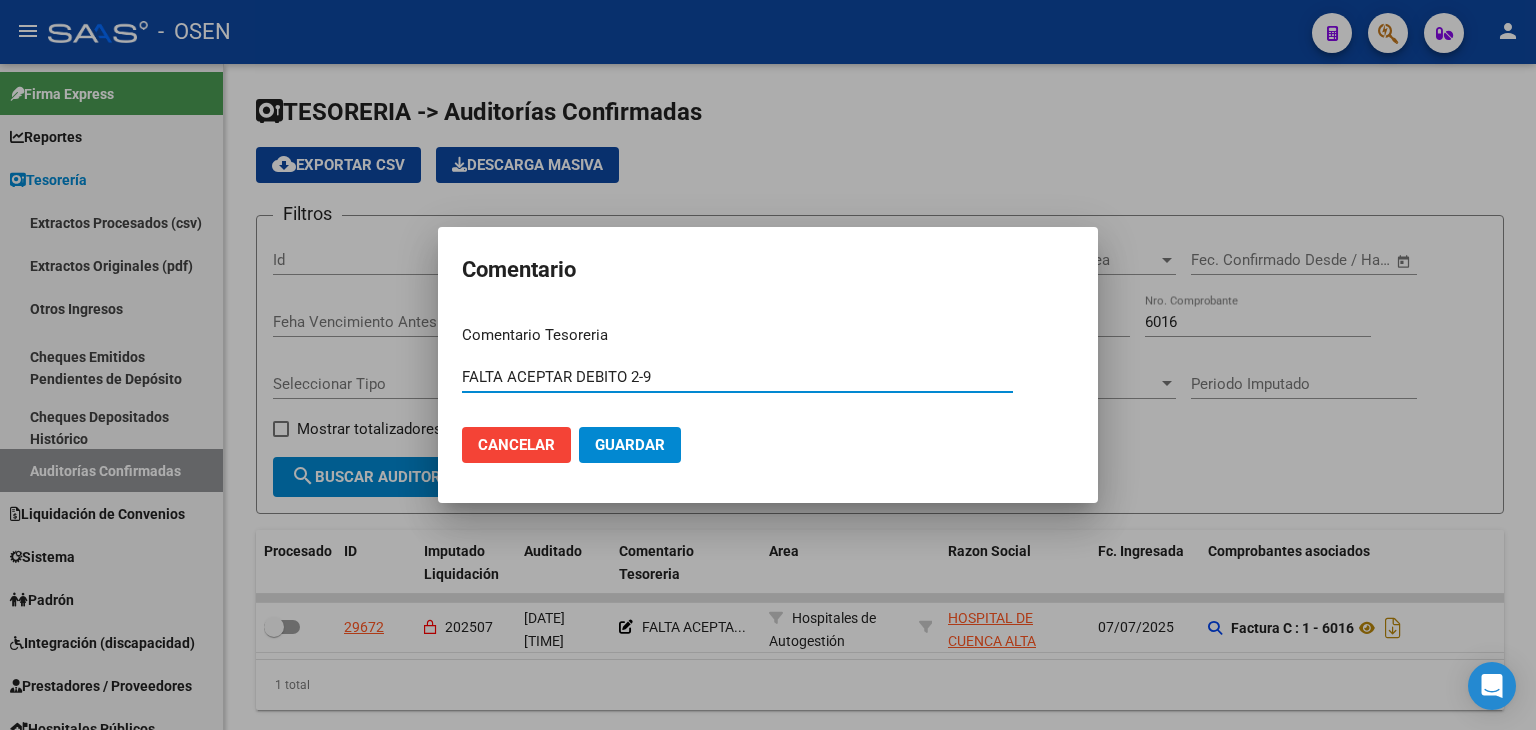 drag, startPoint x: 574, startPoint y: 380, endPoint x: 305, endPoint y: 341, distance: 271.81244 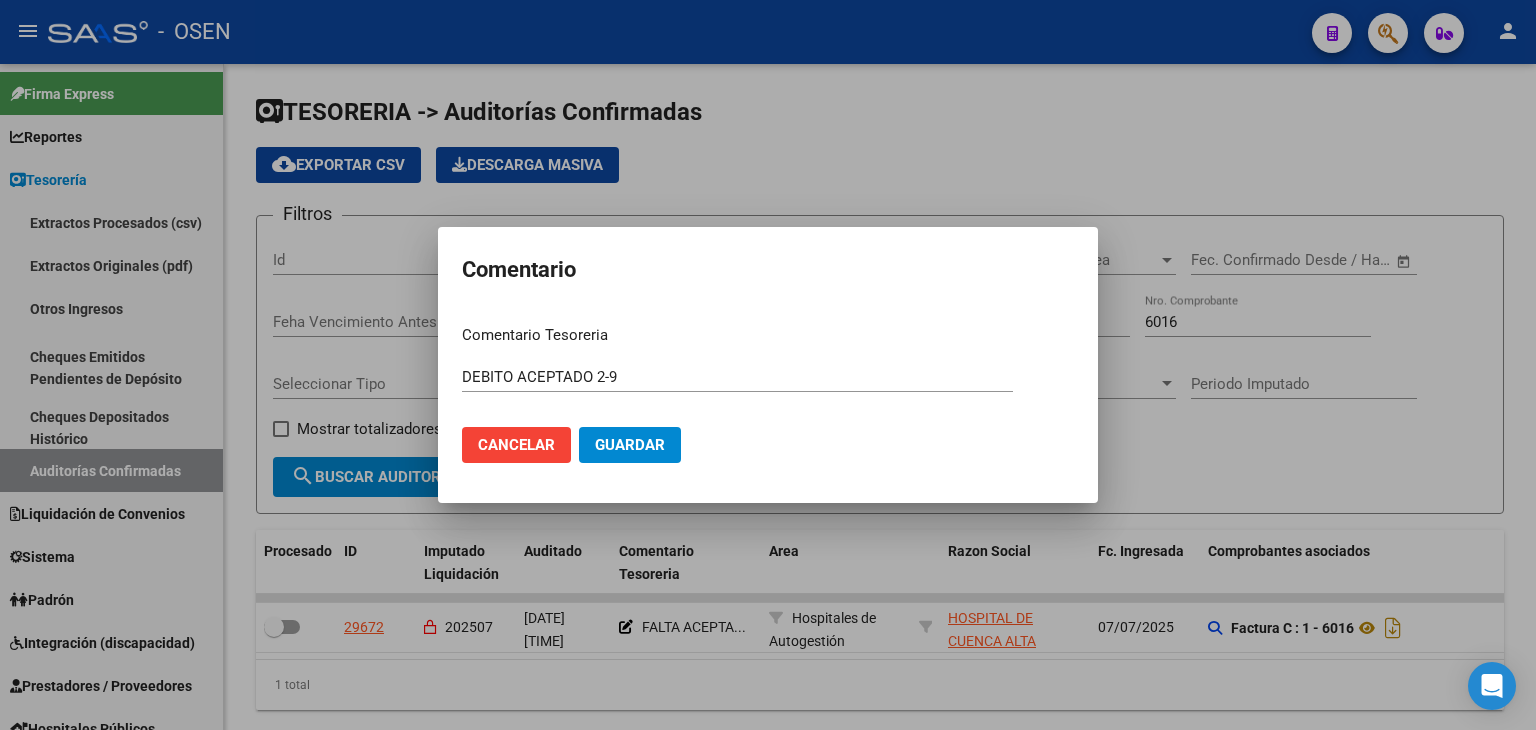 click on "Comentario Tesoreria    DEBITO ACEPTADO 2-9 Ingresar el comentario  Cancelar Guardar" at bounding box center (768, 393) 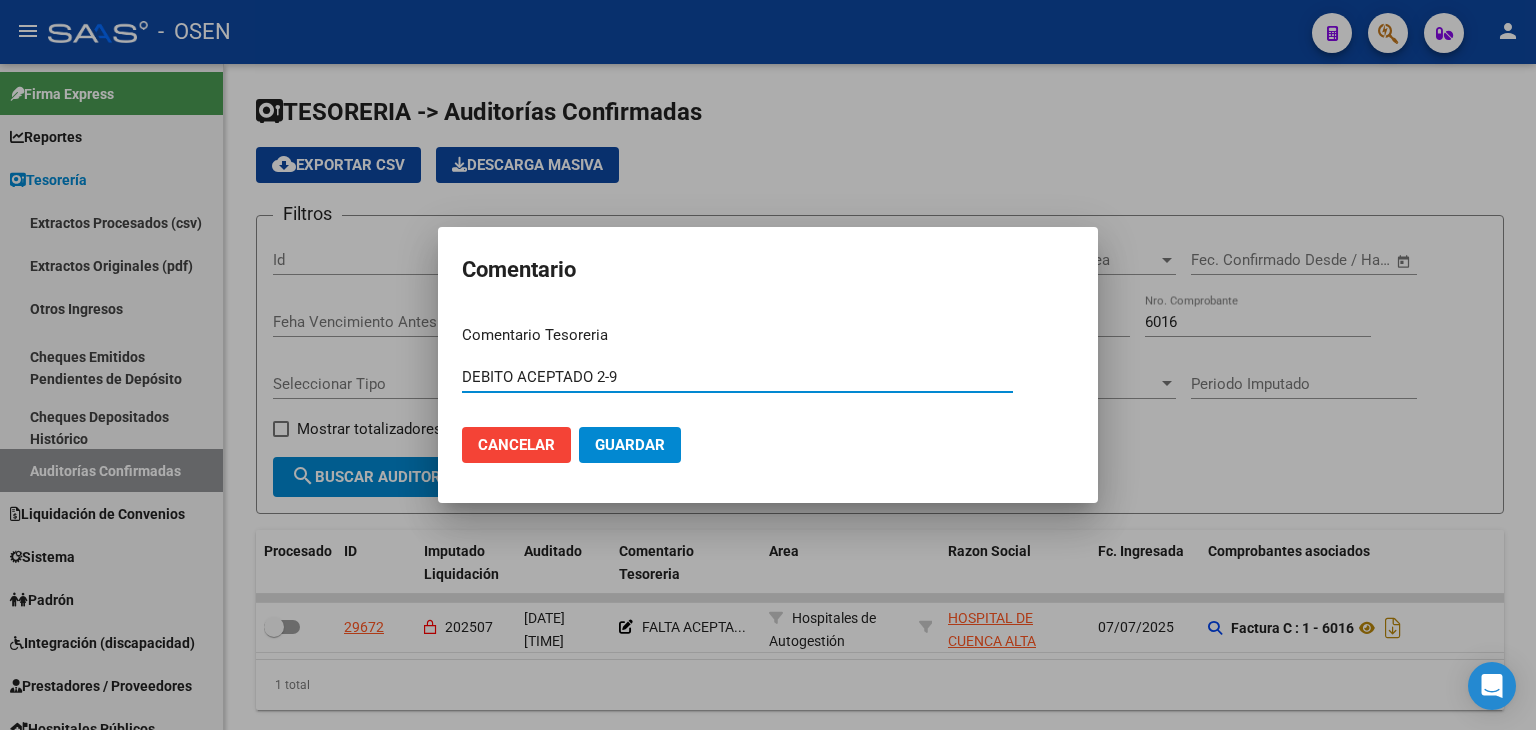click on "DEBITO ACEPTADO 2-9" at bounding box center [737, 377] 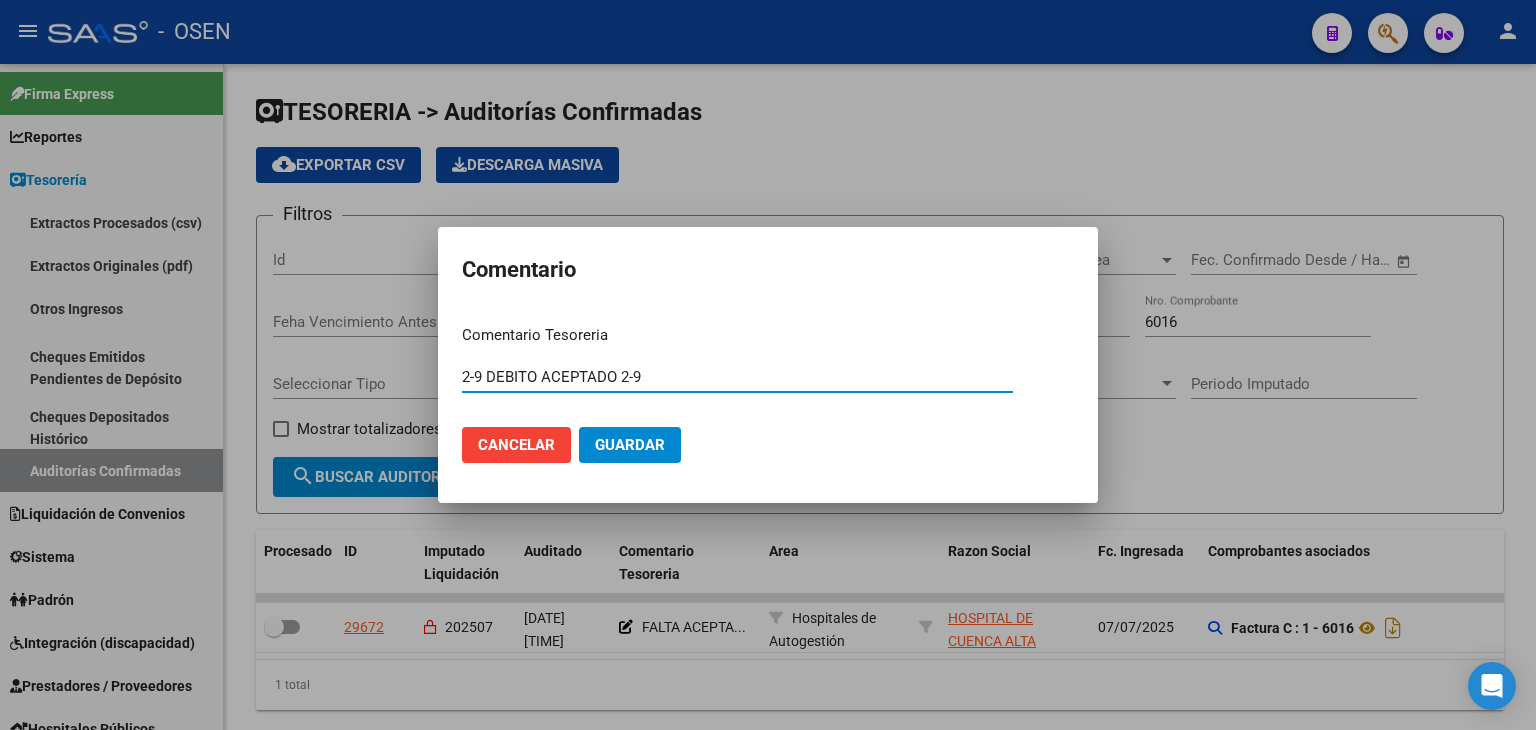 drag, startPoint x: 622, startPoint y: 371, endPoint x: 737, endPoint y: 383, distance: 115.62439 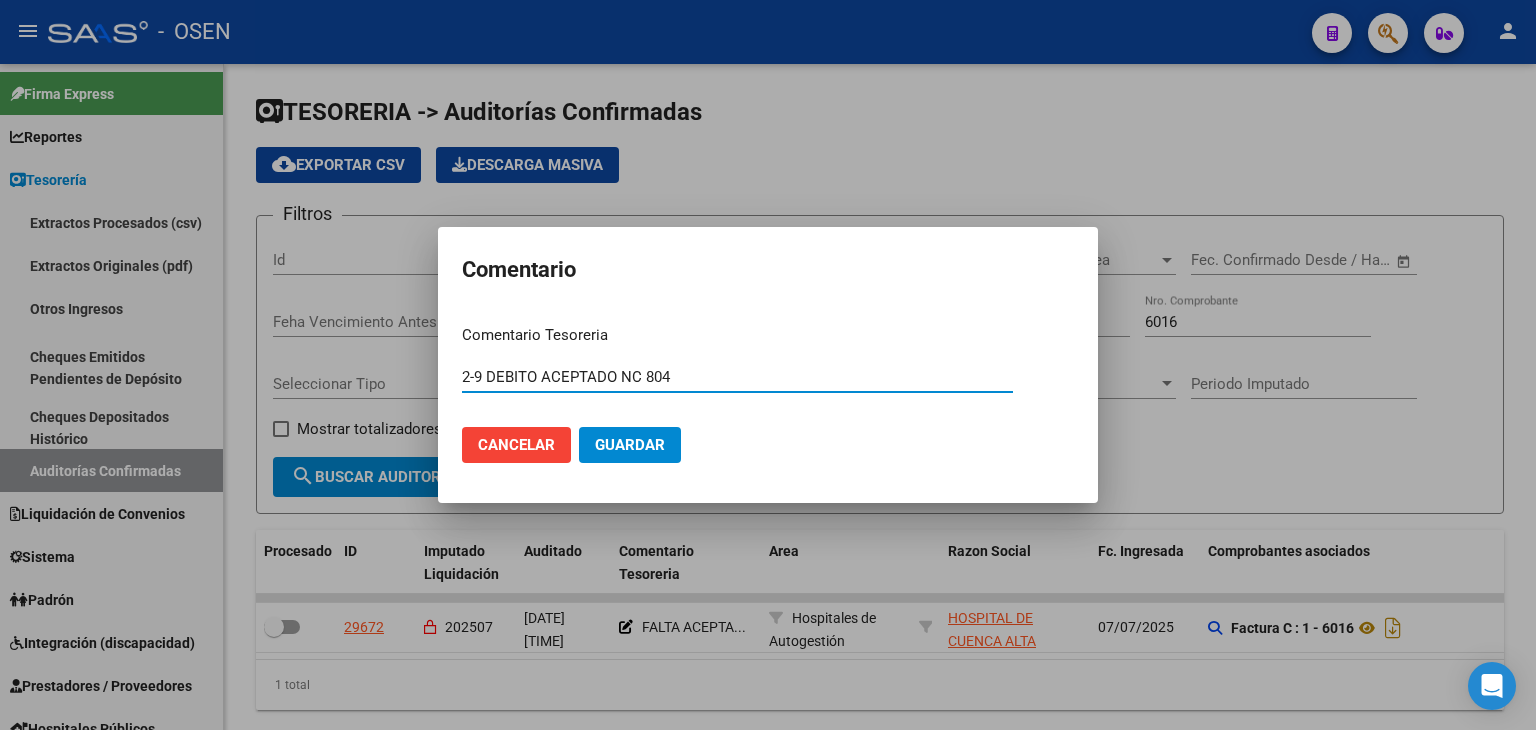 type on "2-9 DEBITO ACEPTADO NC 804" 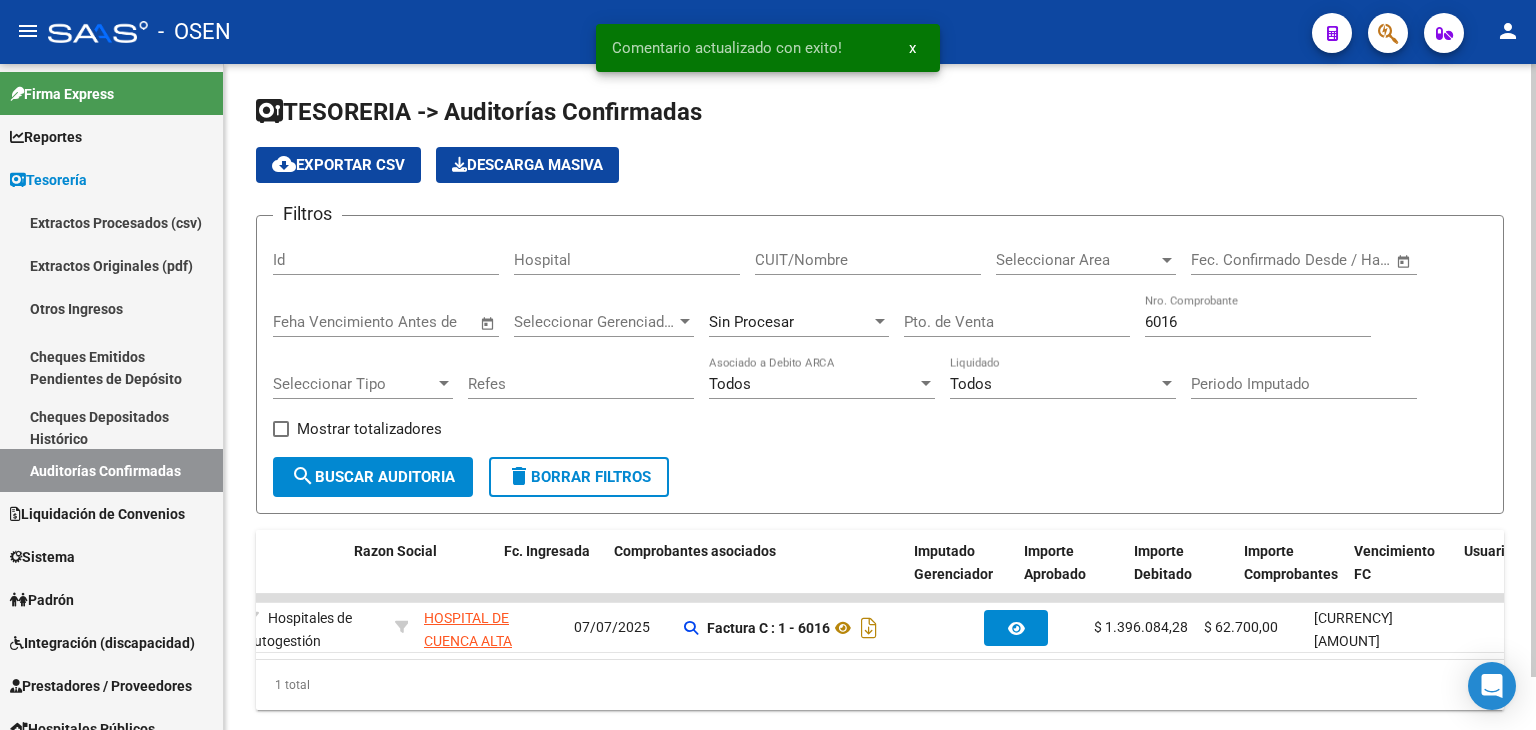 scroll, scrollTop: 0, scrollLeft: 0, axis: both 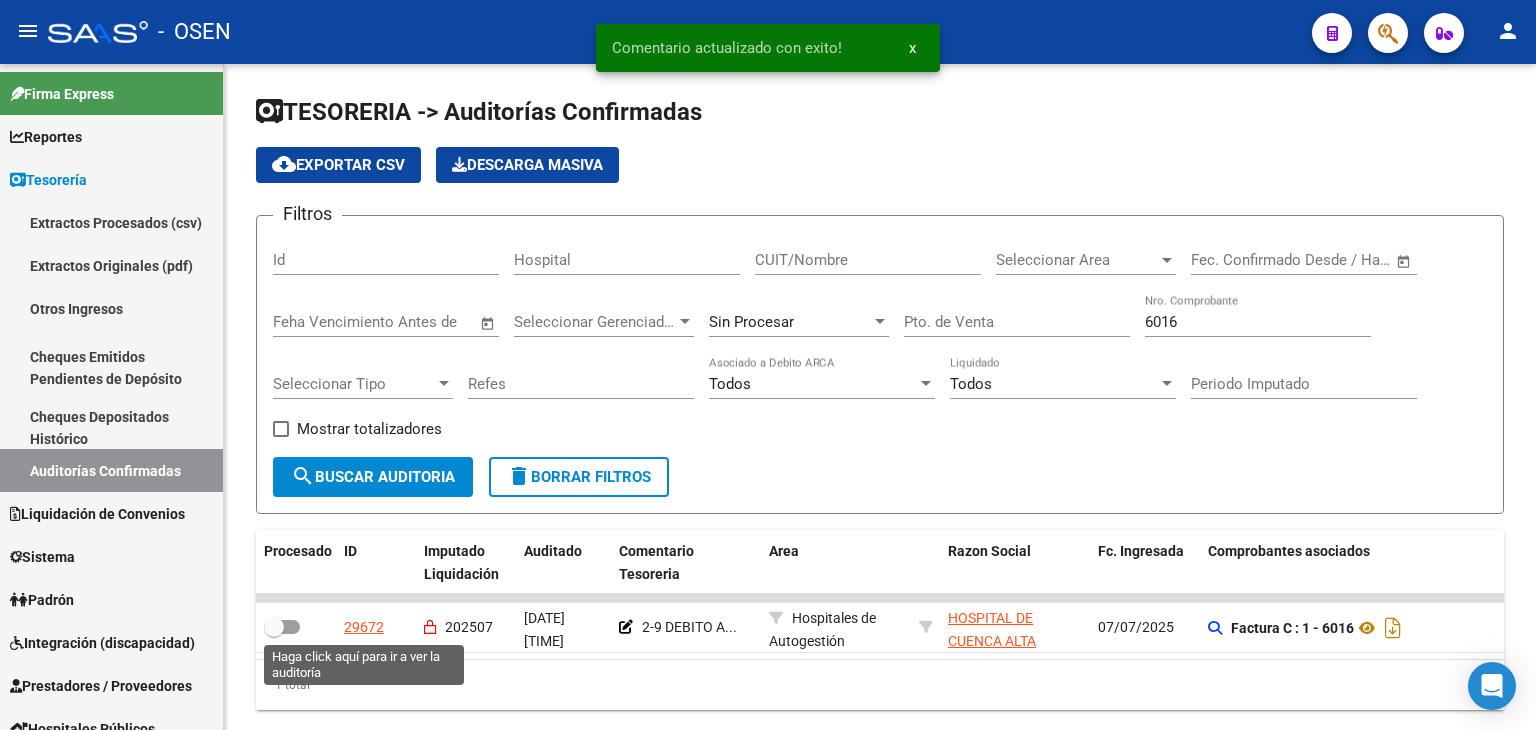 drag, startPoint x: 377, startPoint y: 631, endPoint x: 573, endPoint y: 578, distance: 203.0394 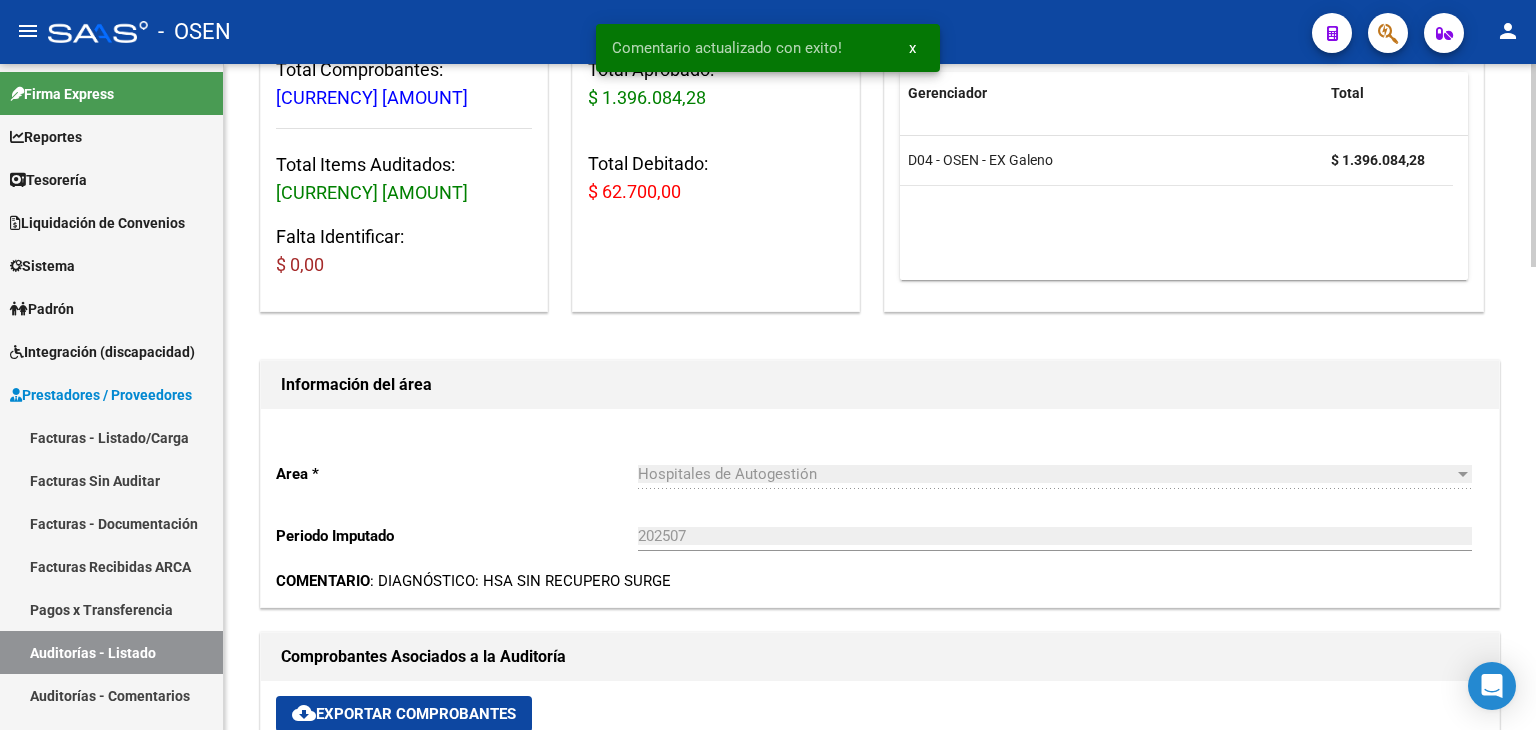 scroll, scrollTop: 666, scrollLeft: 0, axis: vertical 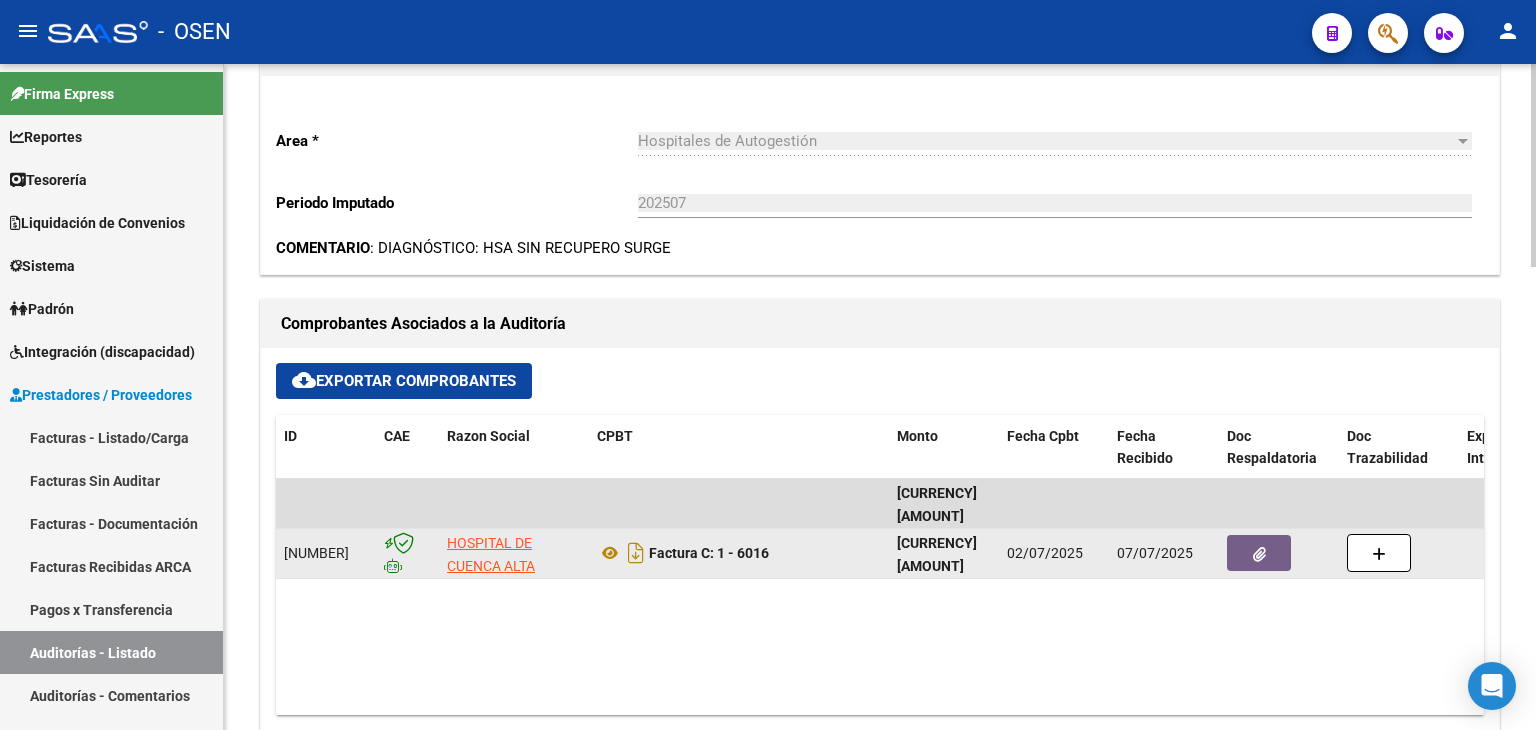 click 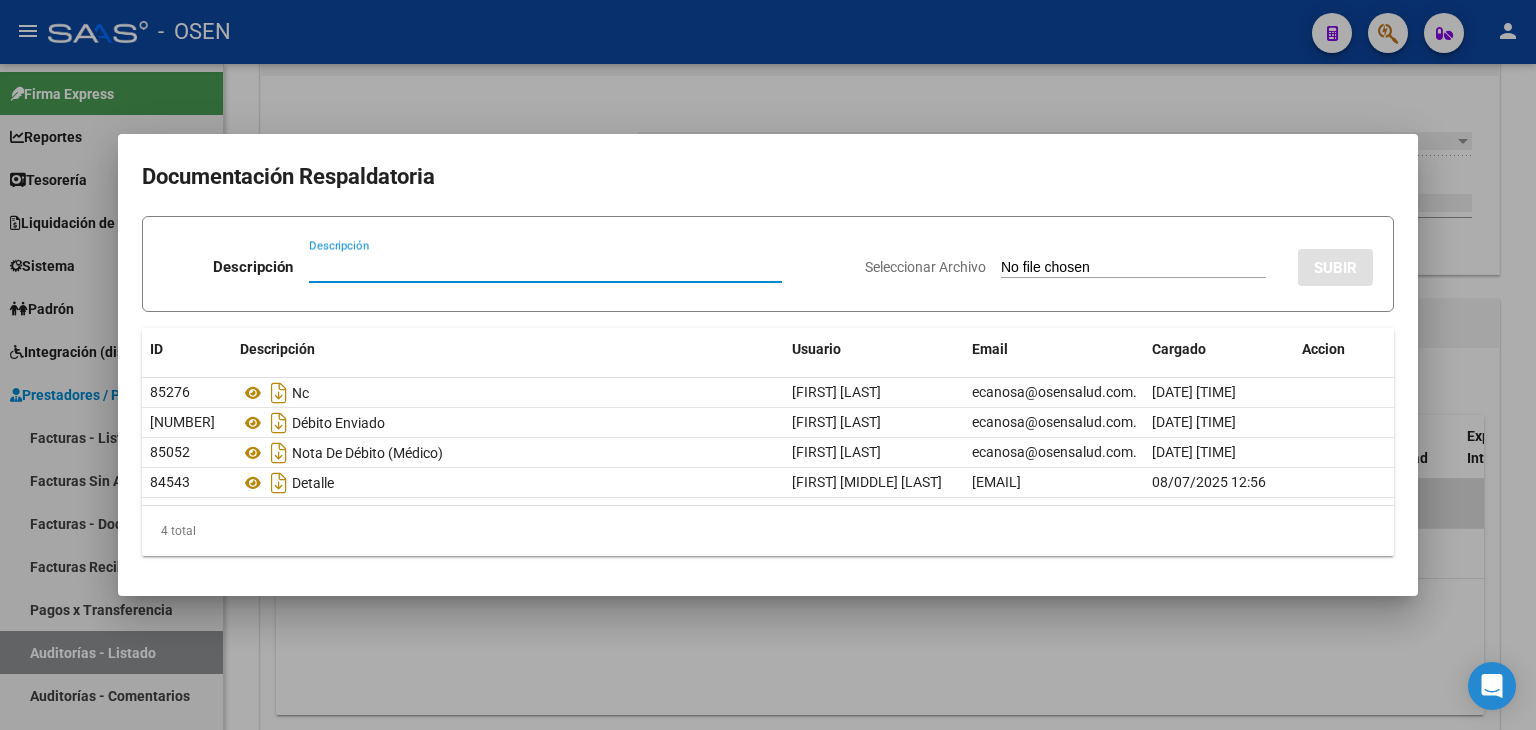 click at bounding box center (768, 365) 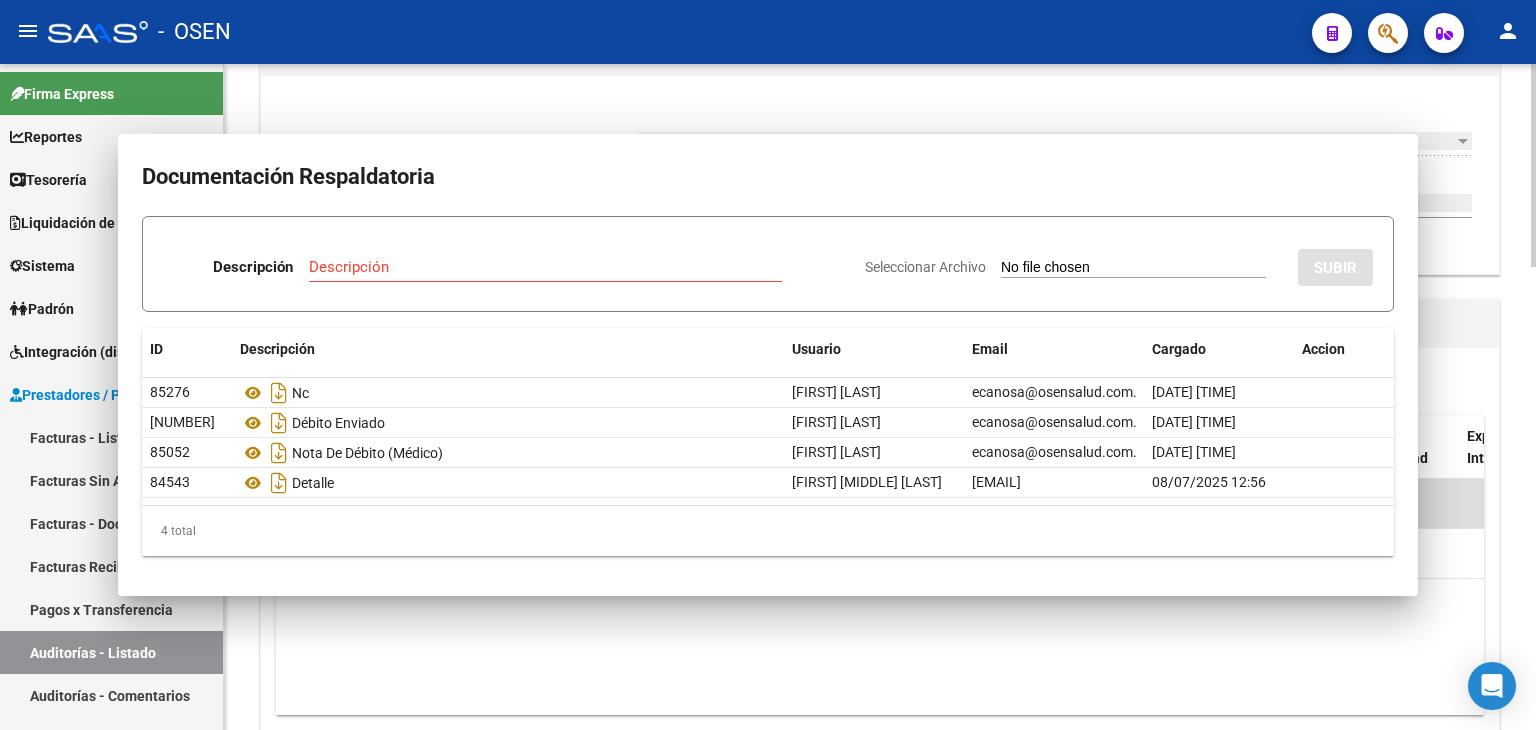 type 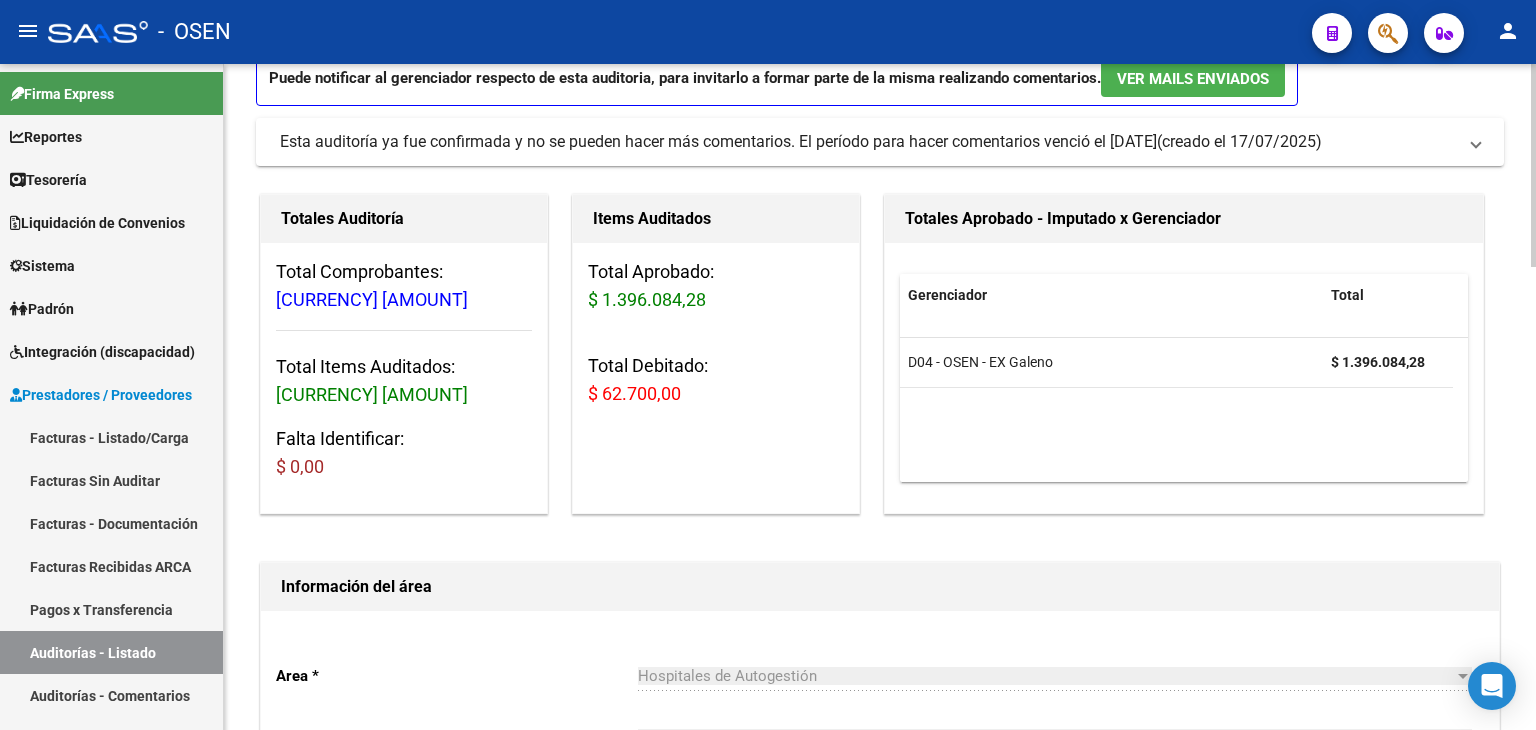 scroll, scrollTop: 0, scrollLeft: 0, axis: both 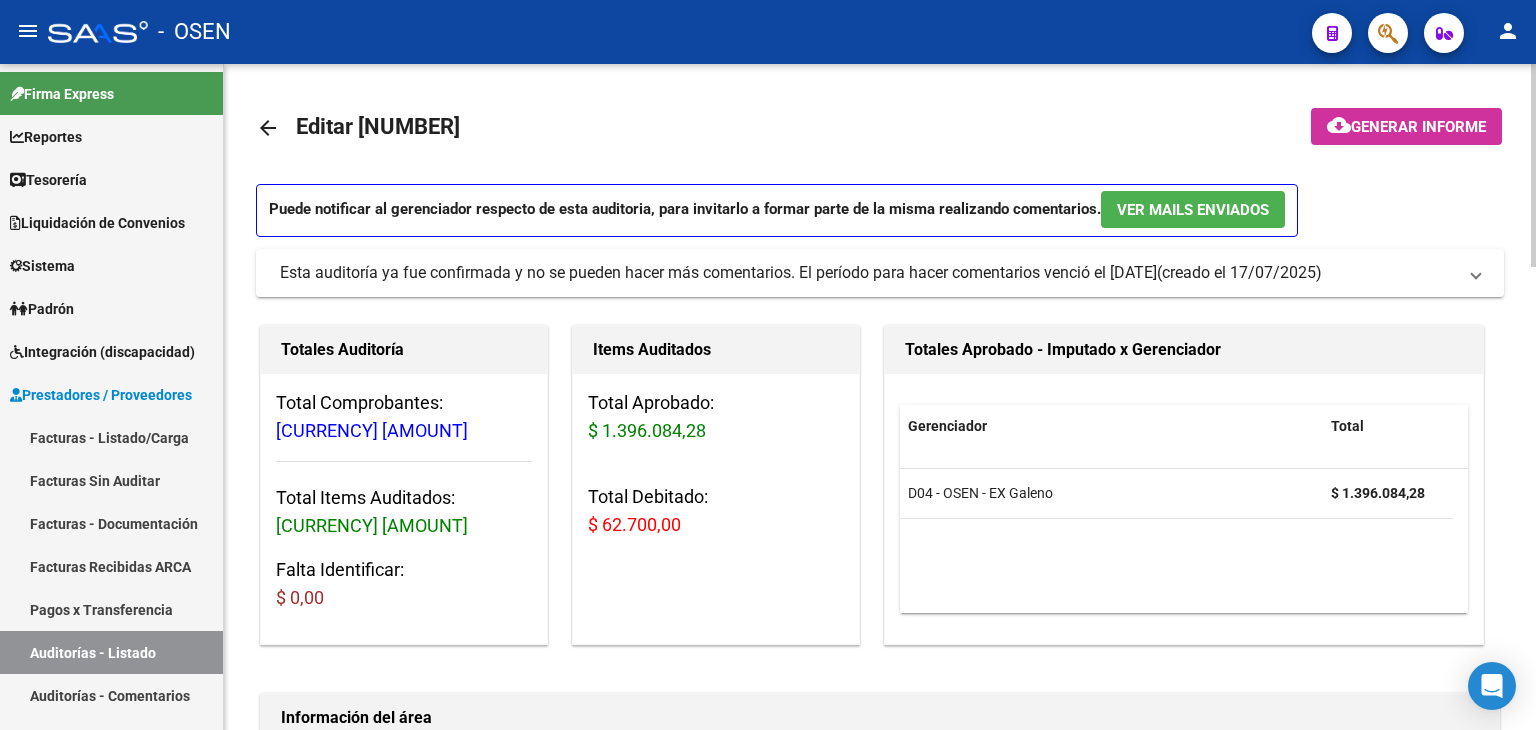 click on "arrow_back" 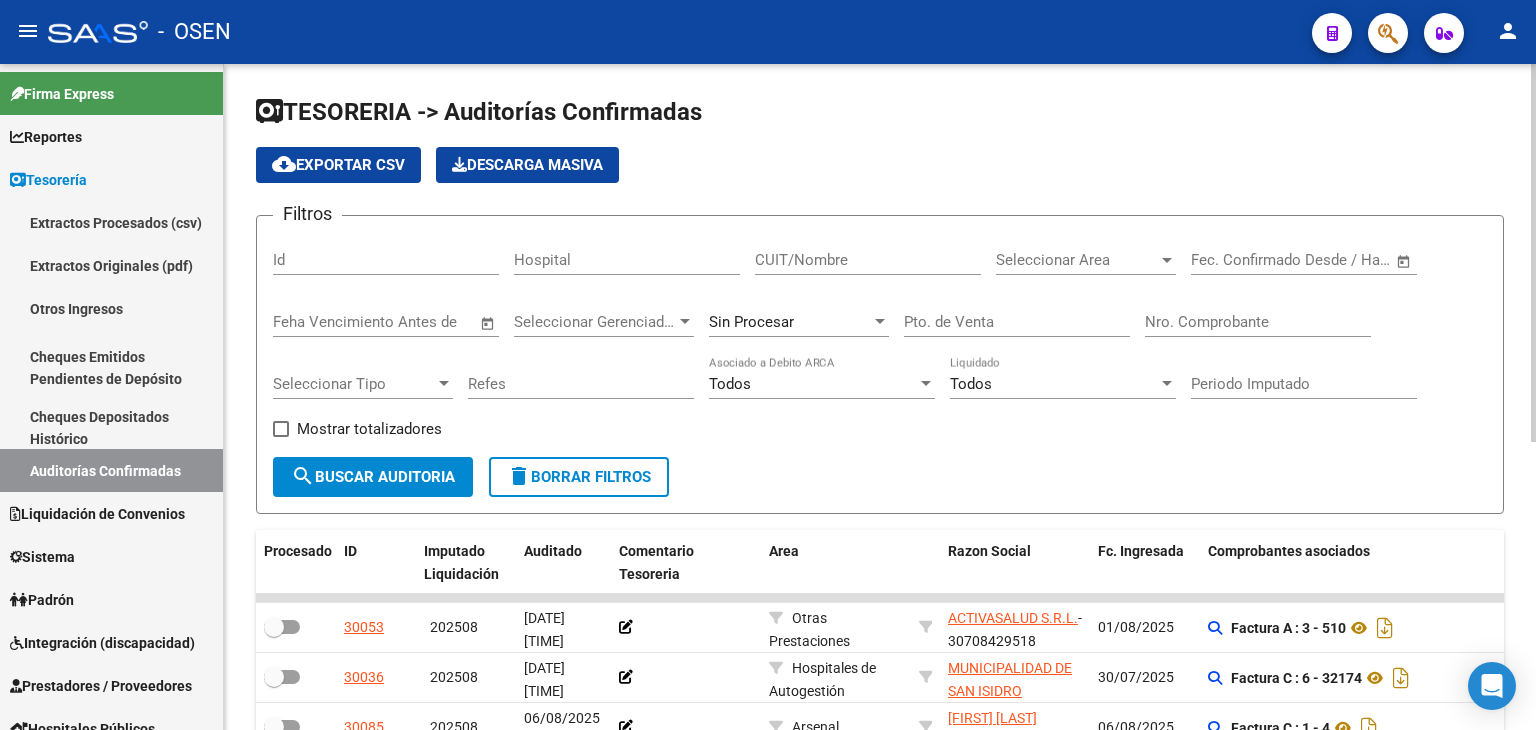 click on "Nro. Comprobante" at bounding box center [1258, 322] 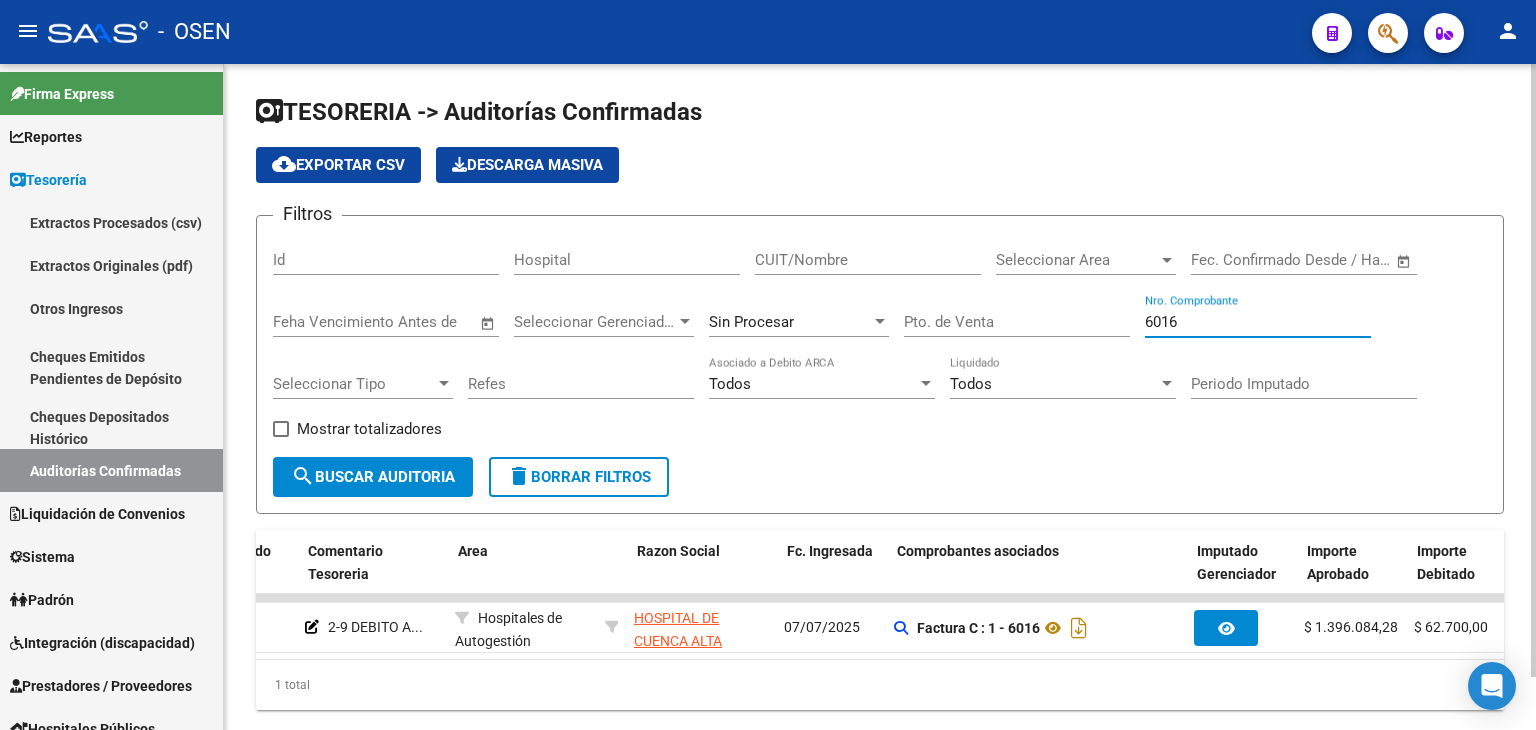 scroll, scrollTop: 0, scrollLeft: 0, axis: both 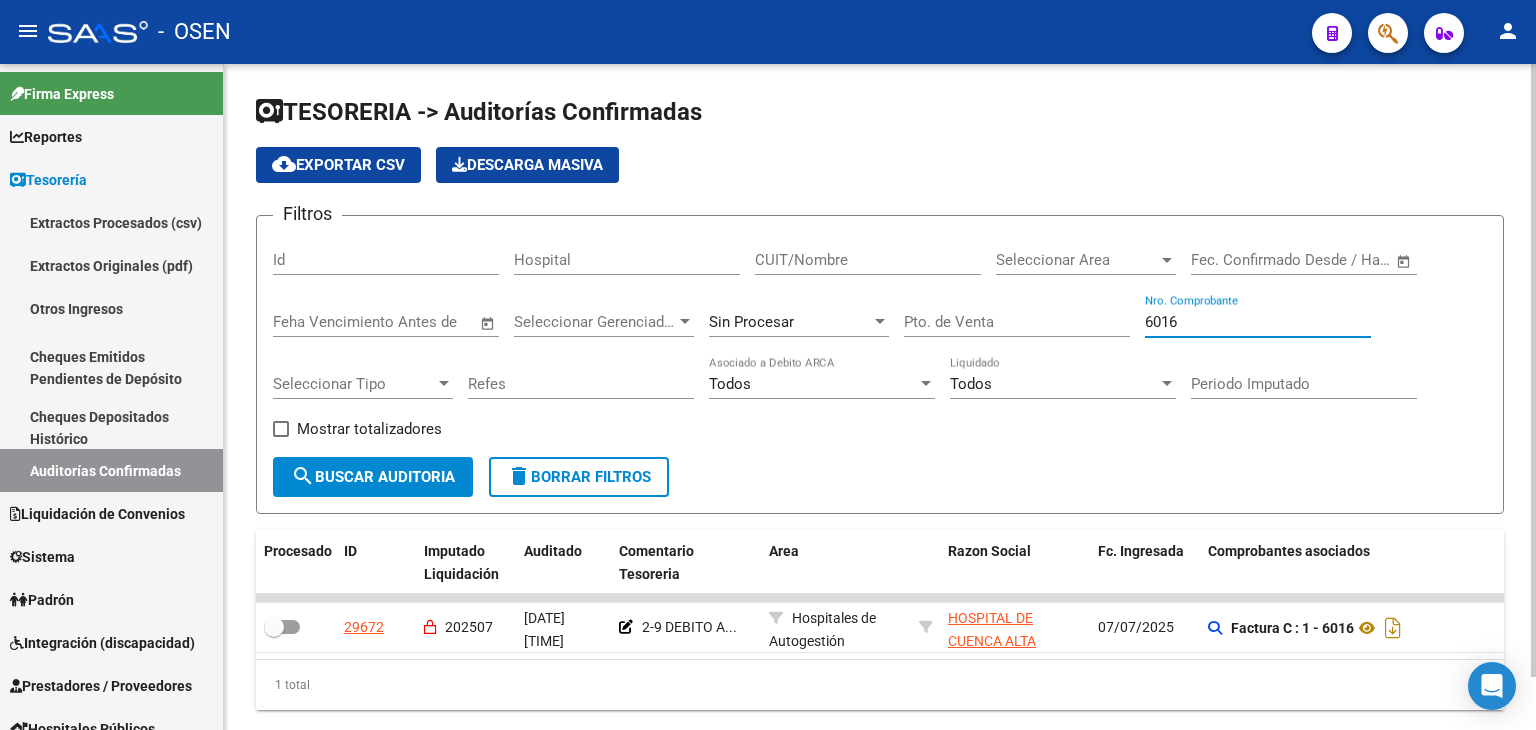 type on "6016" 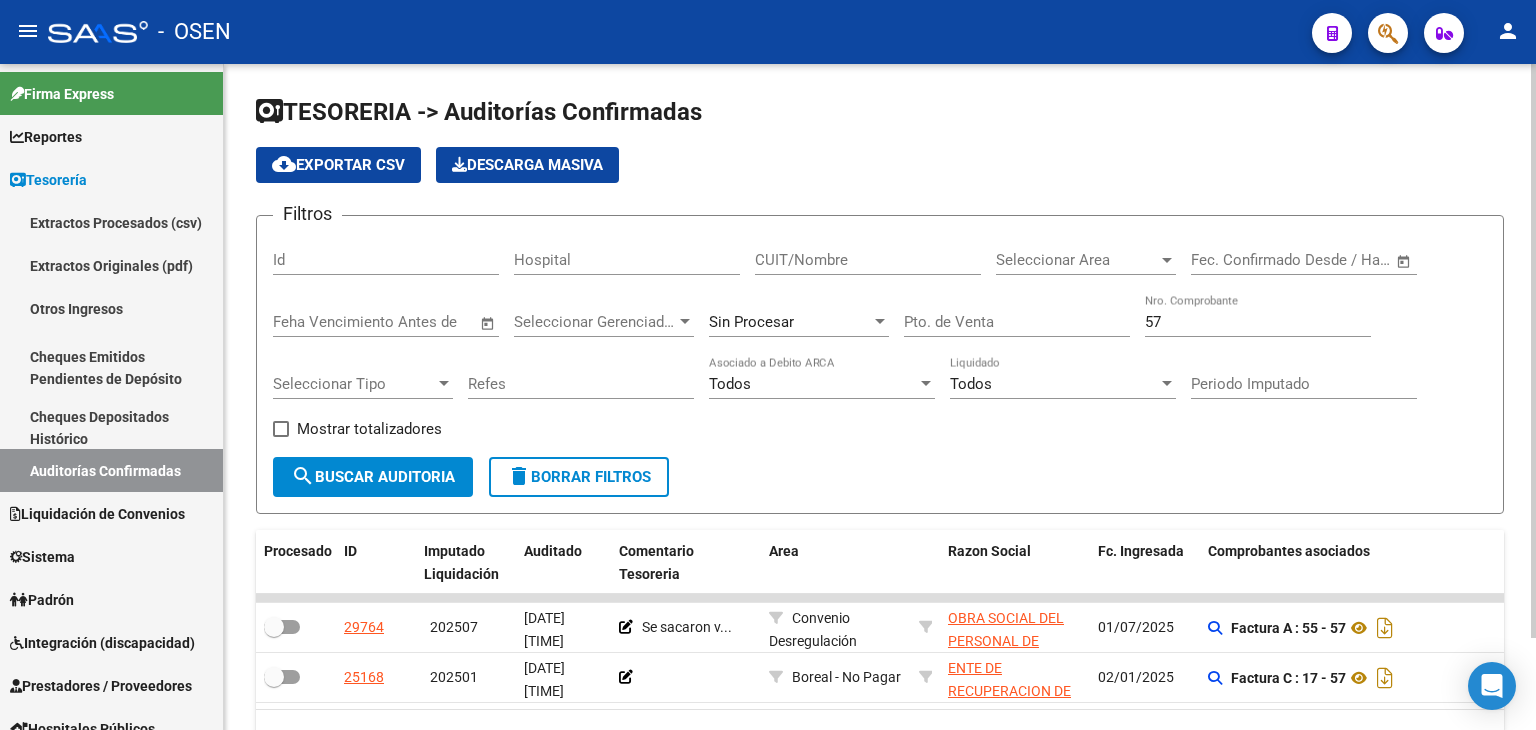 scroll, scrollTop: 0, scrollLeft: 0, axis: both 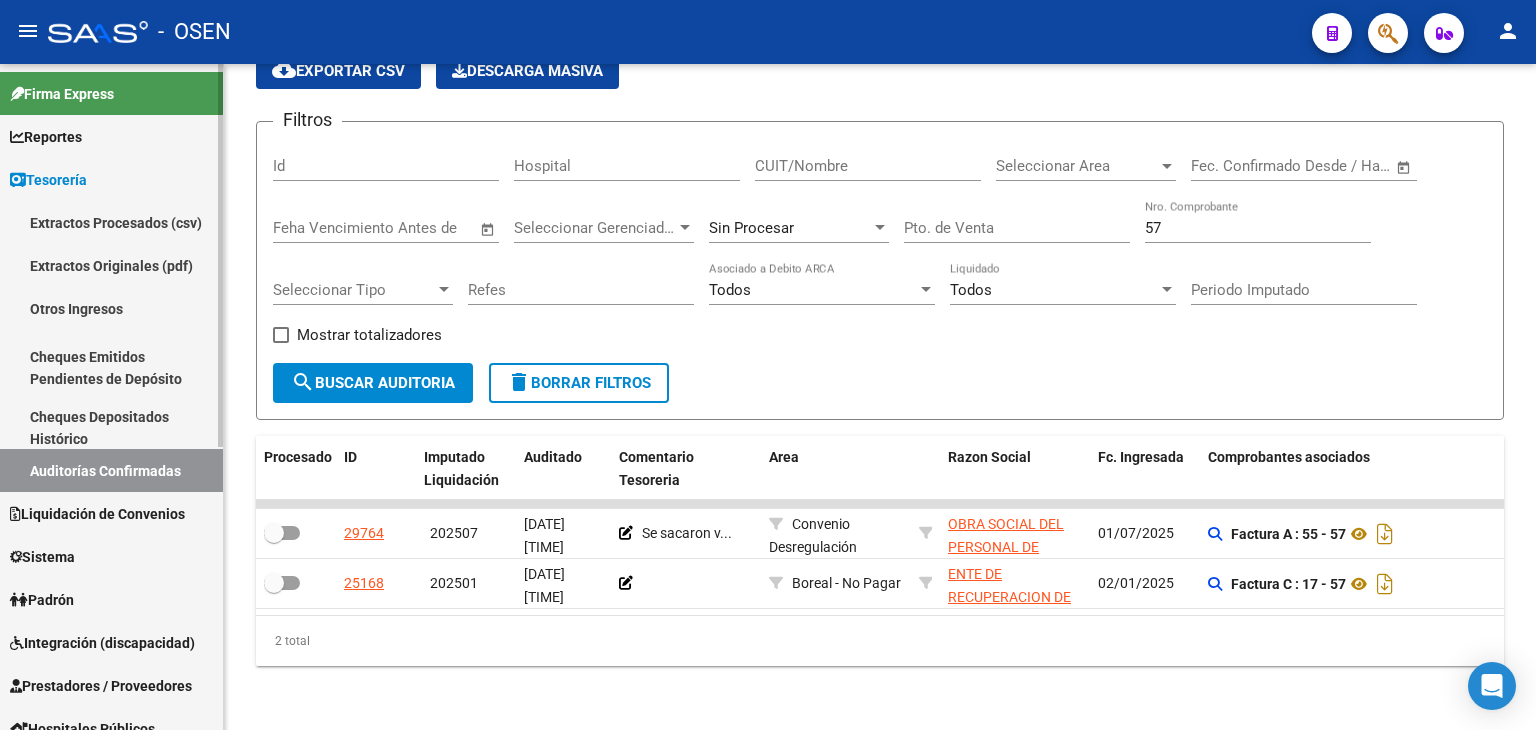 click on "Cheques Emitidos Pendientes de Depósito" at bounding box center [111, 368] 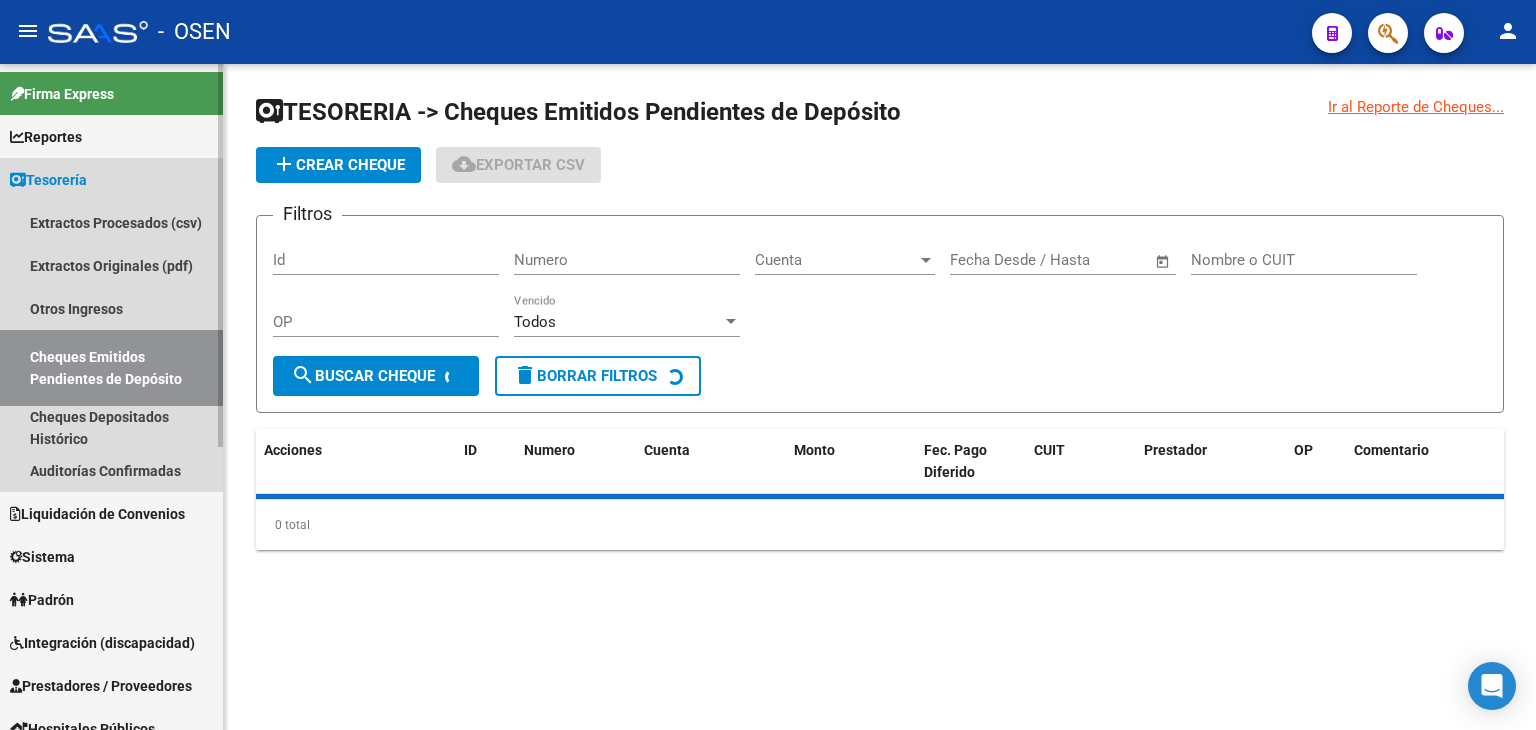 scroll, scrollTop: 0, scrollLeft: 0, axis: both 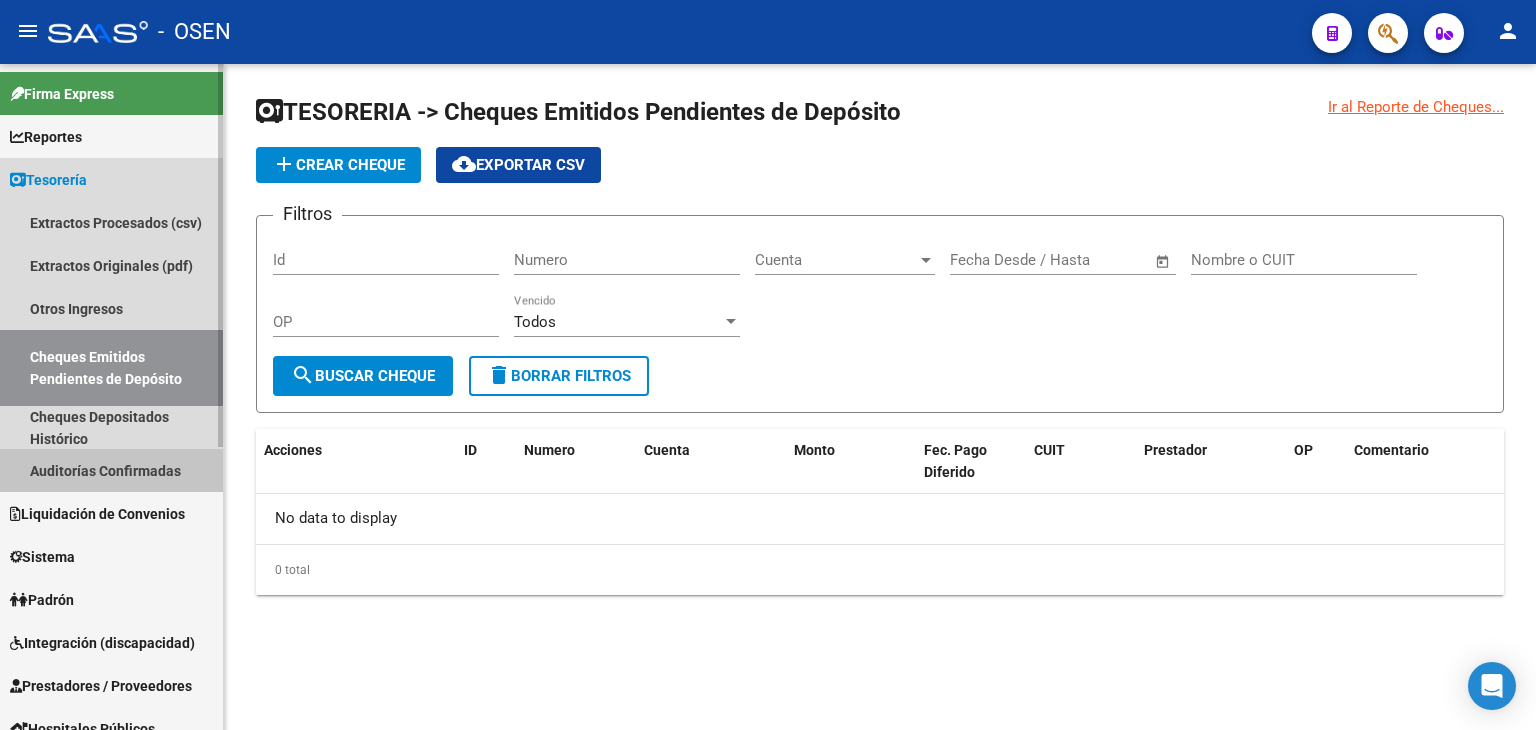click on "Auditorías Confirmadas" at bounding box center (111, 470) 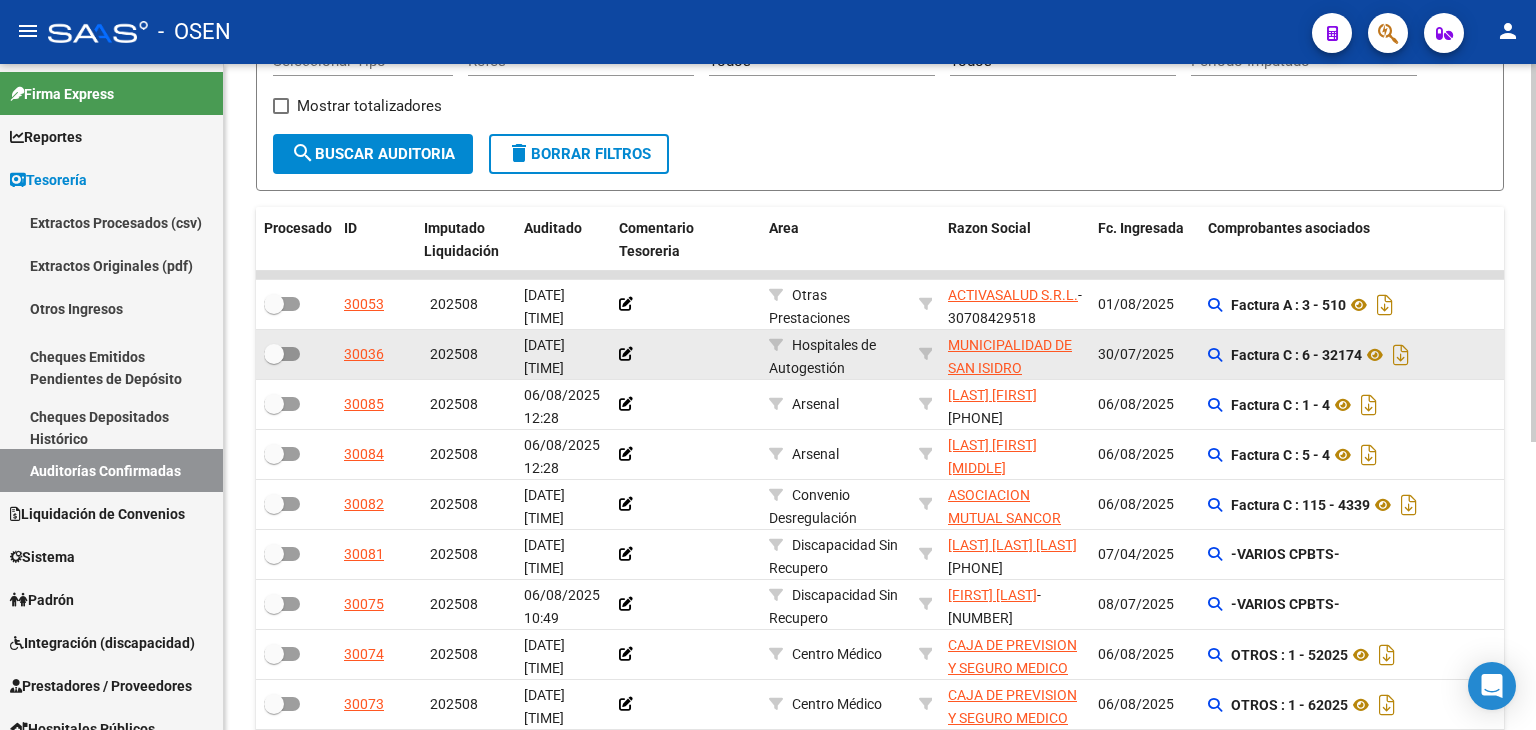 scroll, scrollTop: 333, scrollLeft: 0, axis: vertical 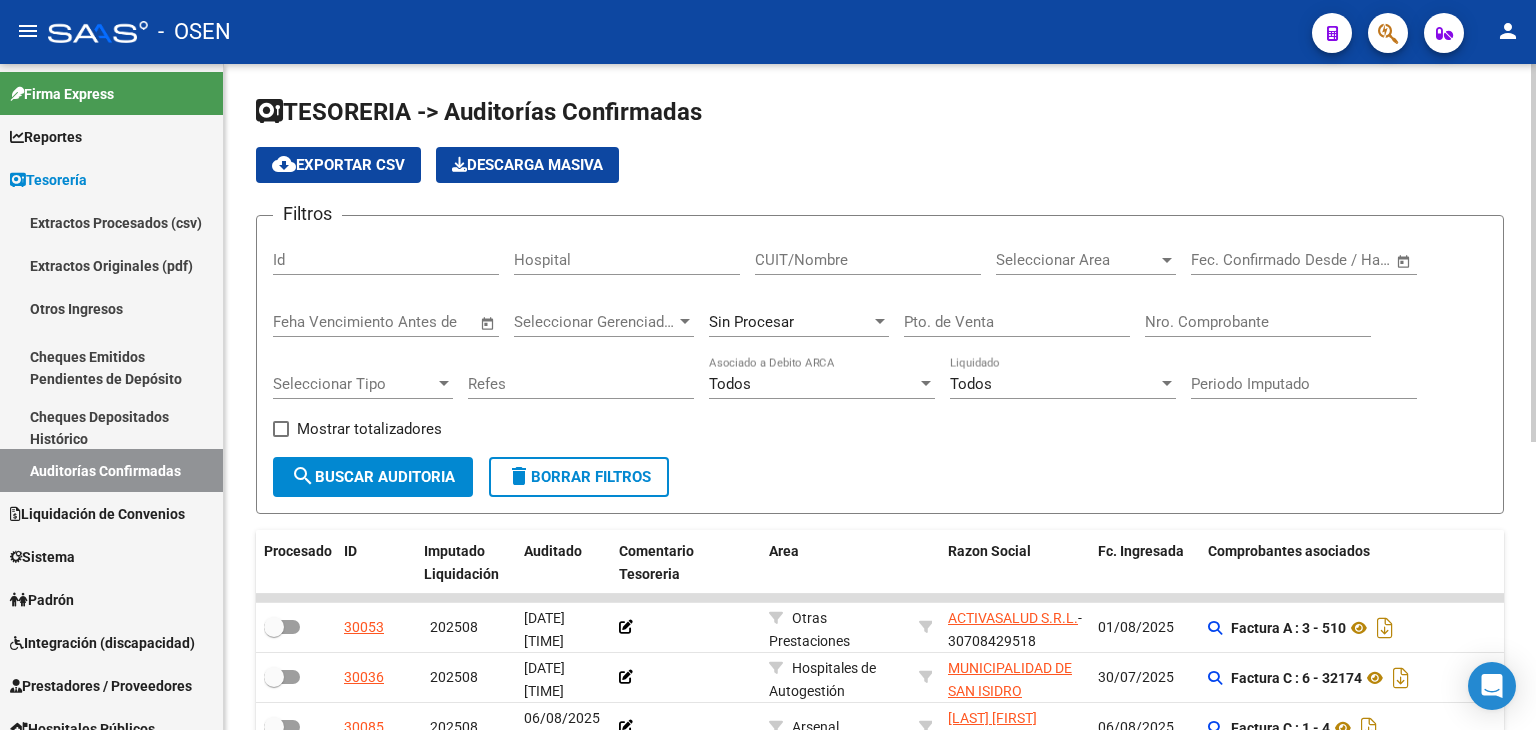 click on "Seleccionar Area" at bounding box center (1077, 260) 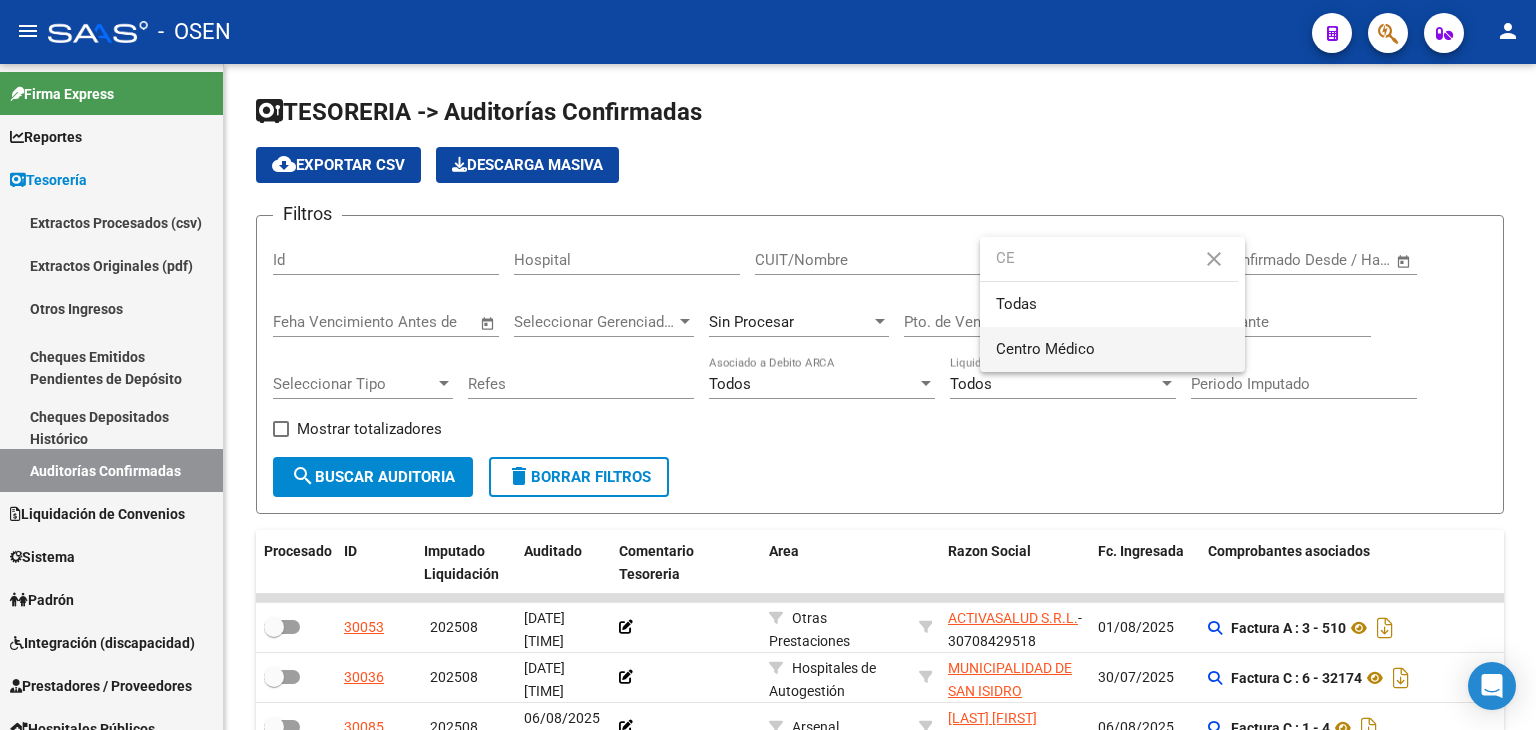type on "CE" 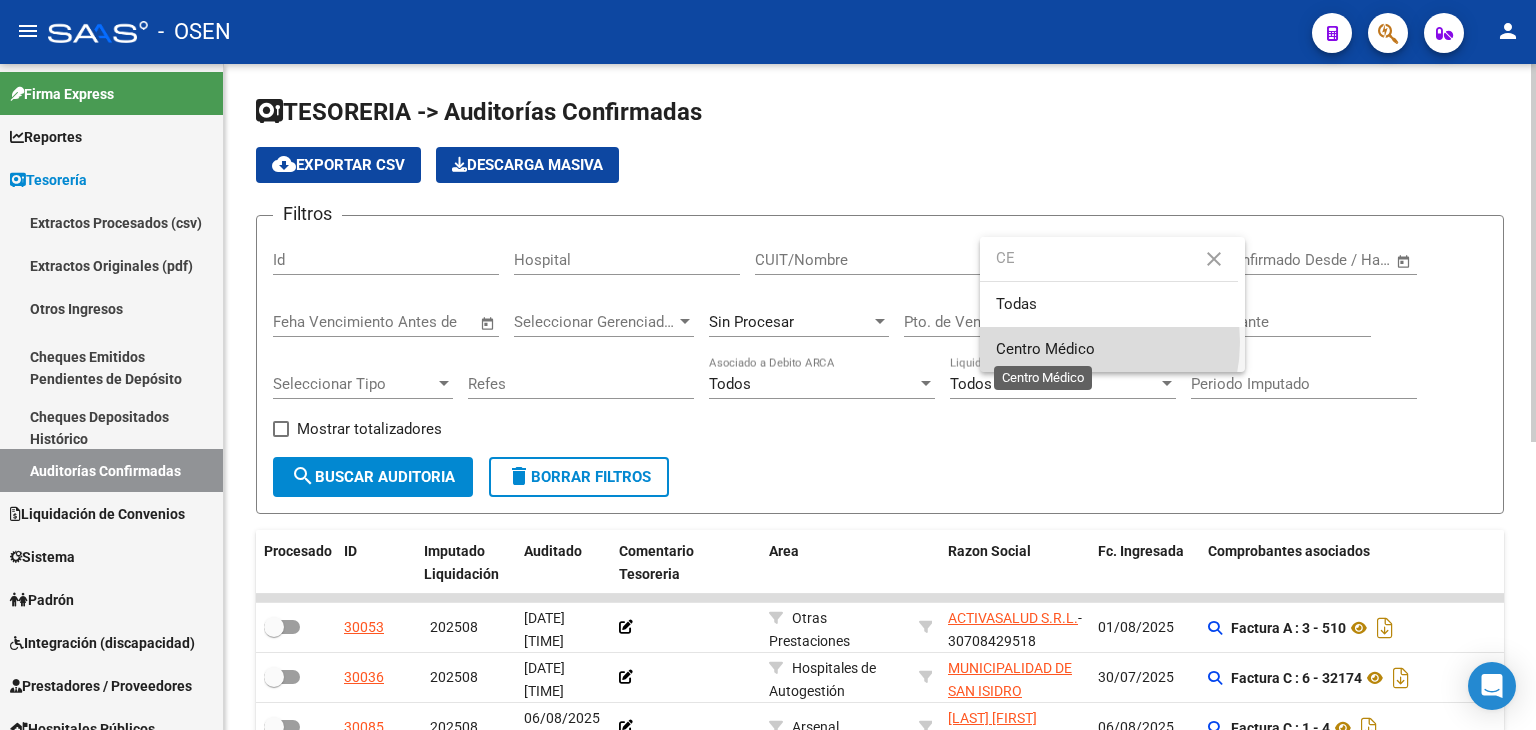drag, startPoint x: 1064, startPoint y: 342, endPoint x: 697, endPoint y: 361, distance: 367.4915 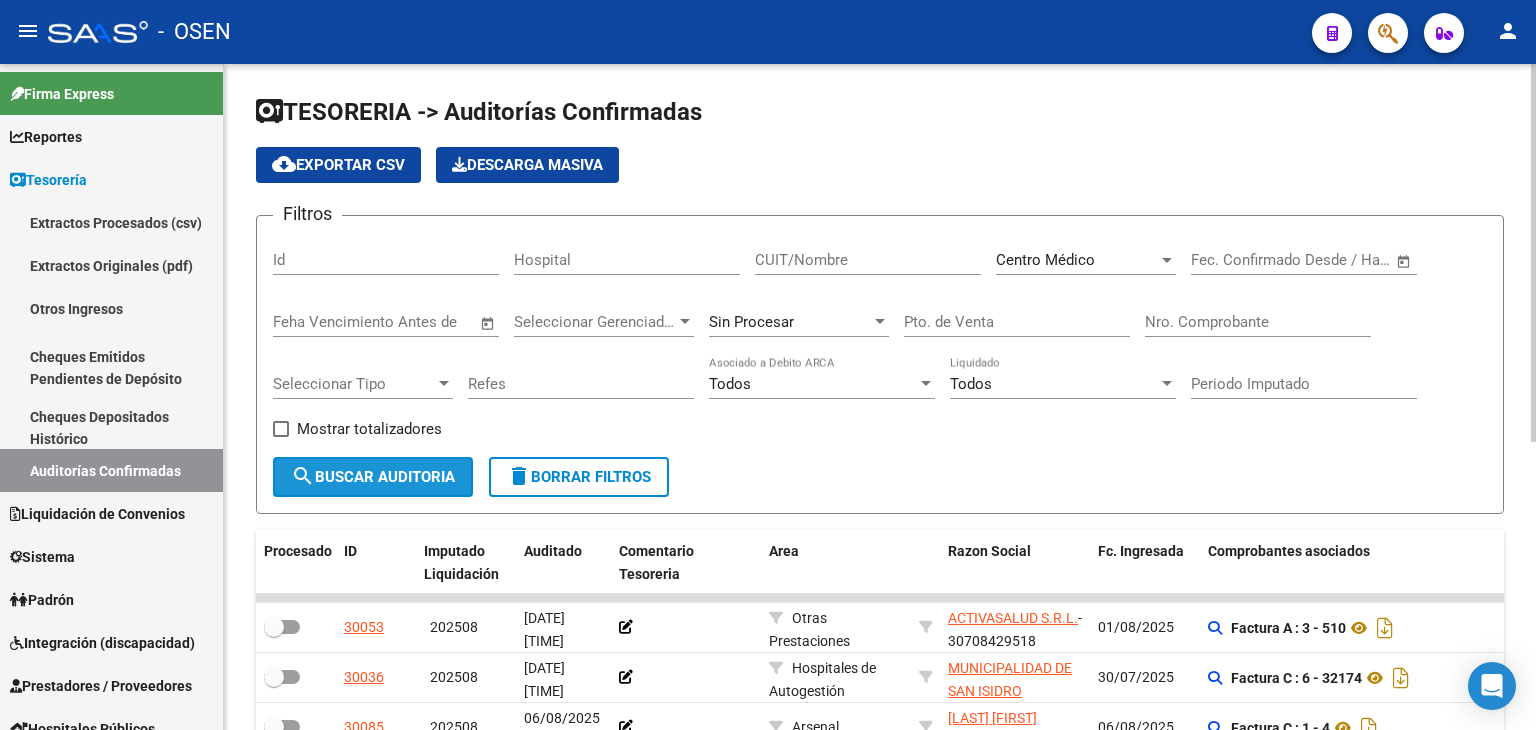 click on "search  Buscar Auditoria" 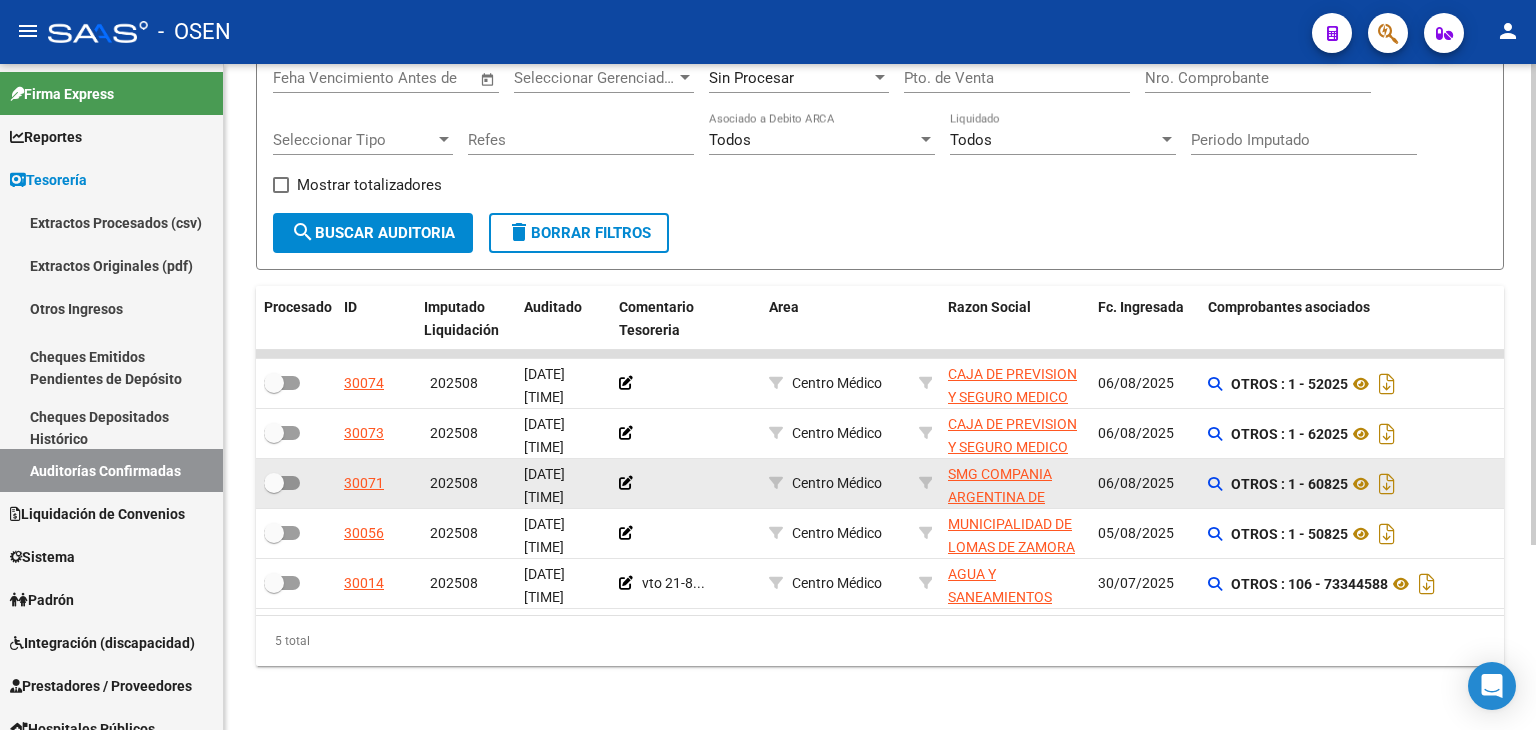 scroll, scrollTop: 256, scrollLeft: 0, axis: vertical 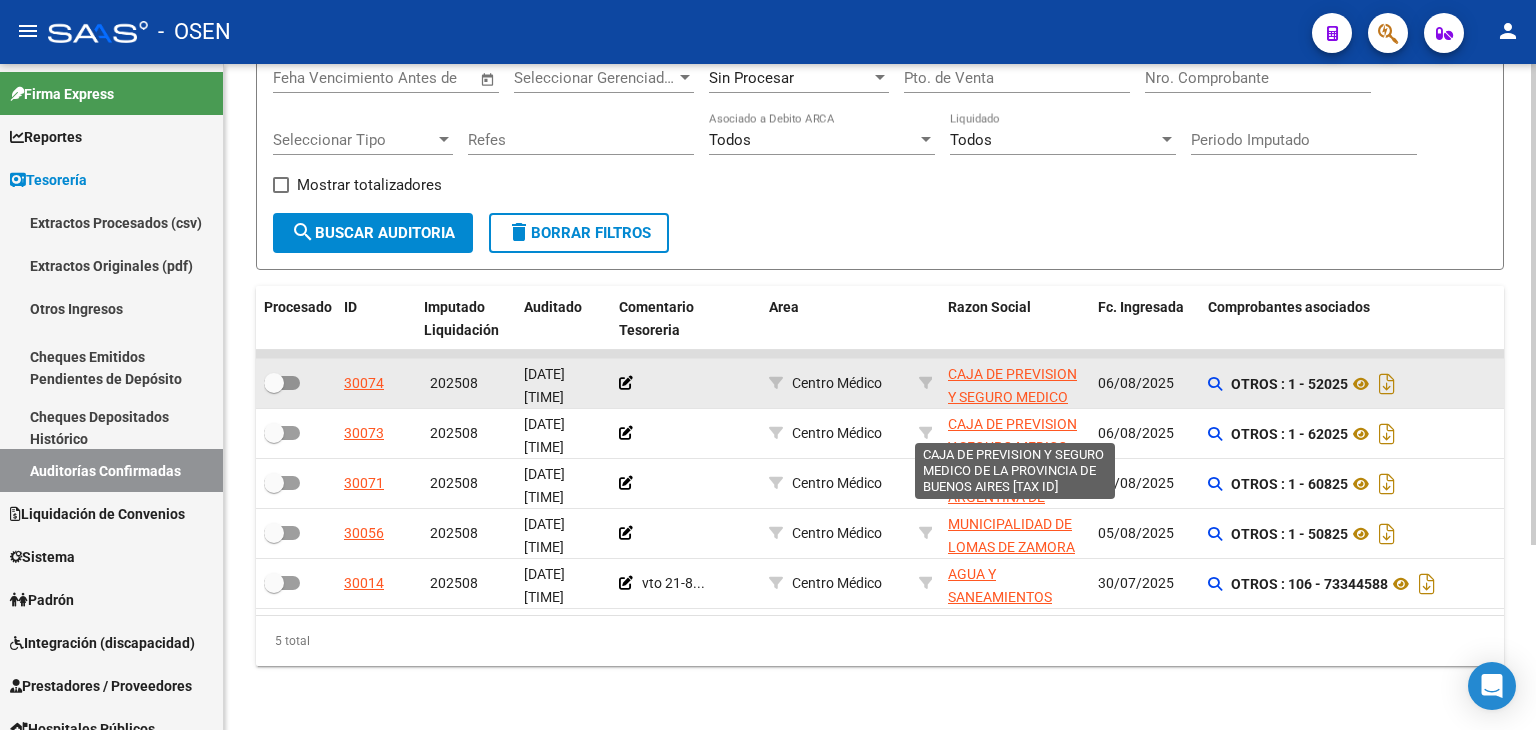 click on "CAJA DE PREVISION Y SEGURO MEDICO DE LA PROVINCIA DE BUENOS AIRES" 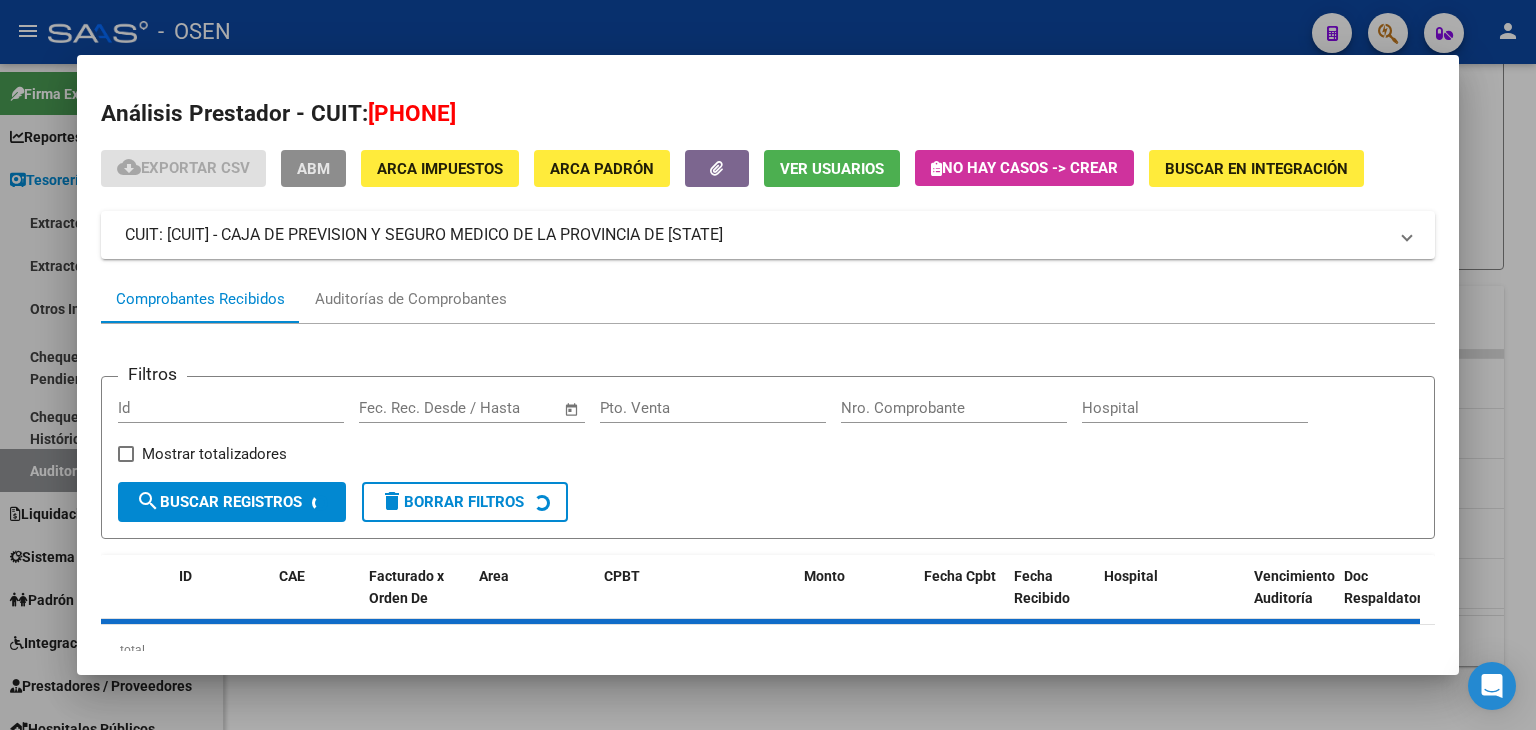 click on "ABM" at bounding box center (313, 169) 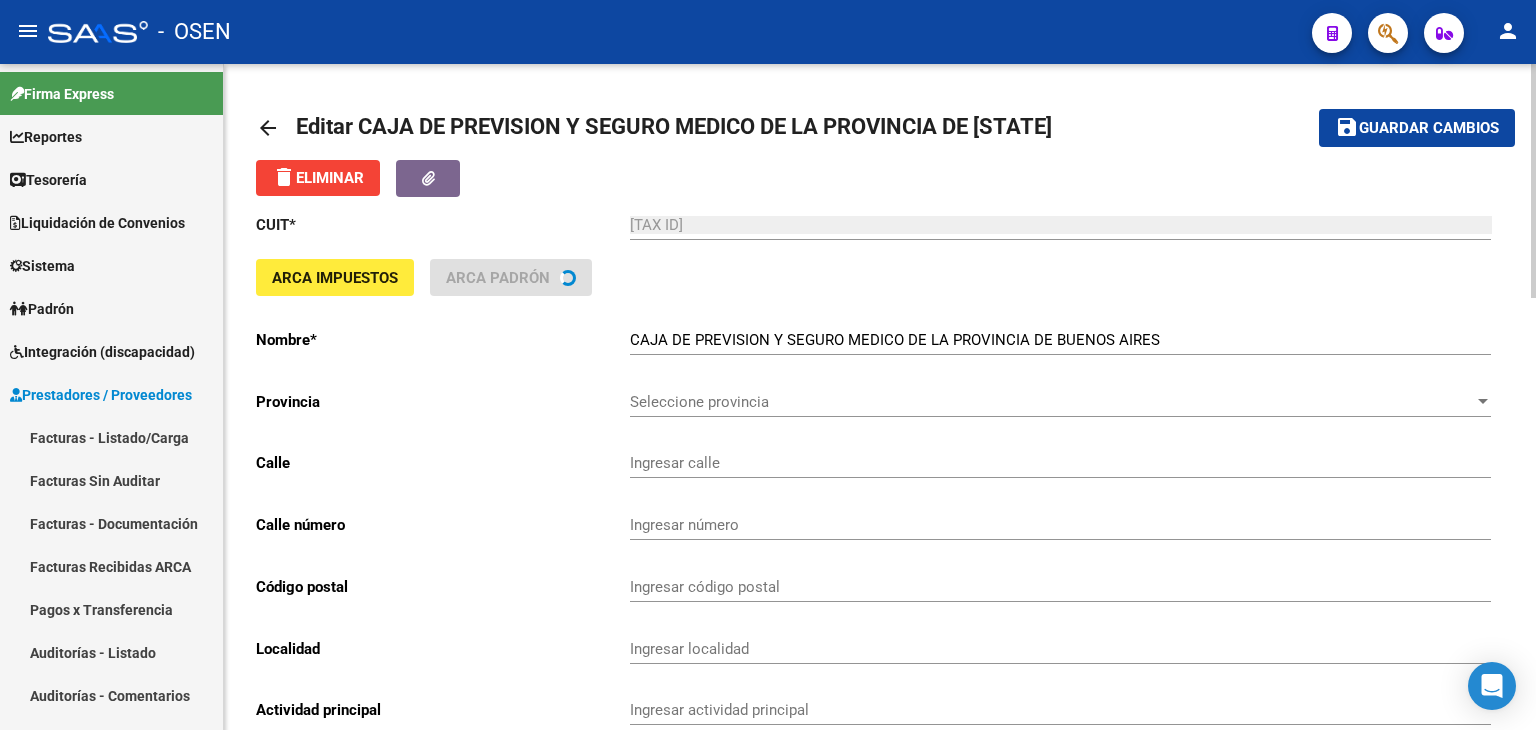 type on "50" 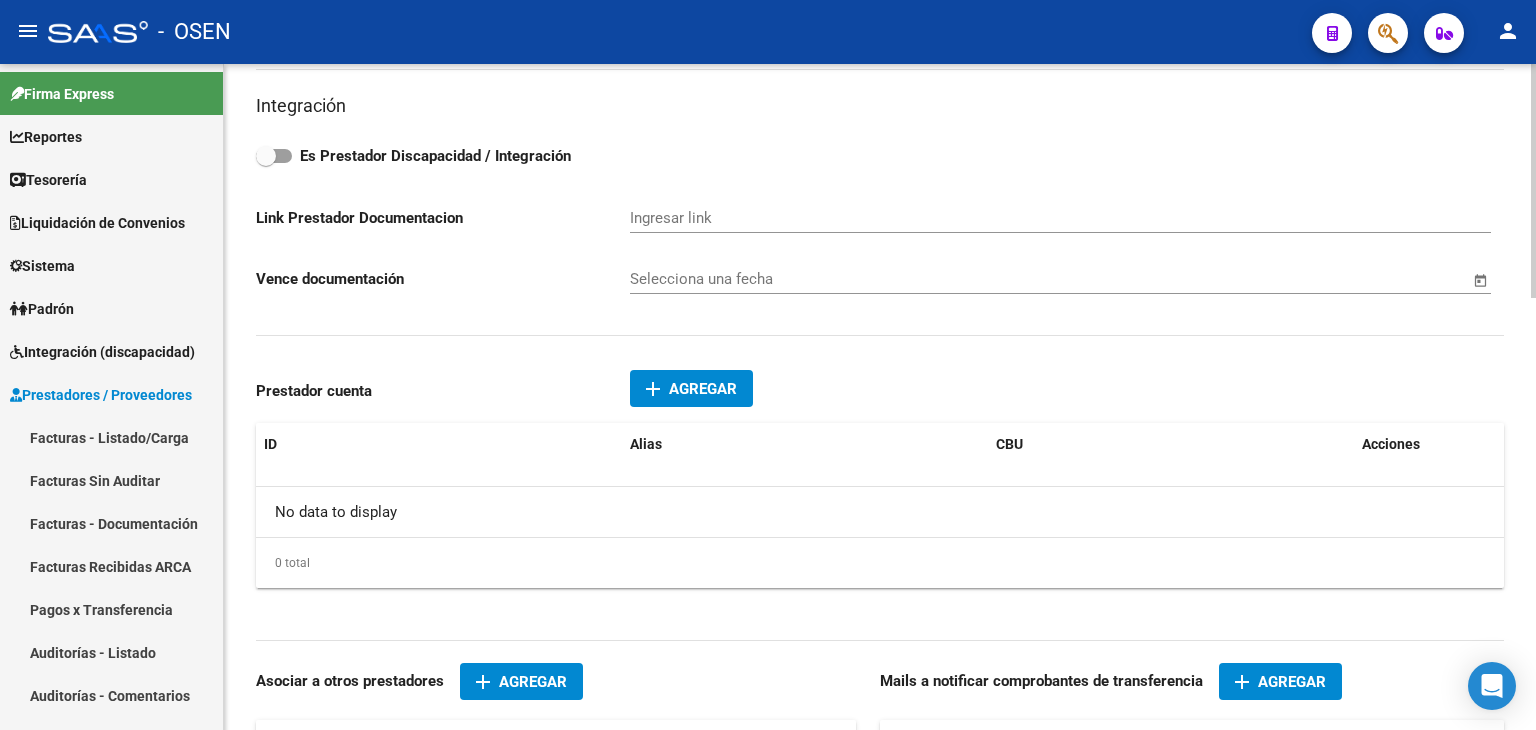 scroll, scrollTop: 1000, scrollLeft: 0, axis: vertical 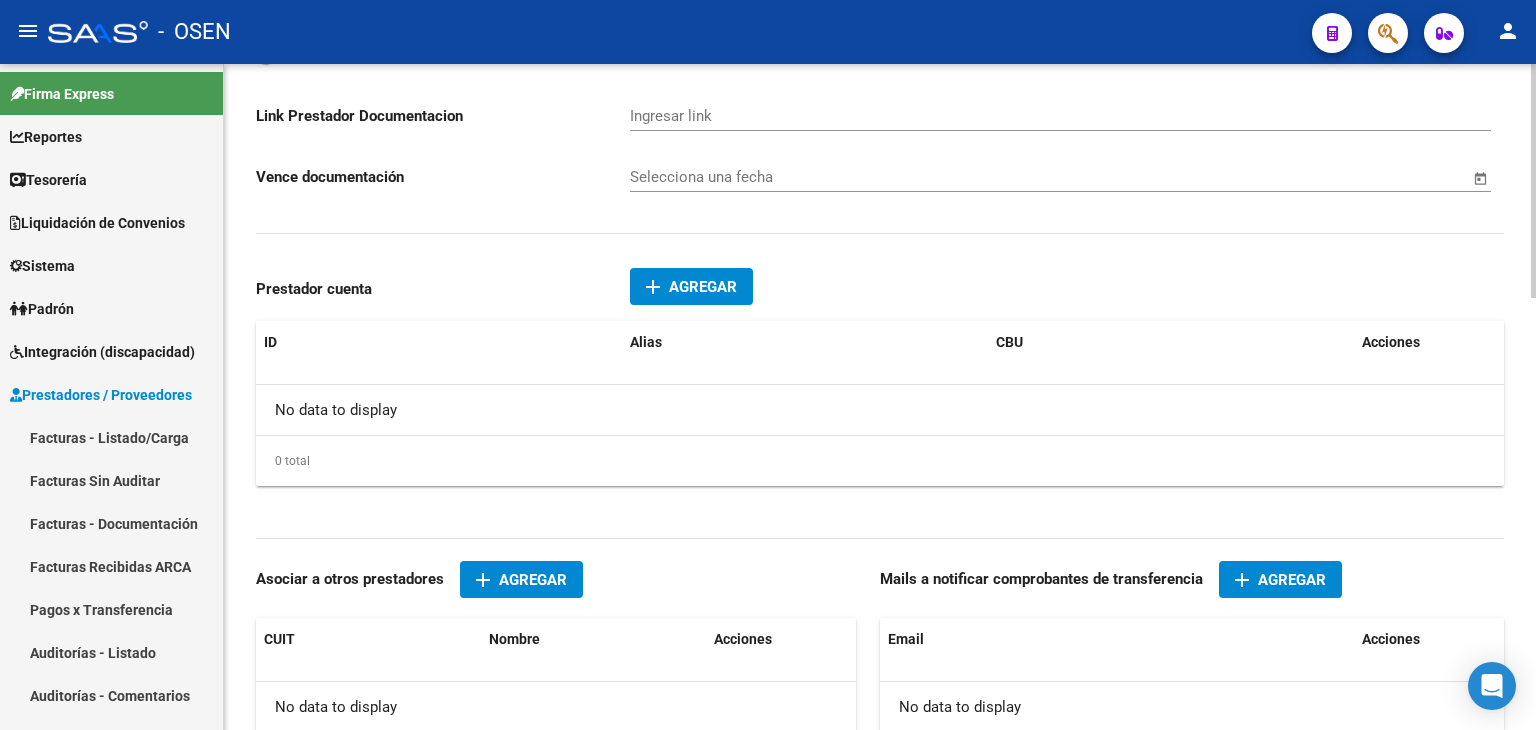 click on "add Agregar" 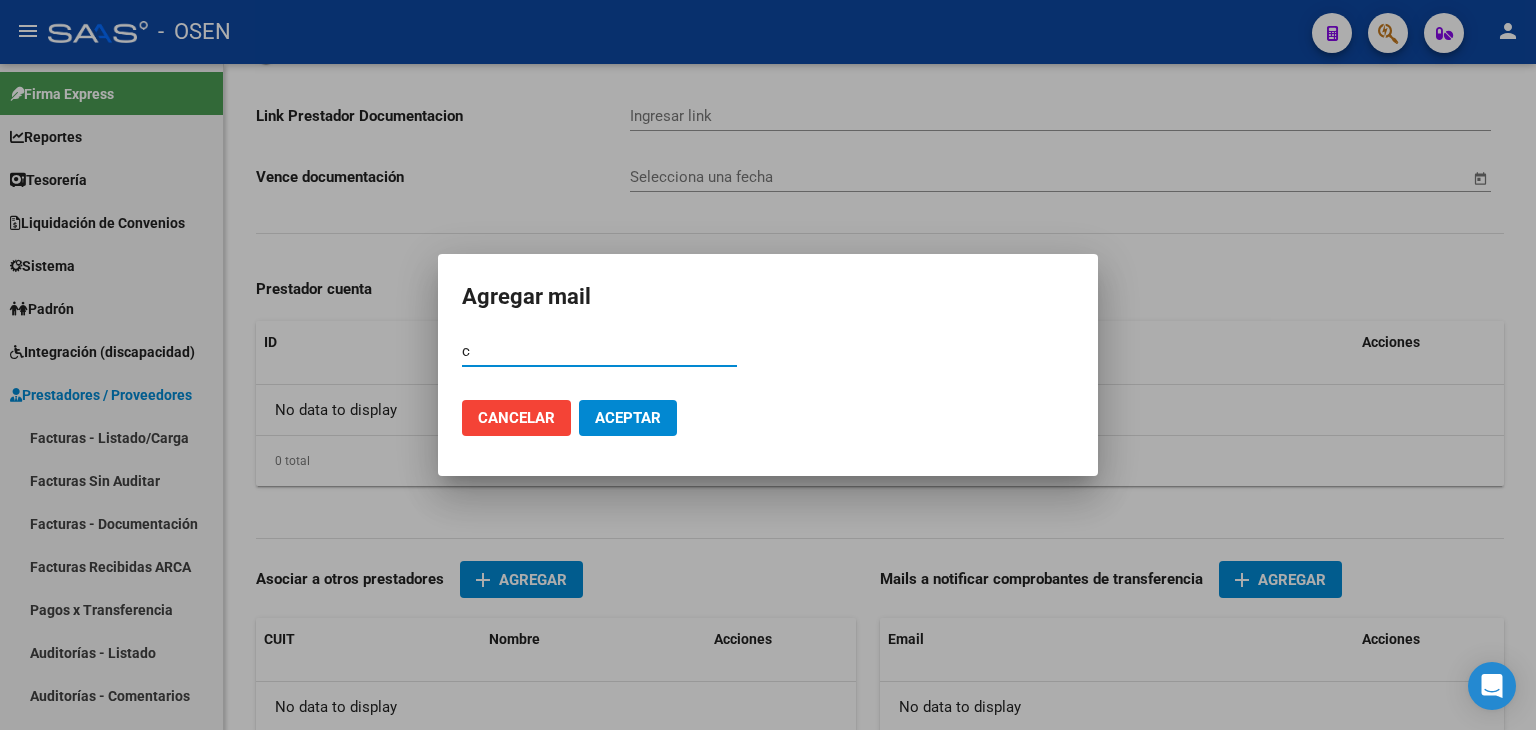type on "c" 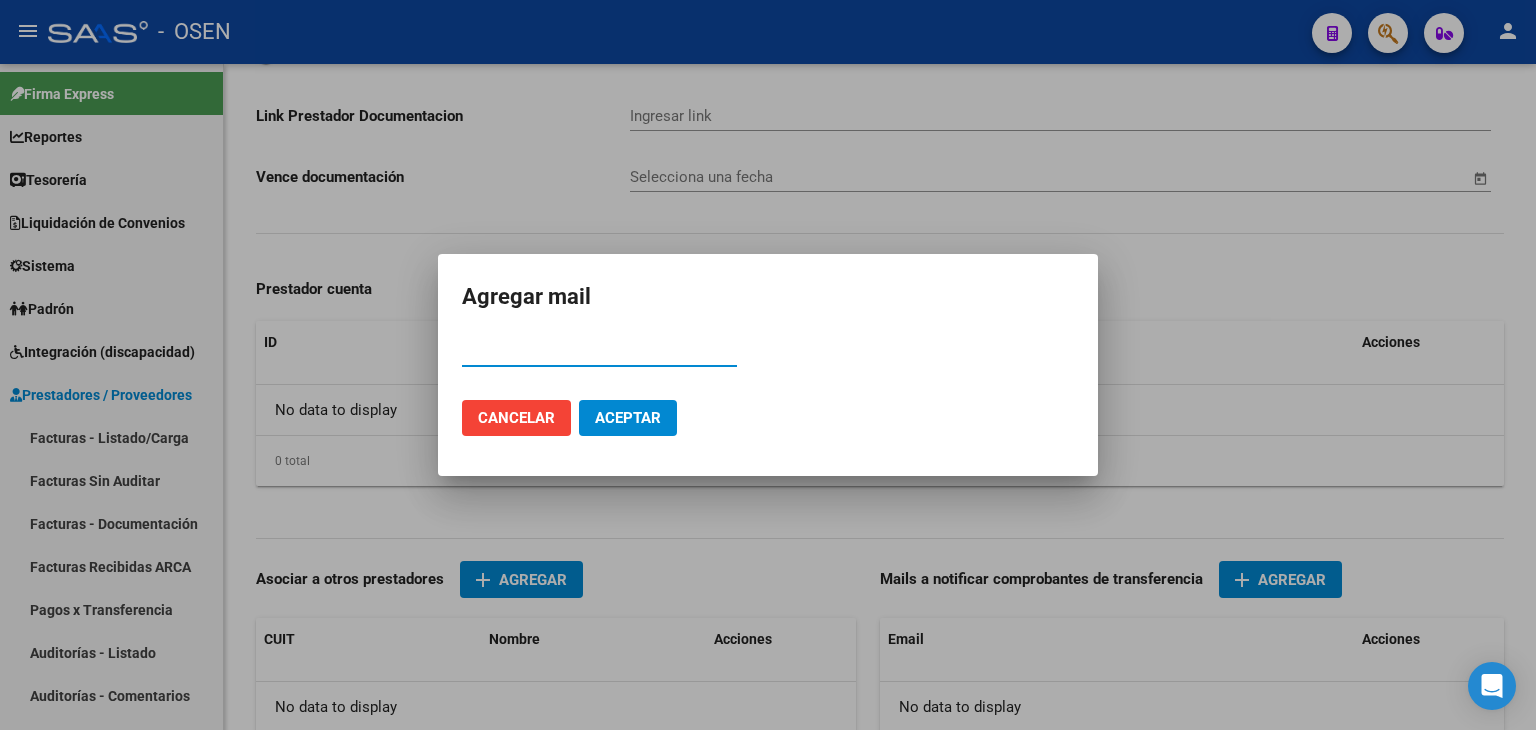 paste on "[EMAIL]" 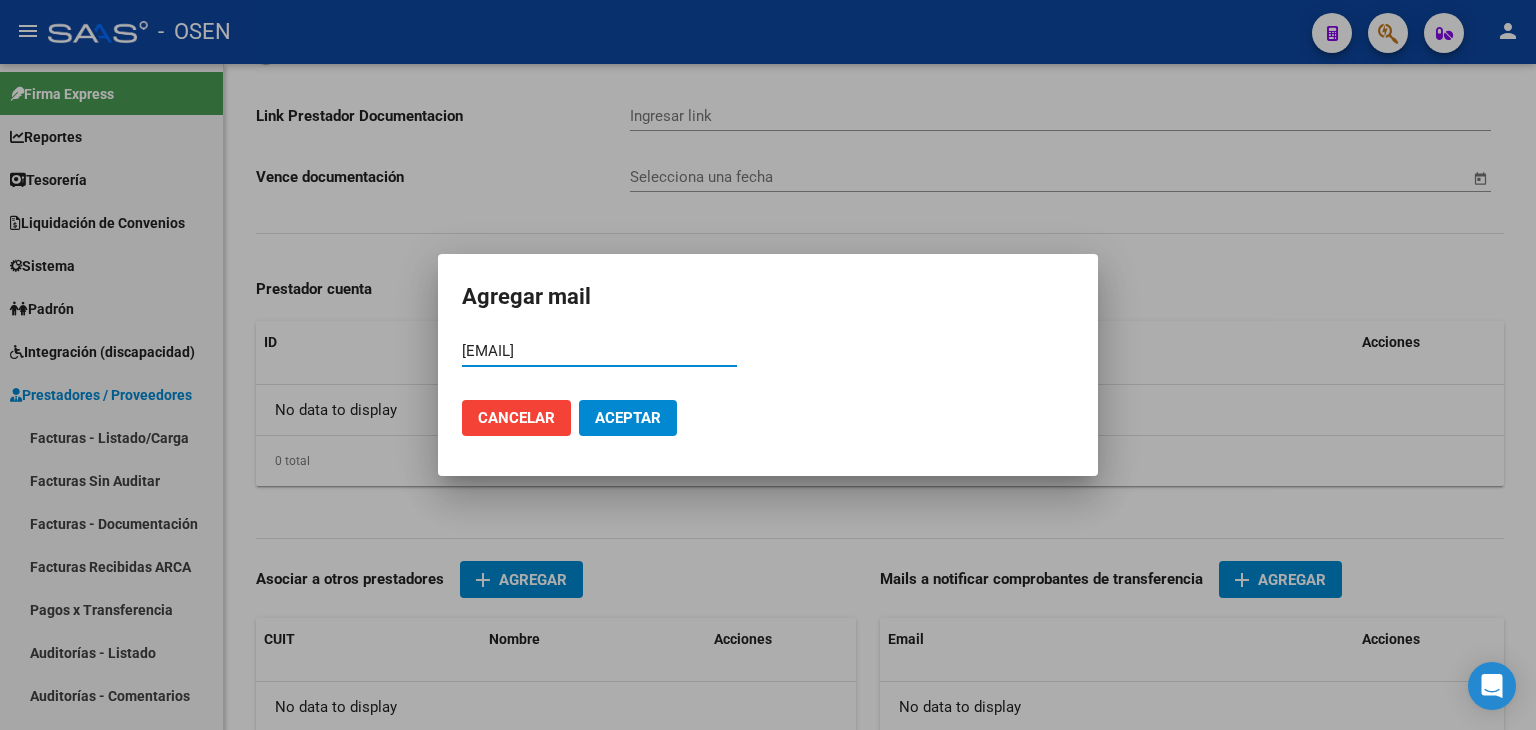 type on "[EMAIL]" 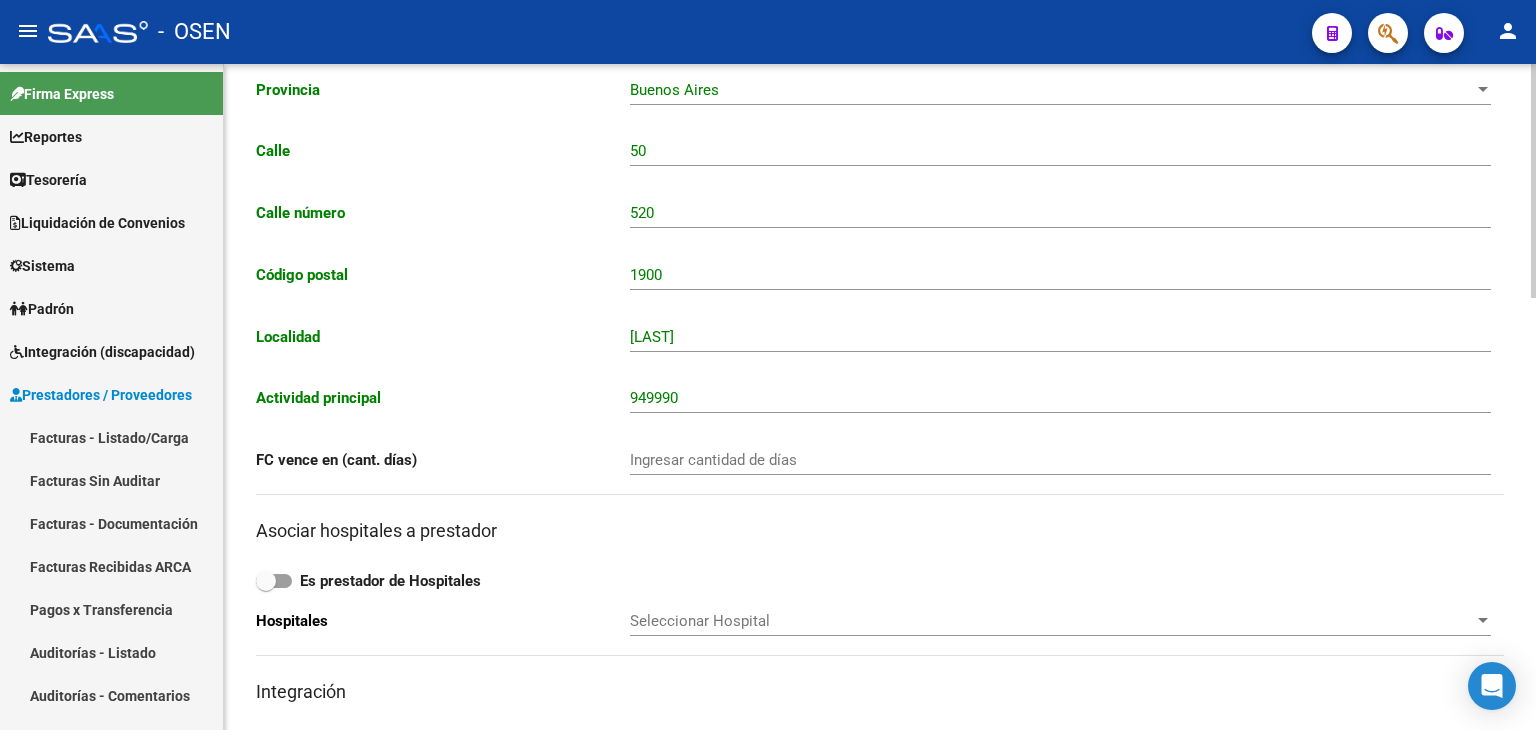 scroll, scrollTop: 0, scrollLeft: 0, axis: both 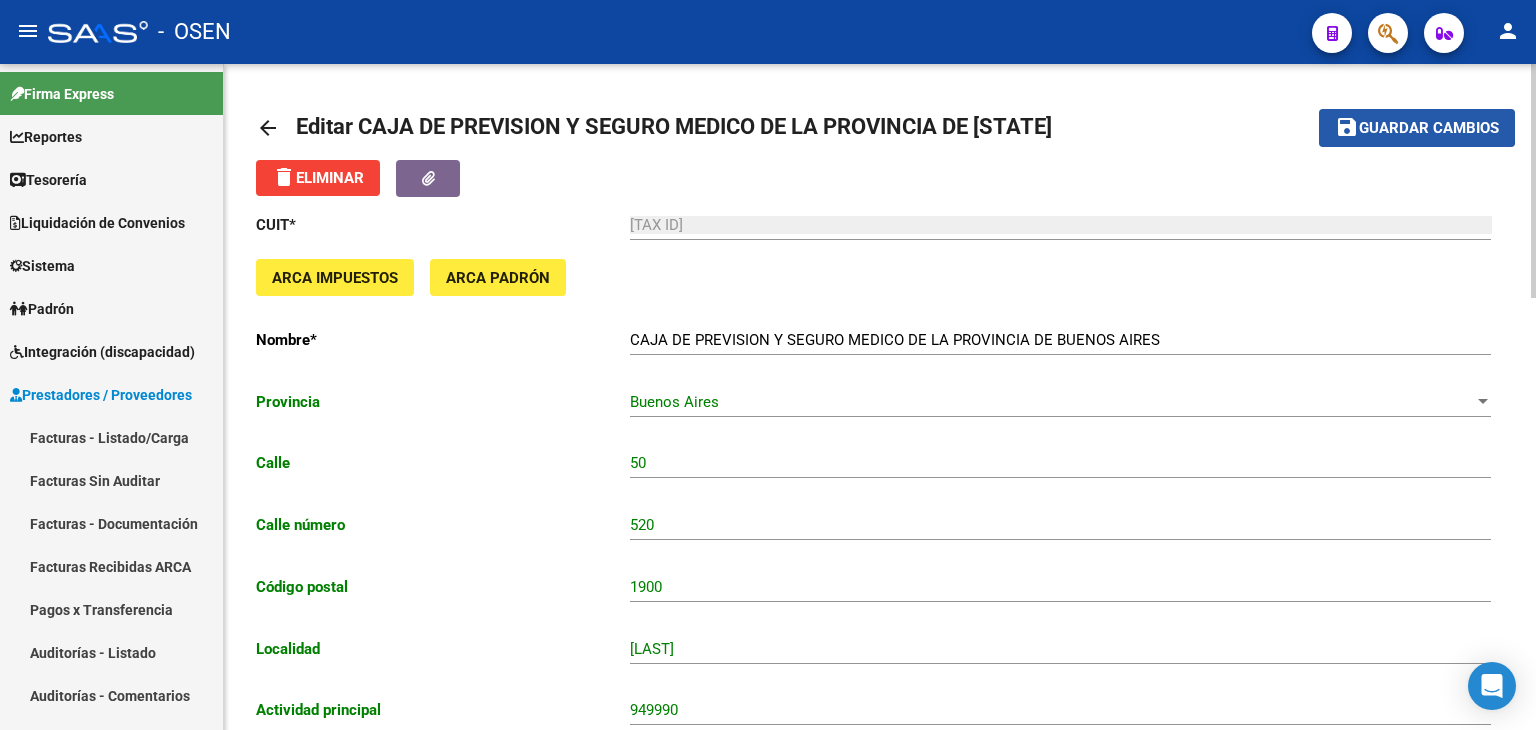 click on "Guardar cambios" 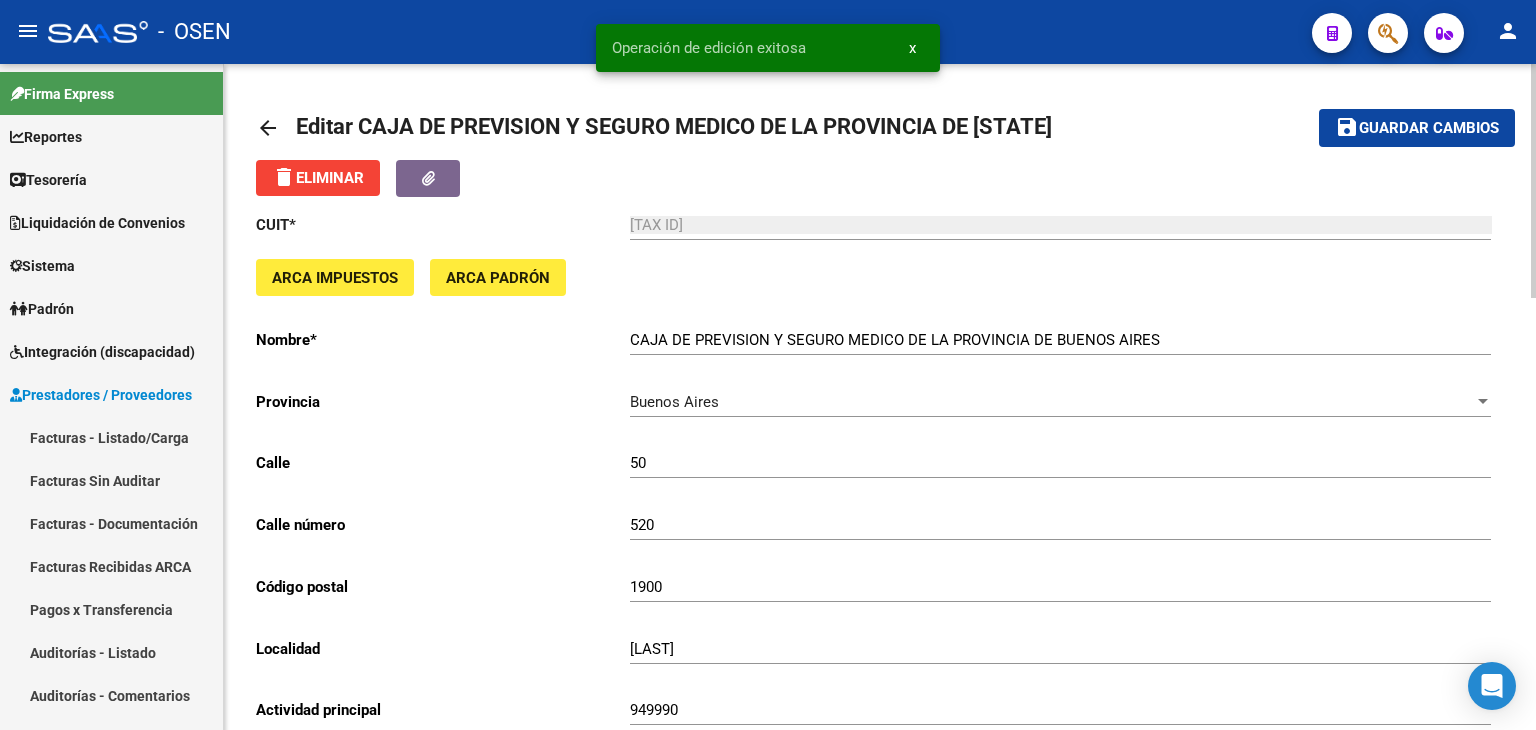 click on "arrow_back" 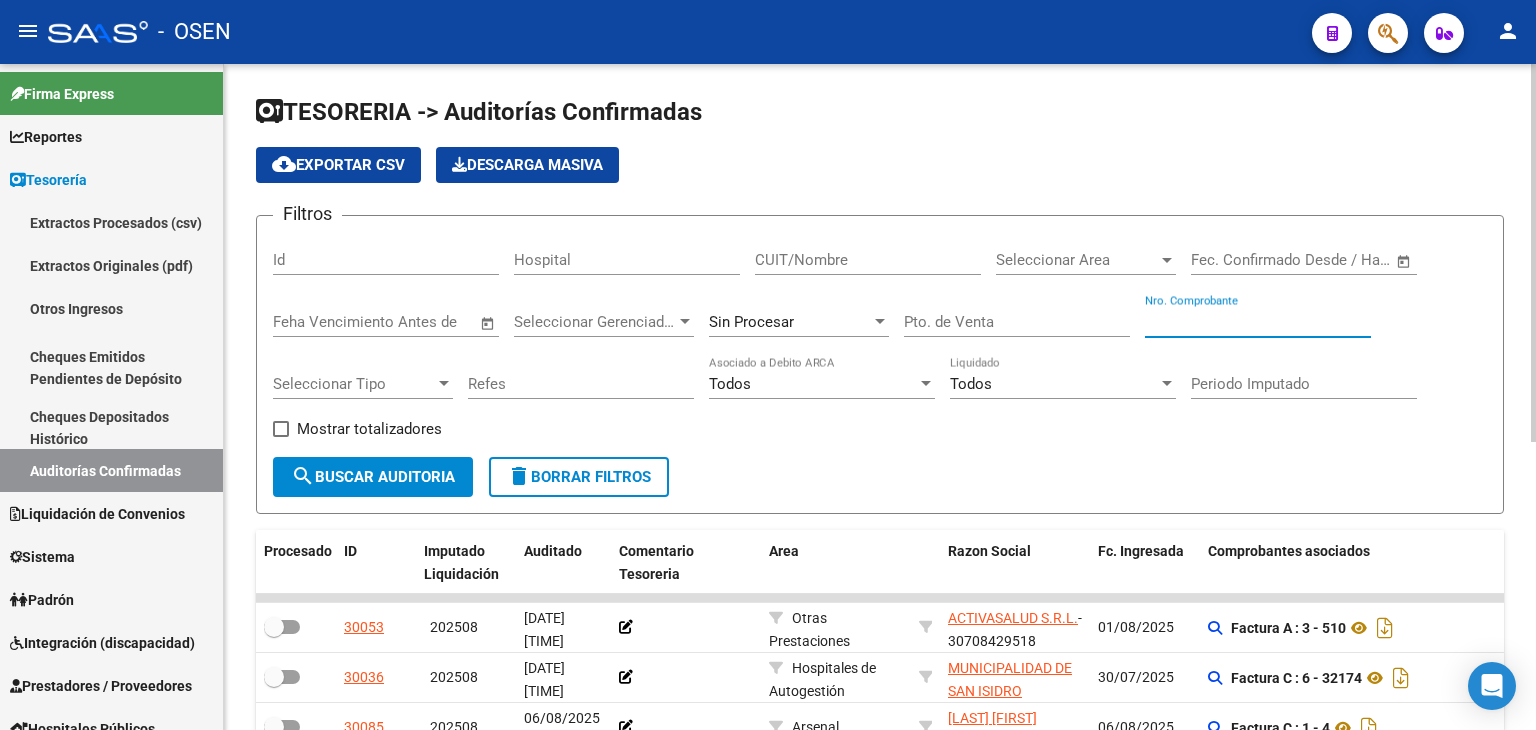click on "Nro. Comprobante" at bounding box center [1258, 322] 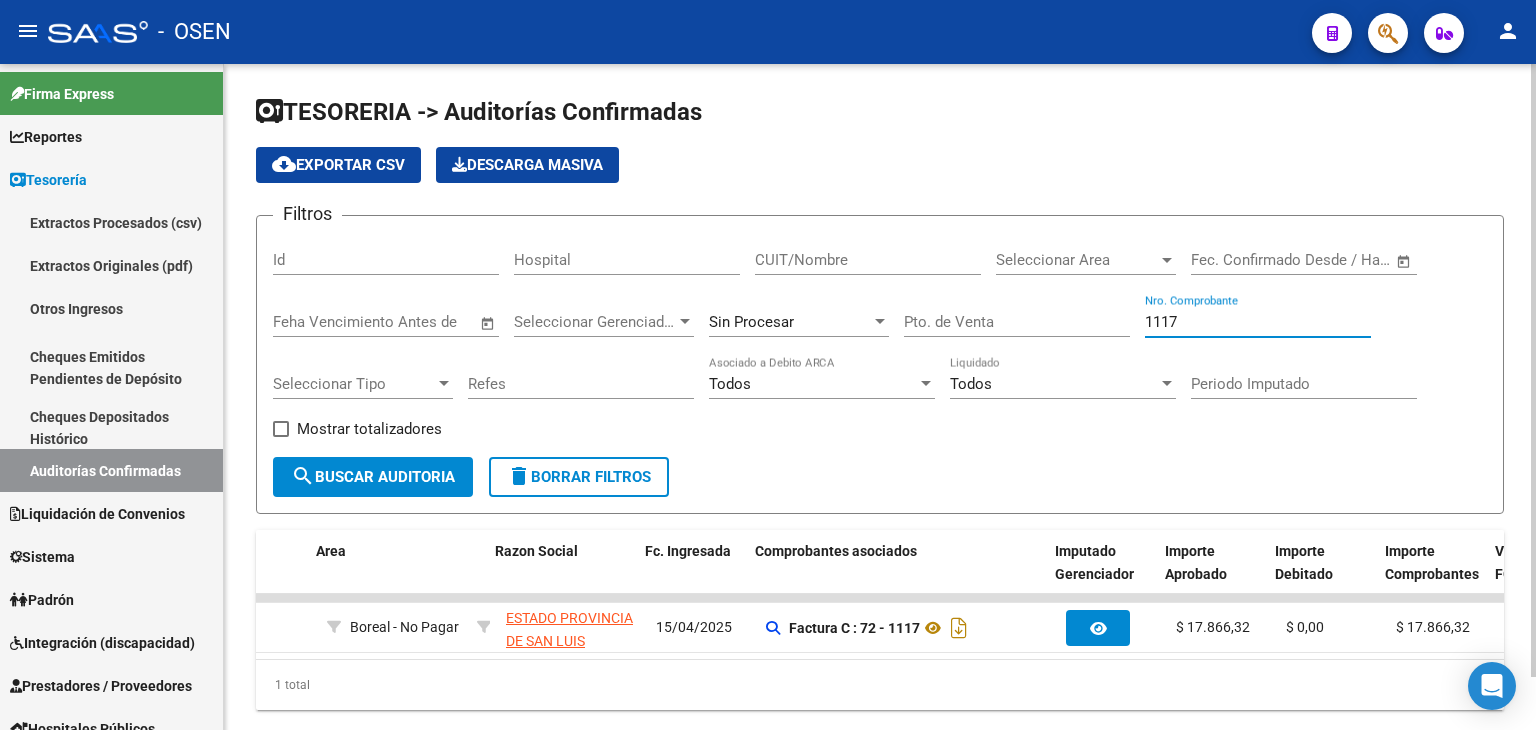 scroll, scrollTop: 0, scrollLeft: 452, axis: horizontal 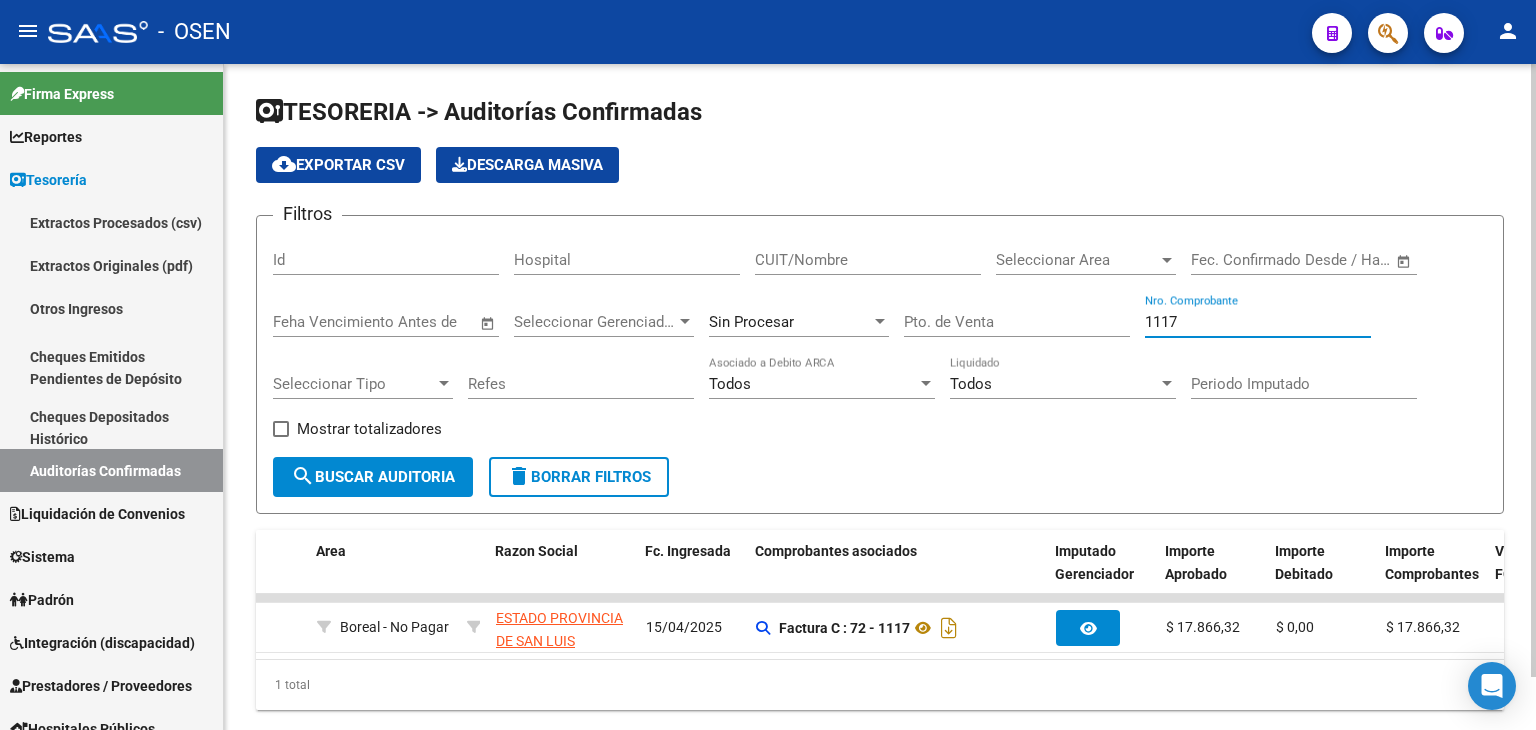 type on "1117" 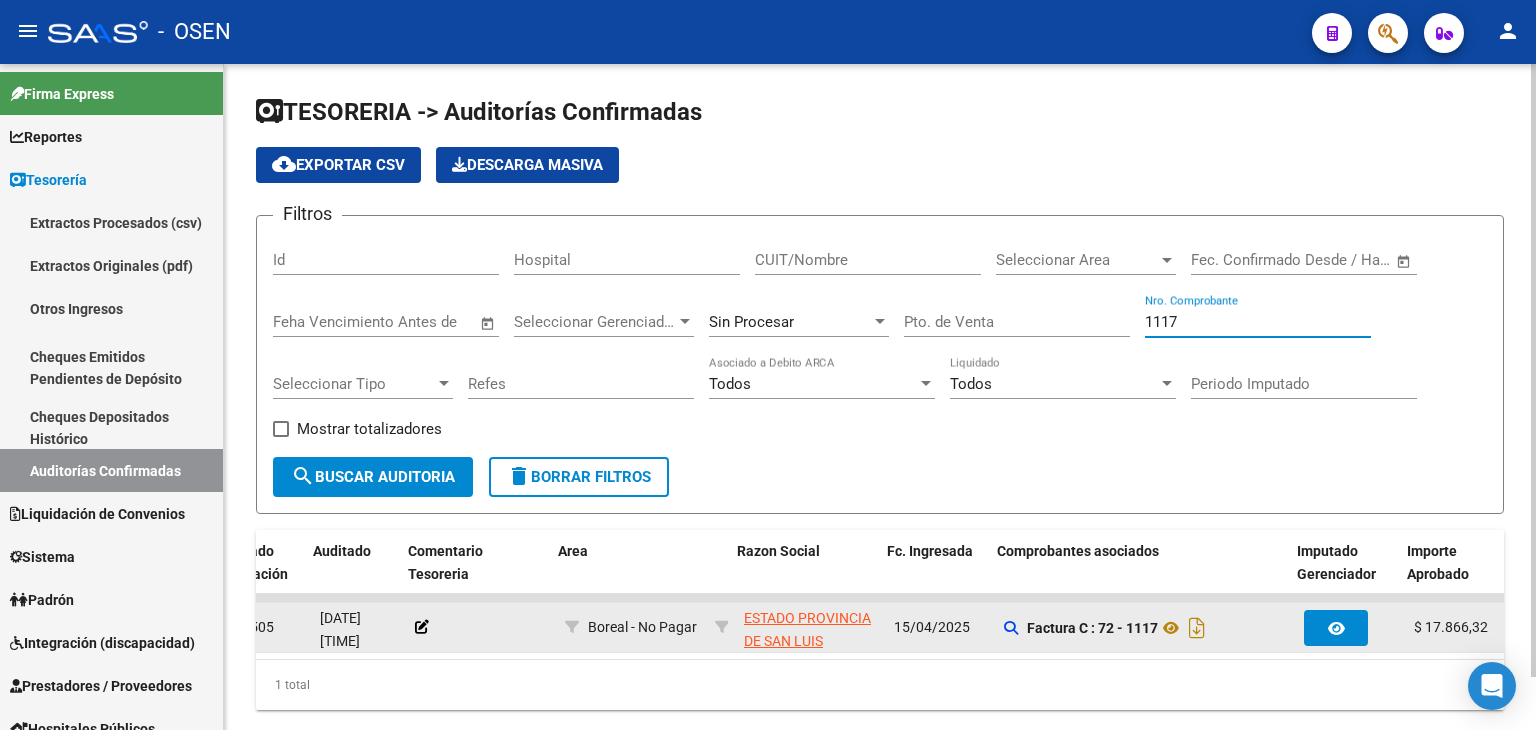 scroll, scrollTop: 0, scrollLeft: 199, axis: horizontal 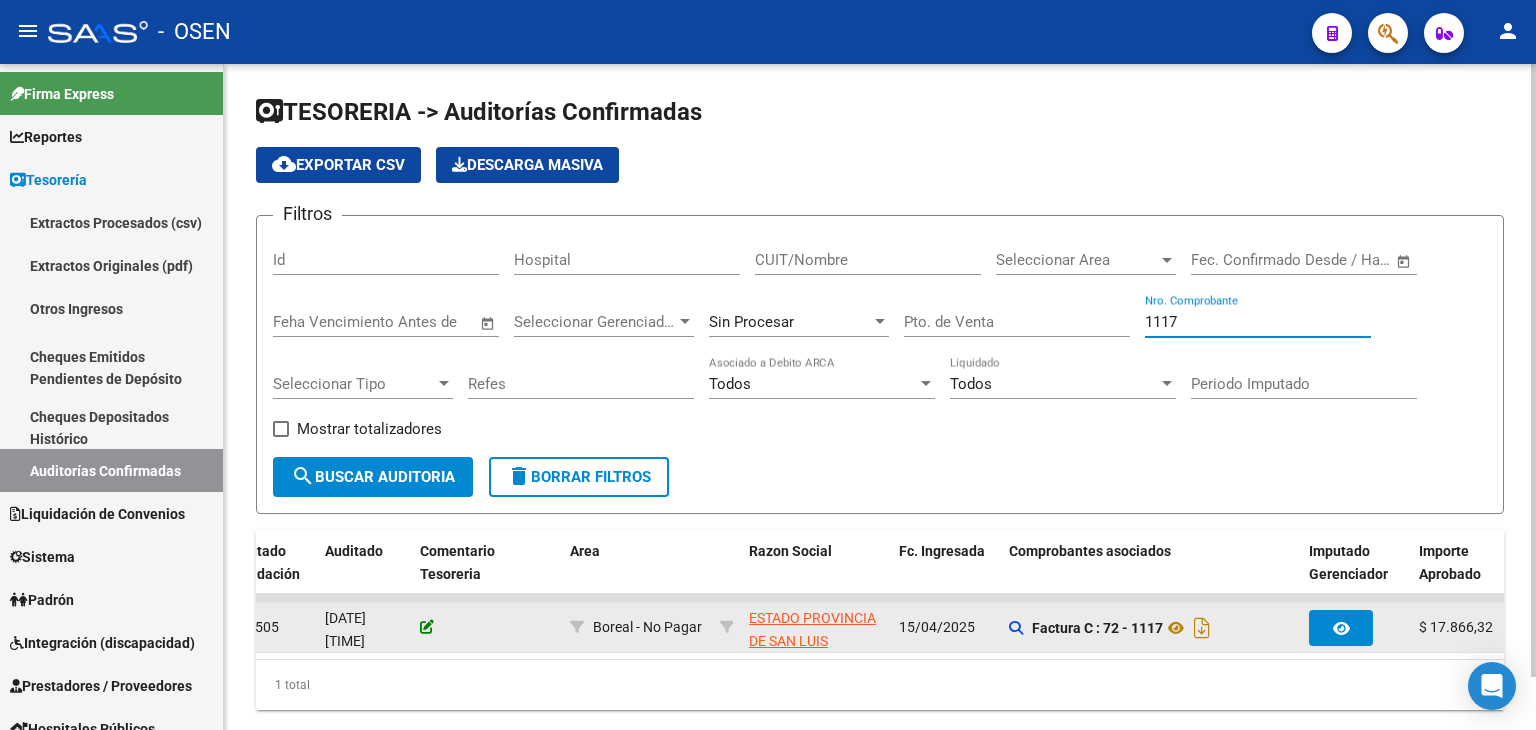click 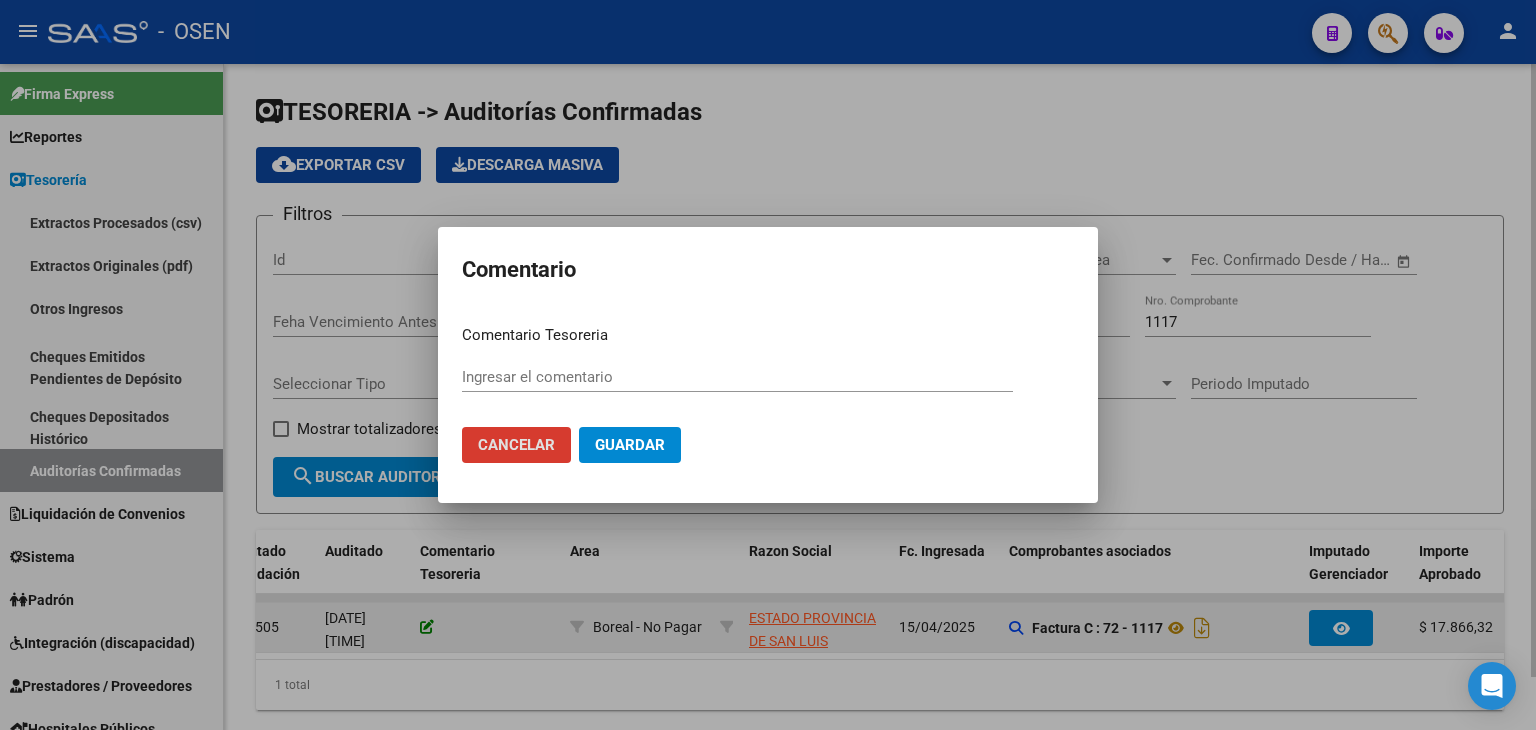type 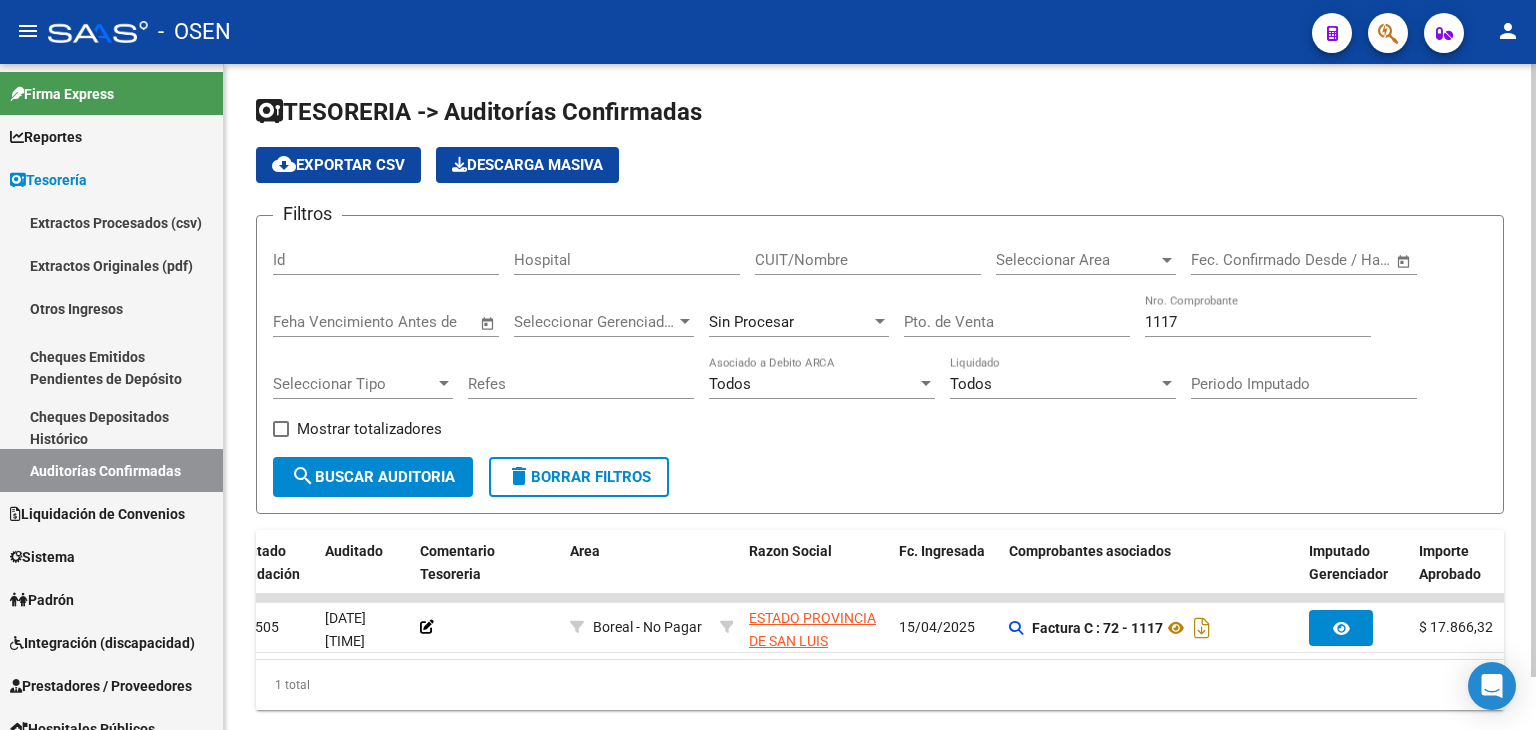 click on "Sin Procesar" 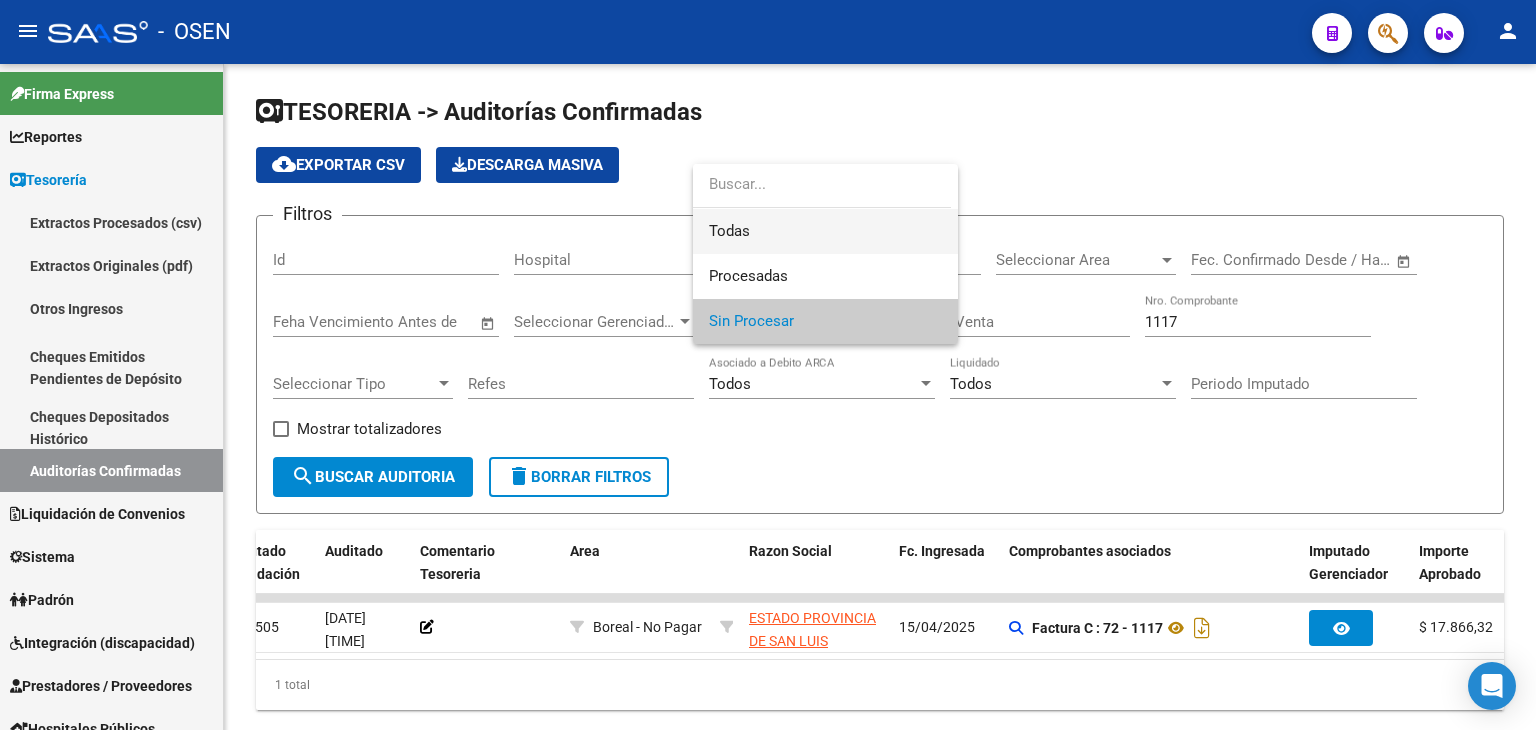 click on "Todas" at bounding box center [825, 231] 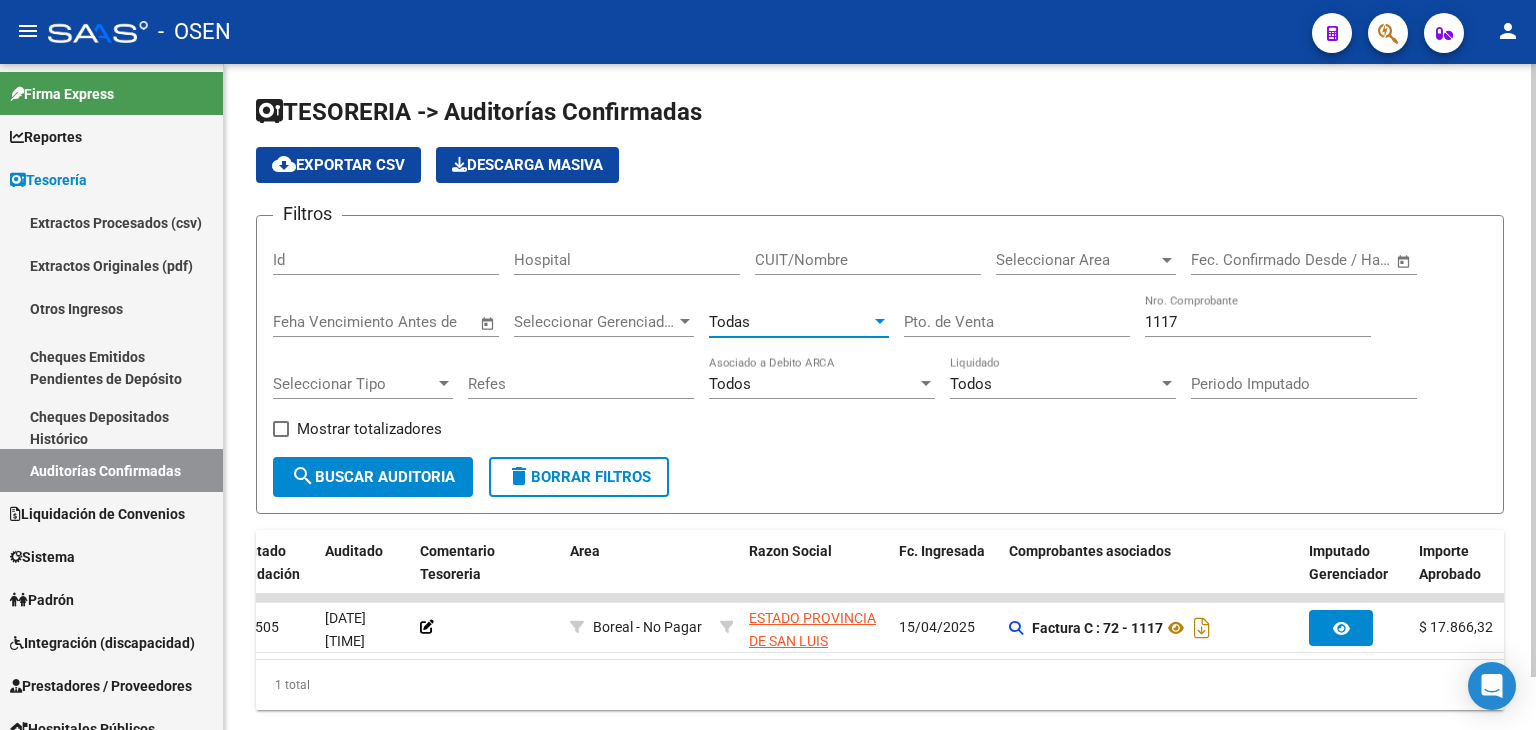click on "search  Buscar Auditoria" 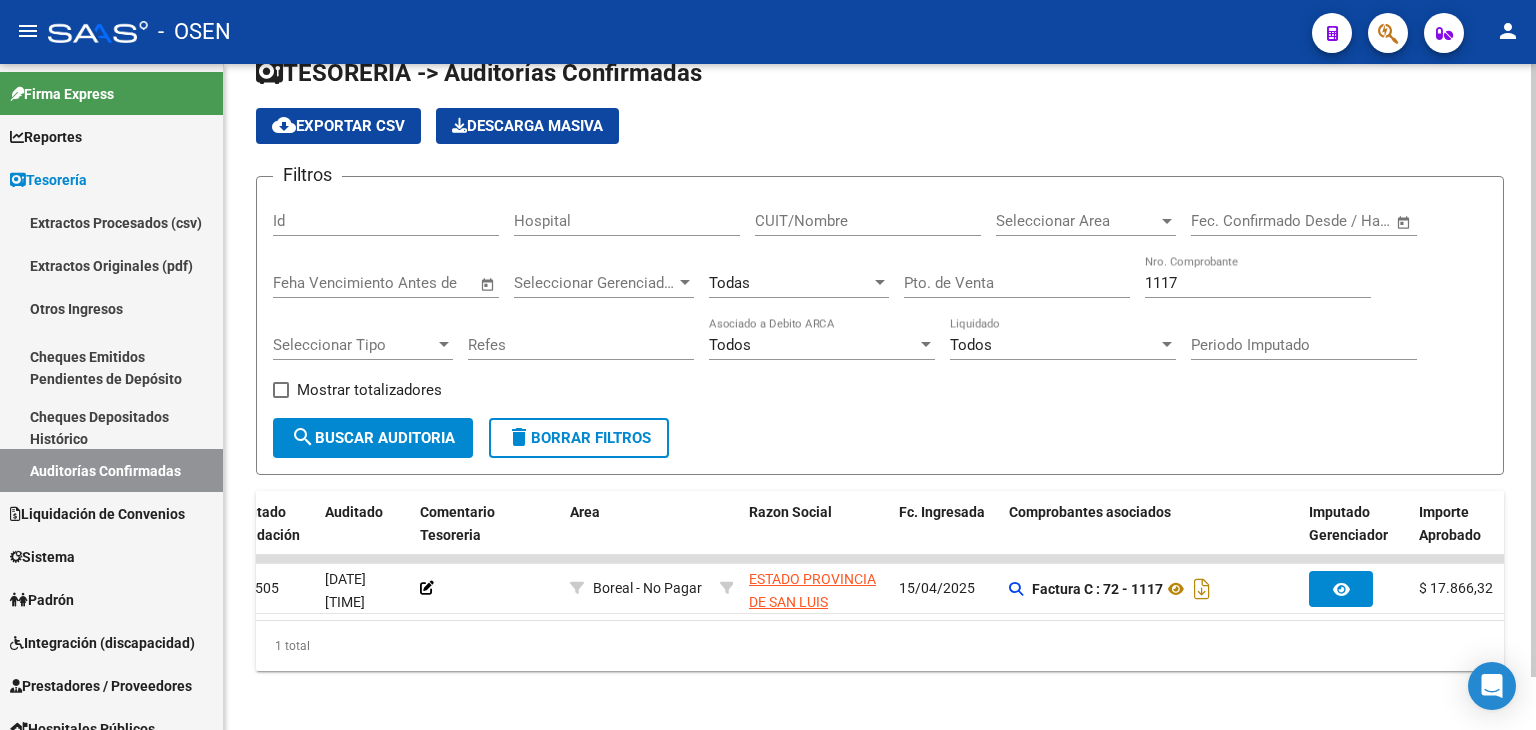scroll, scrollTop: 56, scrollLeft: 0, axis: vertical 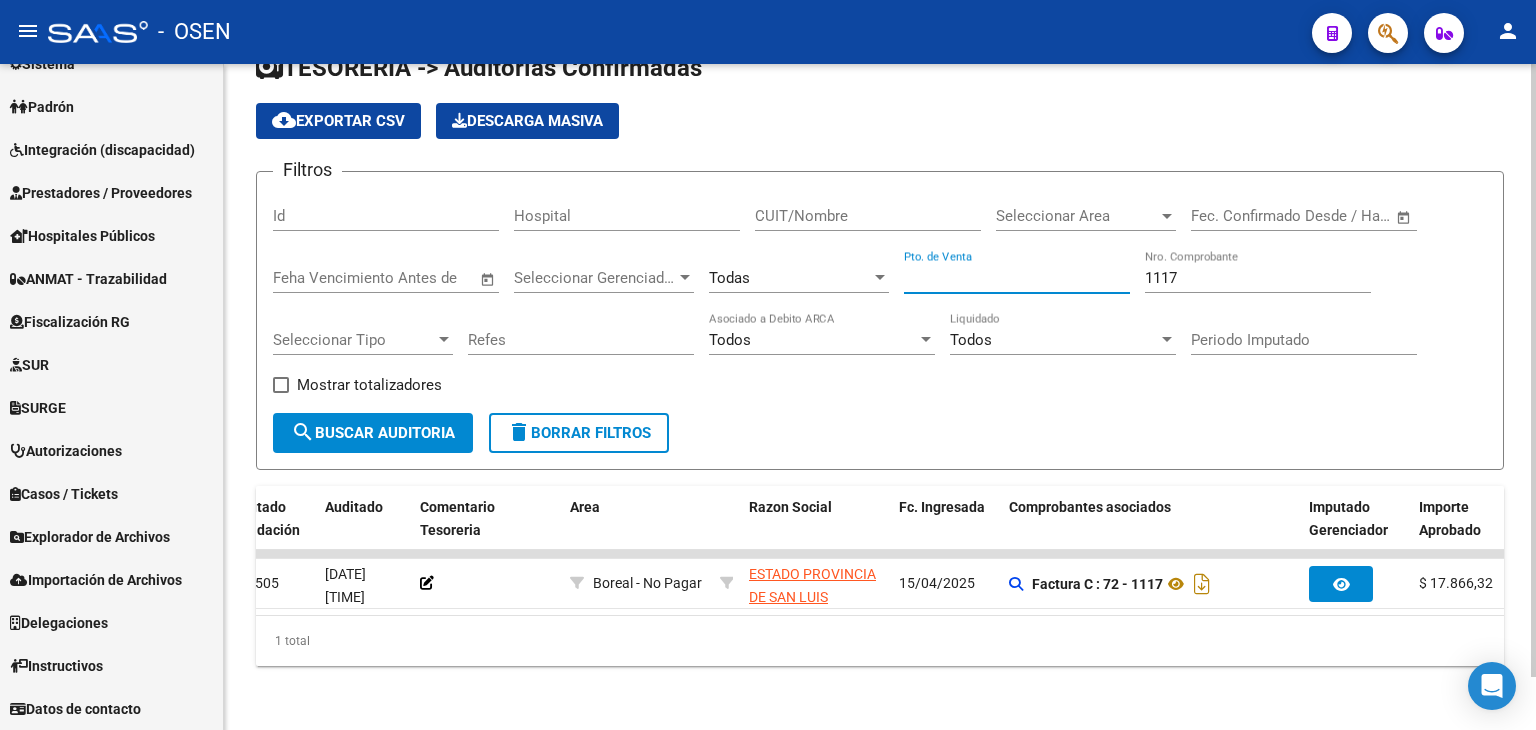 click on "Pto. de Venta" at bounding box center [1017, 278] 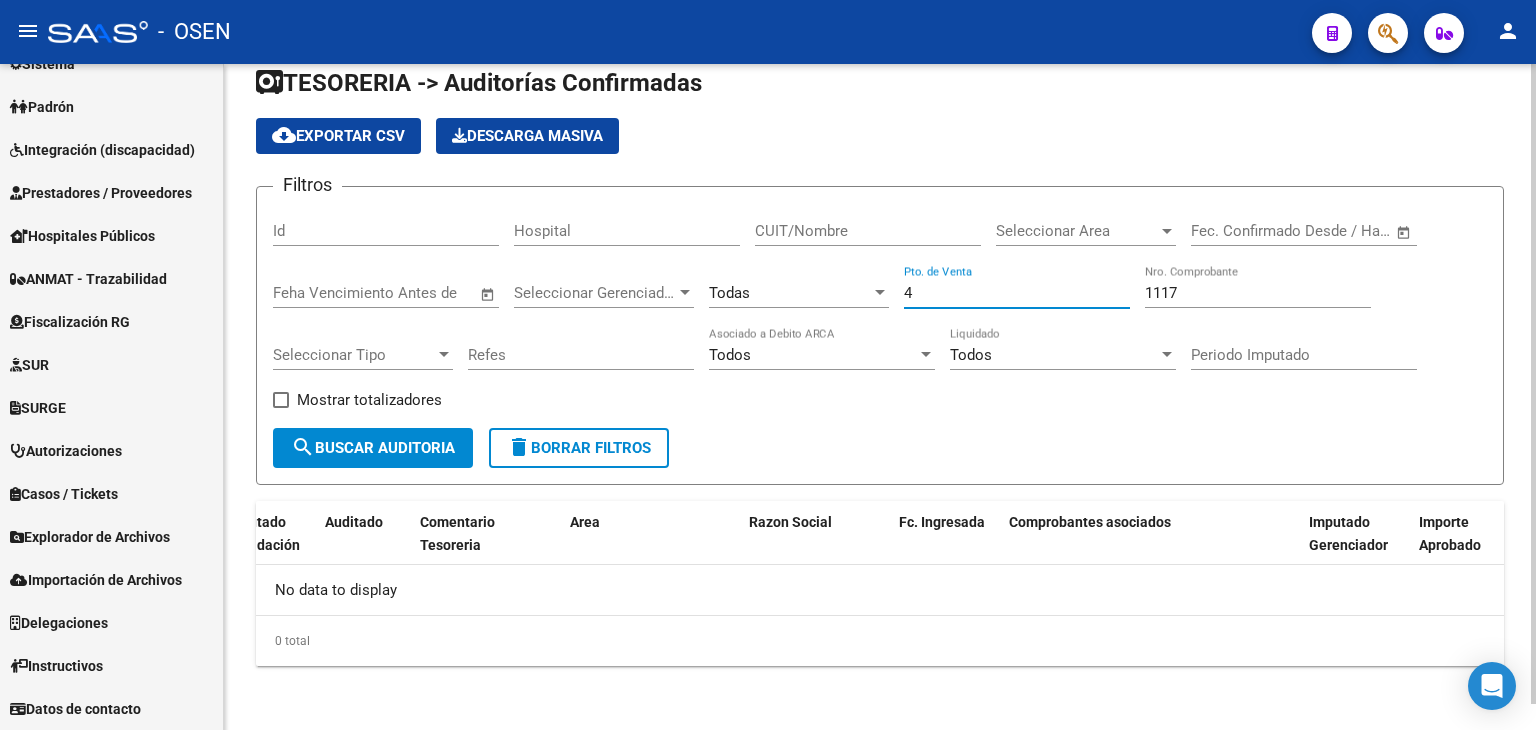 scroll, scrollTop: 0, scrollLeft: 0, axis: both 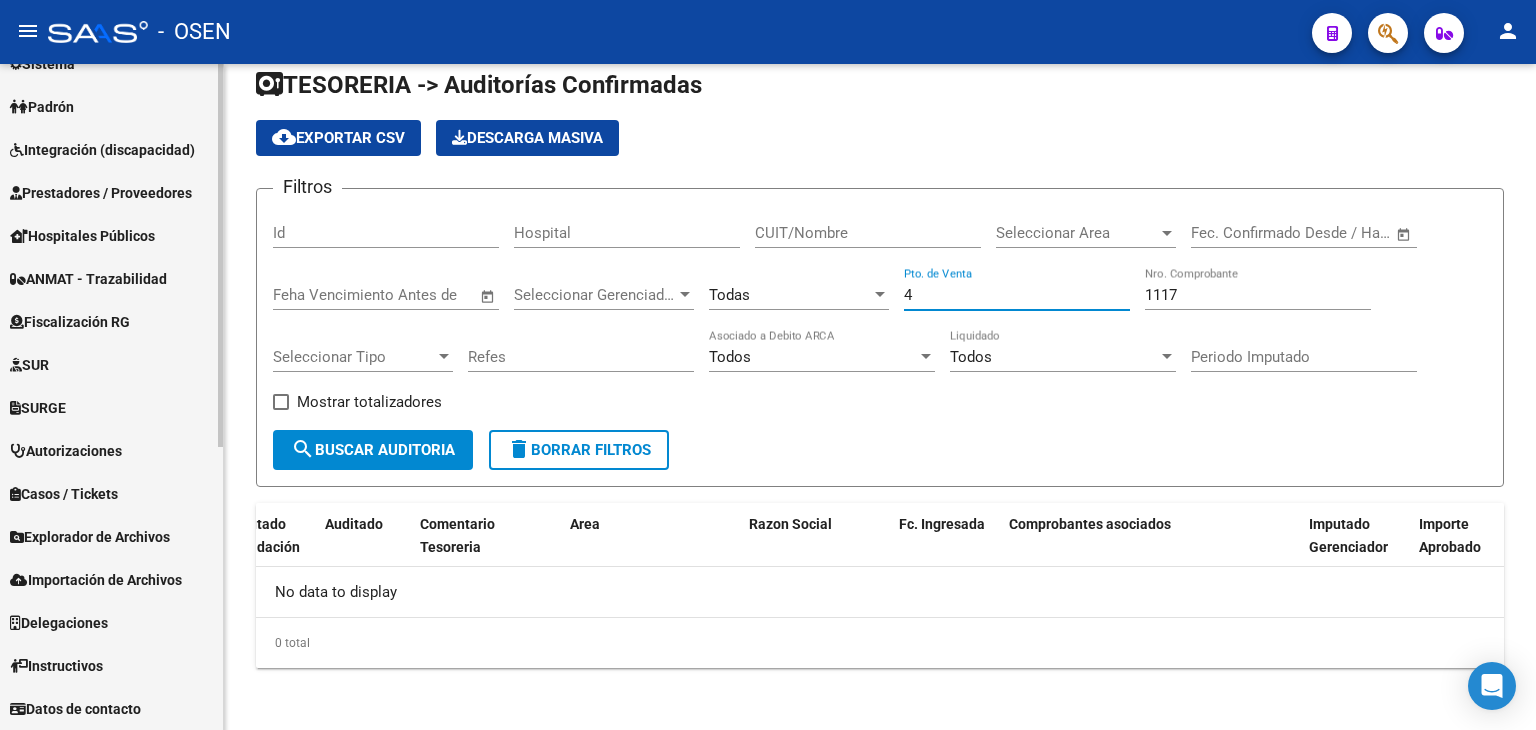 type on "4" 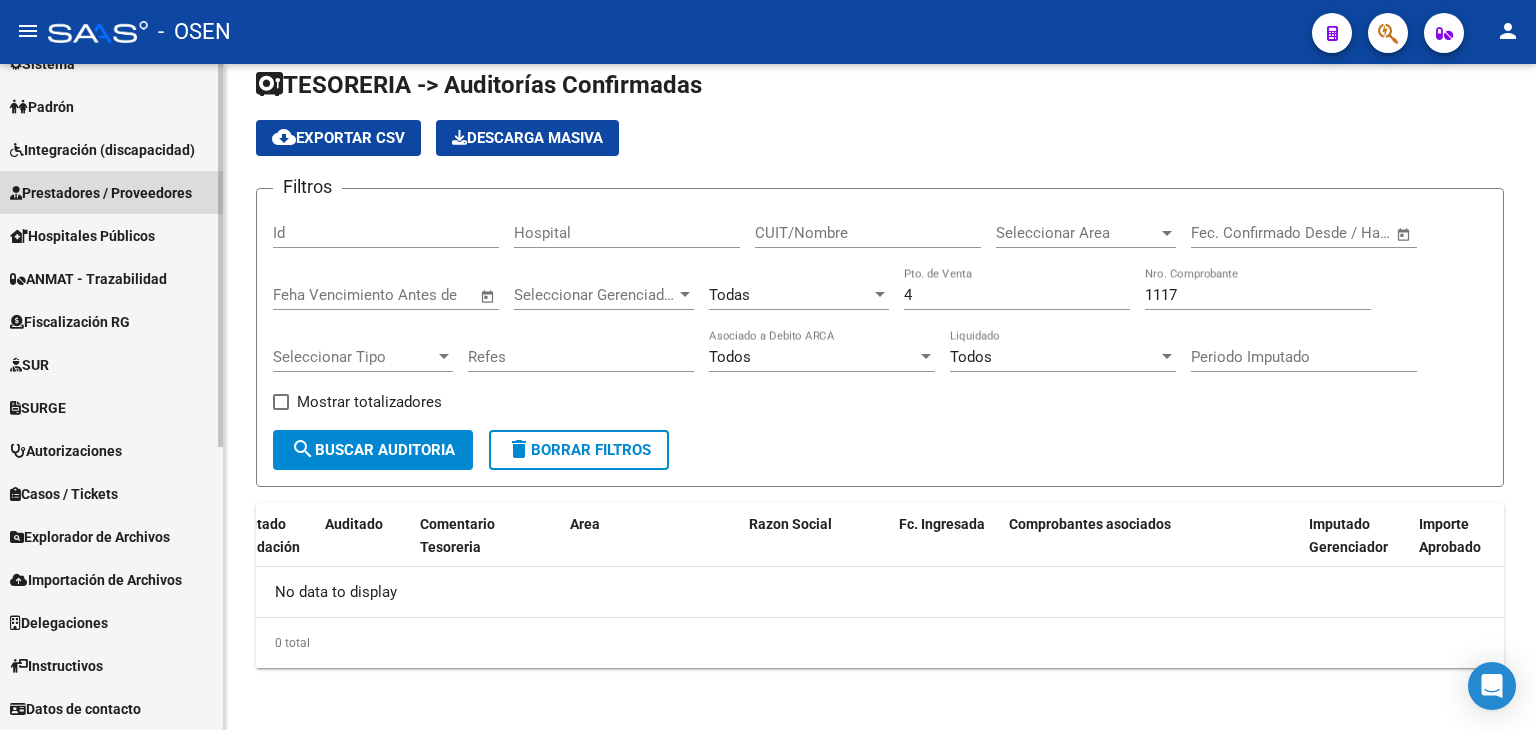 click on "Prestadores / Proveedores" at bounding box center [111, 192] 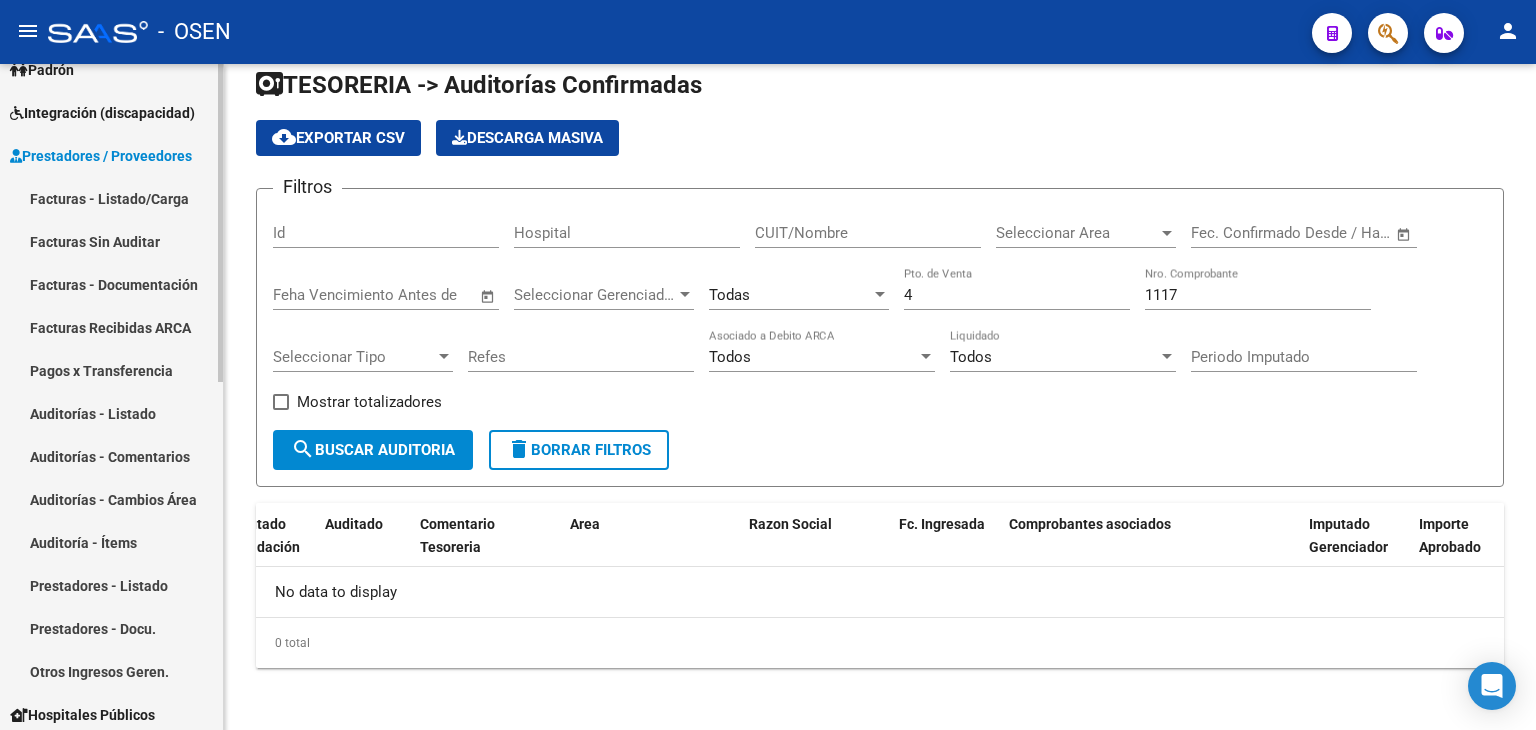 scroll, scrollTop: 202, scrollLeft: 0, axis: vertical 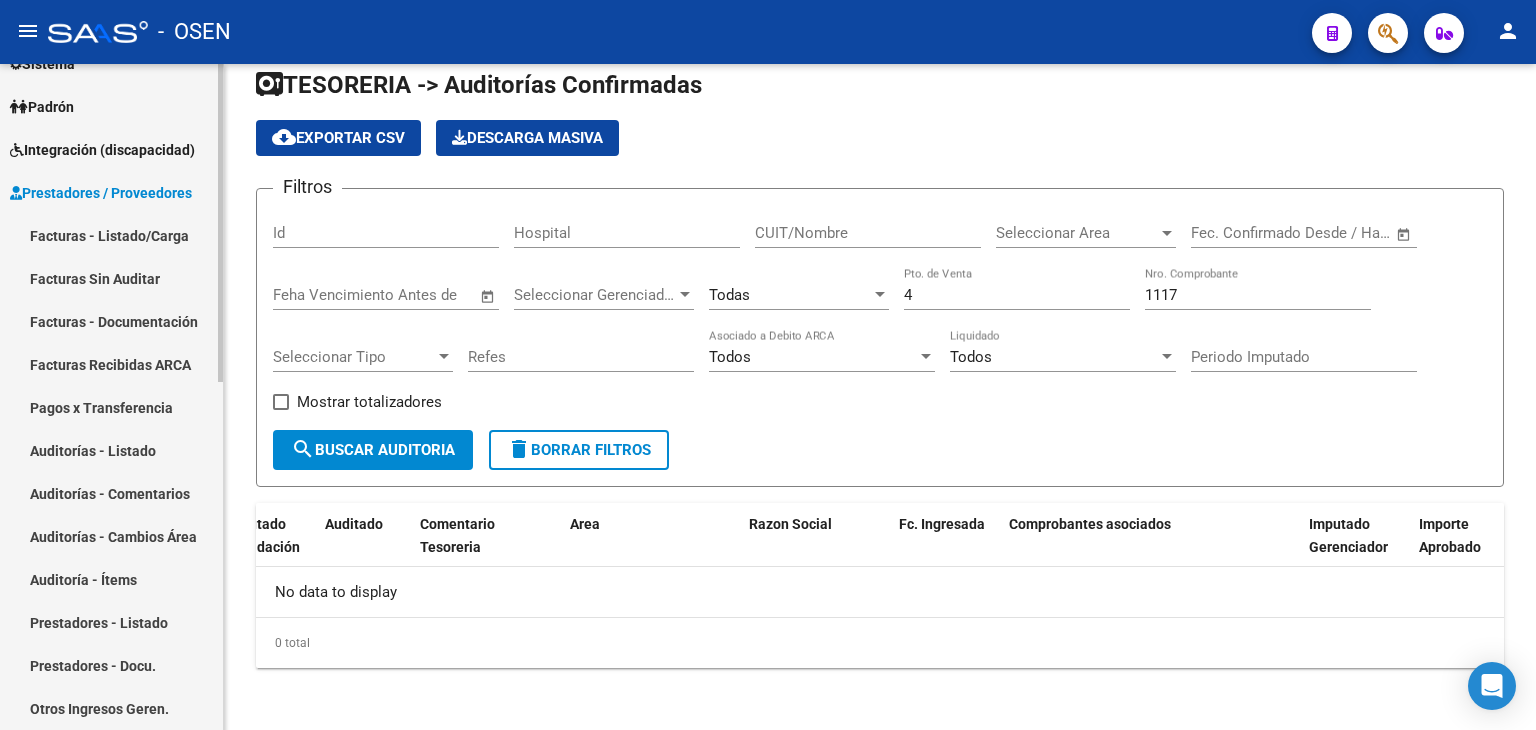 click on "Facturas - Listado/Carga" at bounding box center [111, 235] 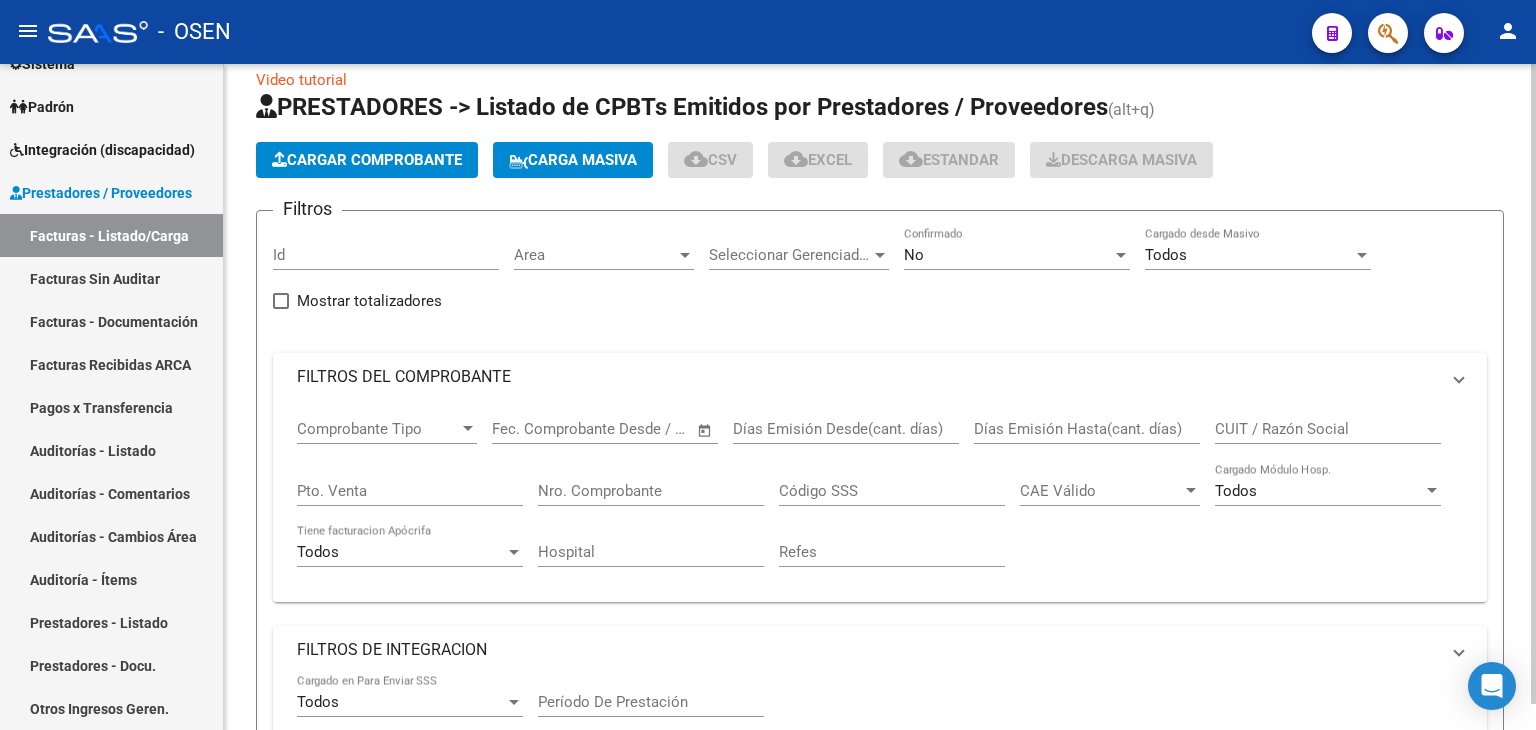 scroll, scrollTop: 0, scrollLeft: 0, axis: both 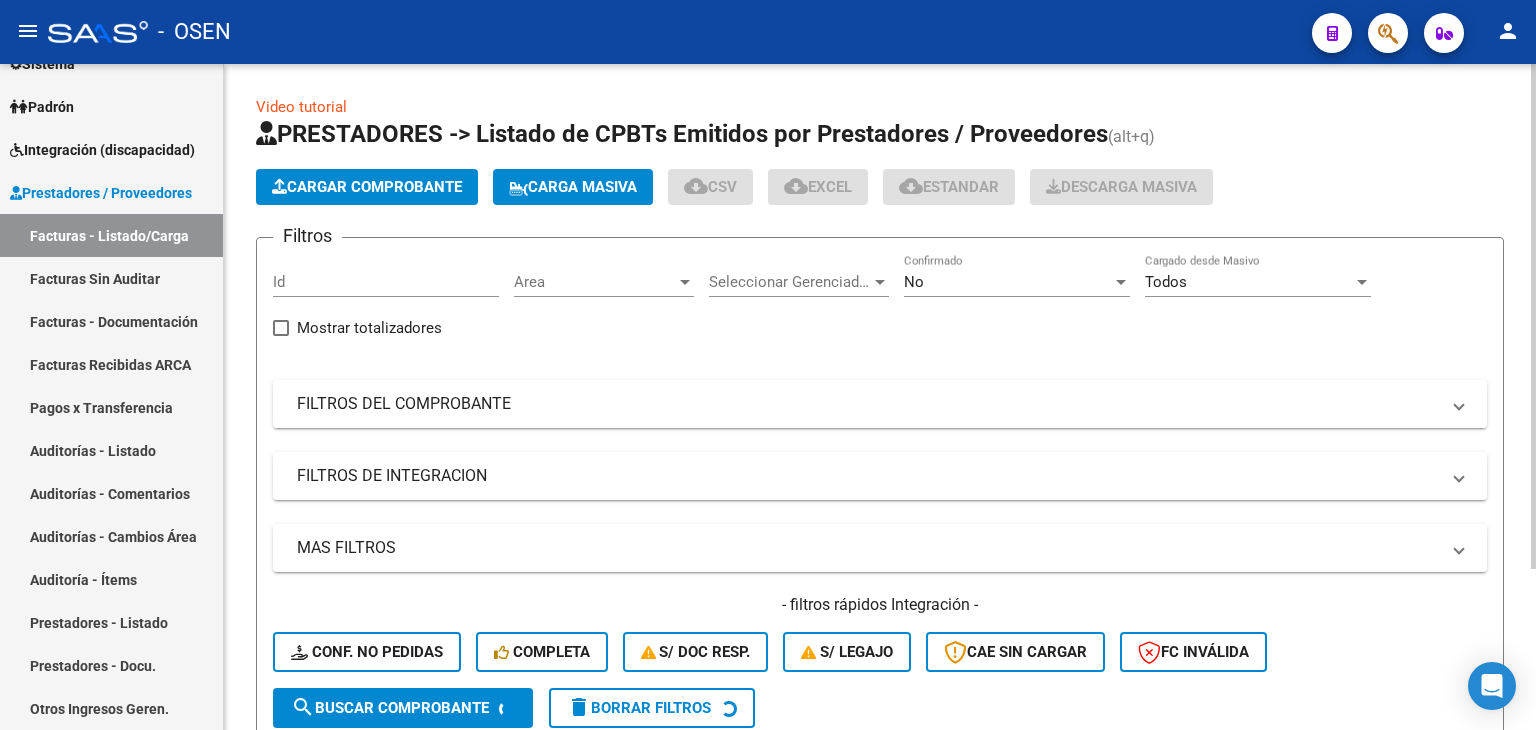 click on "FILTROS DEL COMPROBANTE" at bounding box center (868, 404) 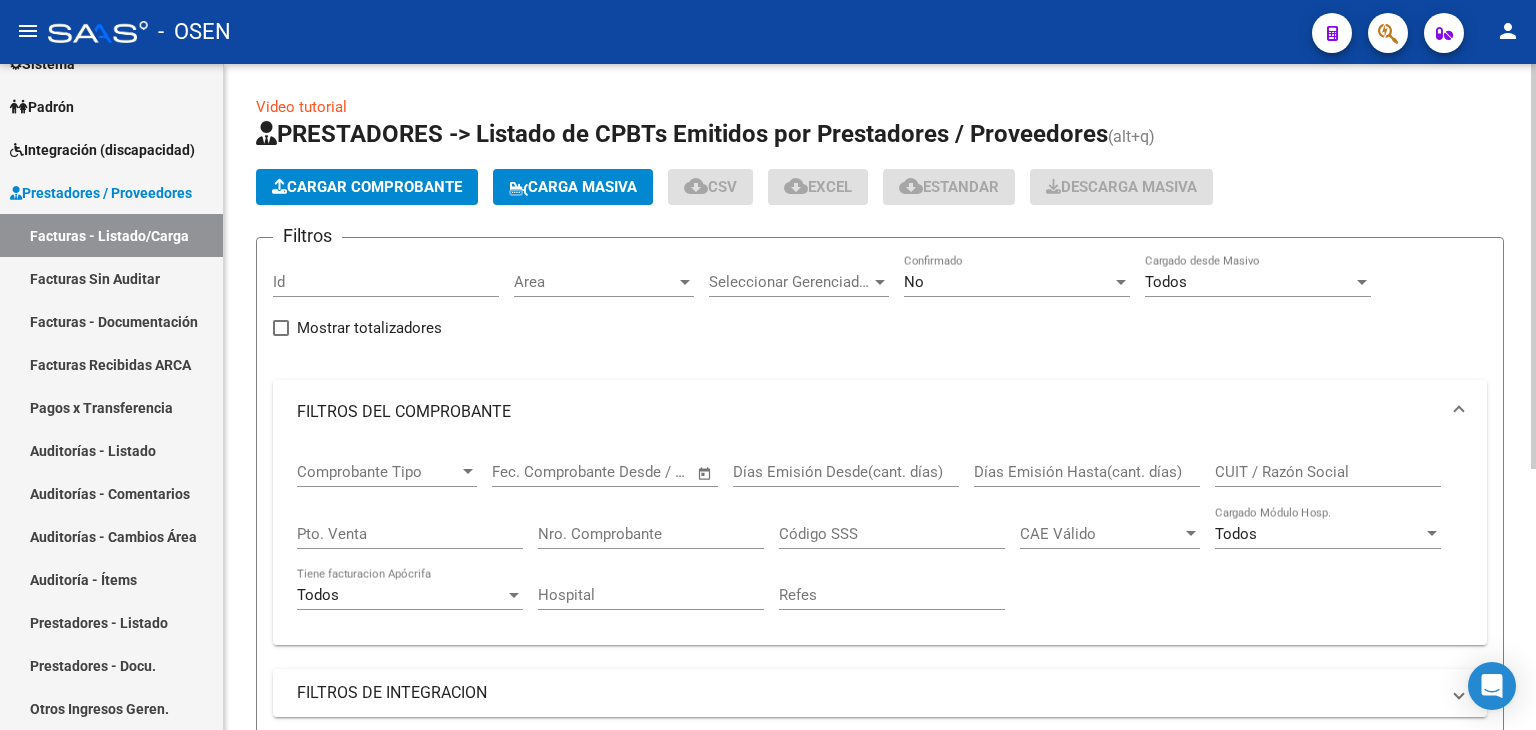 click on "Nro. Comprobante" at bounding box center (651, 534) 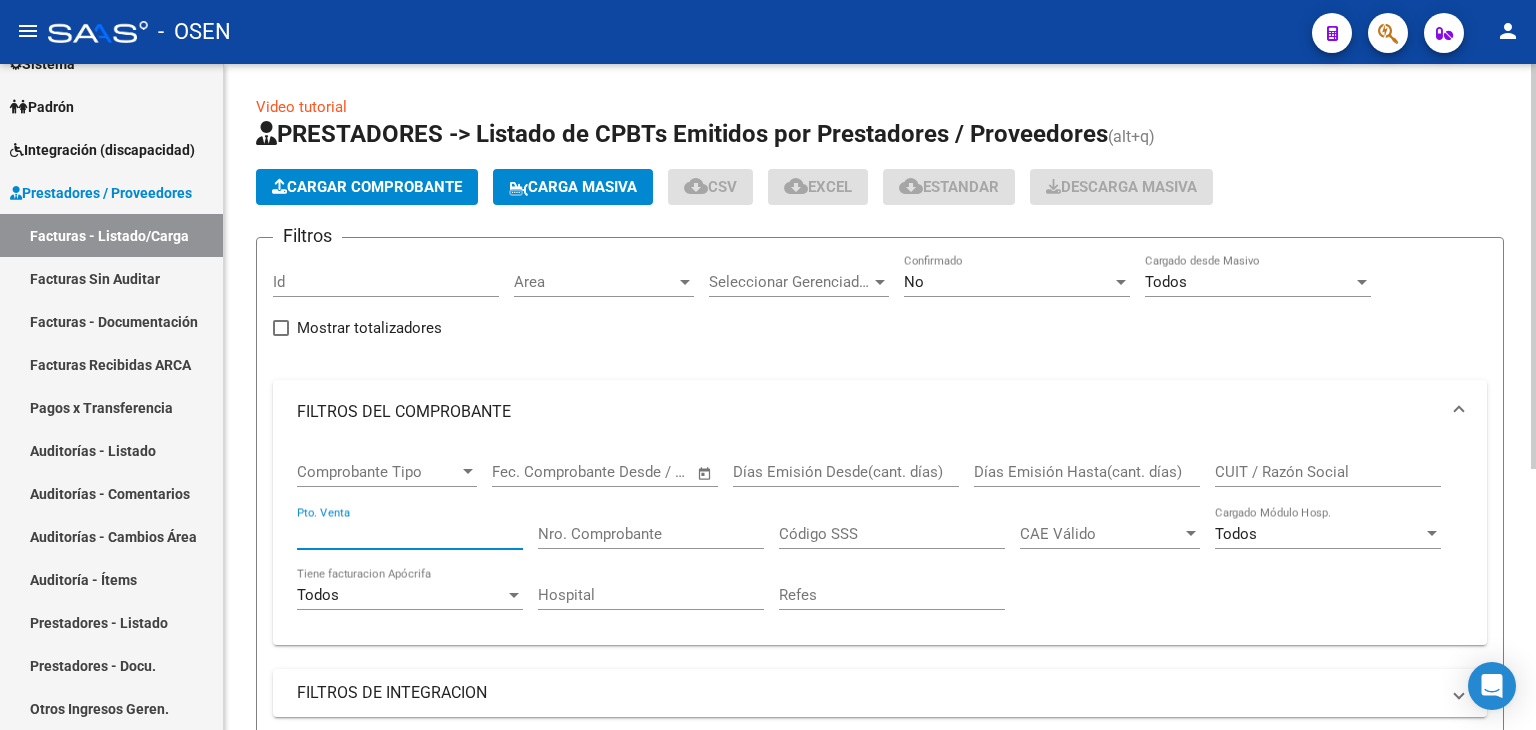 click on "Pto. Venta" at bounding box center [410, 534] 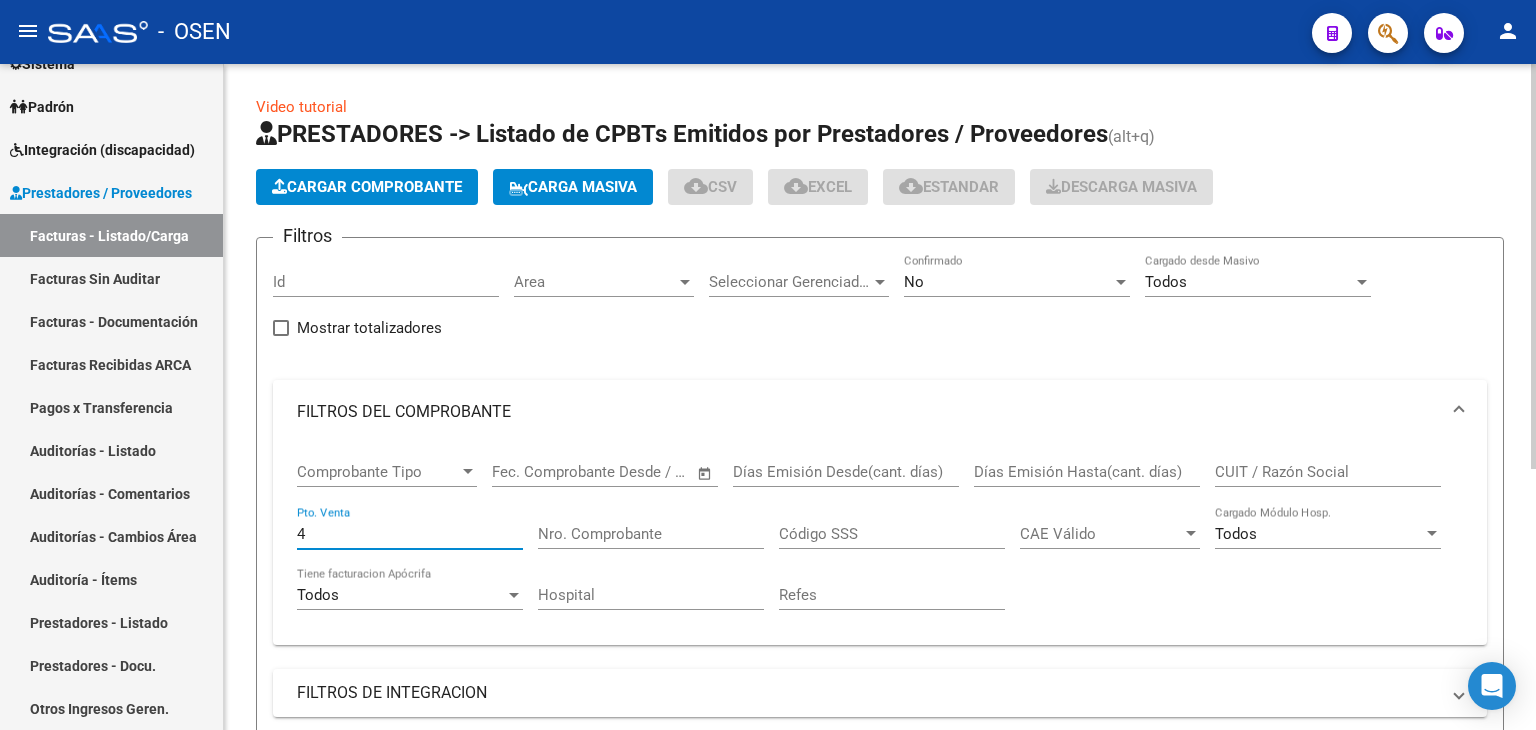 type on "4" 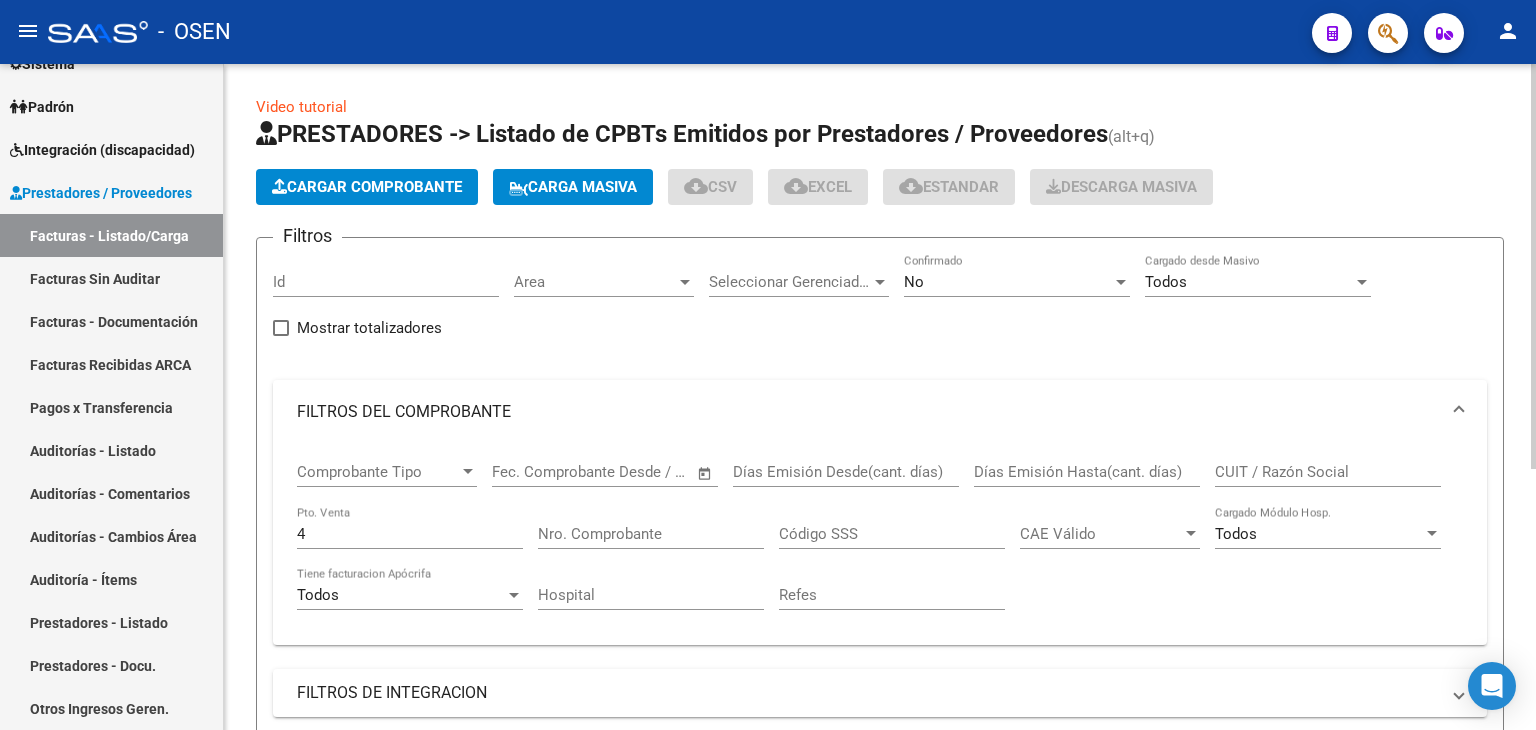 click on "Nro. Comprobante" 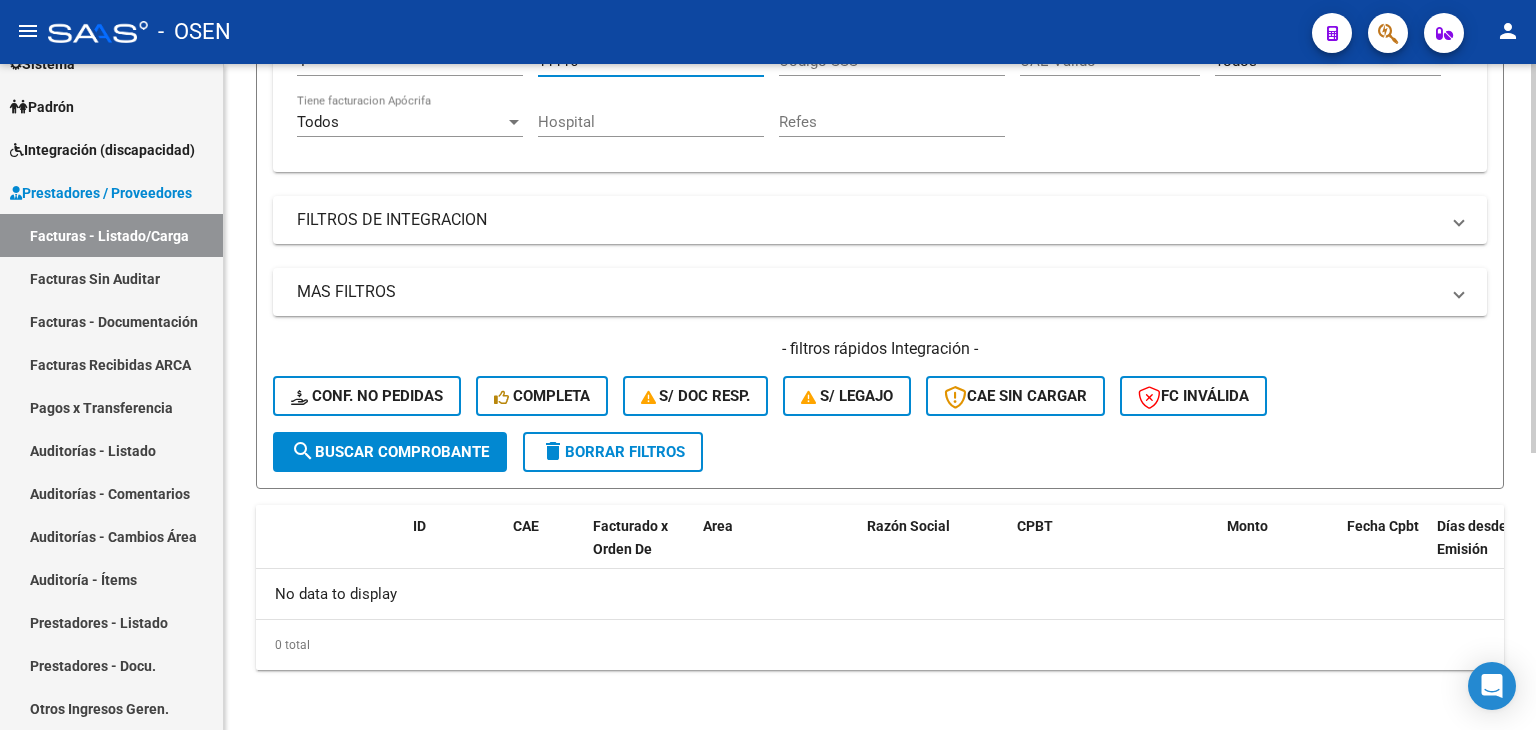 type on "11116" 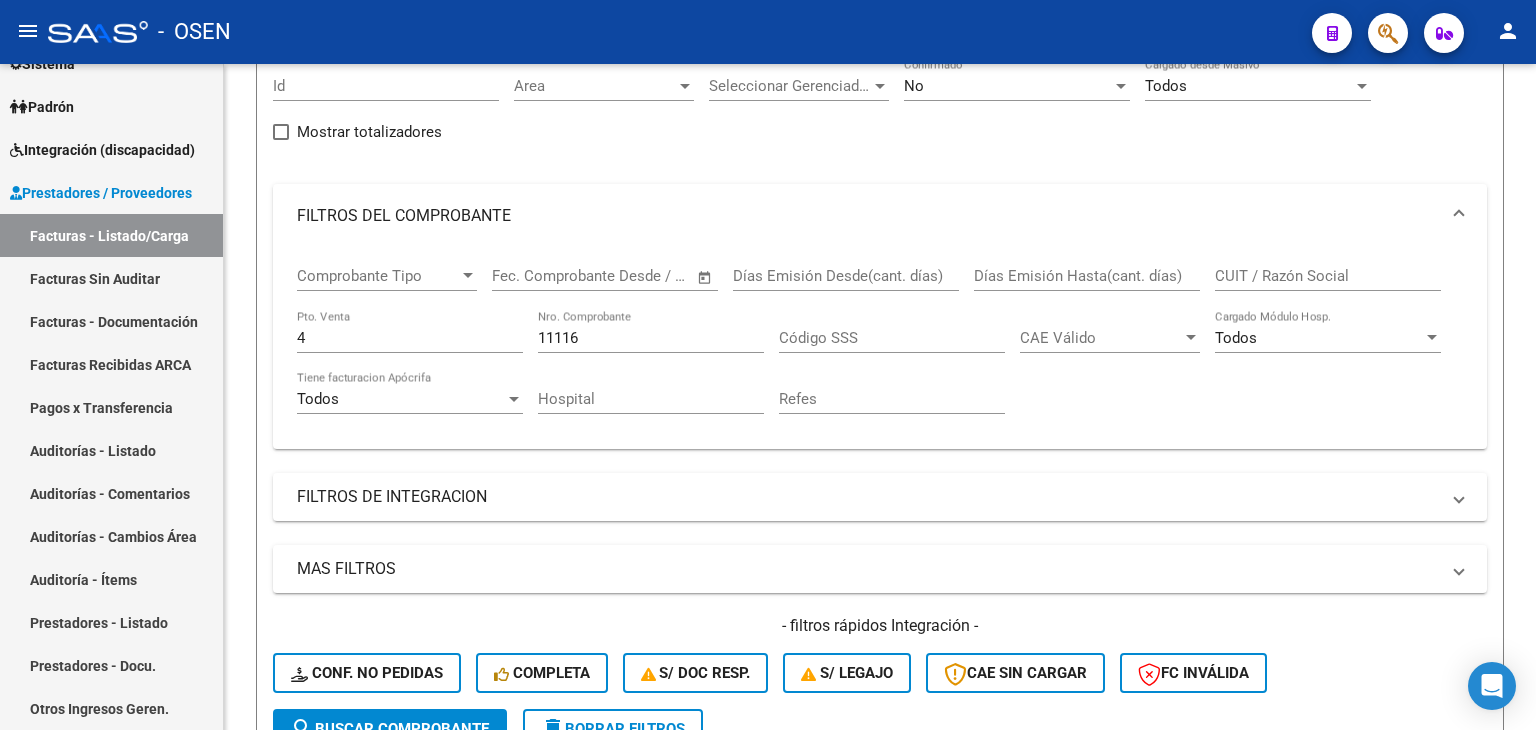 scroll, scrollTop: 0, scrollLeft: 0, axis: both 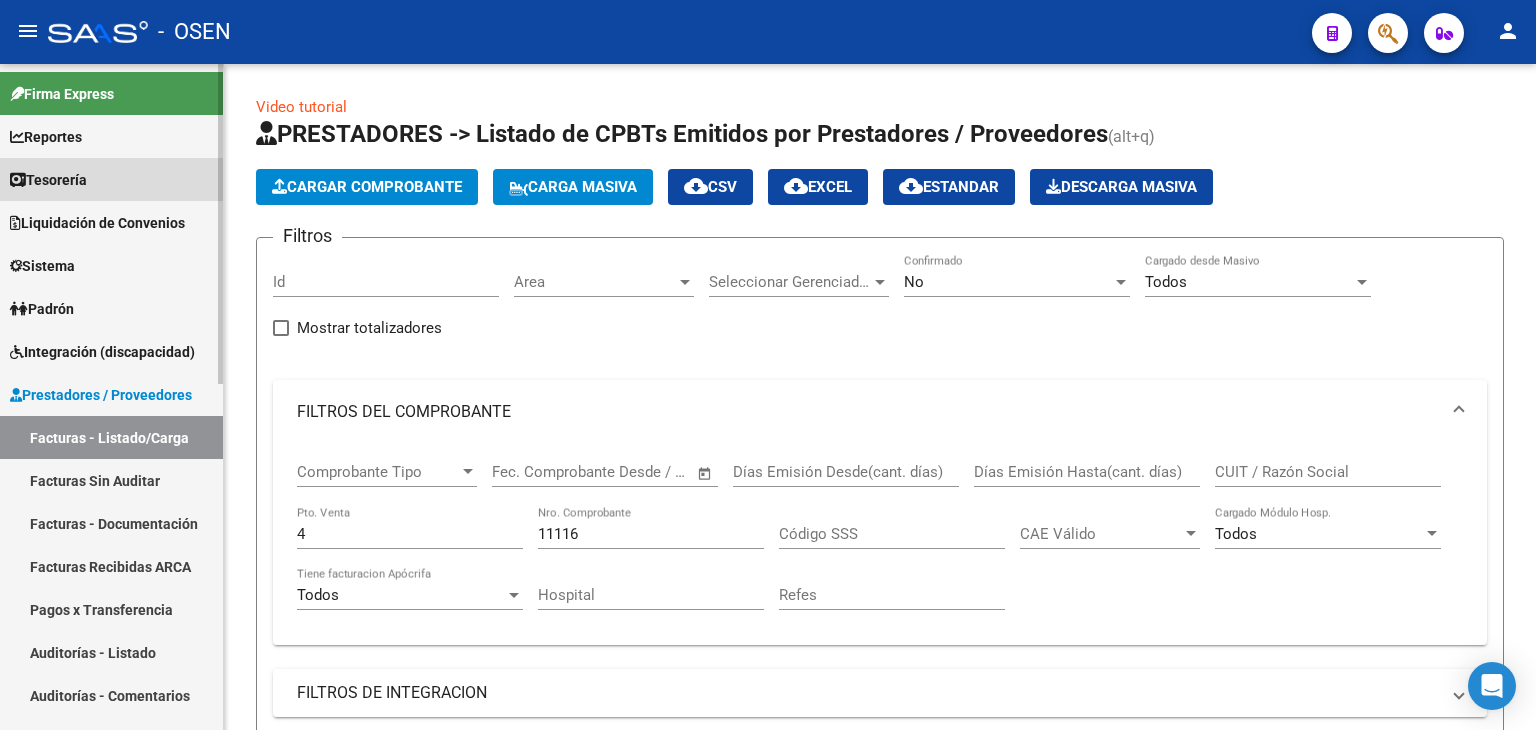 click on "Tesorería" at bounding box center (111, 179) 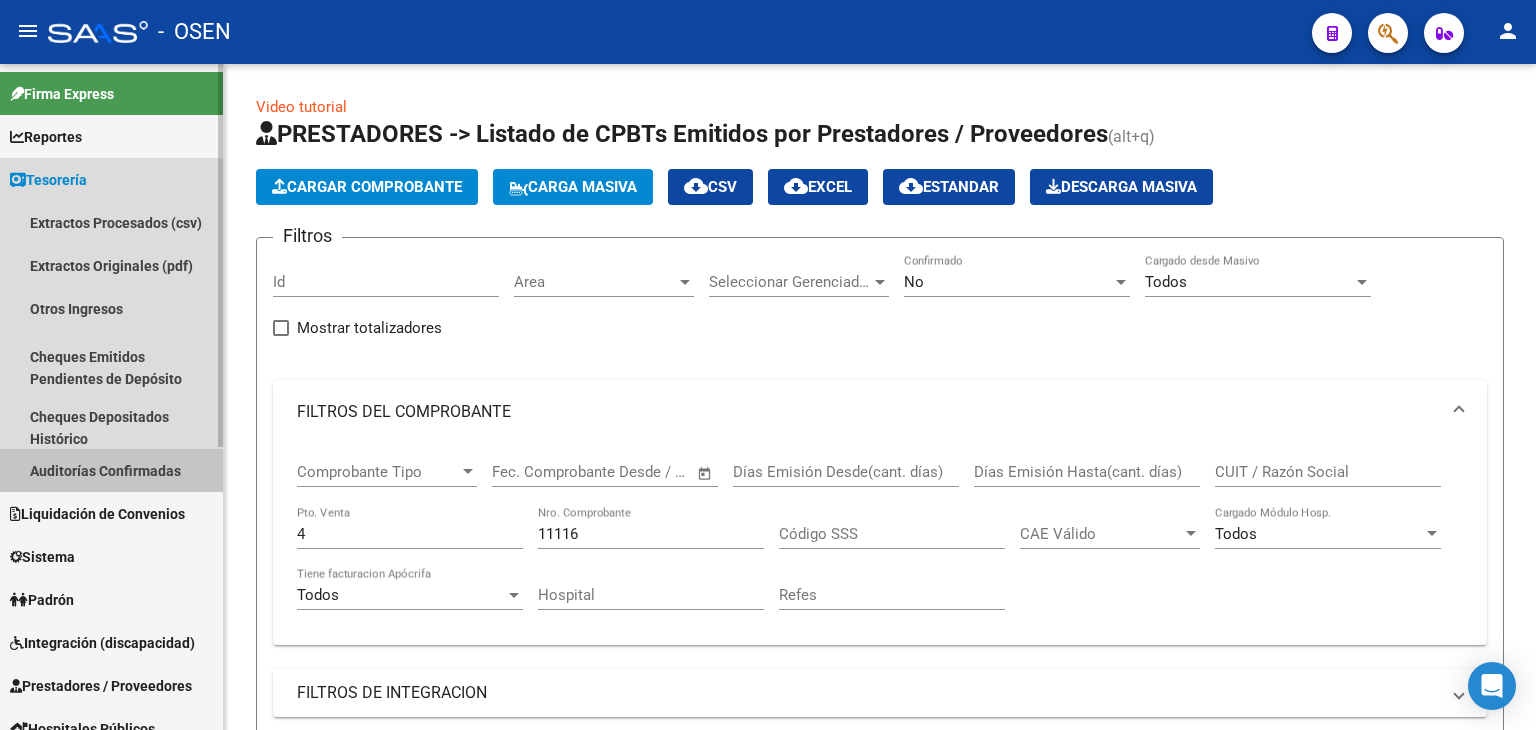 click on "Auditorías Confirmadas" at bounding box center [111, 470] 